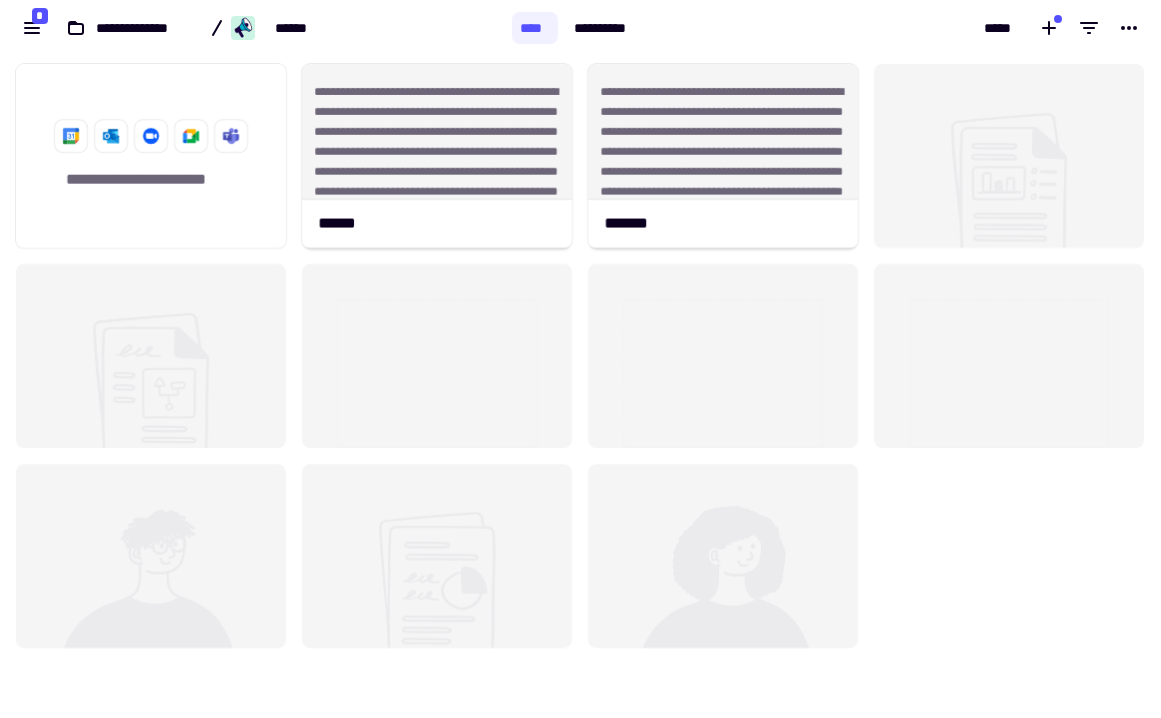 scroll, scrollTop: 0, scrollLeft: 0, axis: both 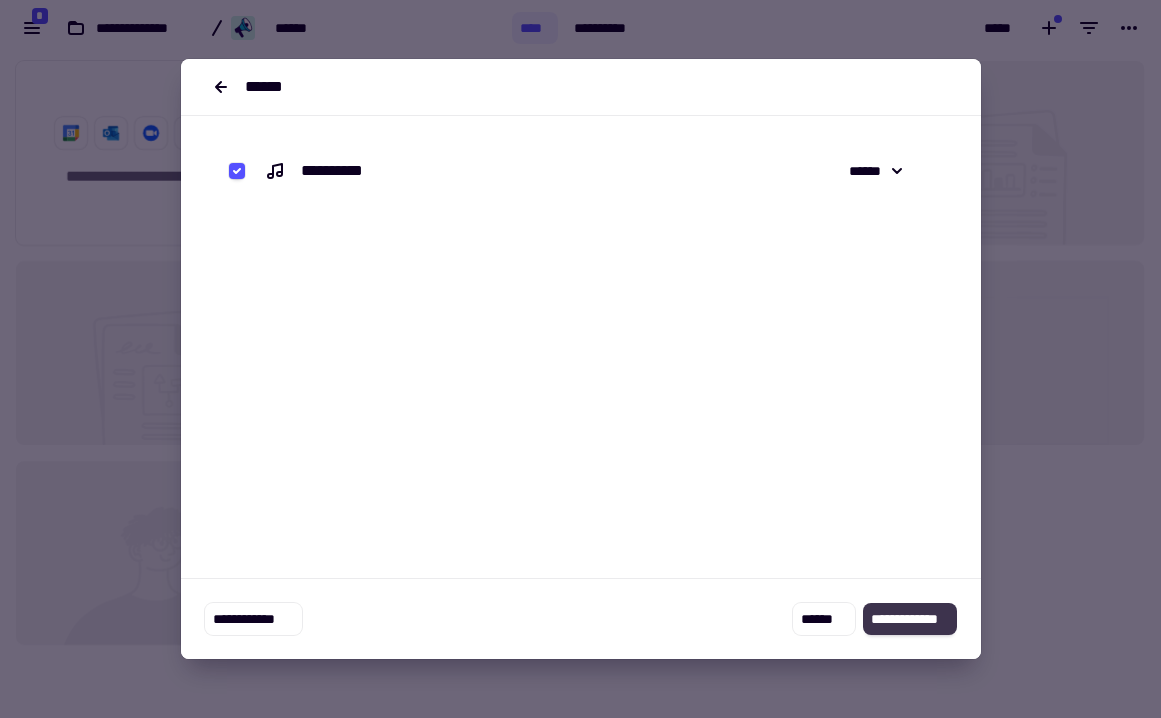 click on "**********" 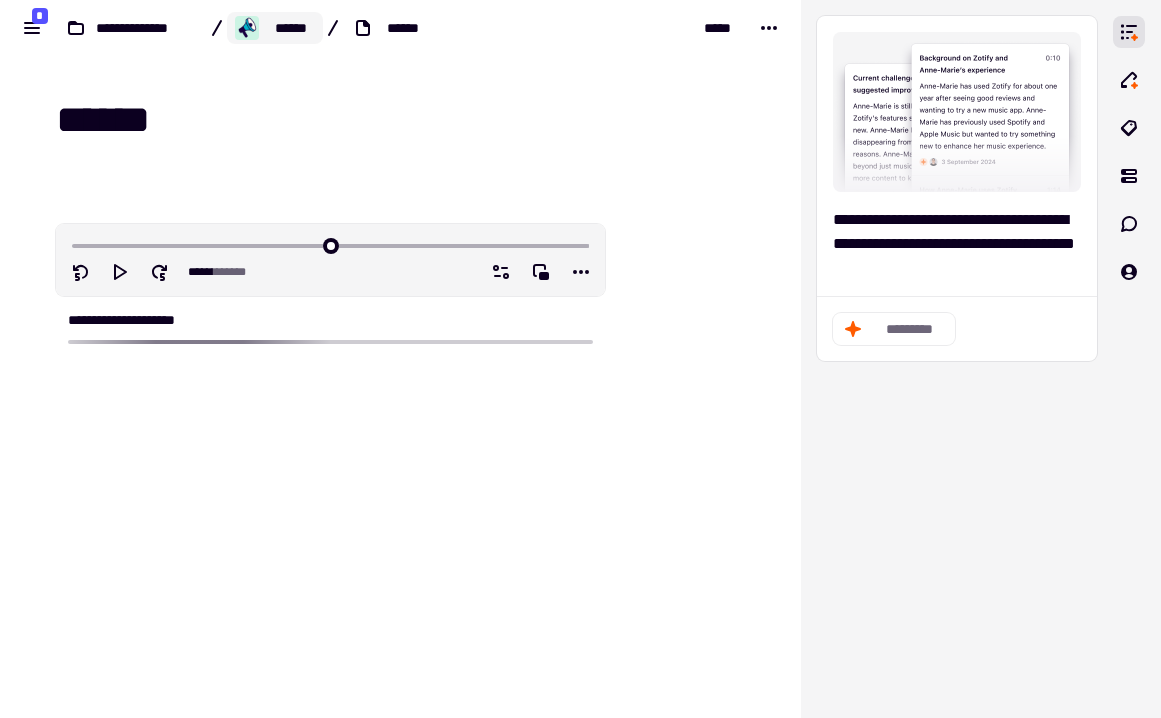 click on "******" 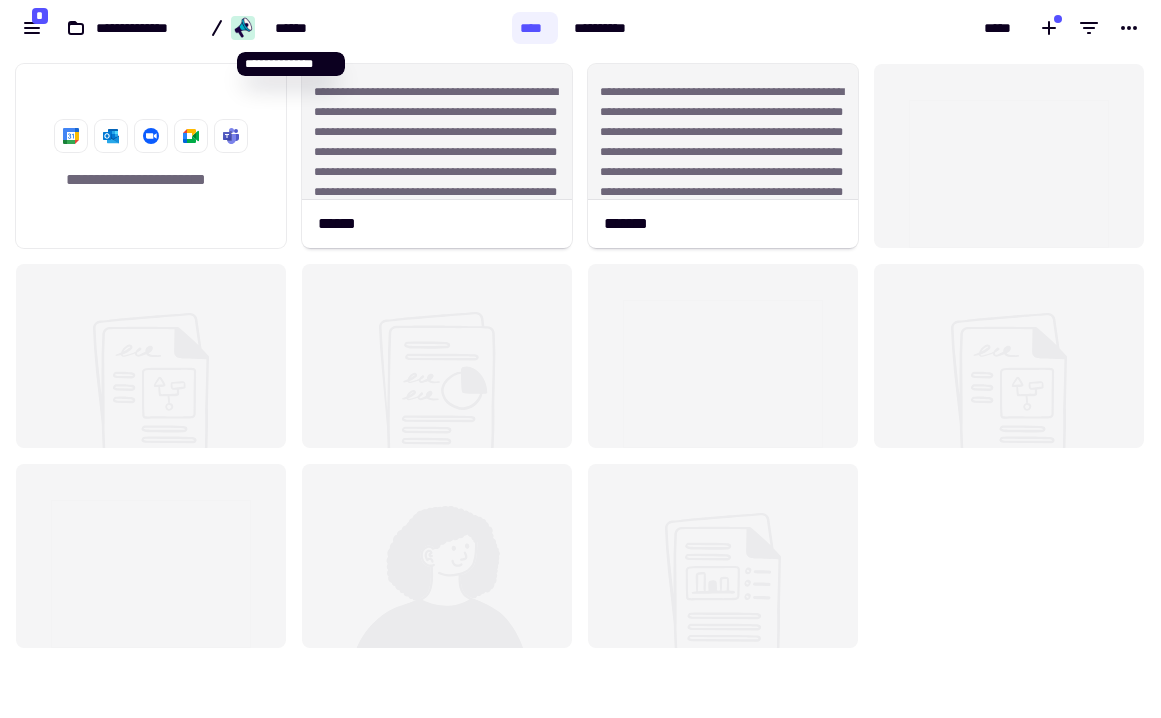 scroll, scrollTop: 1, scrollLeft: 1, axis: both 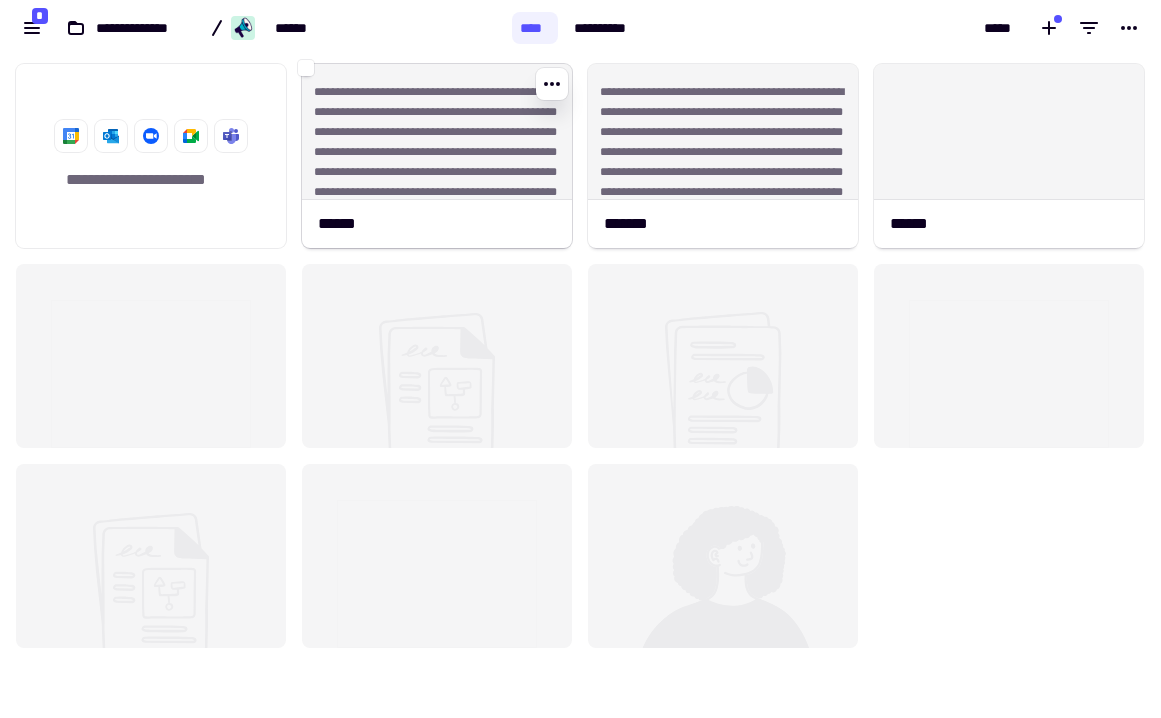 click on "**********" 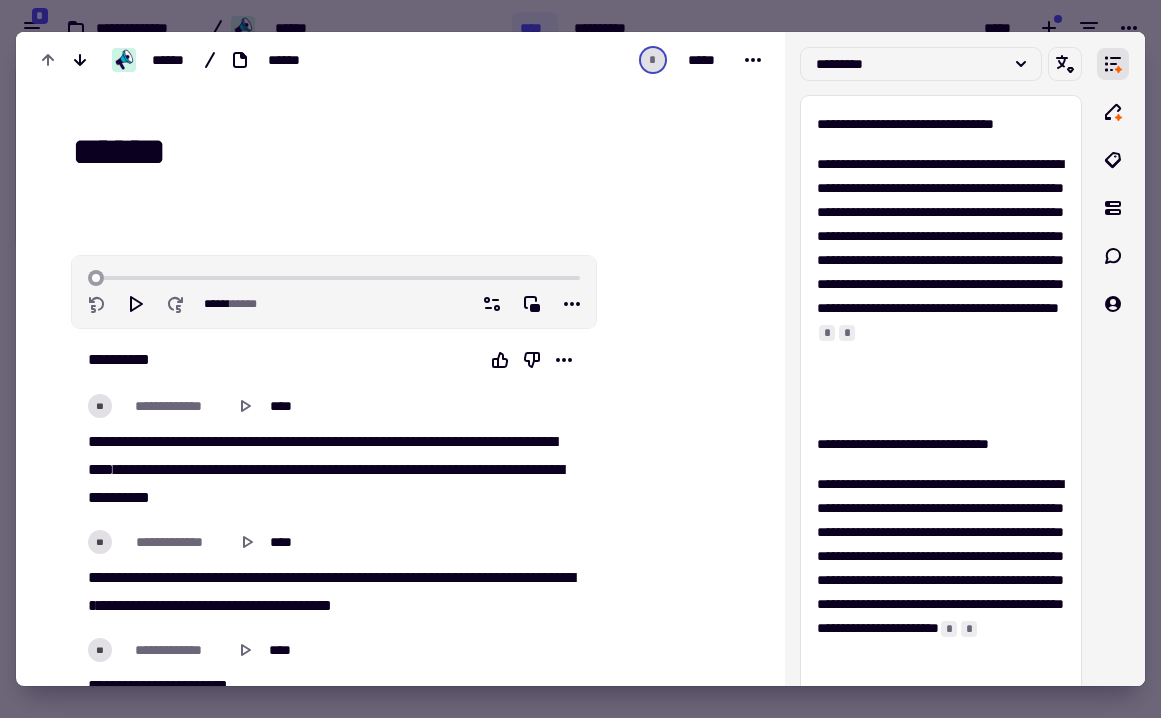click on "******" at bounding box center [412, 152] 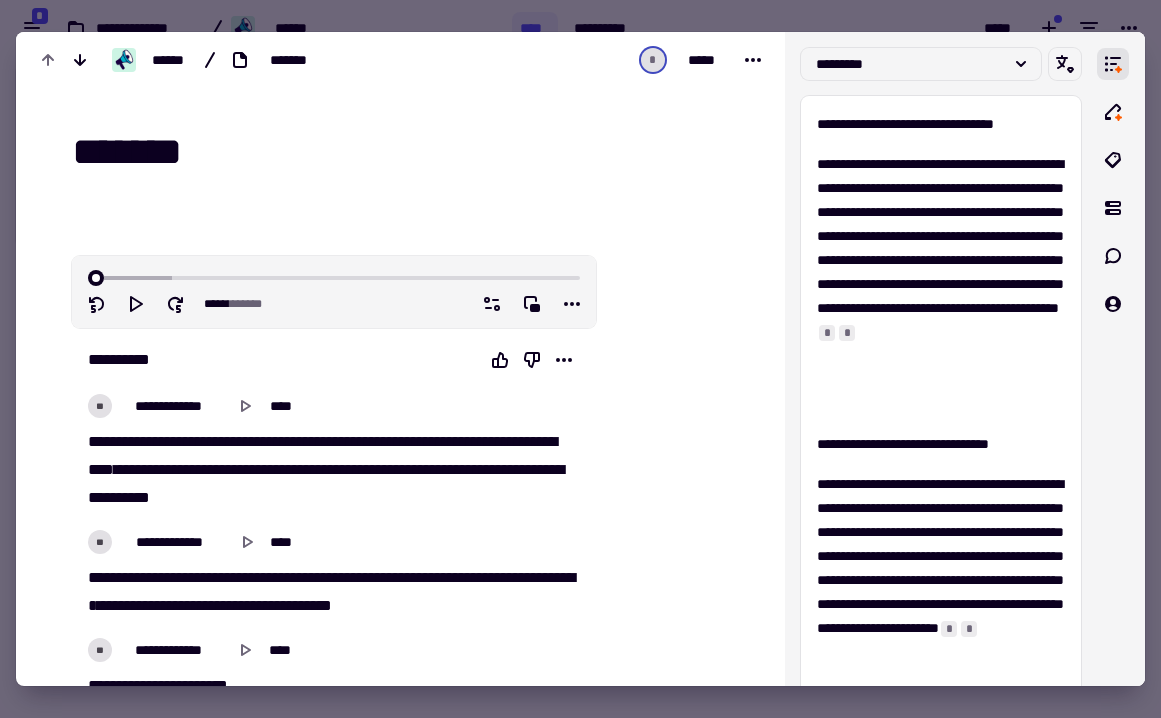 click on "*******" at bounding box center (412, 152) 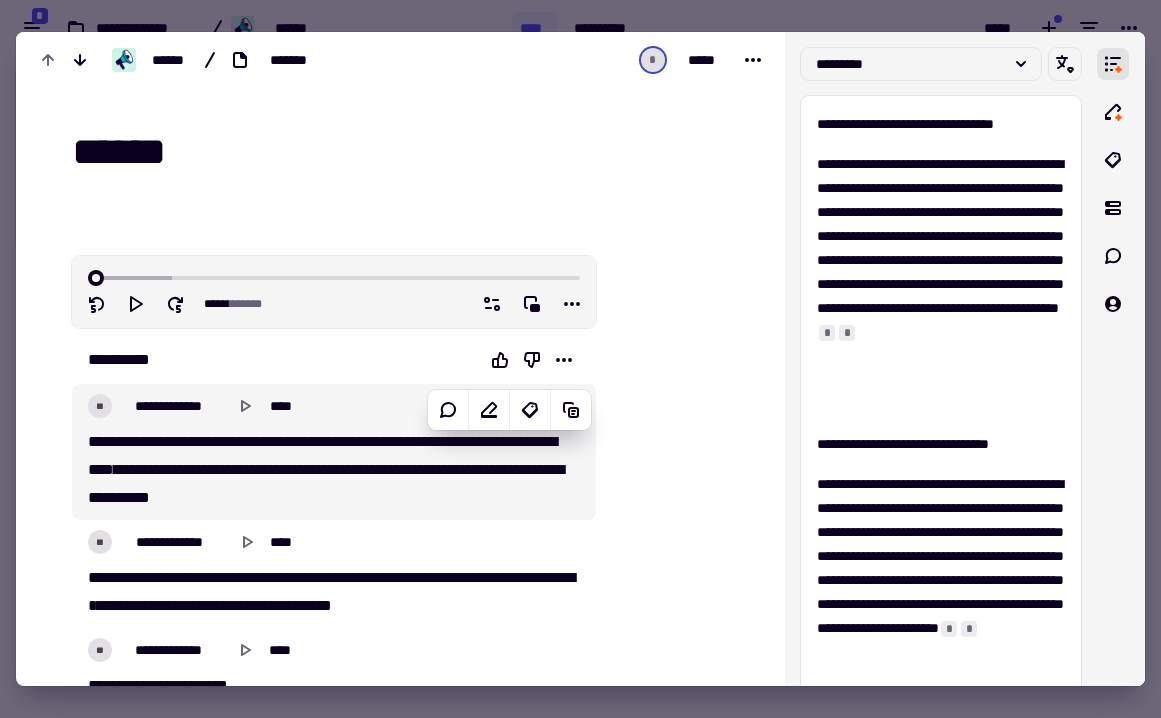 type on "******" 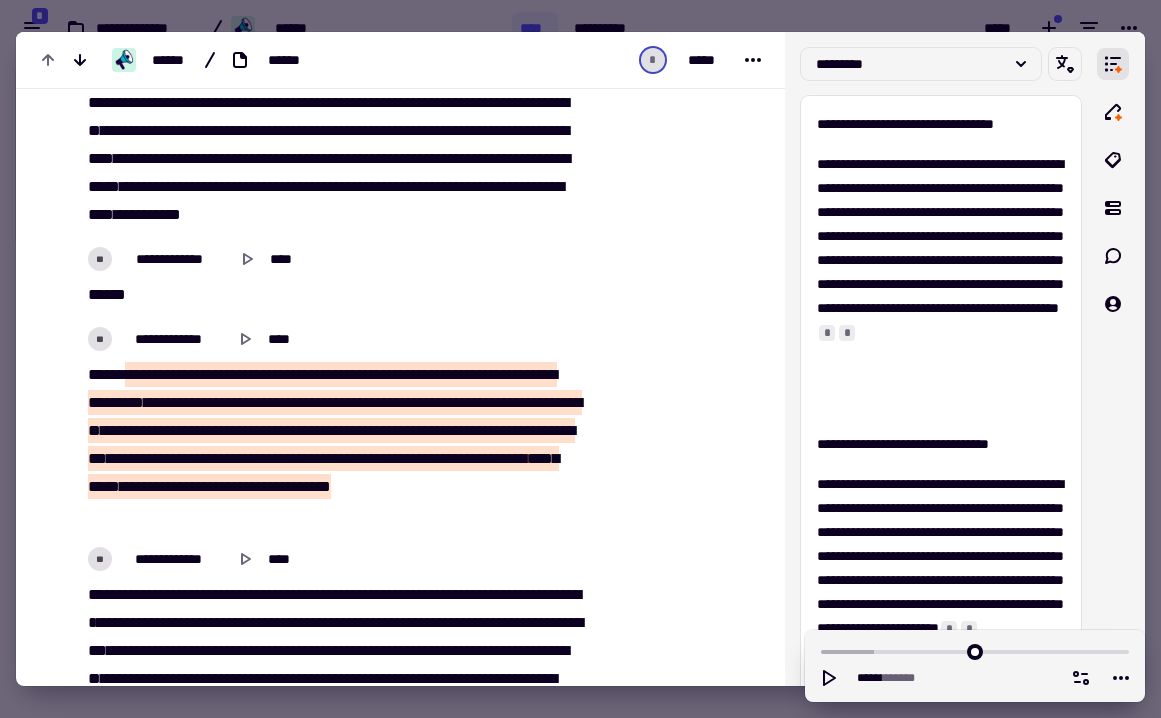 scroll, scrollTop: 1100, scrollLeft: 0, axis: vertical 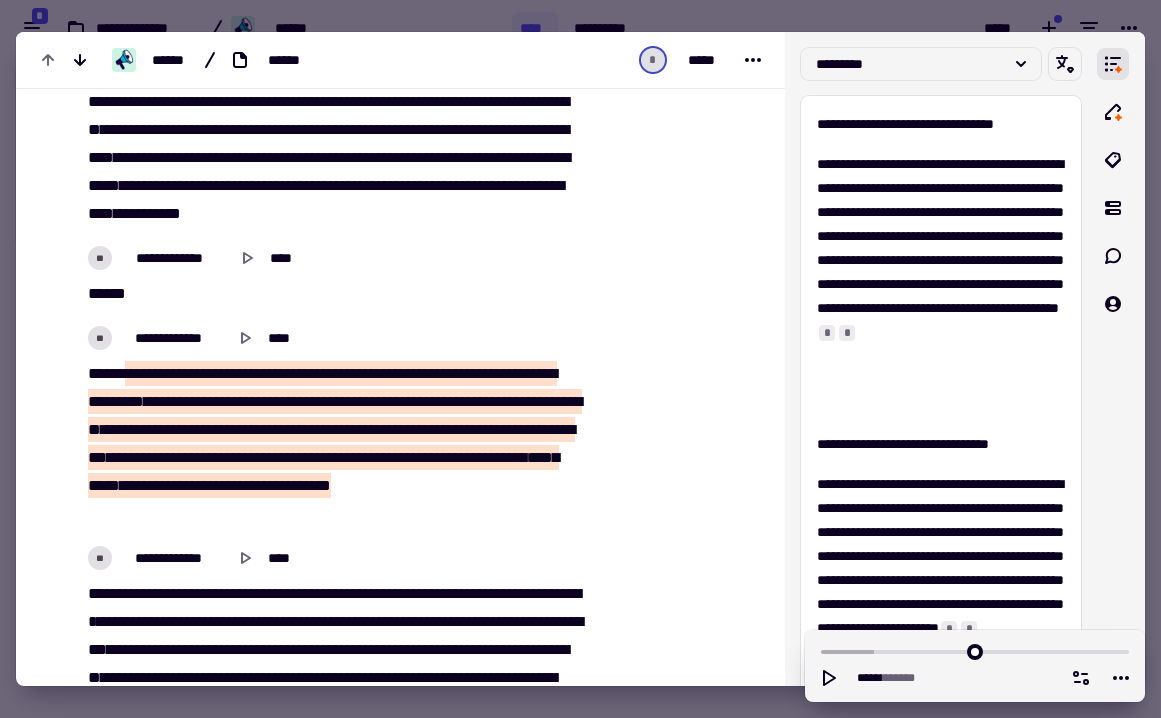 click on "****" at bounding box center [522, 401] 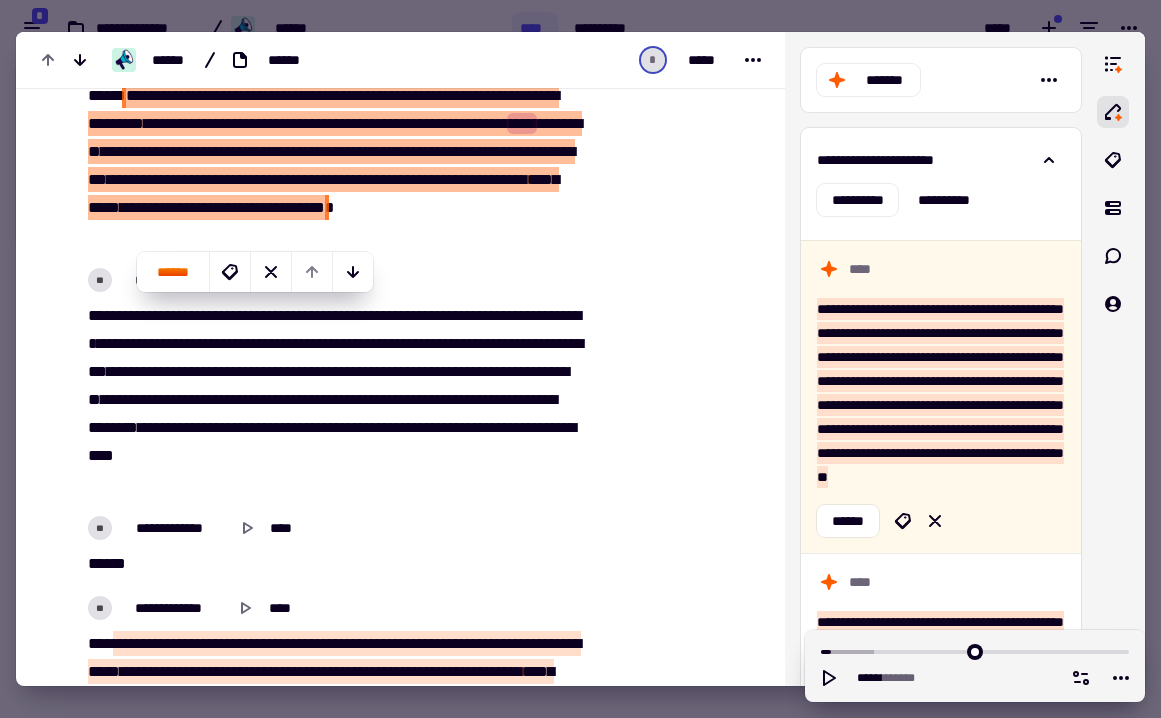 scroll, scrollTop: 1385, scrollLeft: 0, axis: vertical 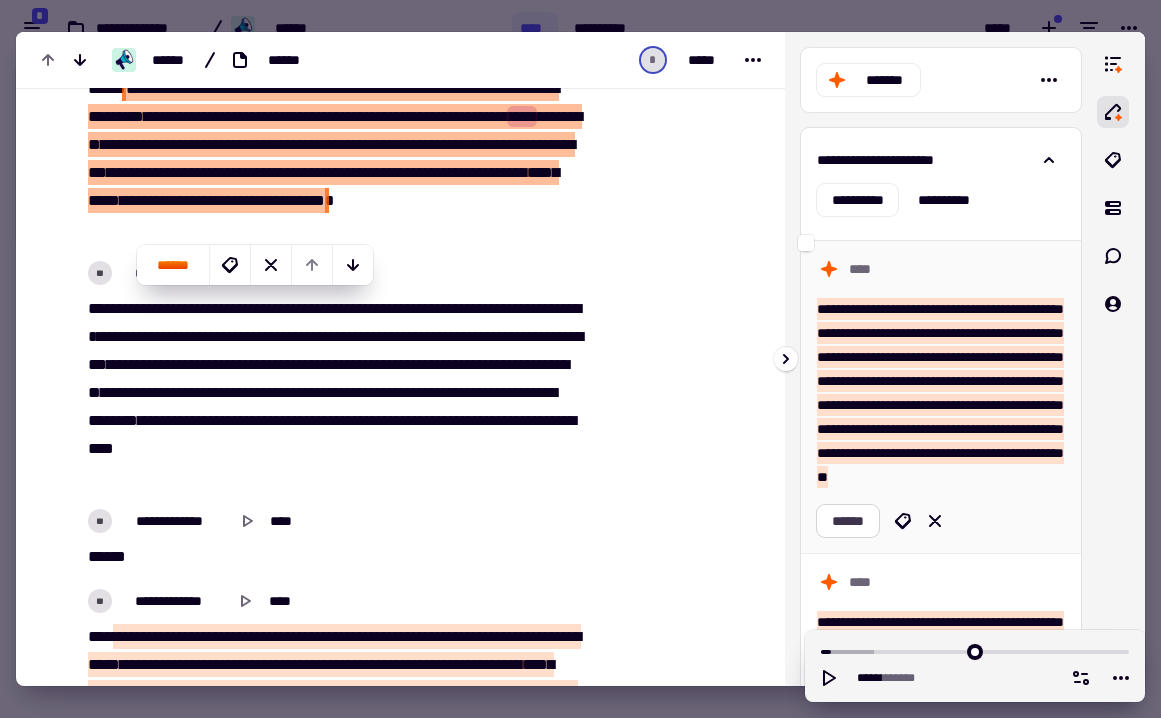 click on "******" 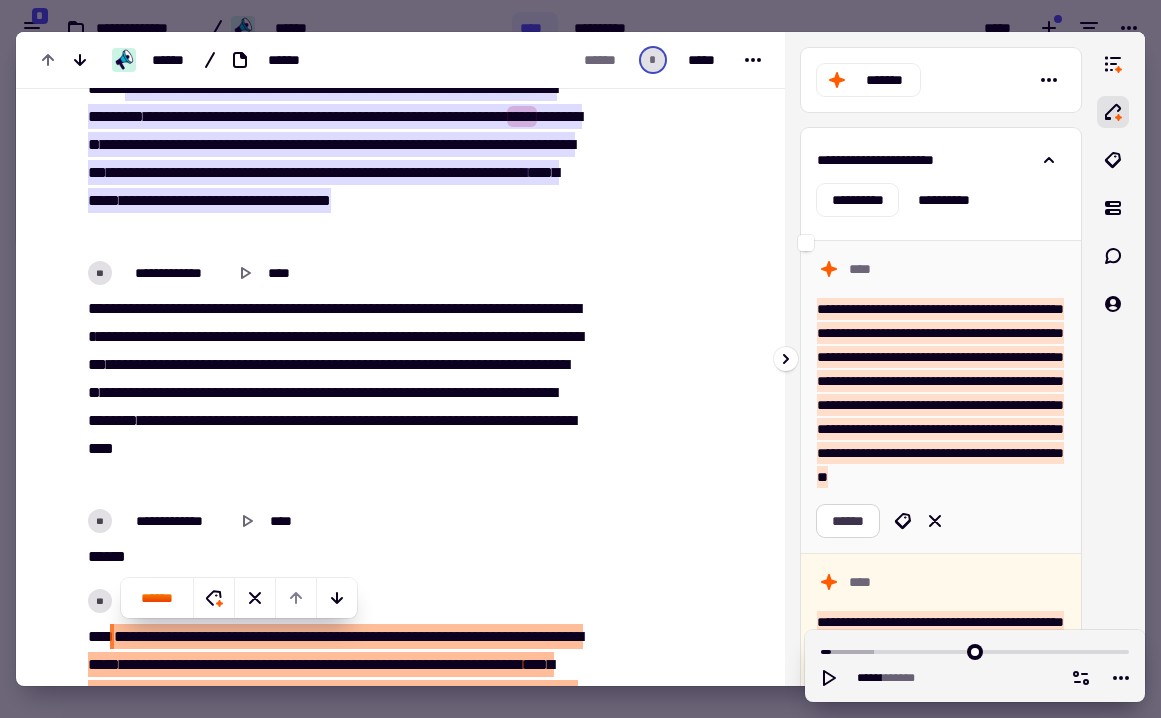 scroll, scrollTop: 1488, scrollLeft: 0, axis: vertical 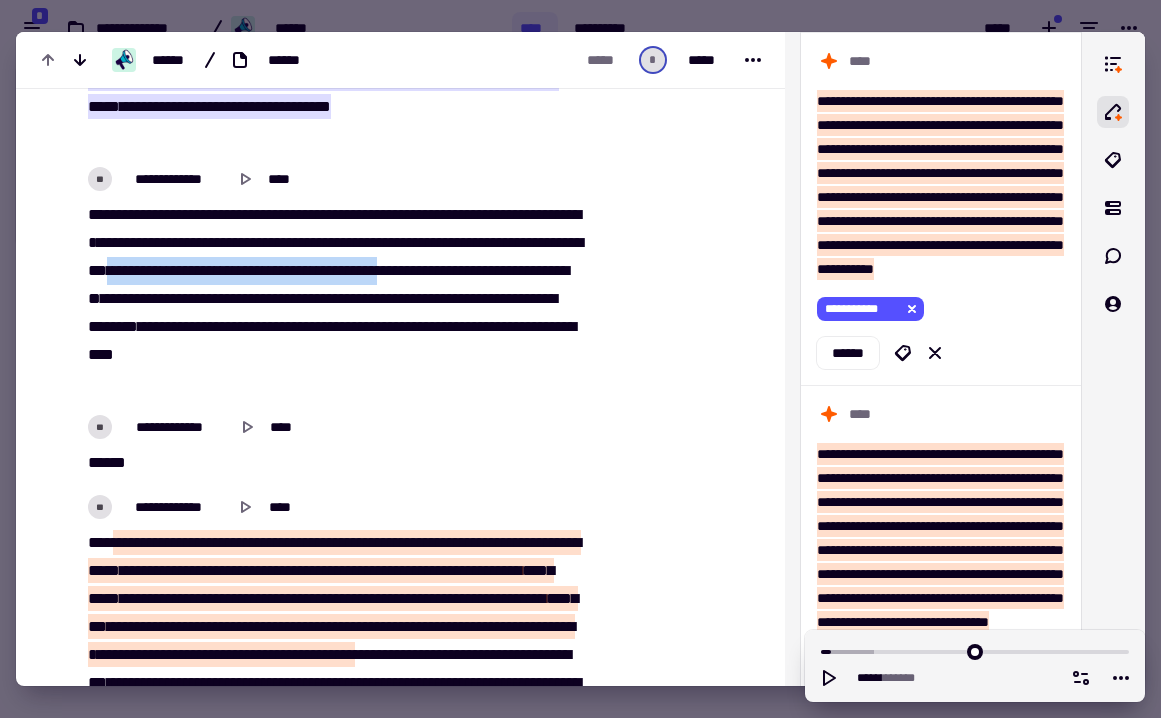 drag, startPoint x: 351, startPoint y: 262, endPoint x: 224, endPoint y: 304, distance: 133.76472 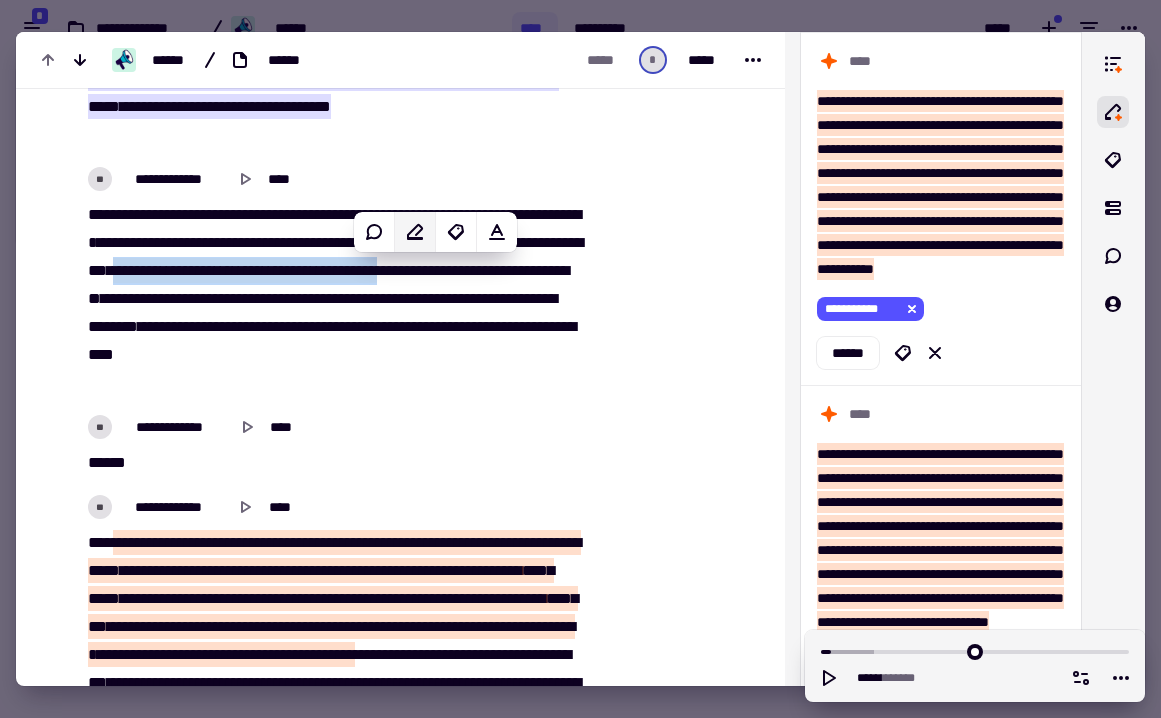 click 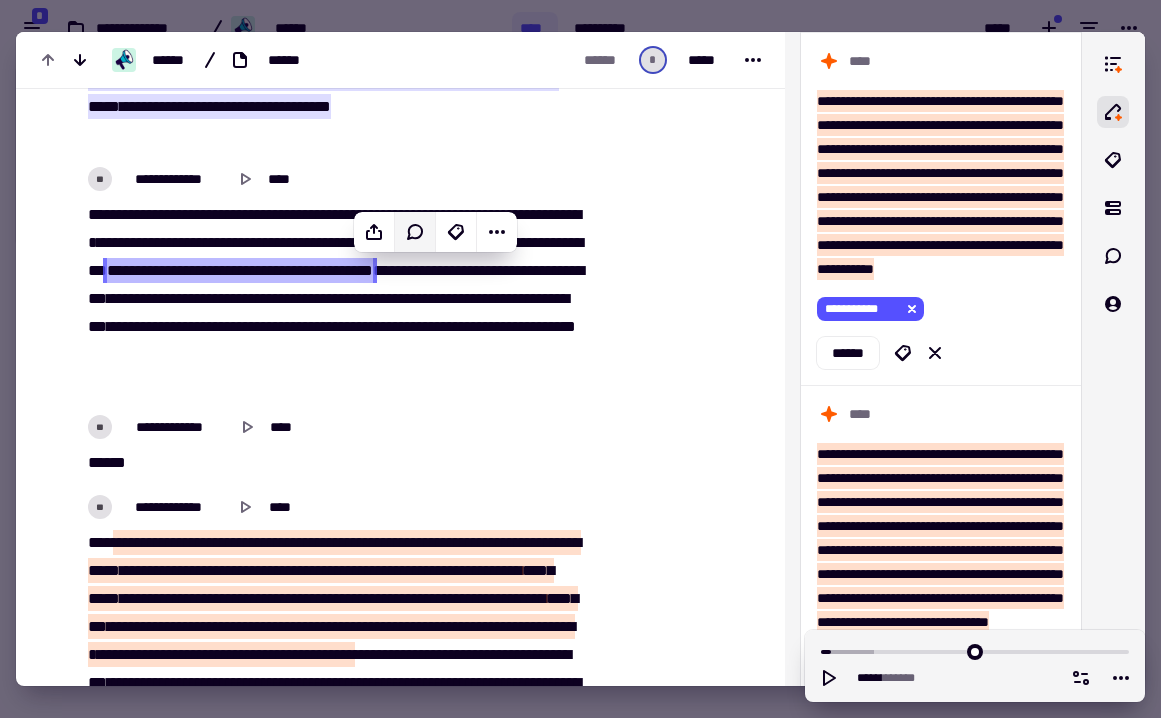 click on "**" at bounding box center (323, 298) 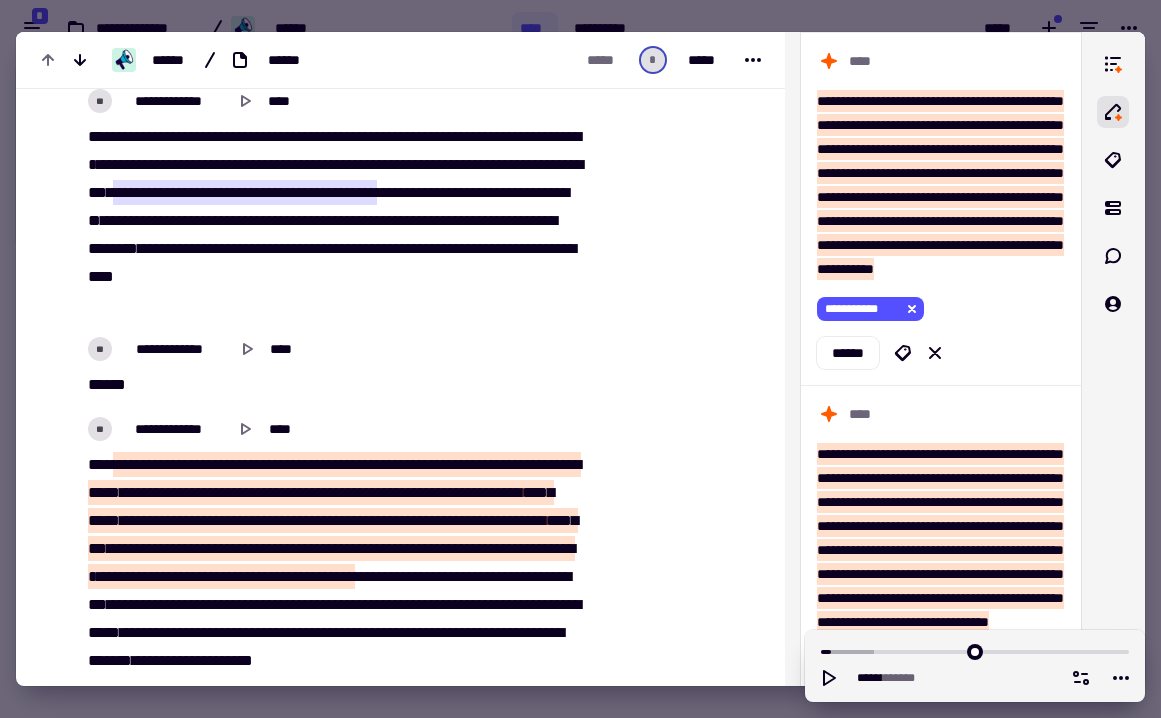 scroll, scrollTop: 1558, scrollLeft: 0, axis: vertical 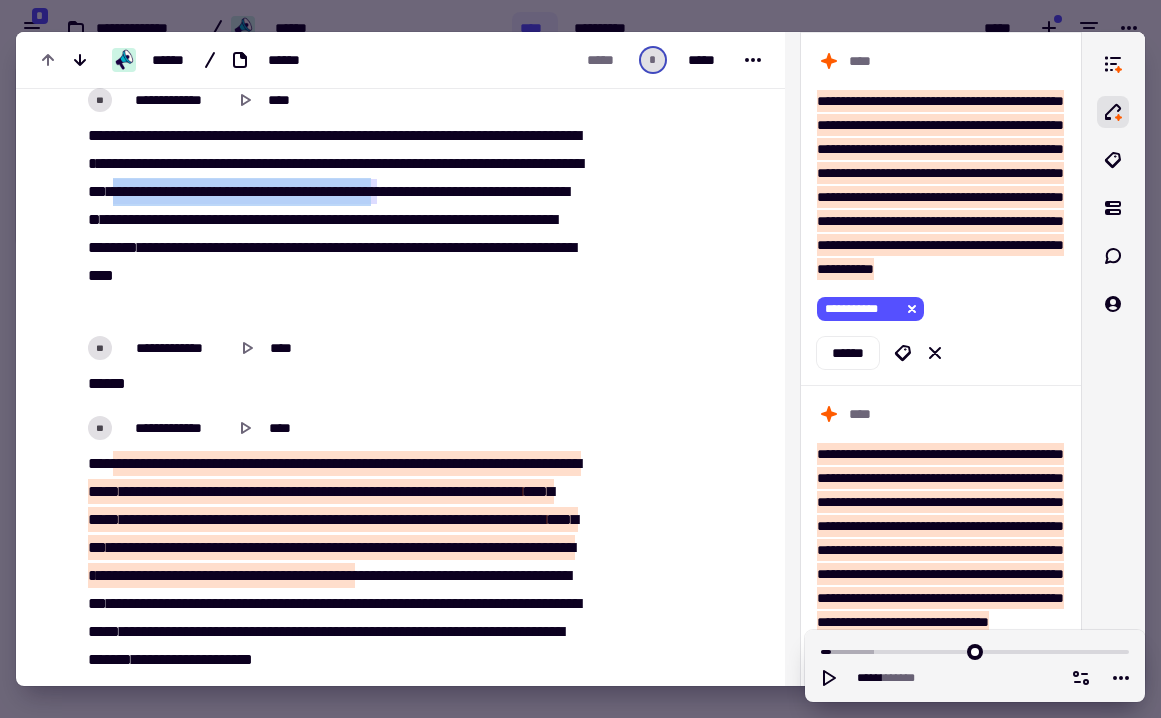 drag, startPoint x: 352, startPoint y: 187, endPoint x: 223, endPoint y: 220, distance: 133.15405 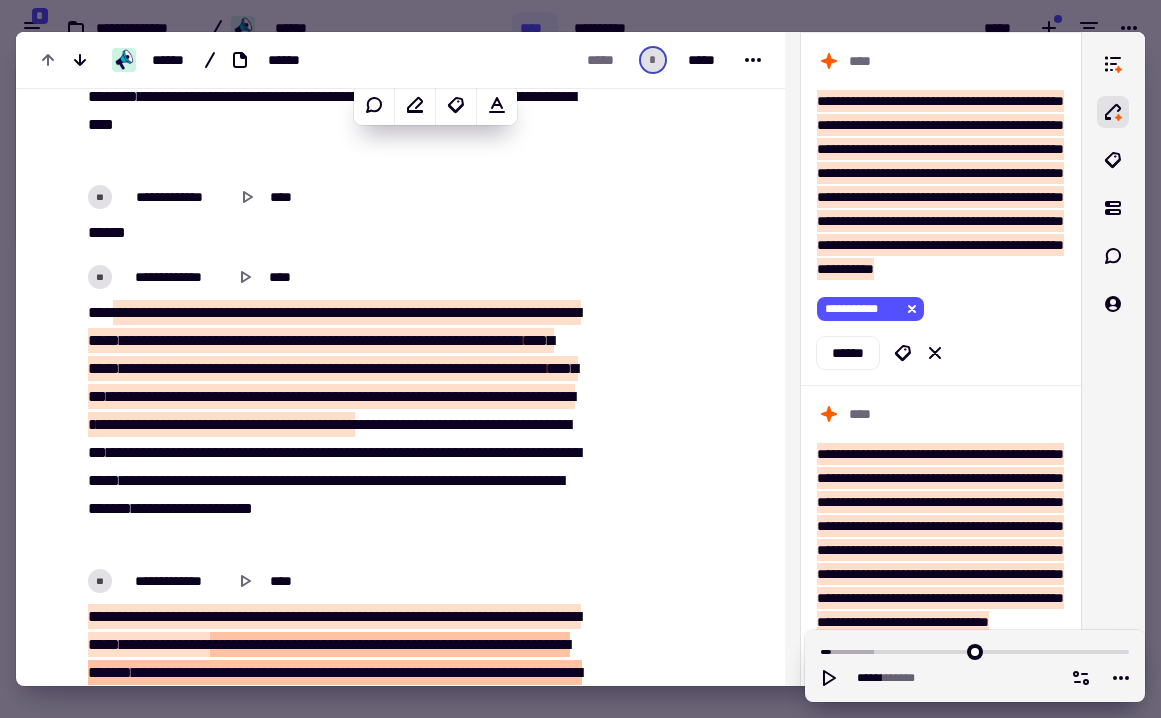 scroll, scrollTop: 1711, scrollLeft: 0, axis: vertical 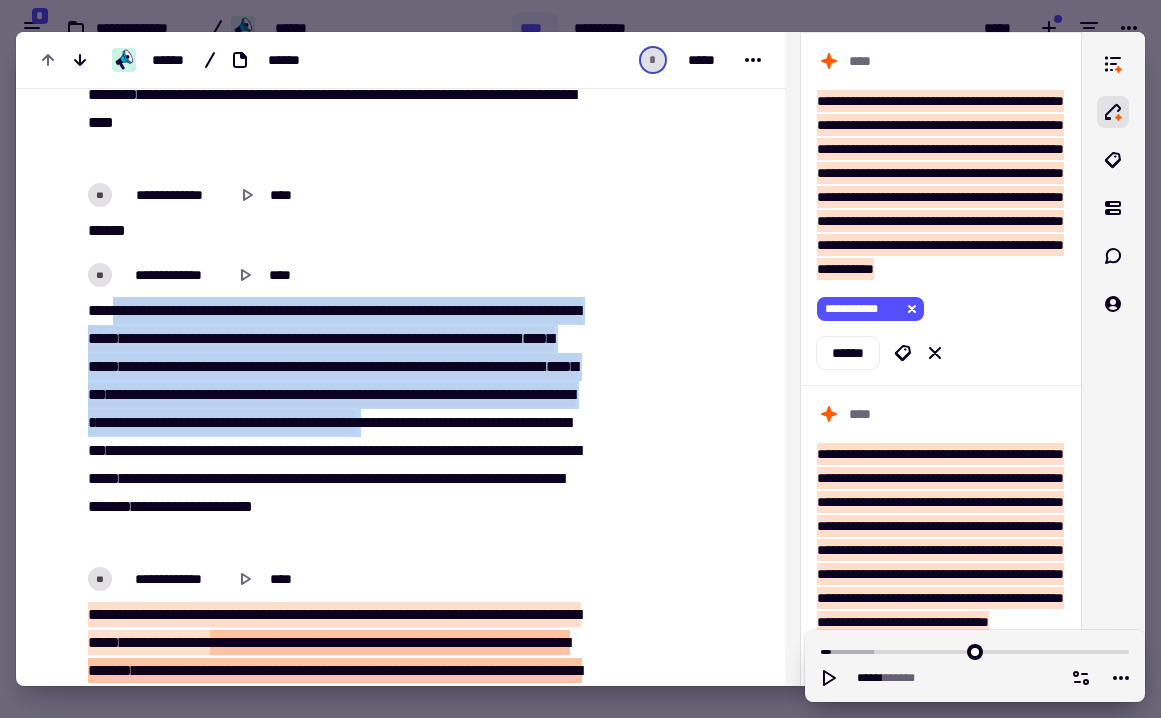 drag, startPoint x: 194, startPoint y: 307, endPoint x: 351, endPoint y: 452, distance: 213.71477 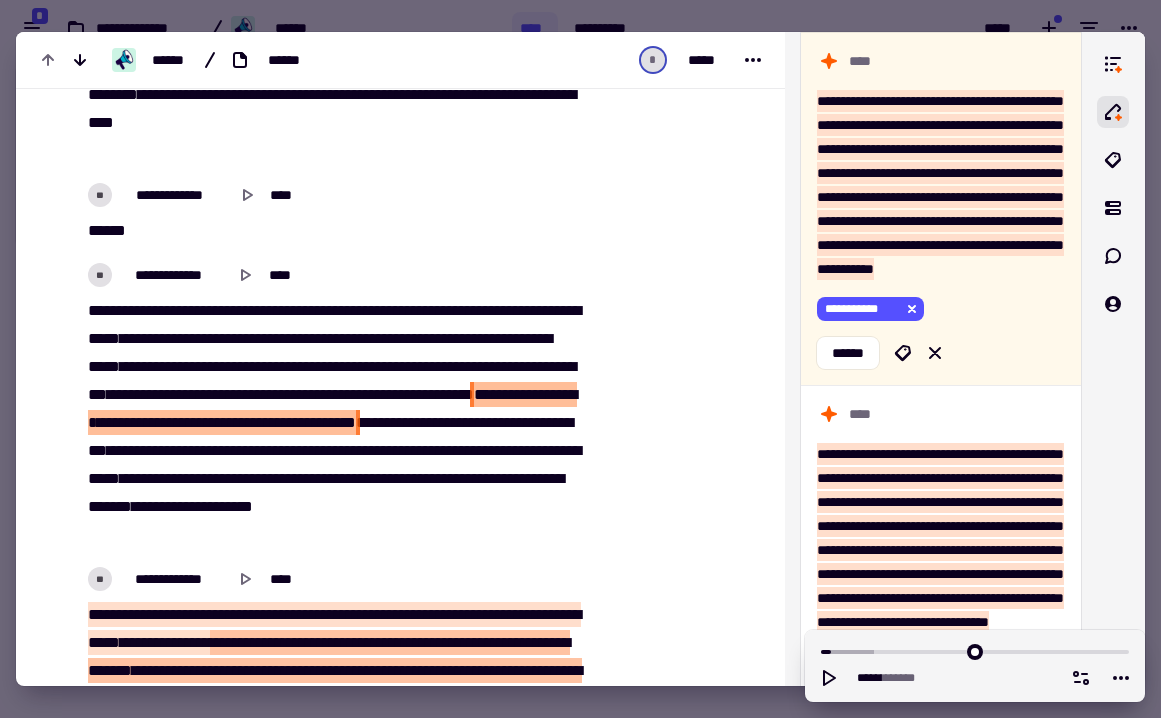 drag, startPoint x: 196, startPoint y: 326, endPoint x: 396, endPoint y: 423, distance: 222.28136 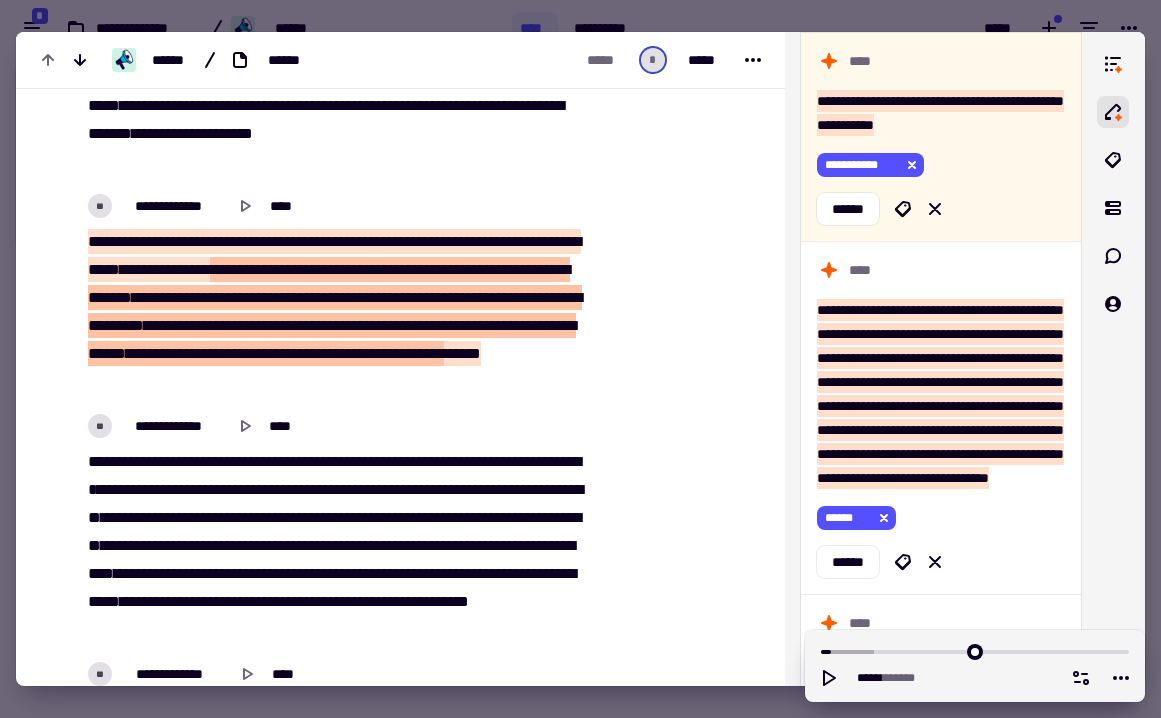 scroll, scrollTop: 2129, scrollLeft: 0, axis: vertical 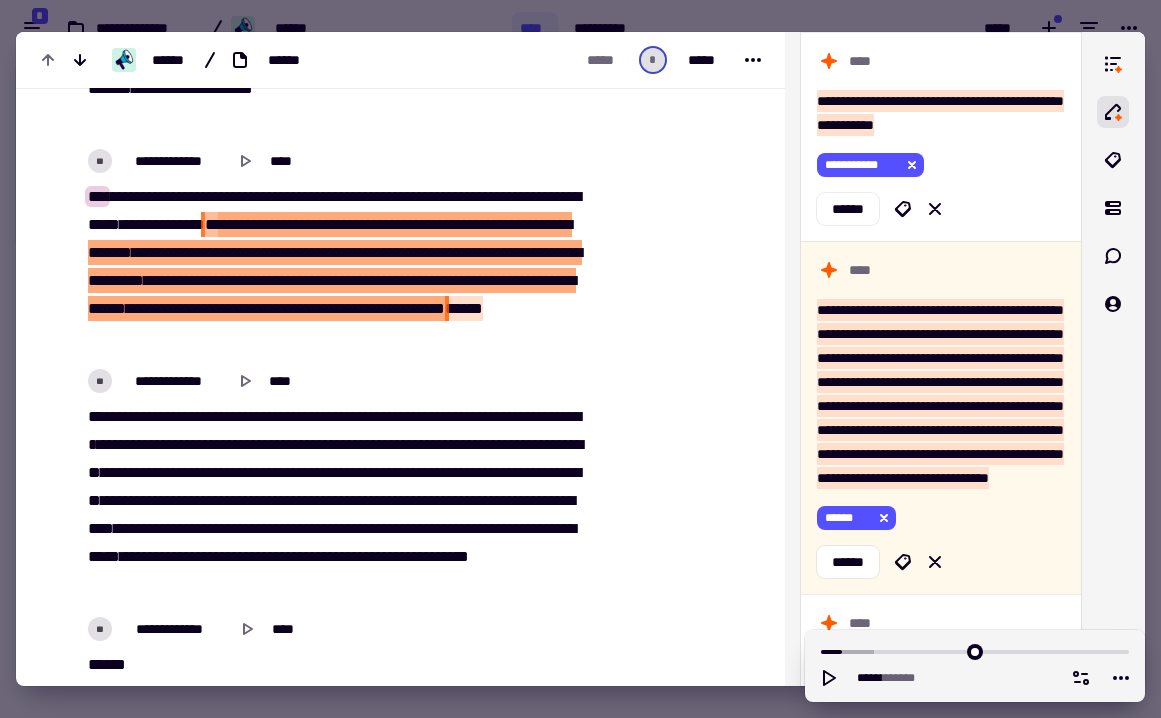 drag, startPoint x: 117, startPoint y: 188, endPoint x: 338, endPoint y: 225, distance: 224.07588 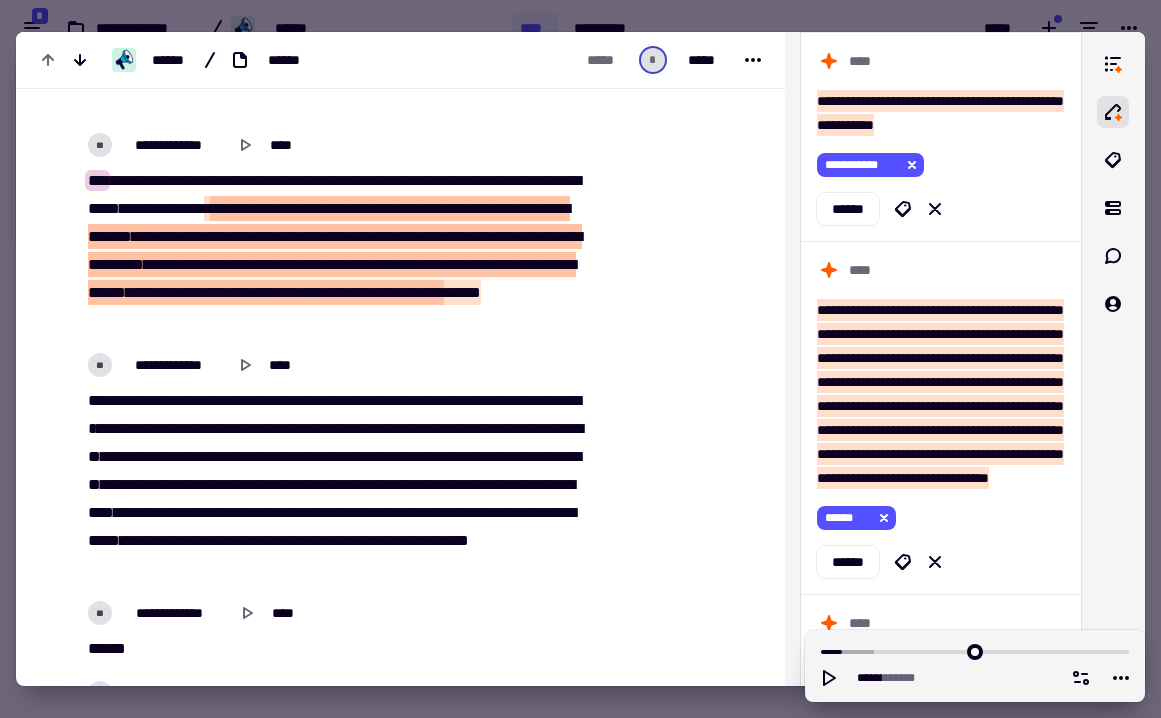 scroll, scrollTop: 2146, scrollLeft: 0, axis: vertical 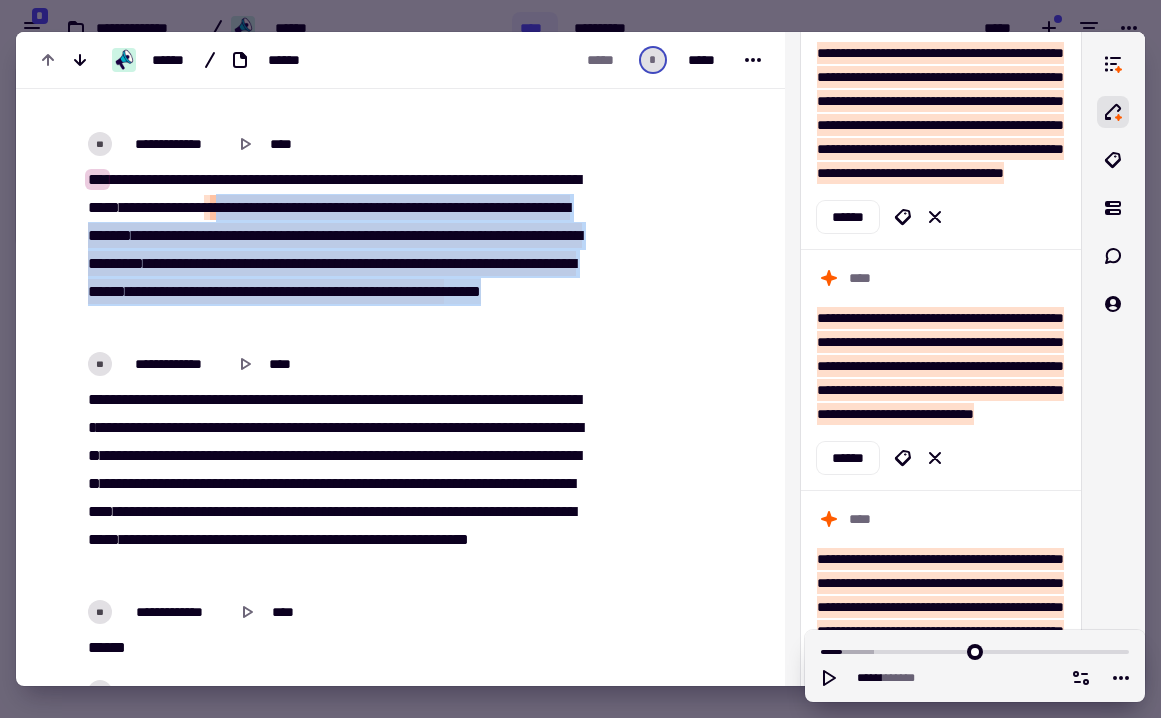 drag, startPoint x: 349, startPoint y: 208, endPoint x: 492, endPoint y: 329, distance: 187.32326 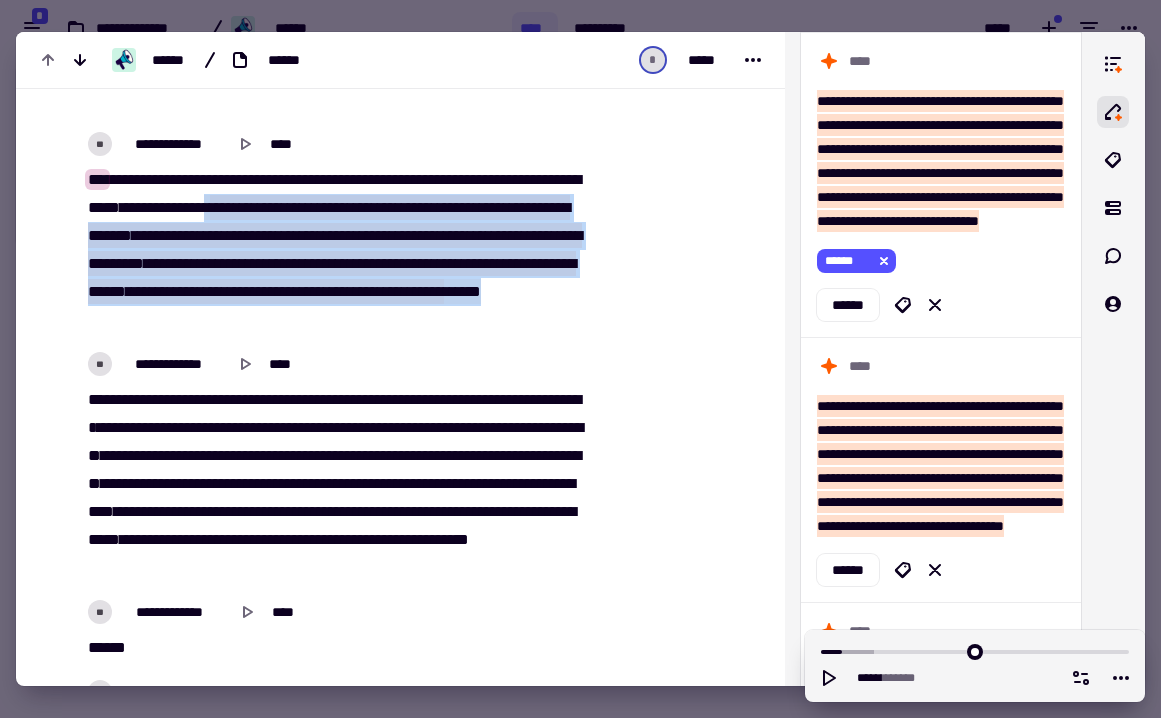 scroll, scrollTop: 417, scrollLeft: 0, axis: vertical 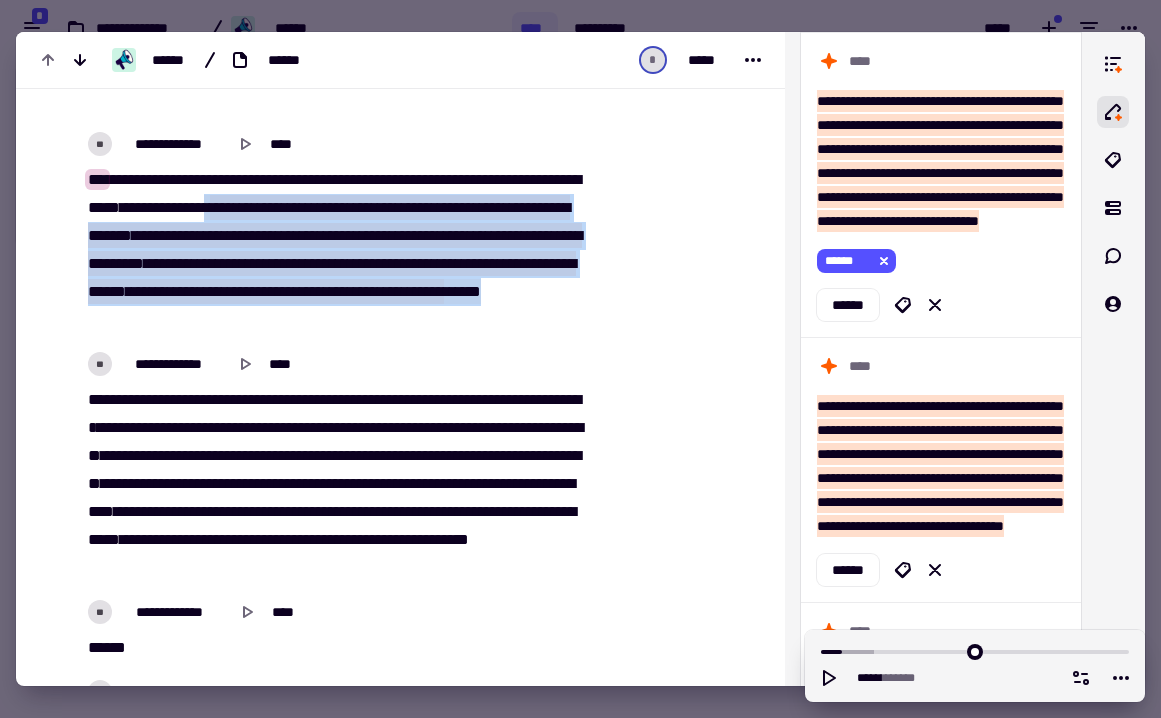 drag, startPoint x: 340, startPoint y: 203, endPoint x: 502, endPoint y: 327, distance: 204.0098 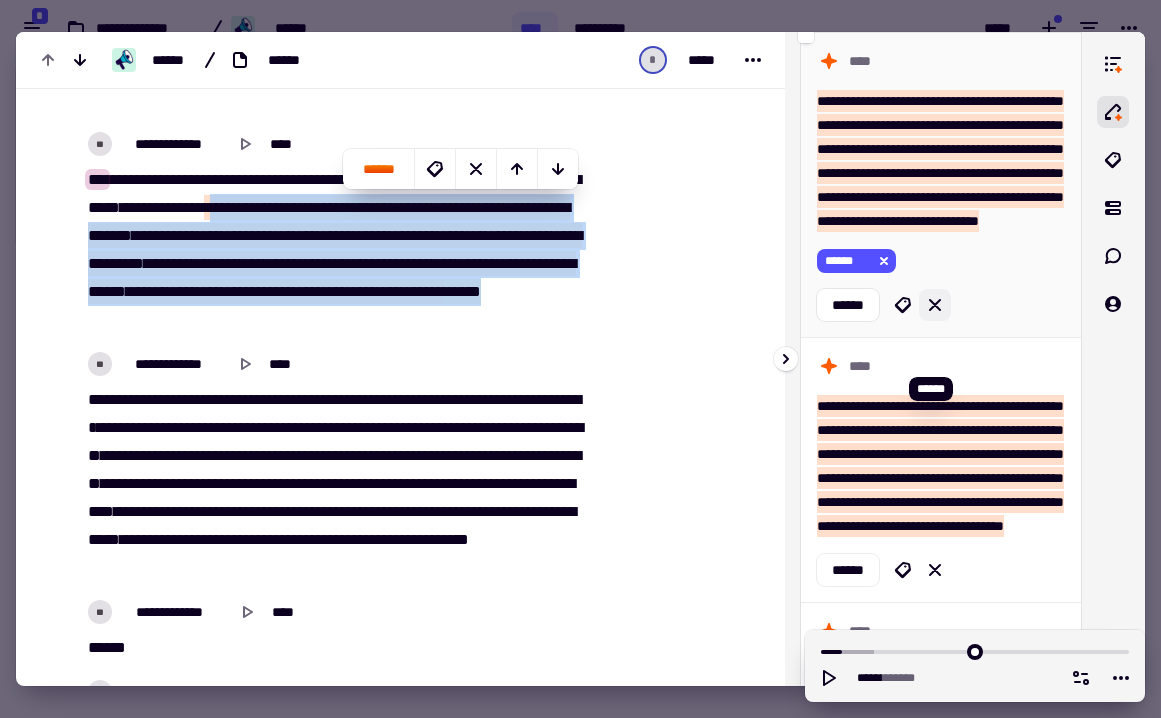 click 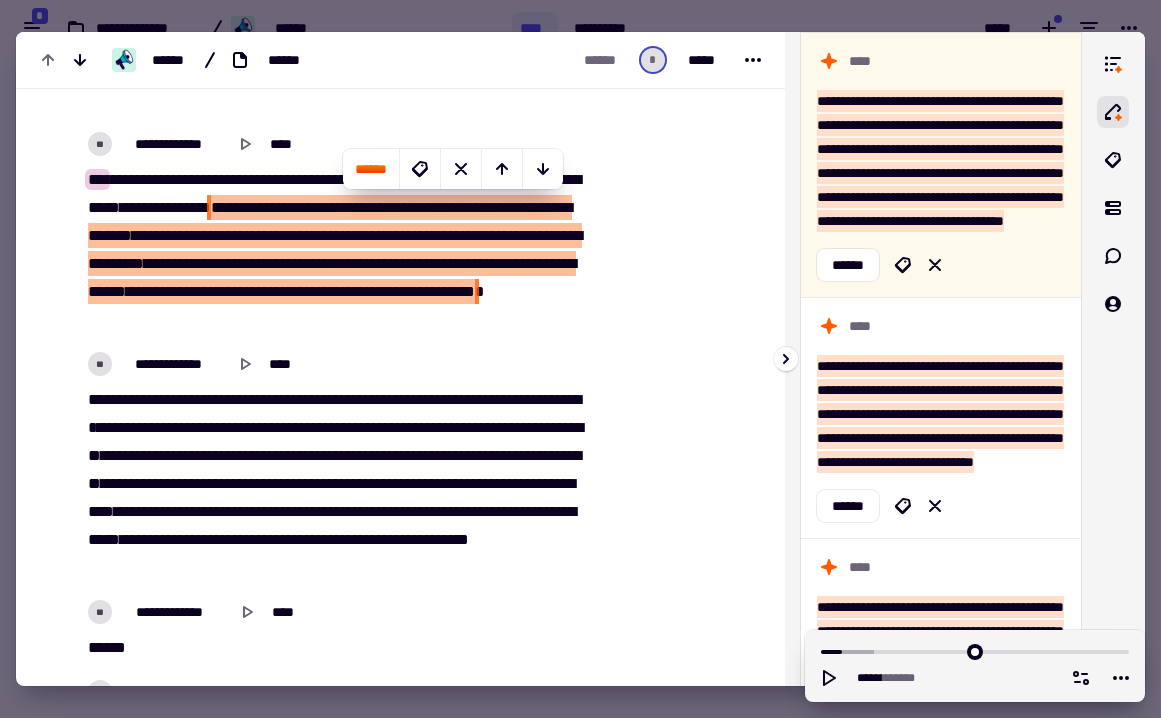 scroll, scrollTop: 64, scrollLeft: 0, axis: vertical 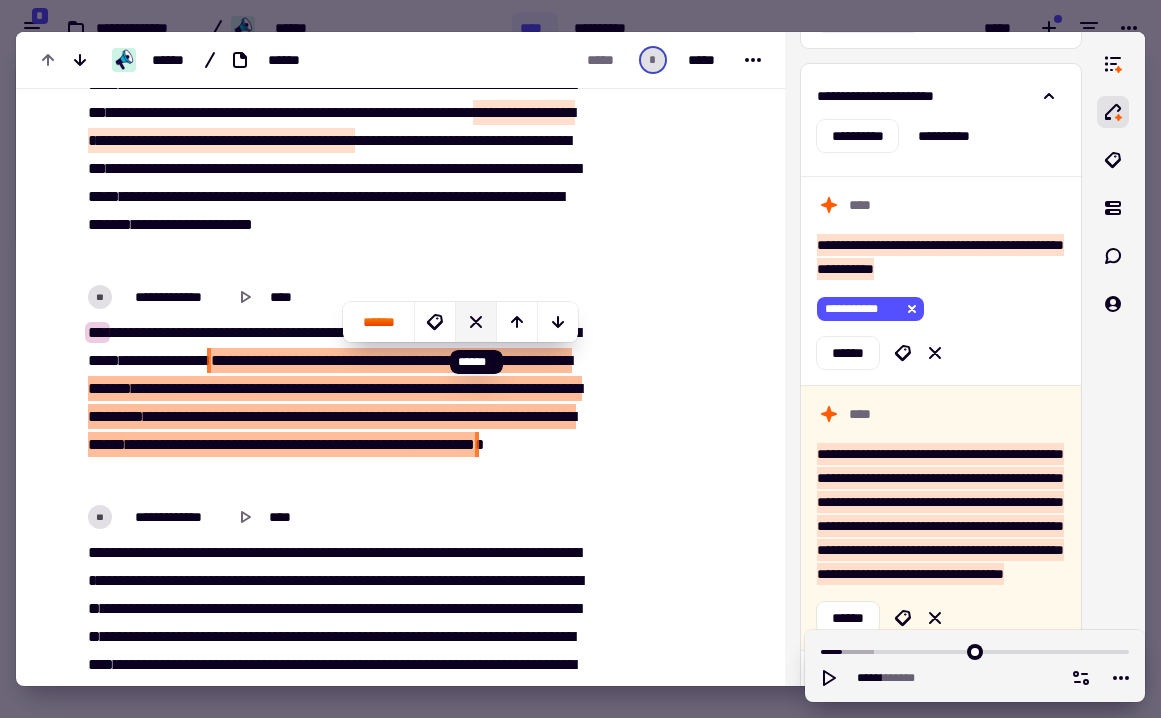 click 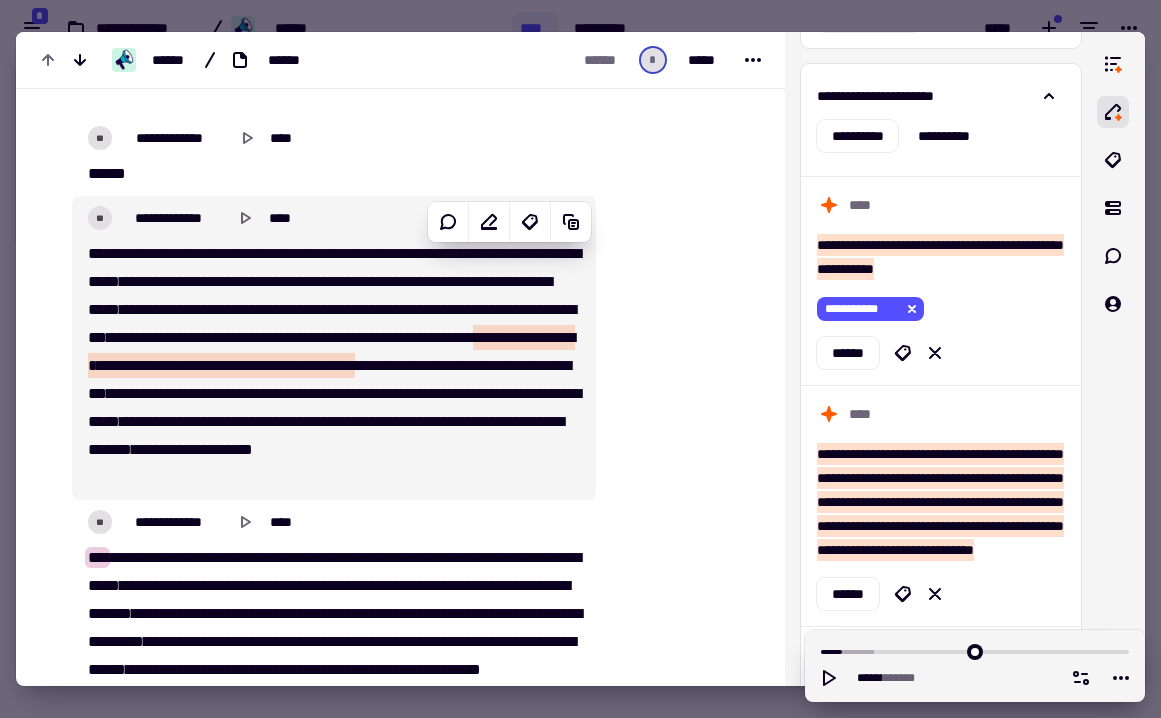 scroll, scrollTop: 1770, scrollLeft: 0, axis: vertical 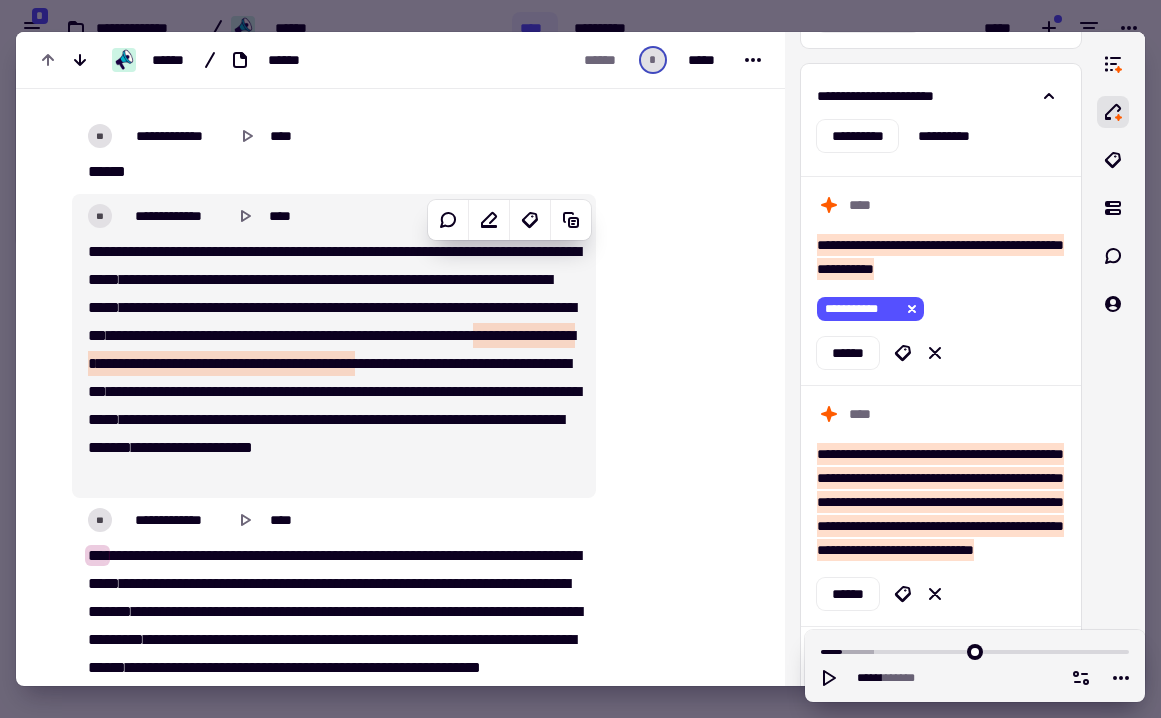 click on "****" at bounding box center (343, 363) 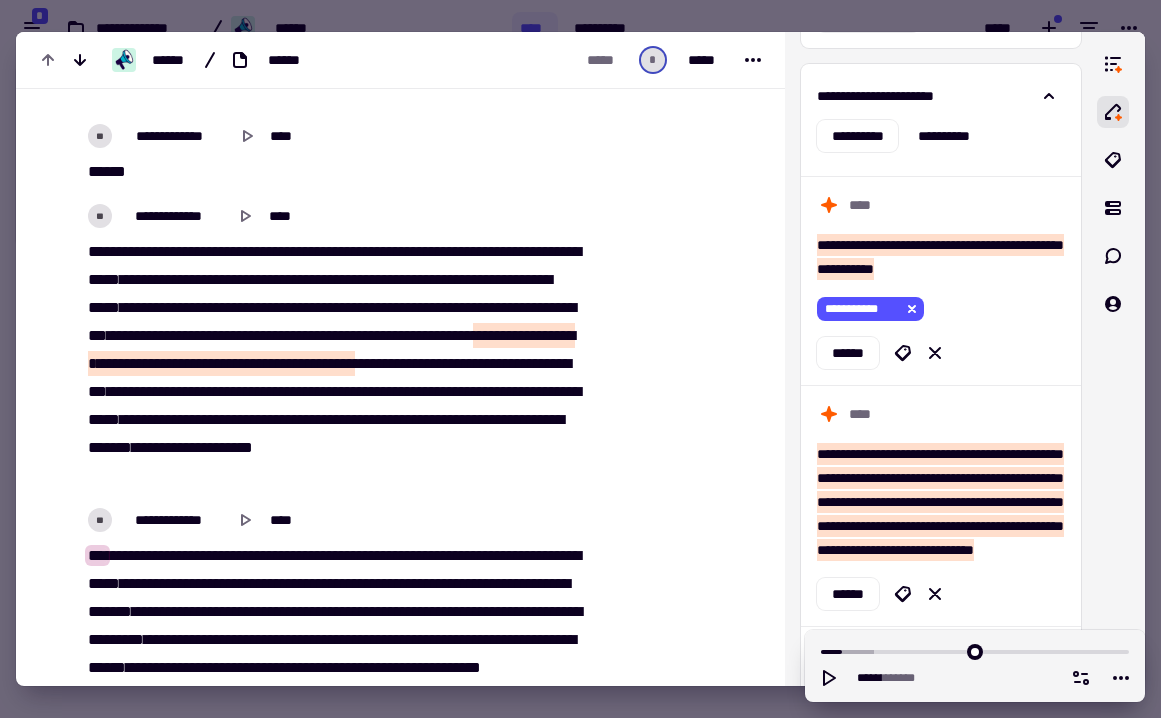 click on "********" at bounding box center [301, 363] 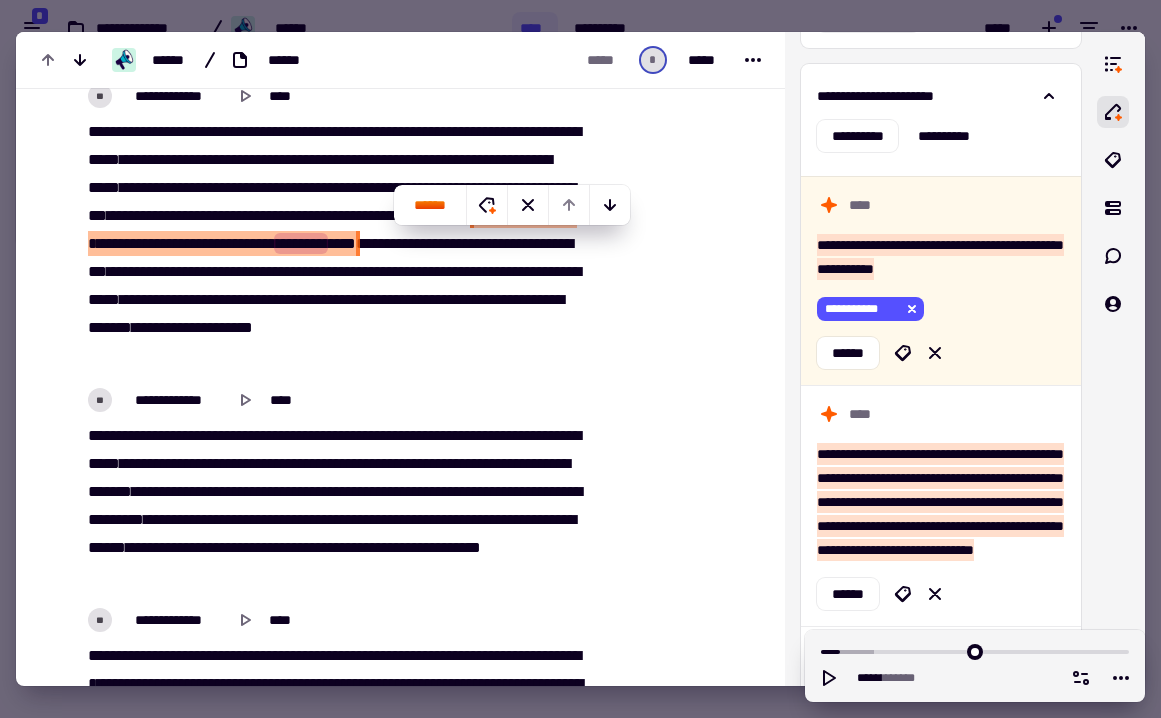 scroll, scrollTop: 1850, scrollLeft: 0, axis: vertical 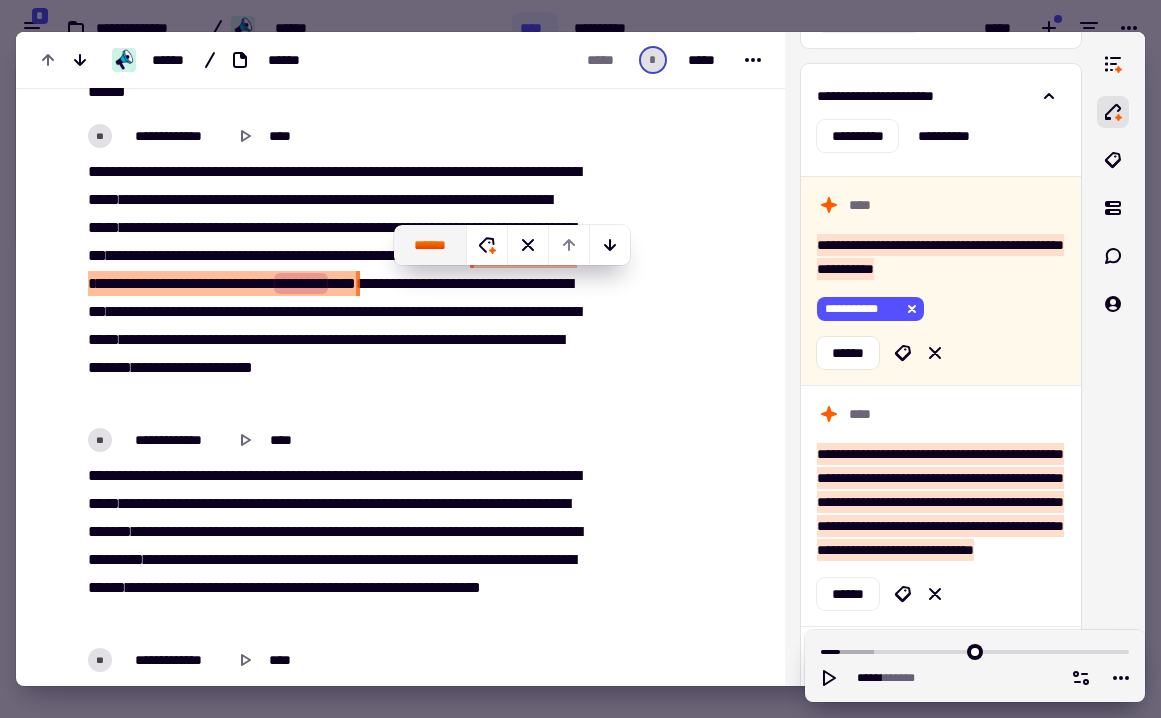 click on "******" 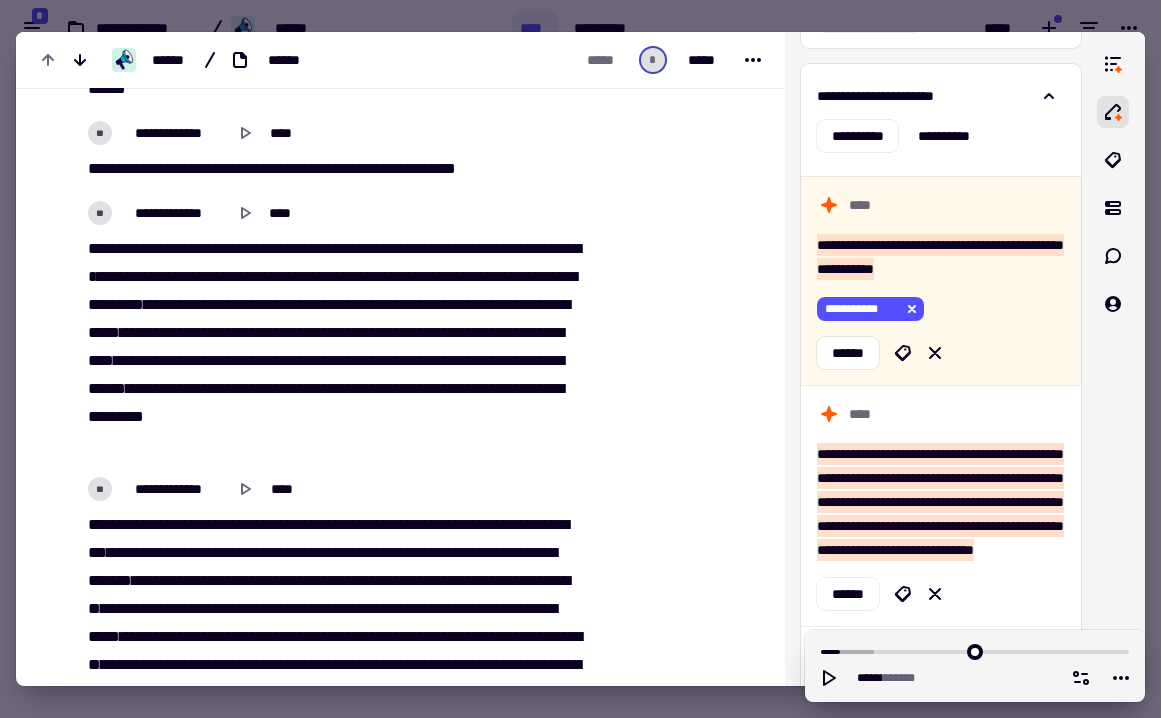 scroll, scrollTop: 2708, scrollLeft: 0, axis: vertical 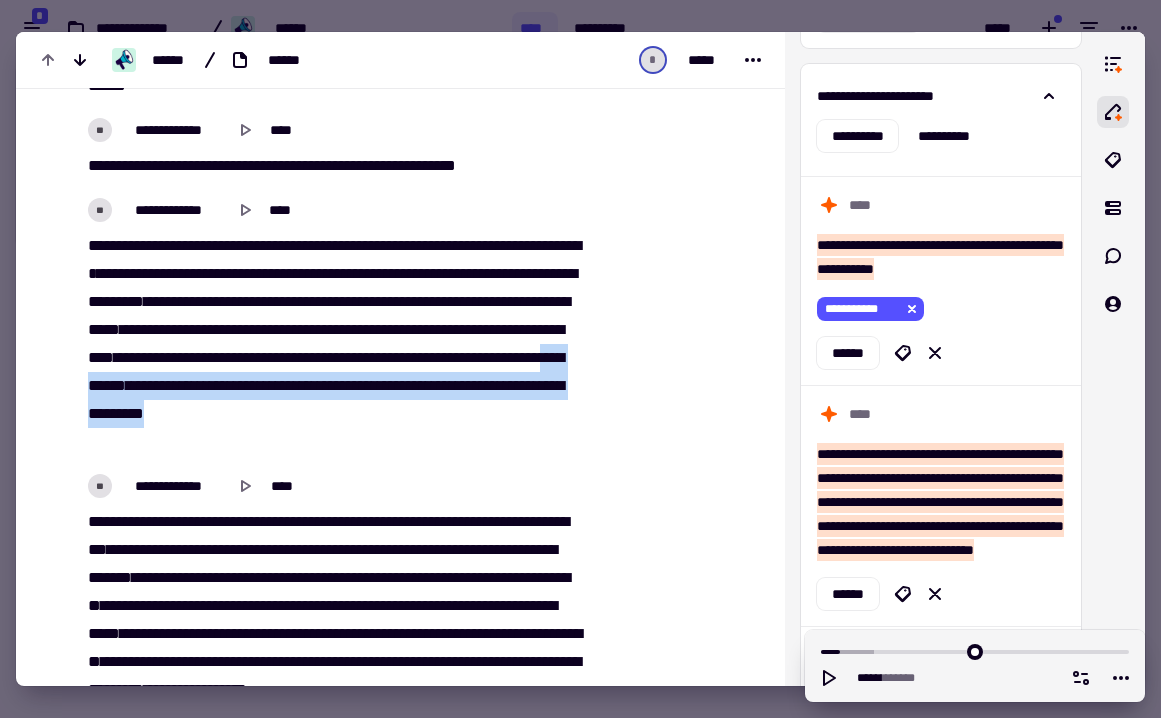 drag, startPoint x: 192, startPoint y: 413, endPoint x: 389, endPoint y: 443, distance: 199.27118 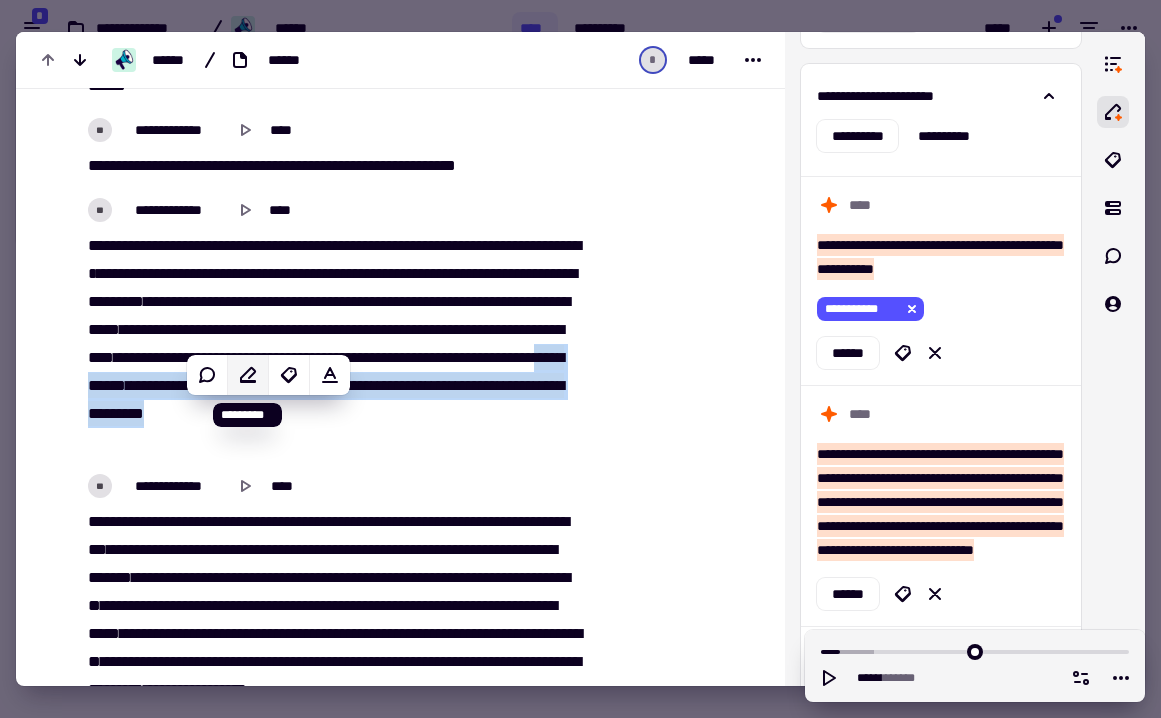 click 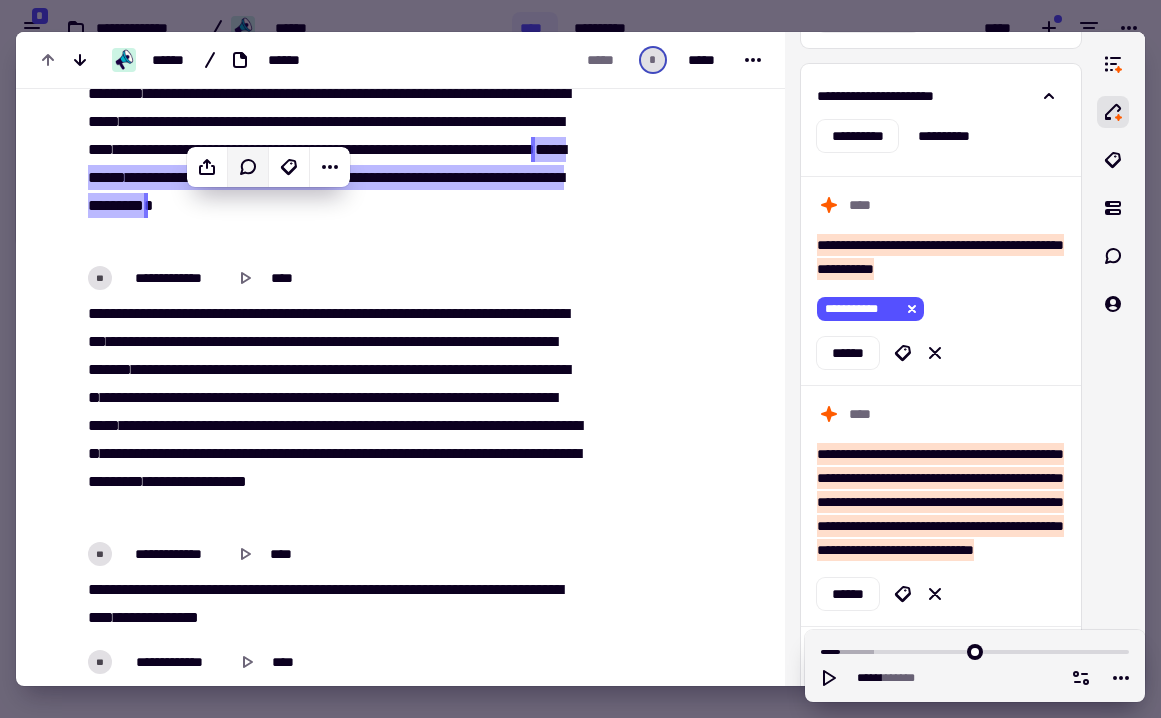 scroll, scrollTop: 2956, scrollLeft: 0, axis: vertical 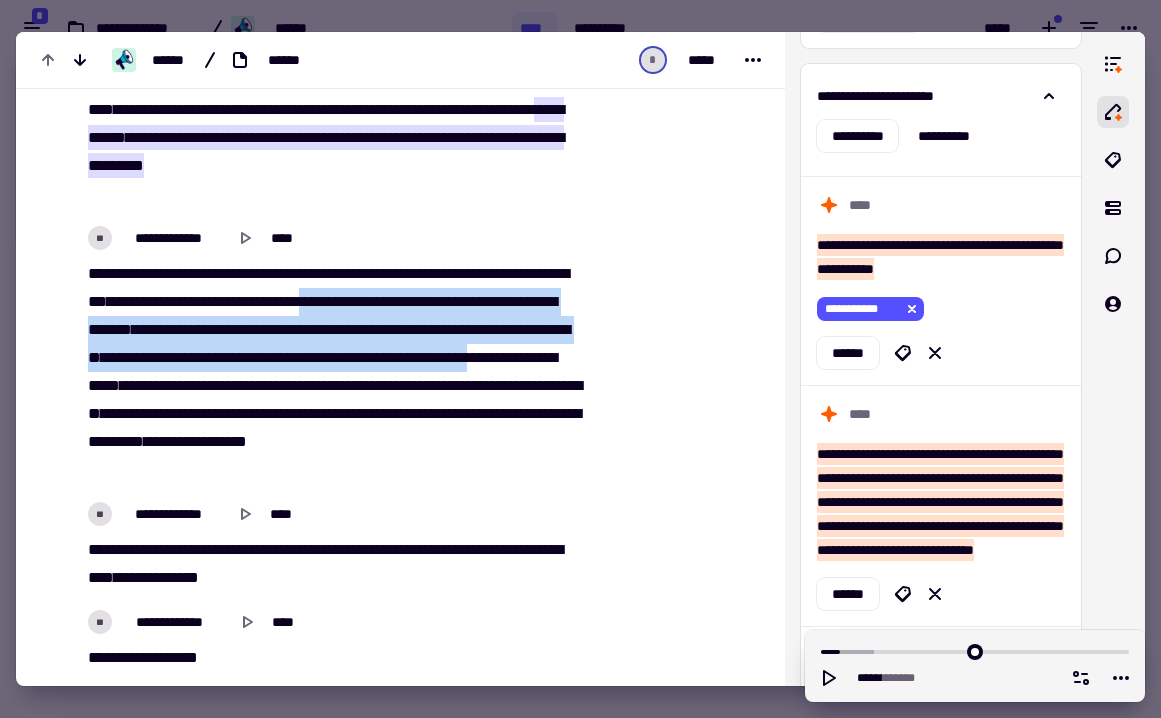 drag, startPoint x: 457, startPoint y: 316, endPoint x: 320, endPoint y: 395, distance: 158.14551 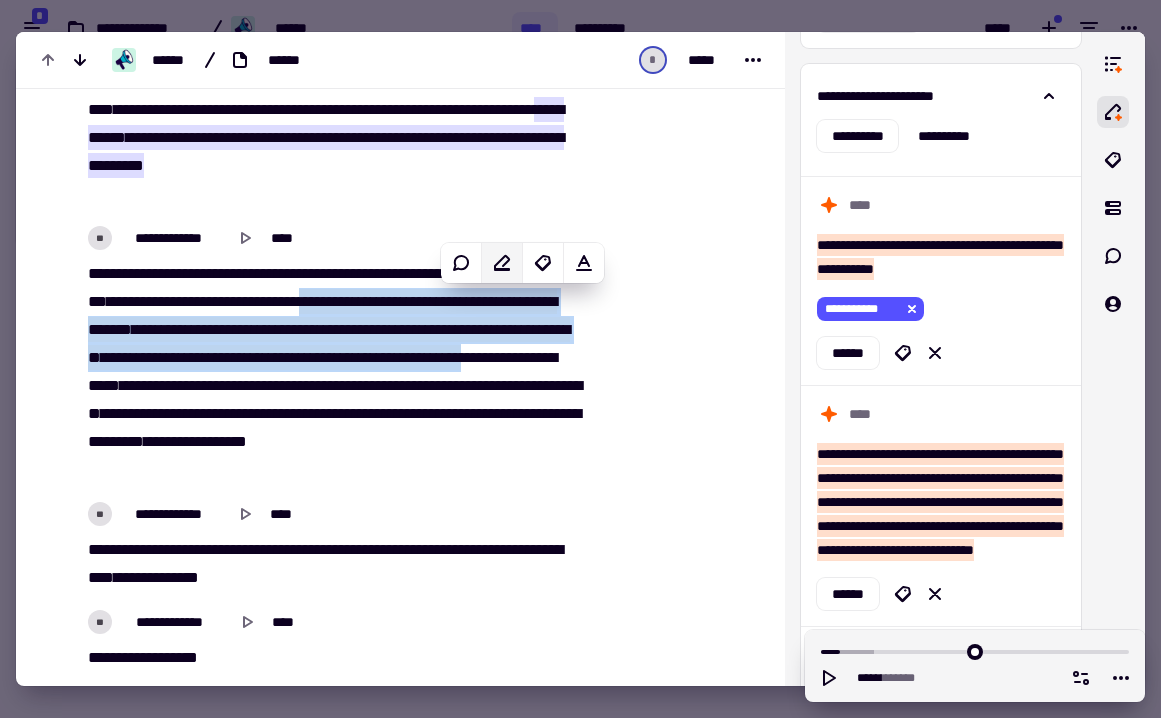 click 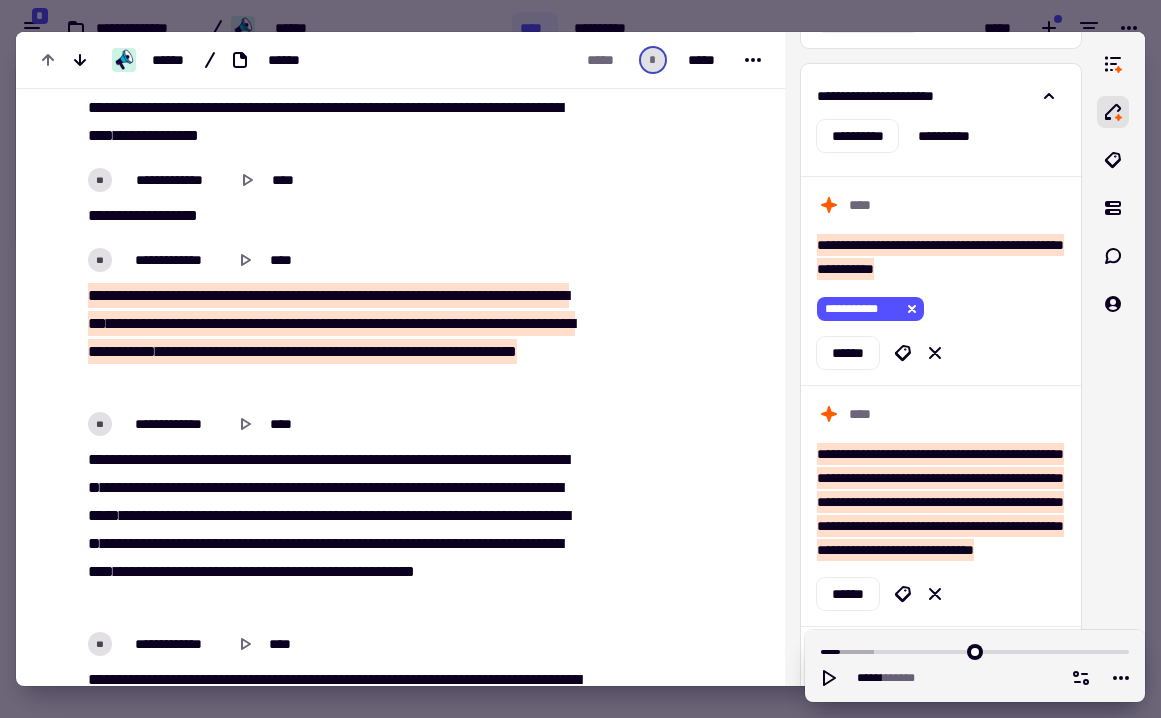 scroll, scrollTop: 3403, scrollLeft: 0, axis: vertical 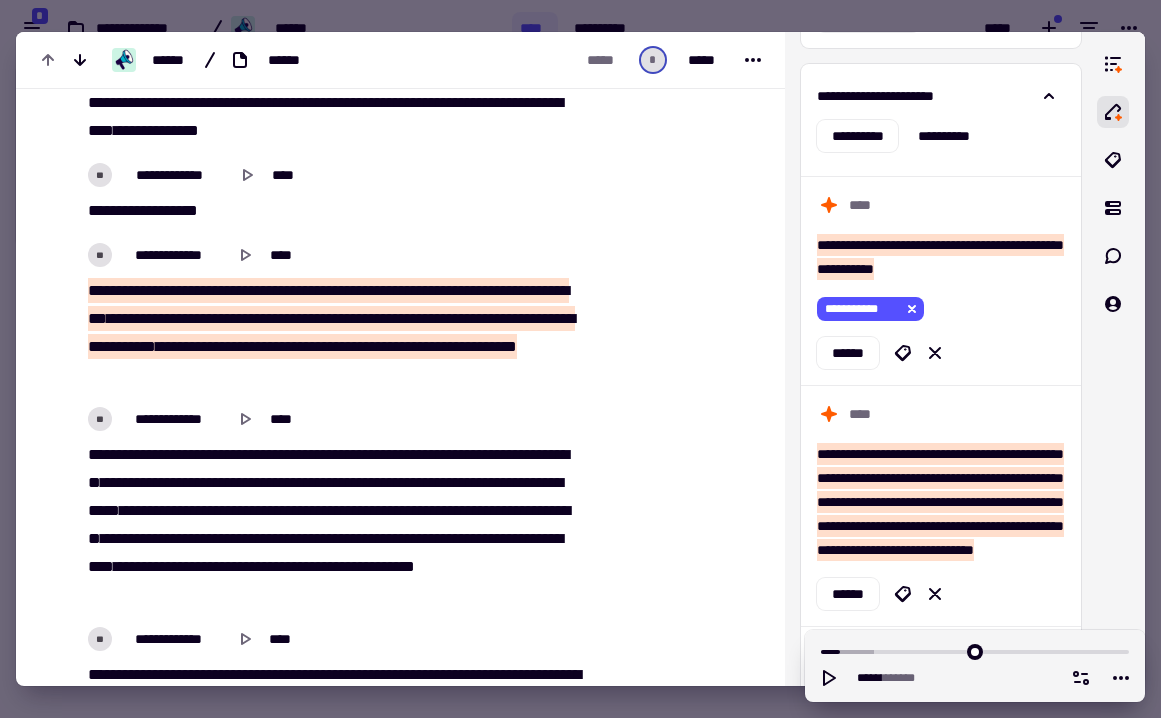 click on "***" at bounding box center [206, 318] 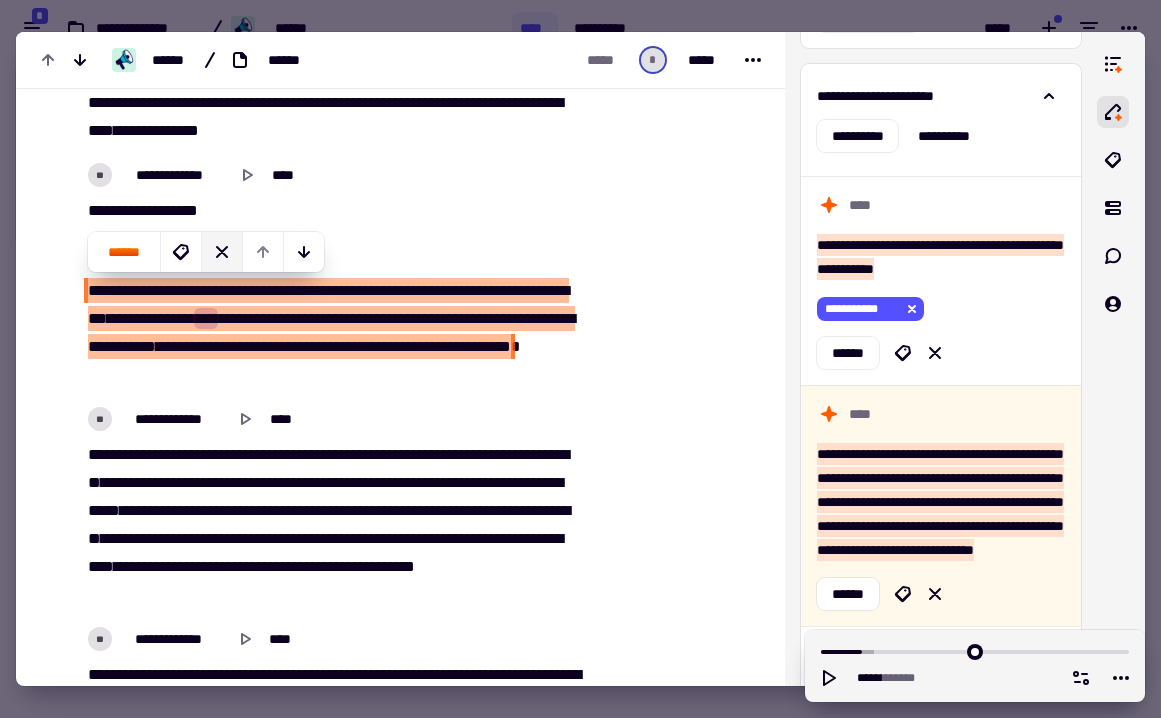 click 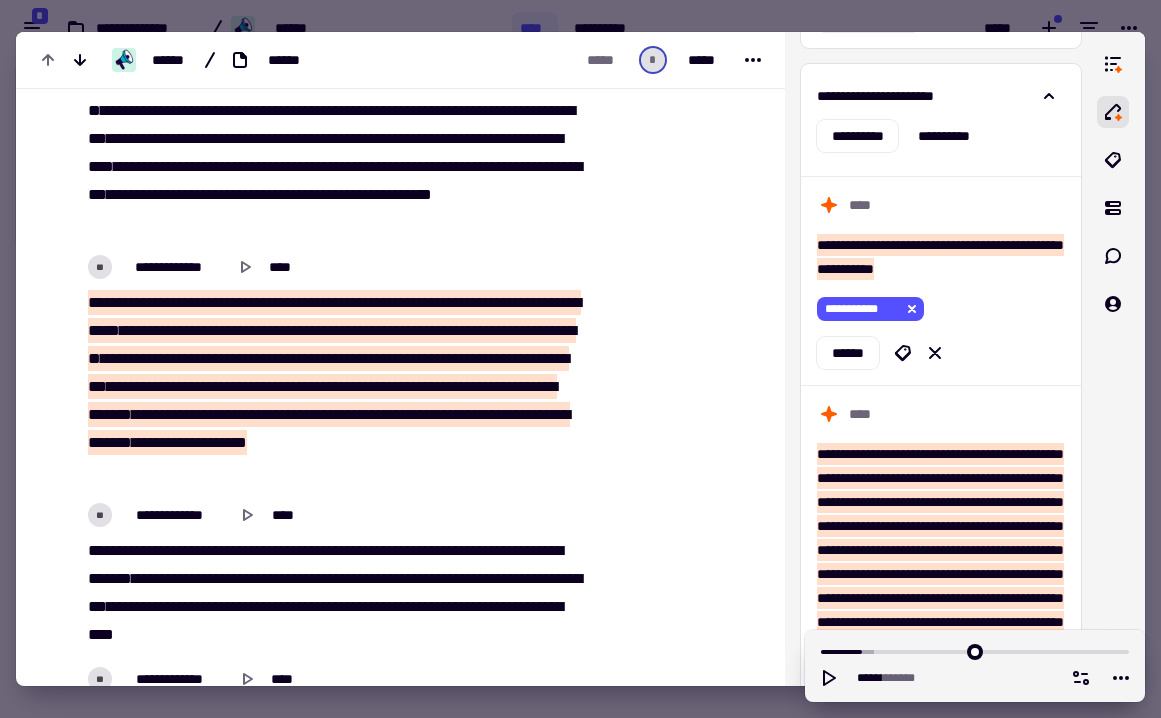 scroll, scrollTop: 4197, scrollLeft: 0, axis: vertical 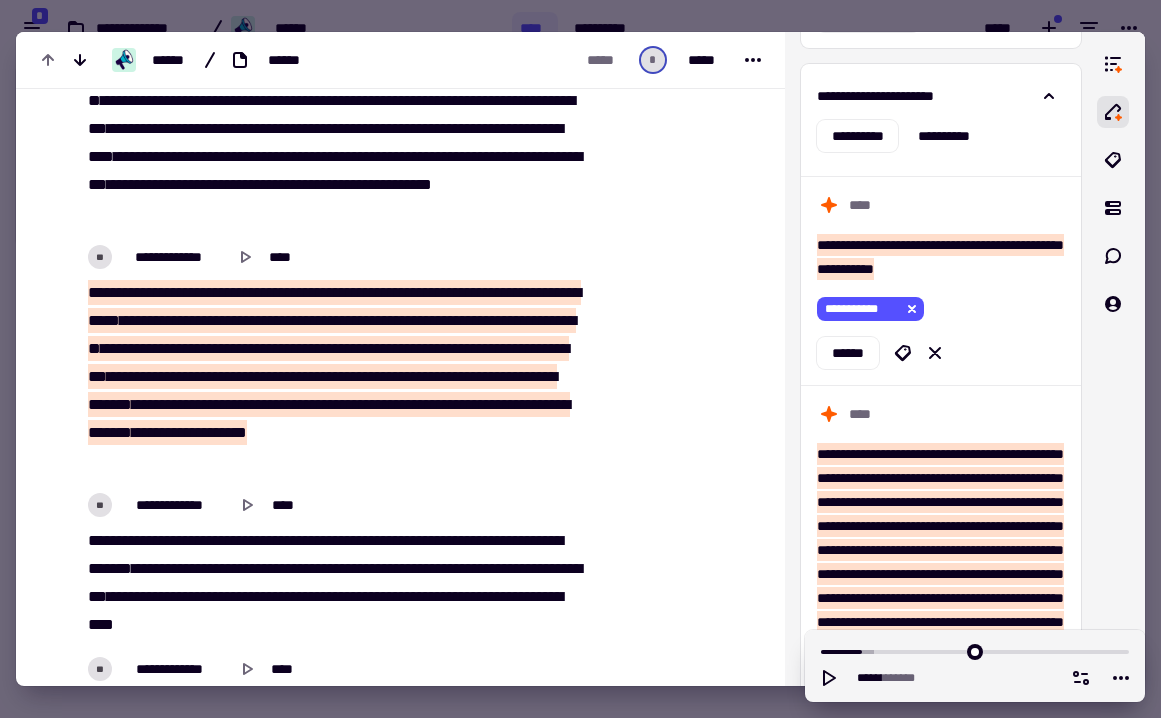 click on "**********" at bounding box center (537, 320) 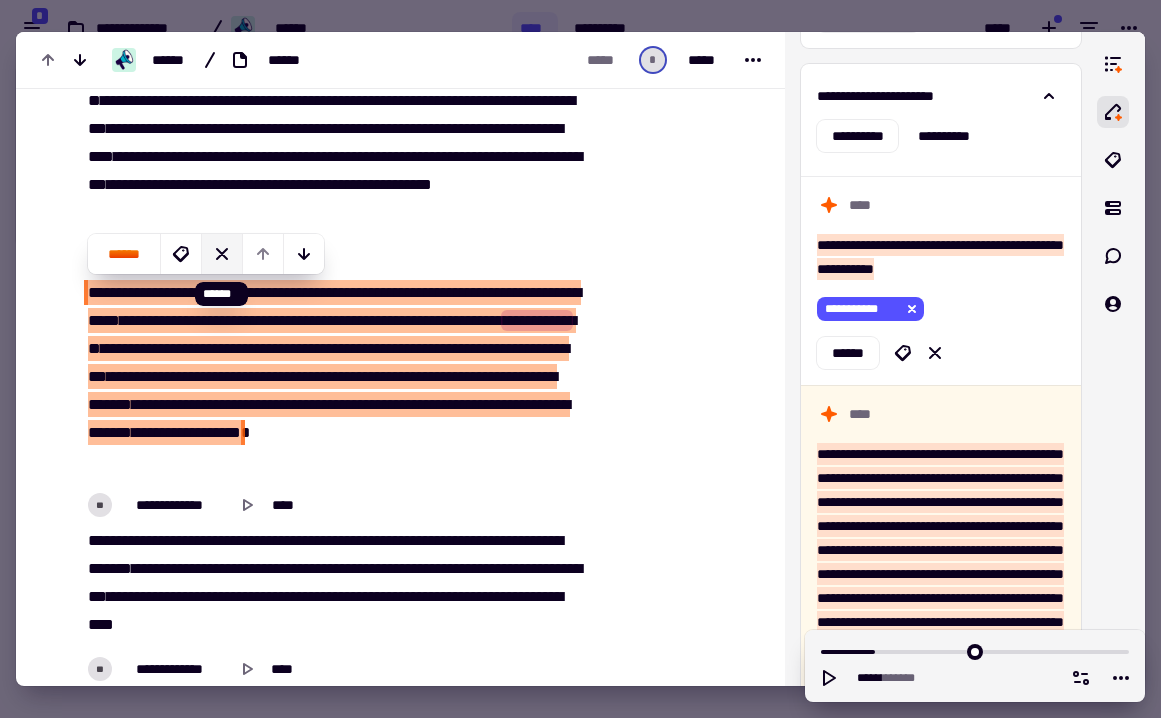click 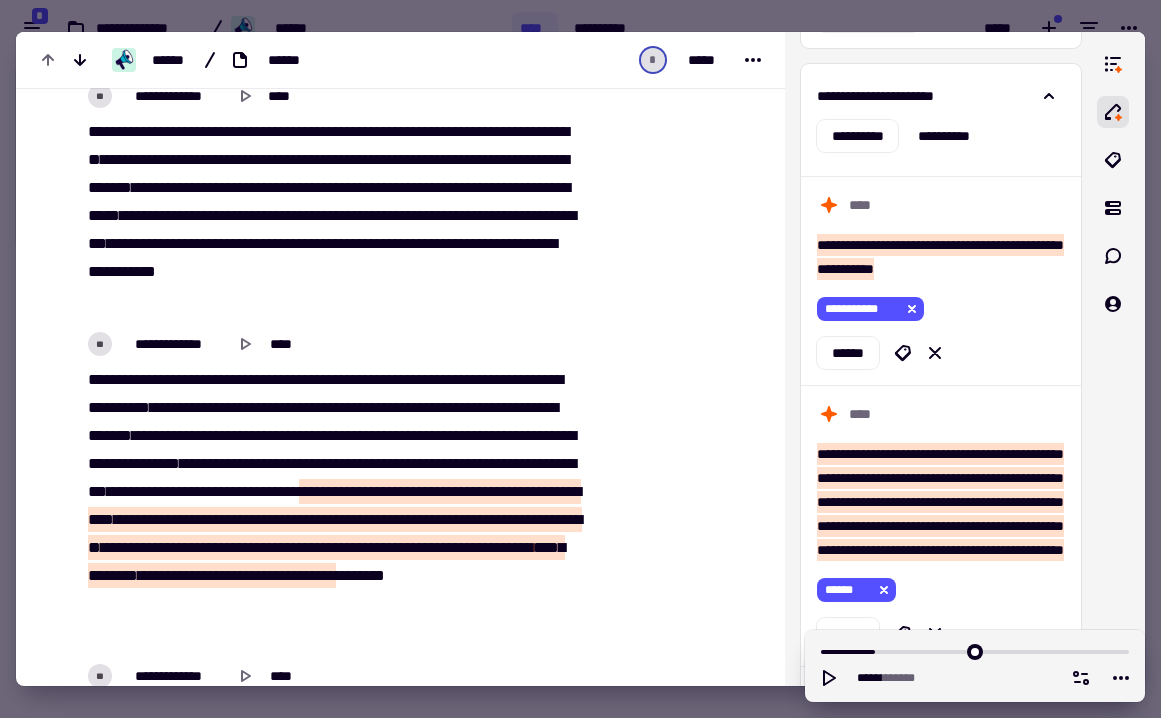 scroll, scrollTop: 5000, scrollLeft: 0, axis: vertical 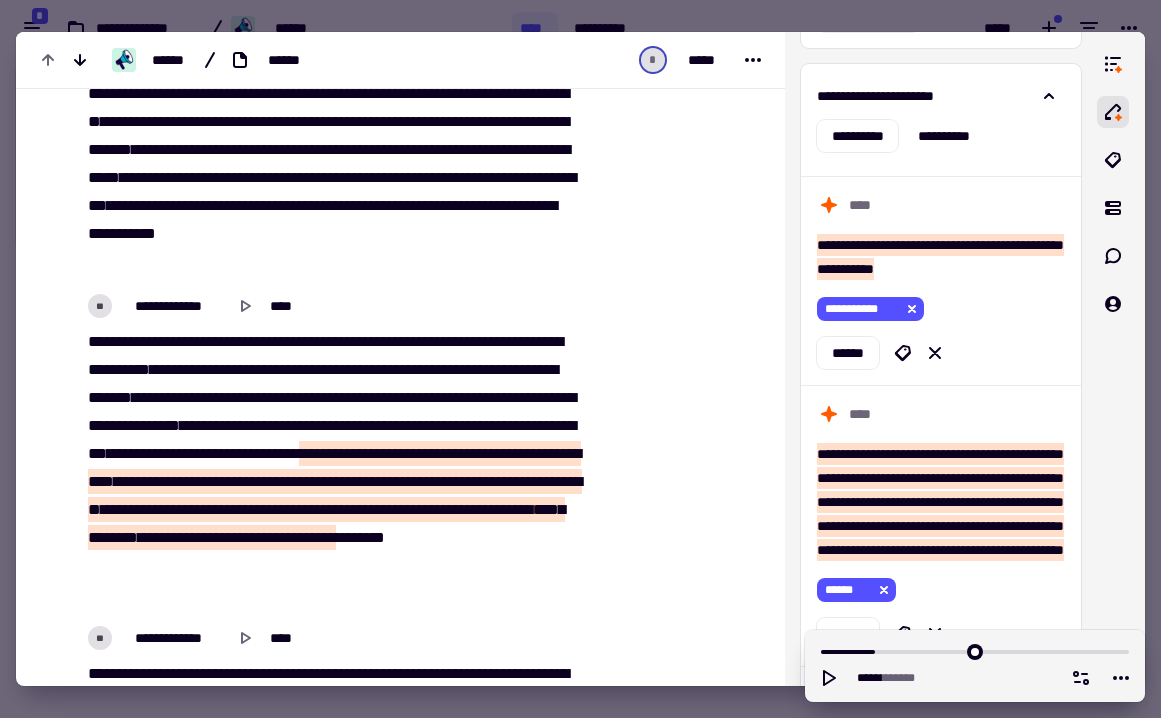 click on "**********" at bounding box center [326, 523] 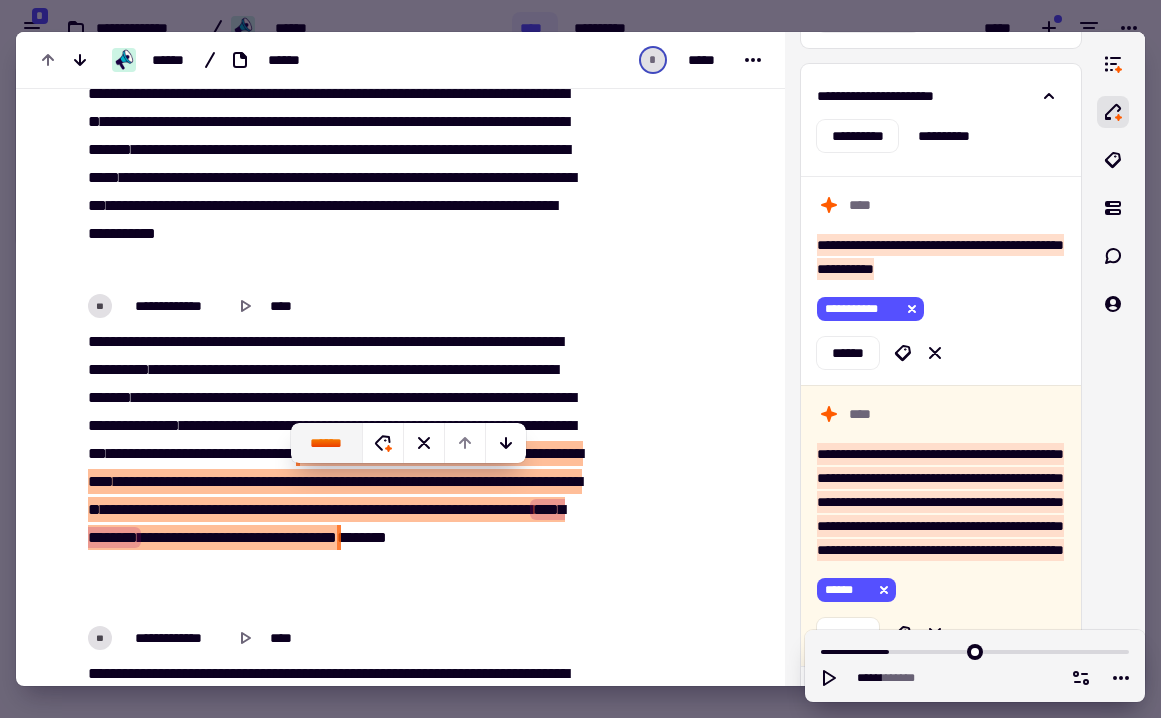 click on "******" 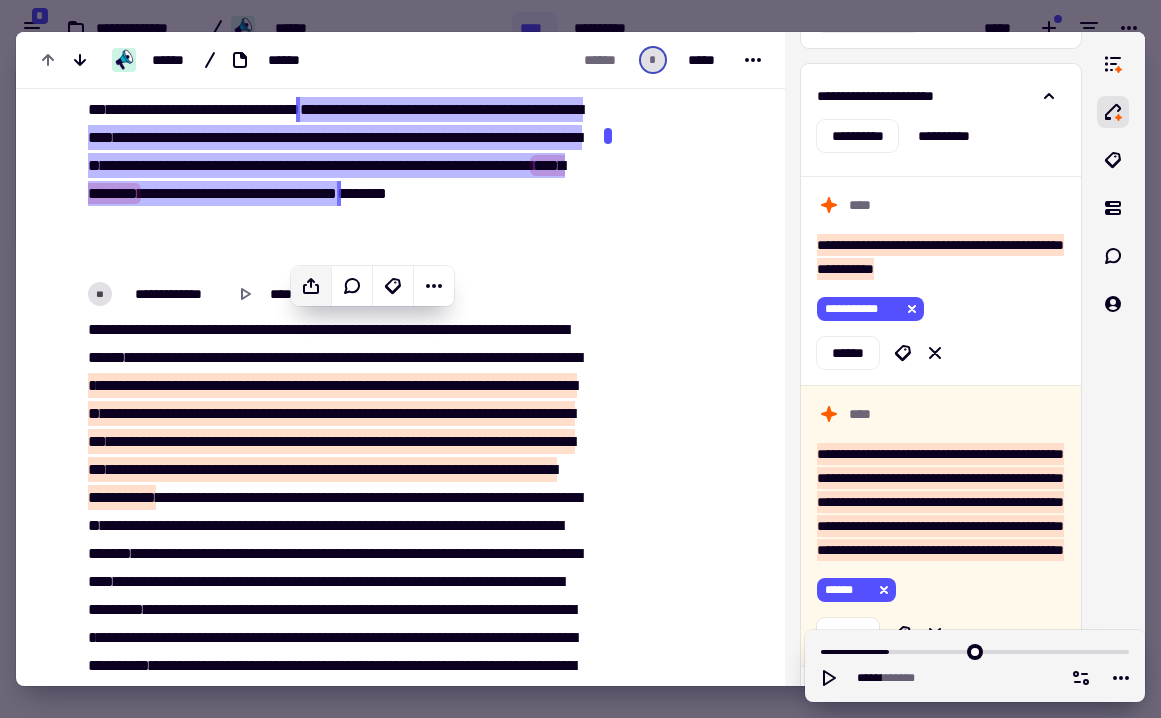 scroll, scrollTop: 5345, scrollLeft: 0, axis: vertical 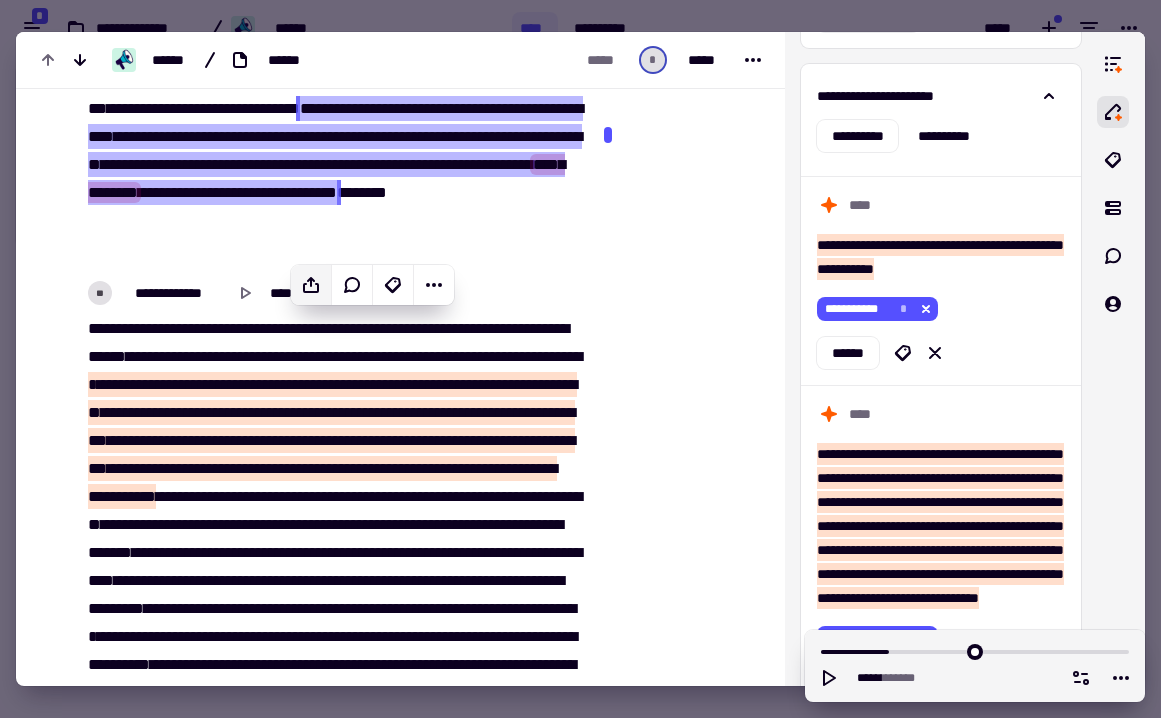 click on "**" at bounding box center [541, 384] 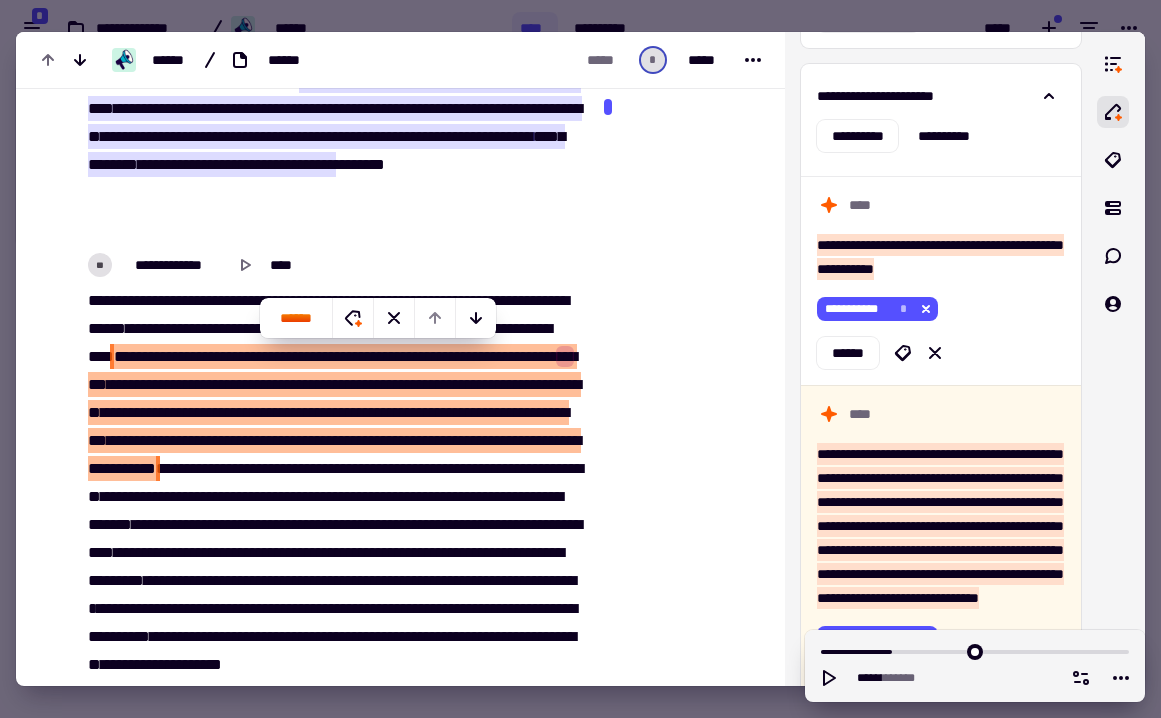 scroll, scrollTop: 5399, scrollLeft: 0, axis: vertical 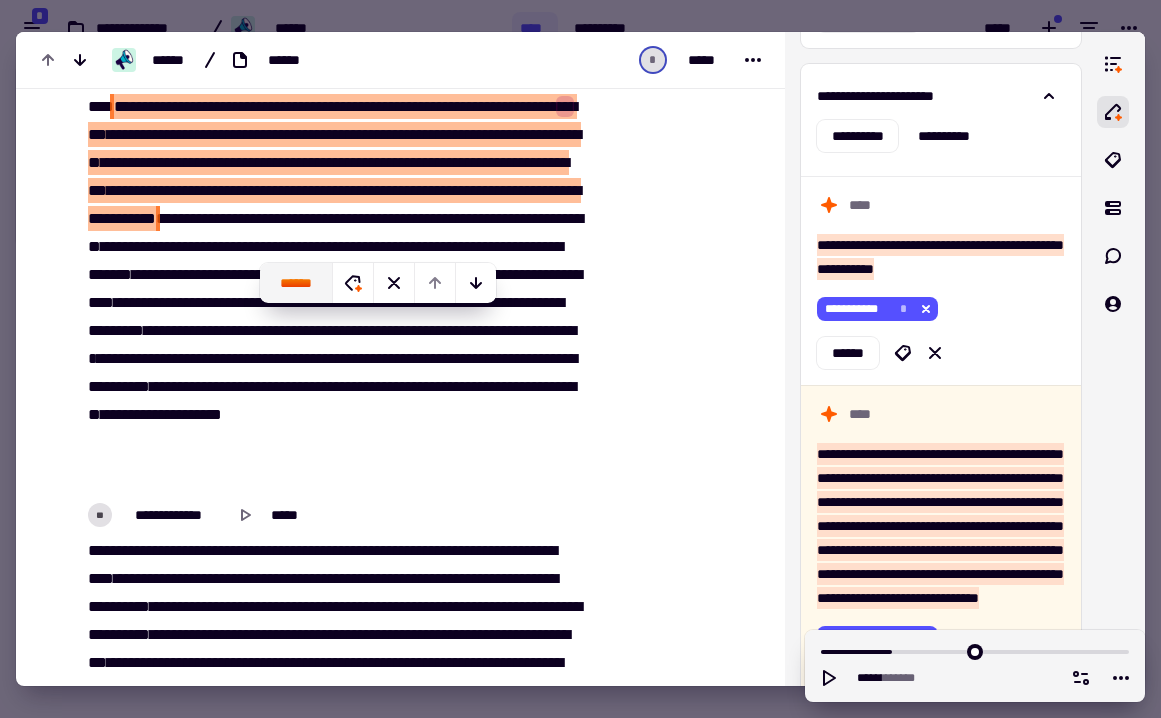 click on "******" 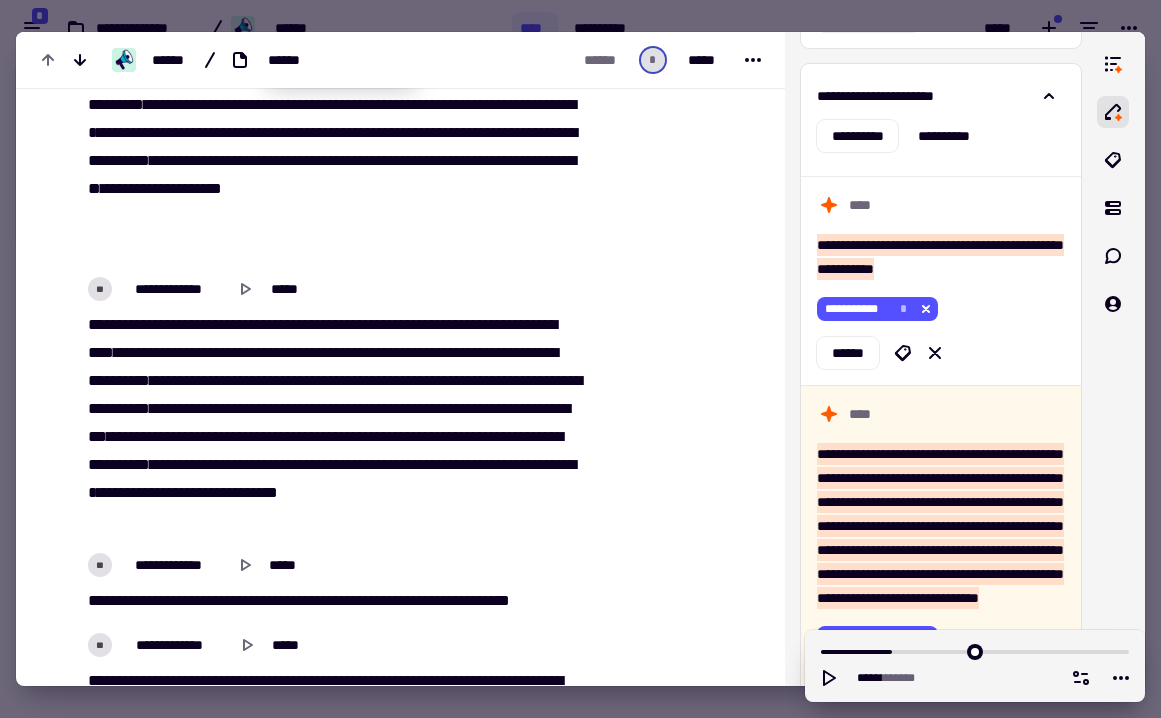 scroll, scrollTop: 5850, scrollLeft: 0, axis: vertical 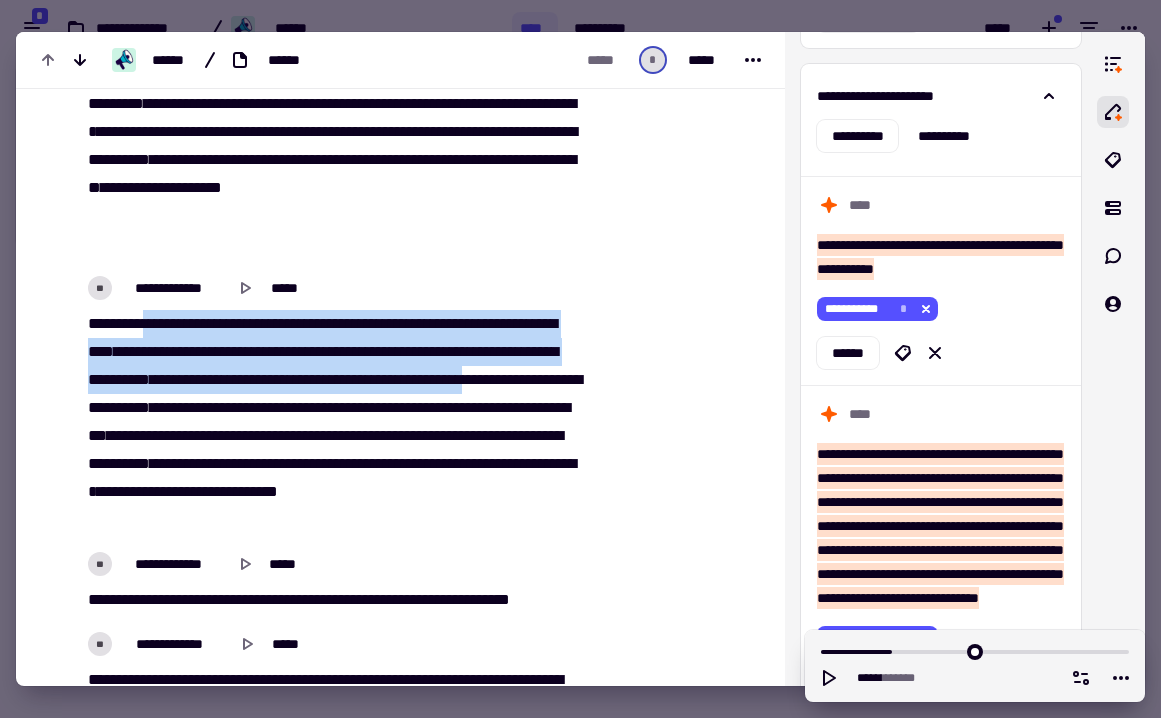 drag, startPoint x: 204, startPoint y: 326, endPoint x: 251, endPoint y: 411, distance: 97.128784 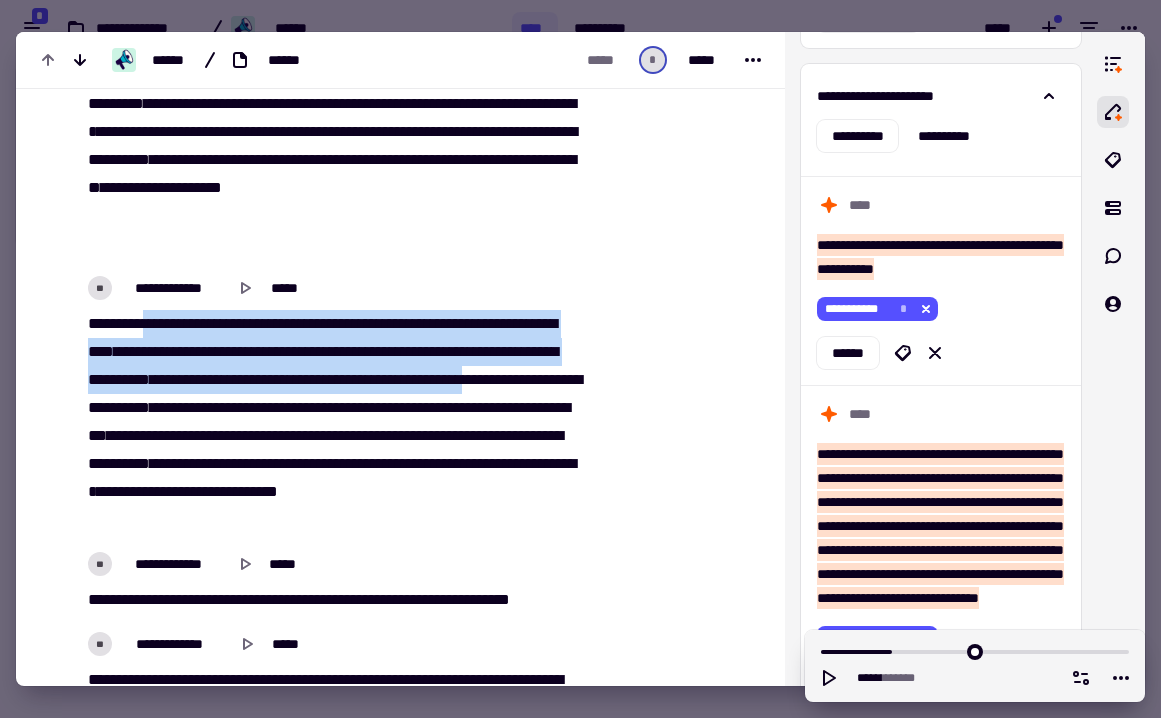 click on "**********" at bounding box center (334, 422) 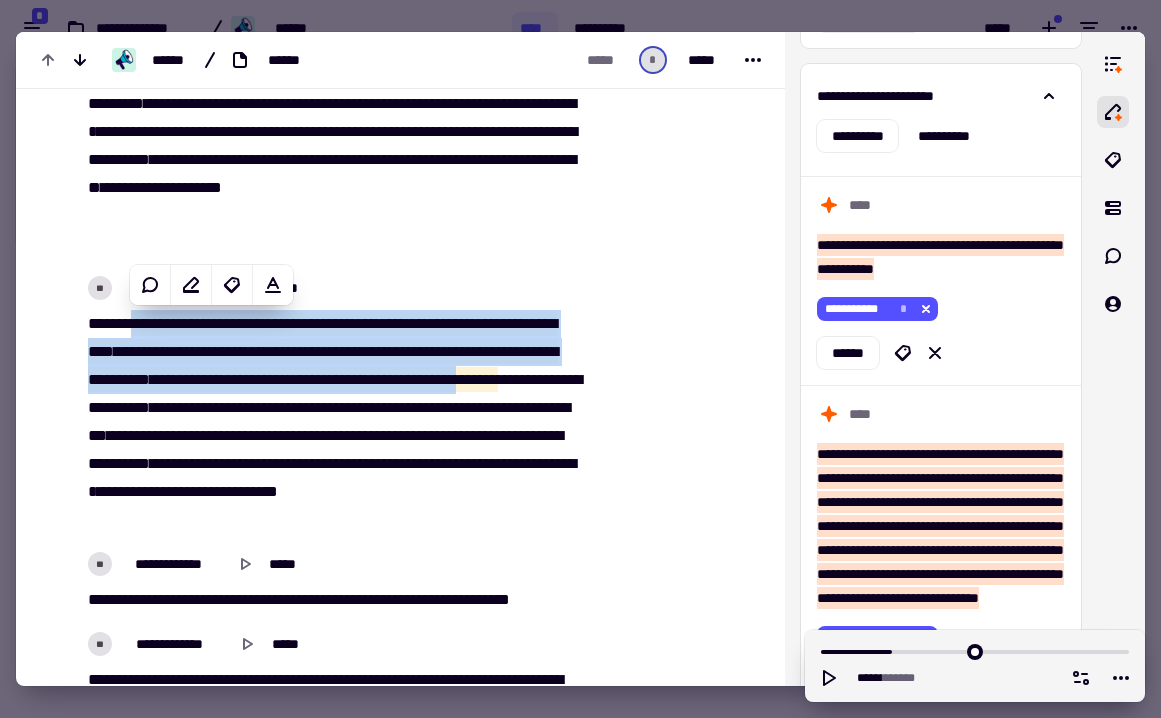 click on "*******" at bounding box center [477, 379] 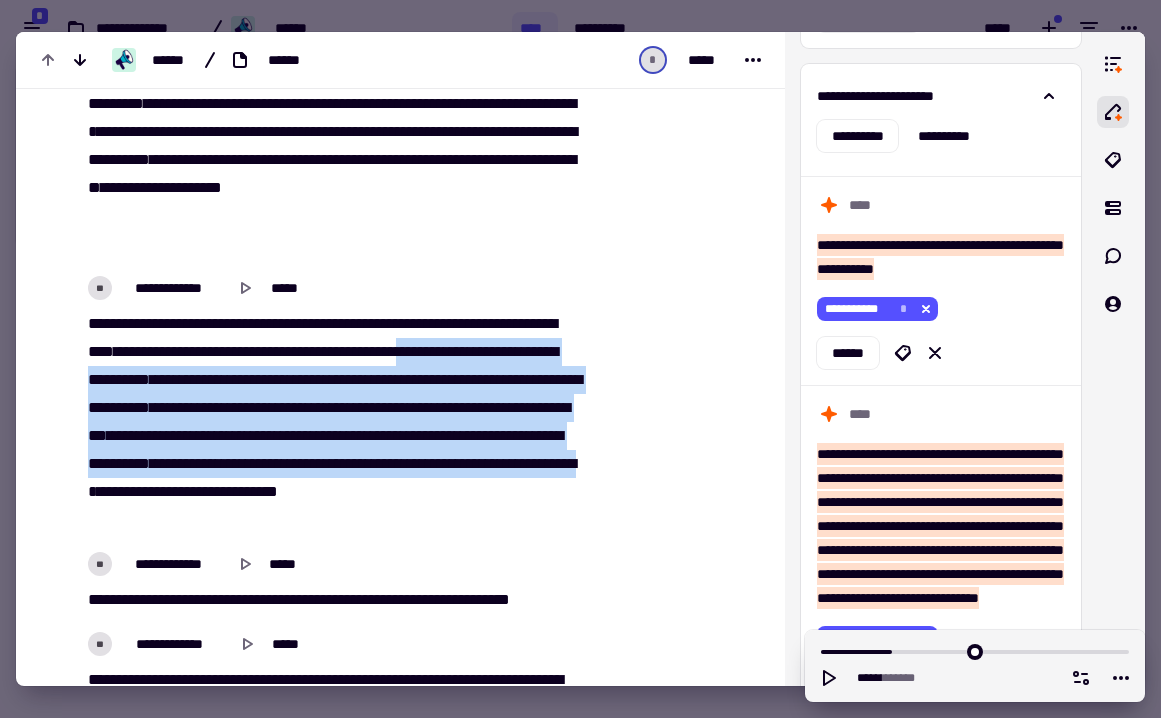 drag, startPoint x: 86, startPoint y: 381, endPoint x: 198, endPoint y: 526, distance: 183.21844 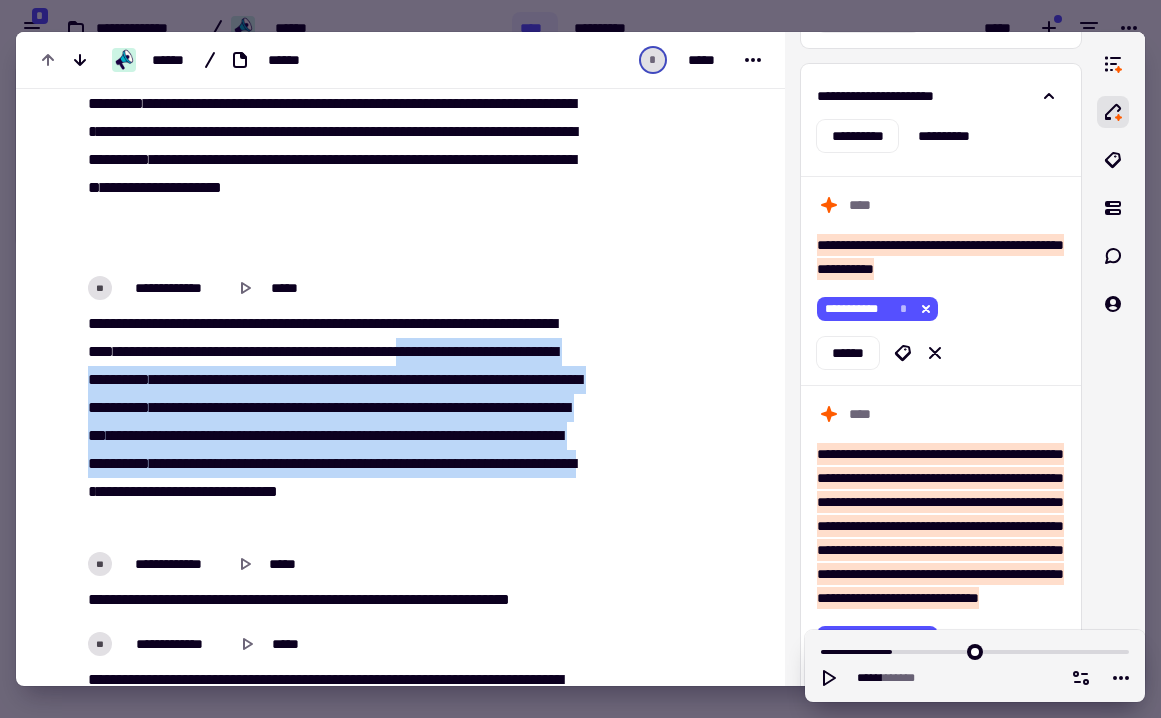 click on "**********" at bounding box center (334, 422) 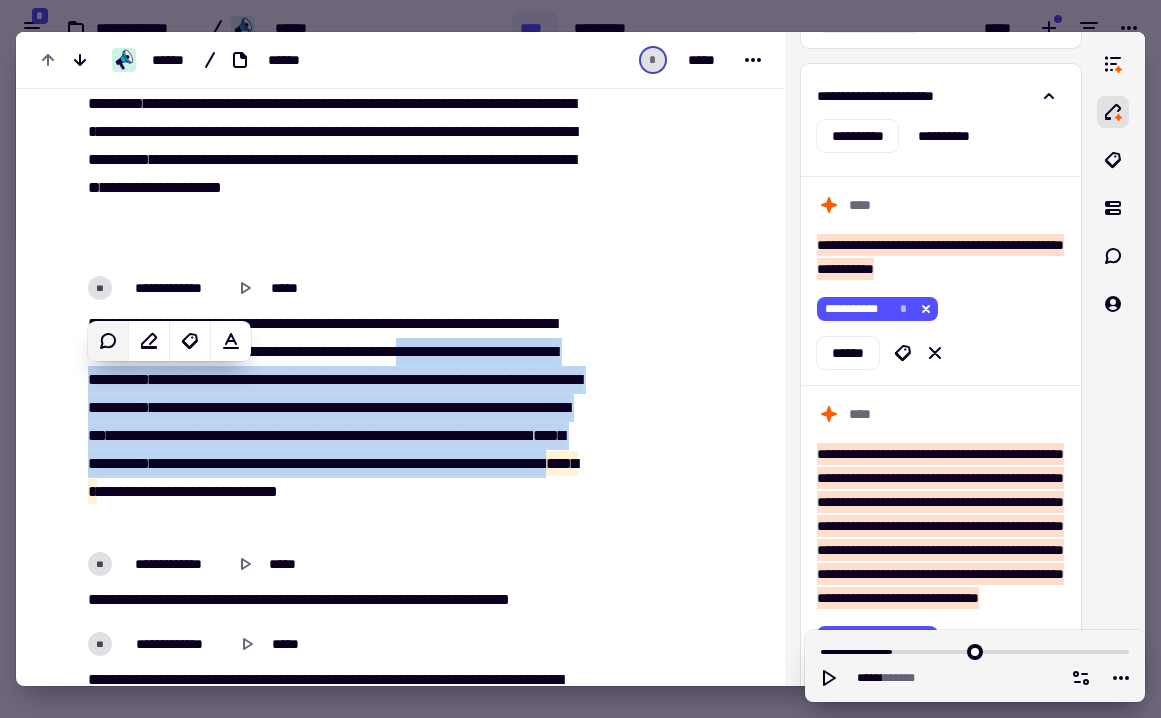 click 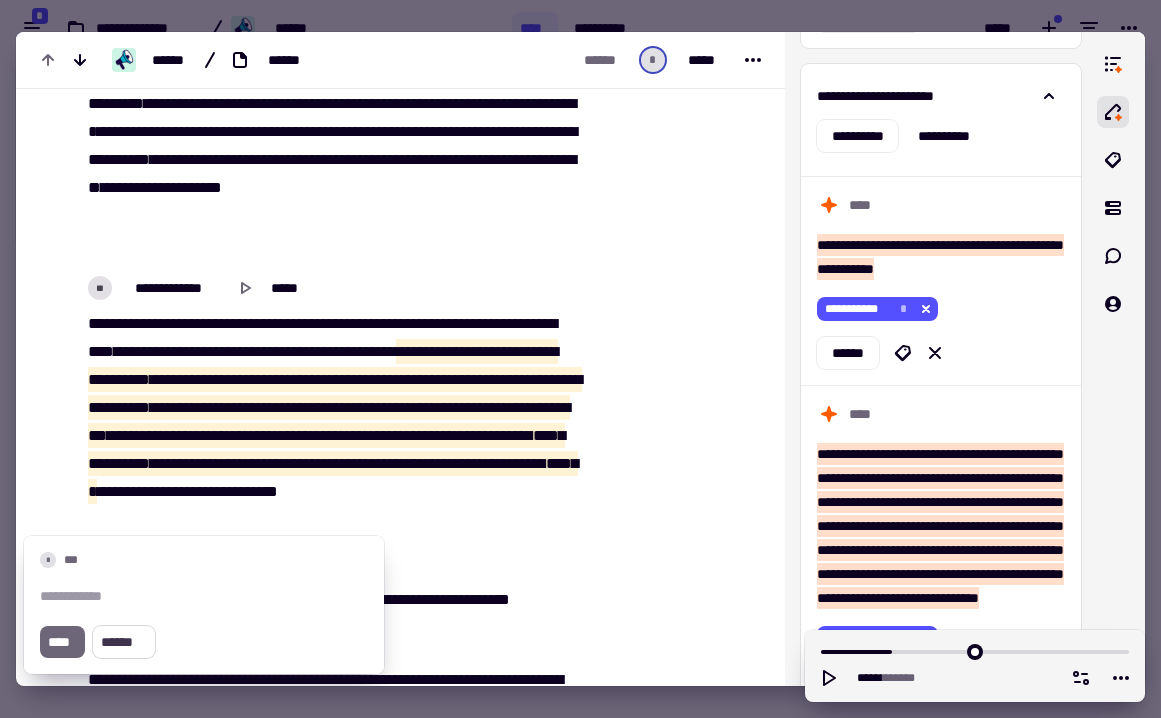 click on "******" 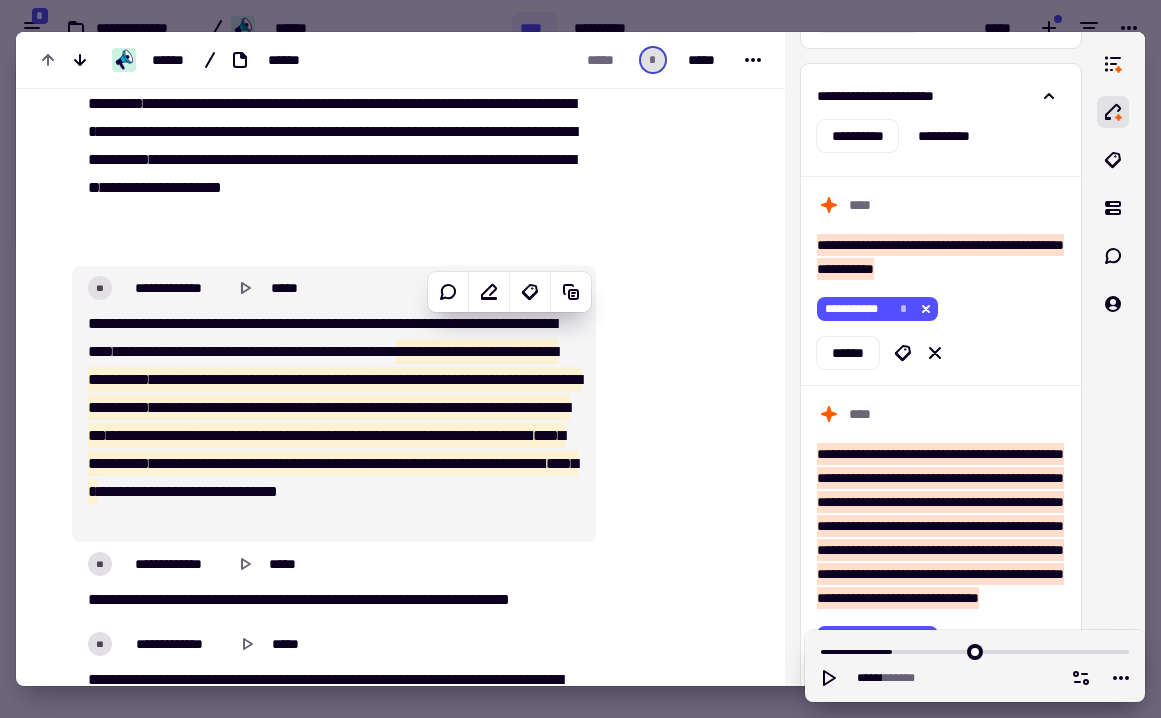 click 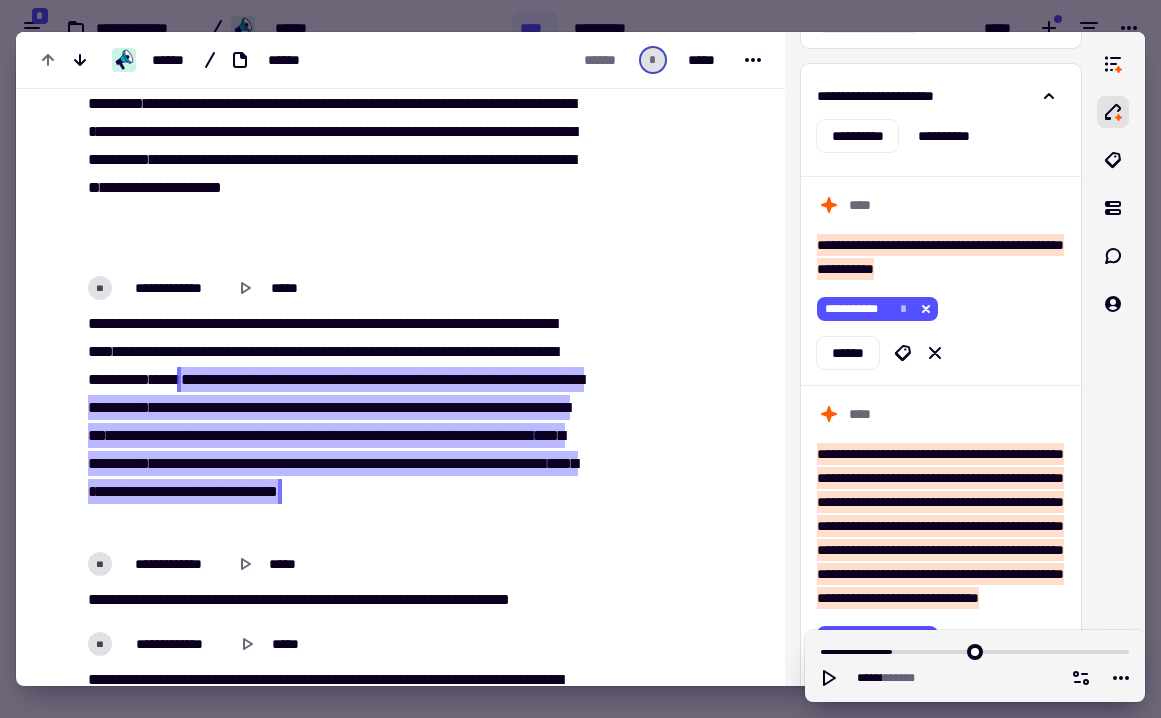drag, startPoint x: 336, startPoint y: 519, endPoint x: 186, endPoint y: 519, distance: 150 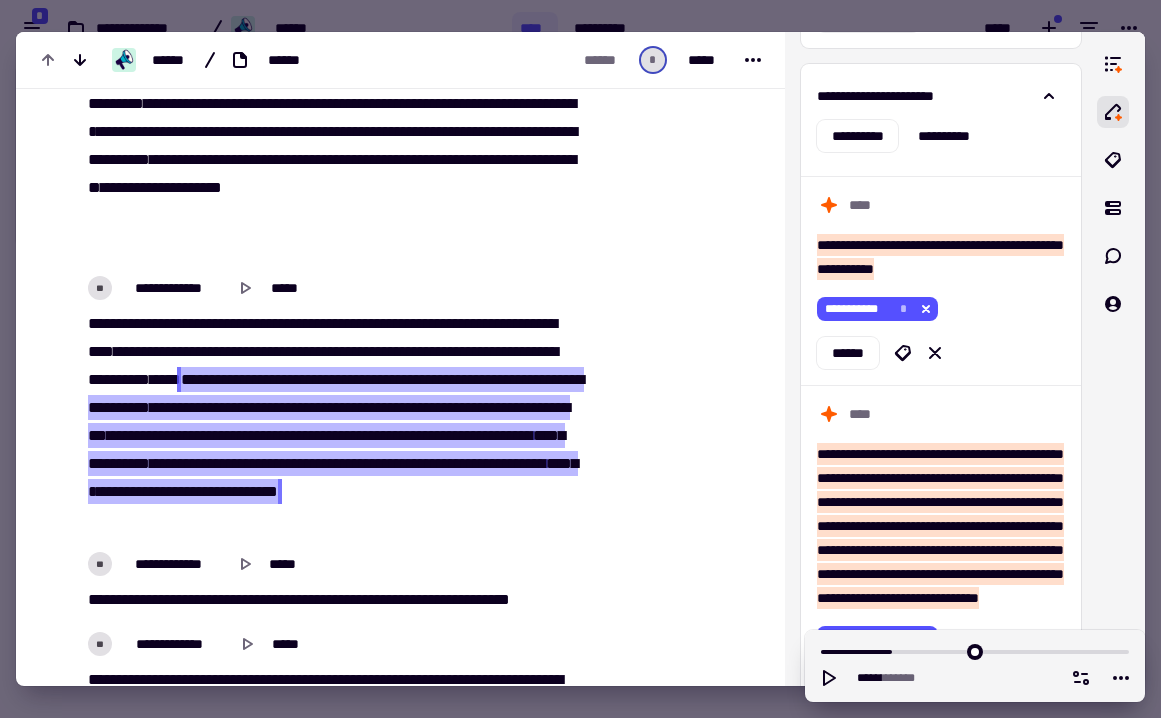 click on "**********" at bounding box center [334, 422] 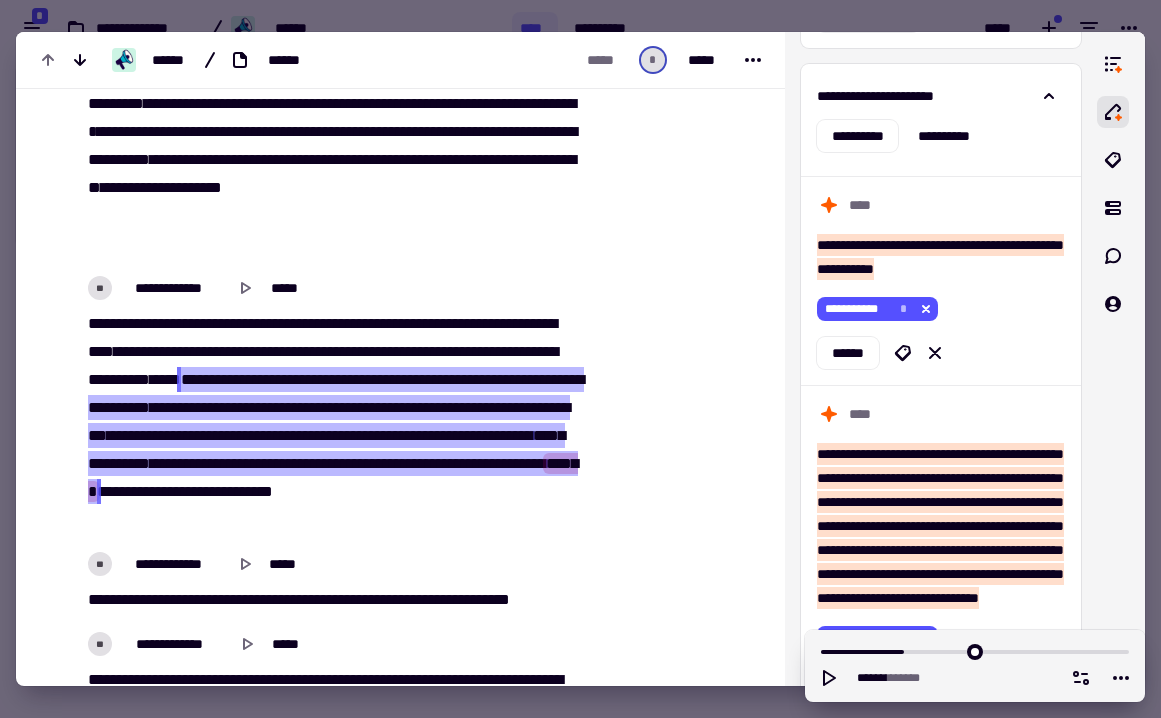 drag, startPoint x: 395, startPoint y: 516, endPoint x: 204, endPoint y: 518, distance: 191.01047 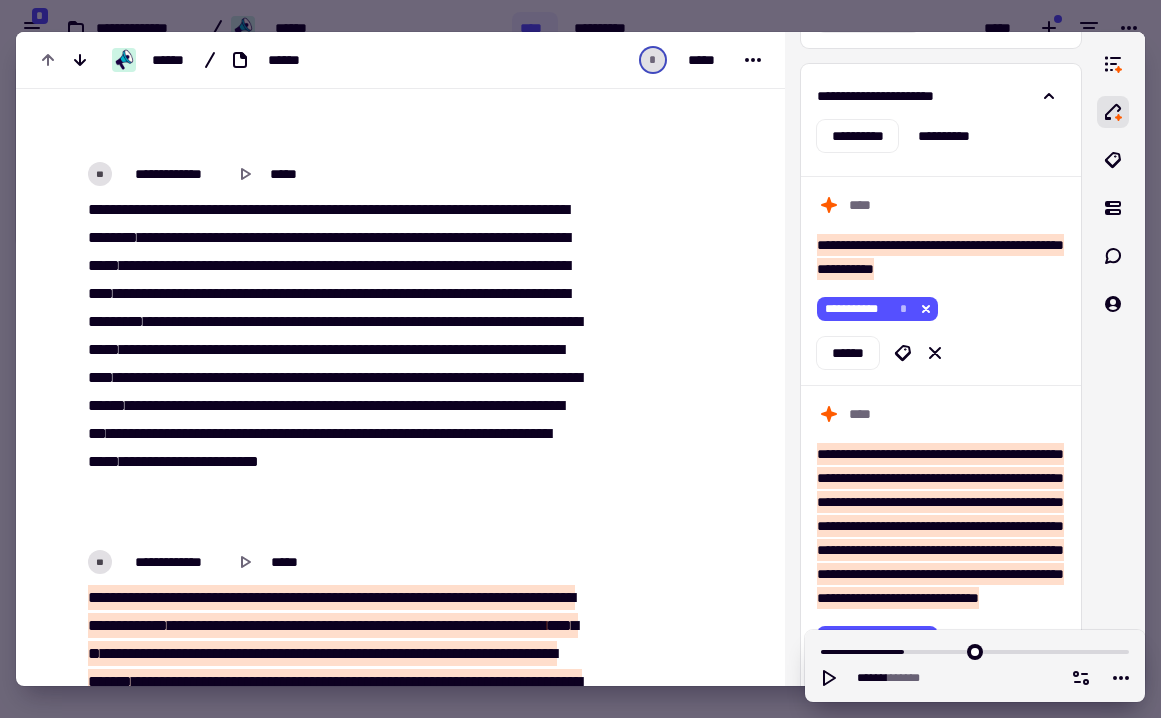 scroll, scrollTop: 6681, scrollLeft: 0, axis: vertical 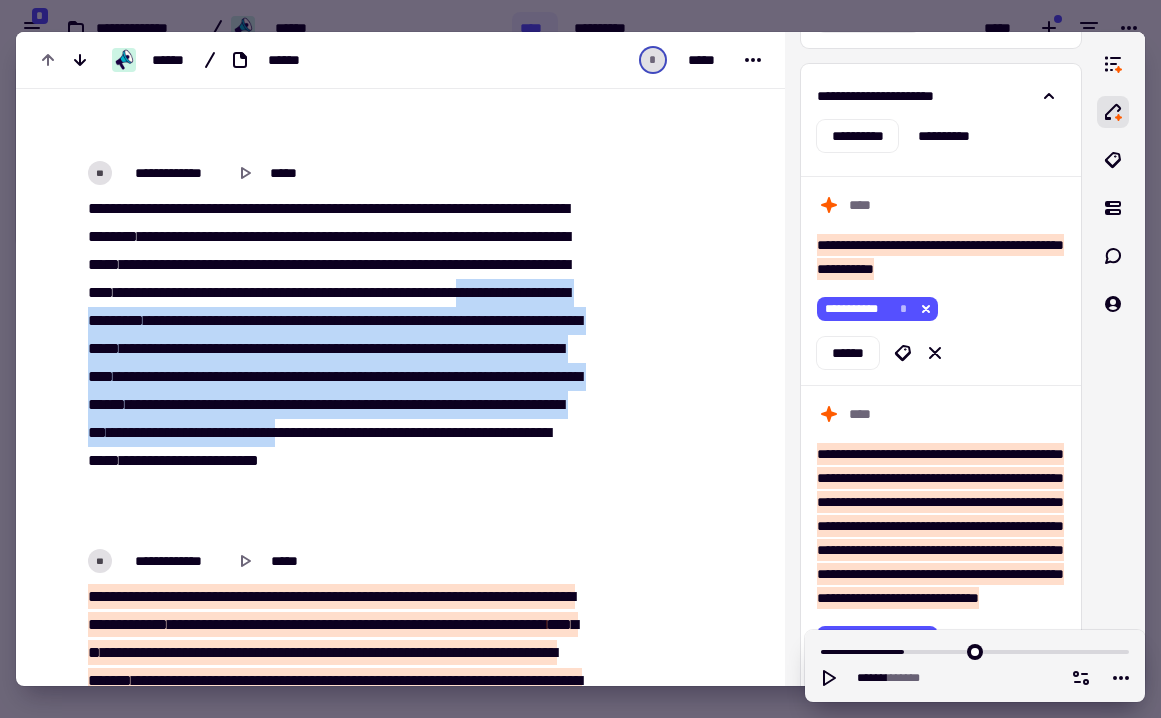 drag, startPoint x: 274, startPoint y: 317, endPoint x: 582, endPoint y: 469, distance: 343.4647 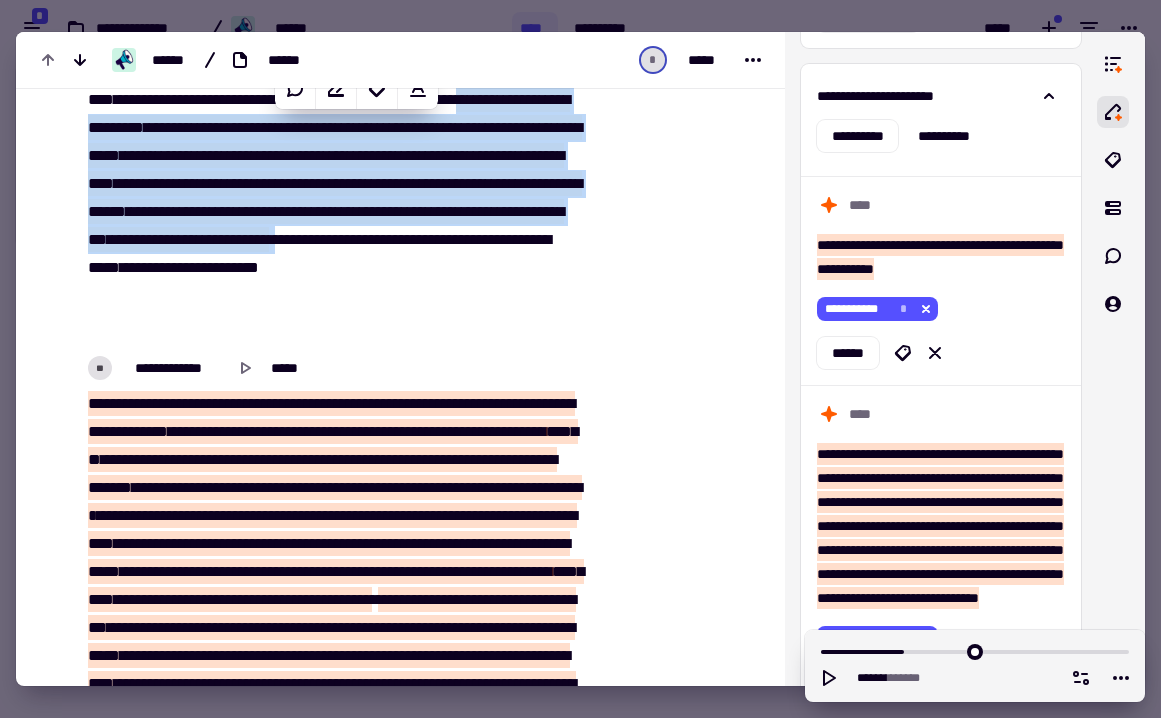 scroll, scrollTop: 6878, scrollLeft: 0, axis: vertical 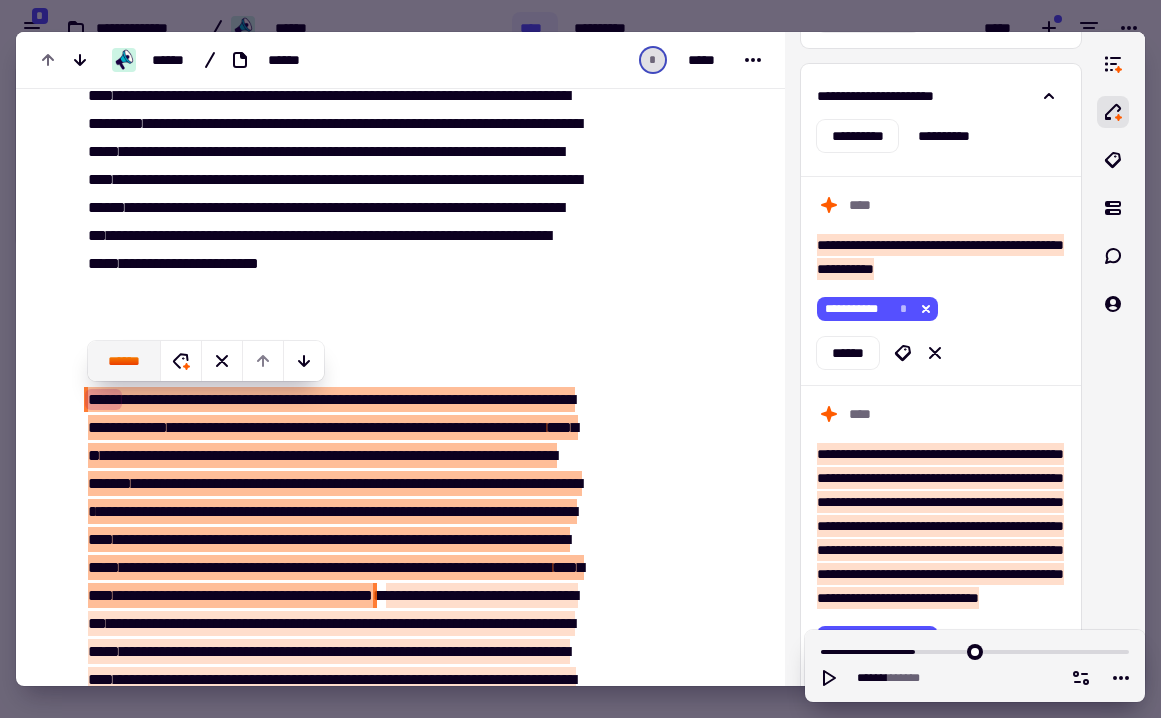 click on "******" 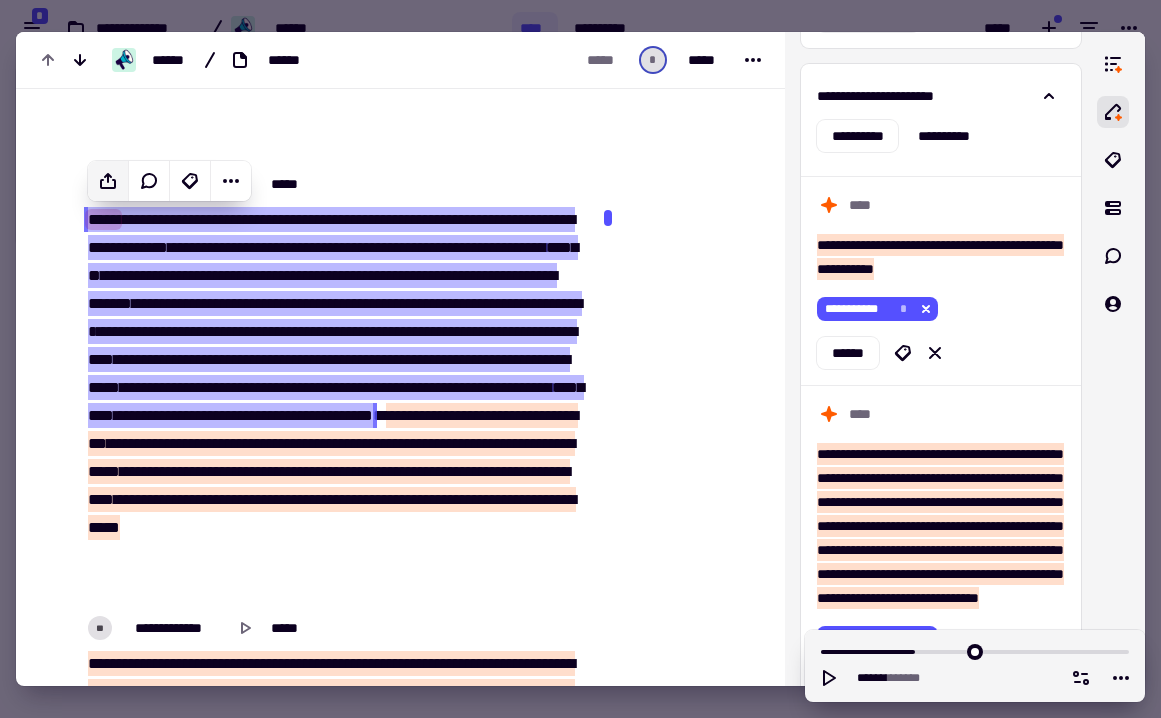 scroll, scrollTop: 7062, scrollLeft: 0, axis: vertical 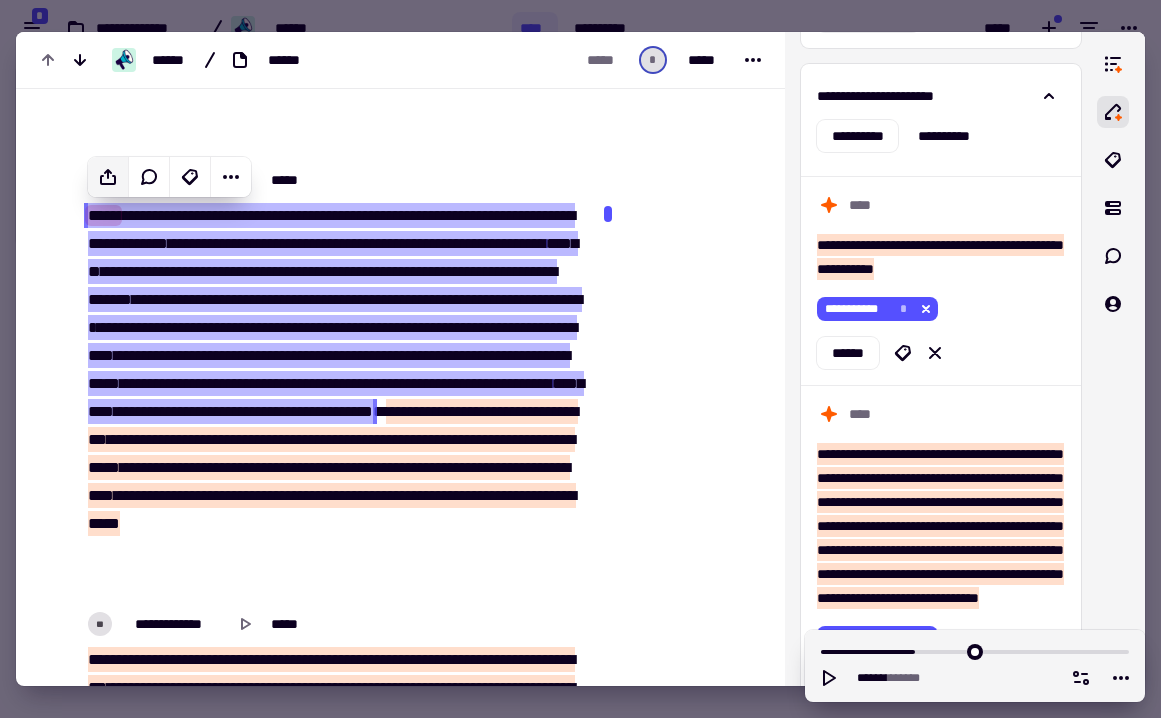 click on "****" at bounding box center [476, 411] 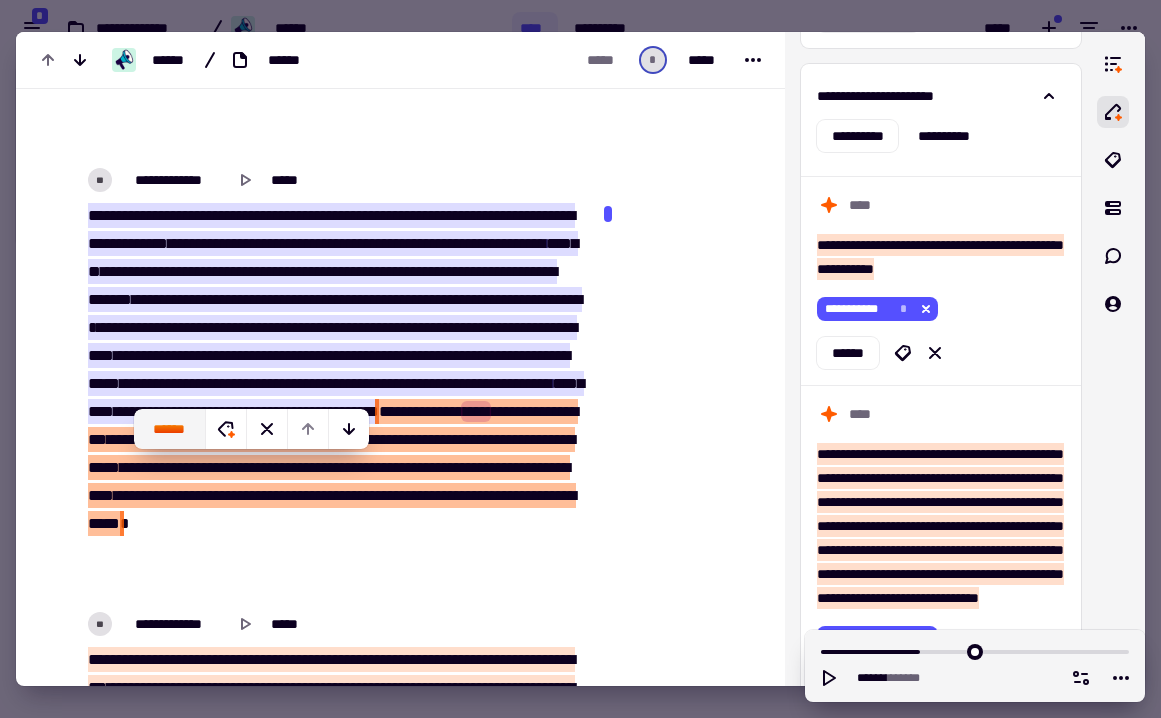 click on "******" 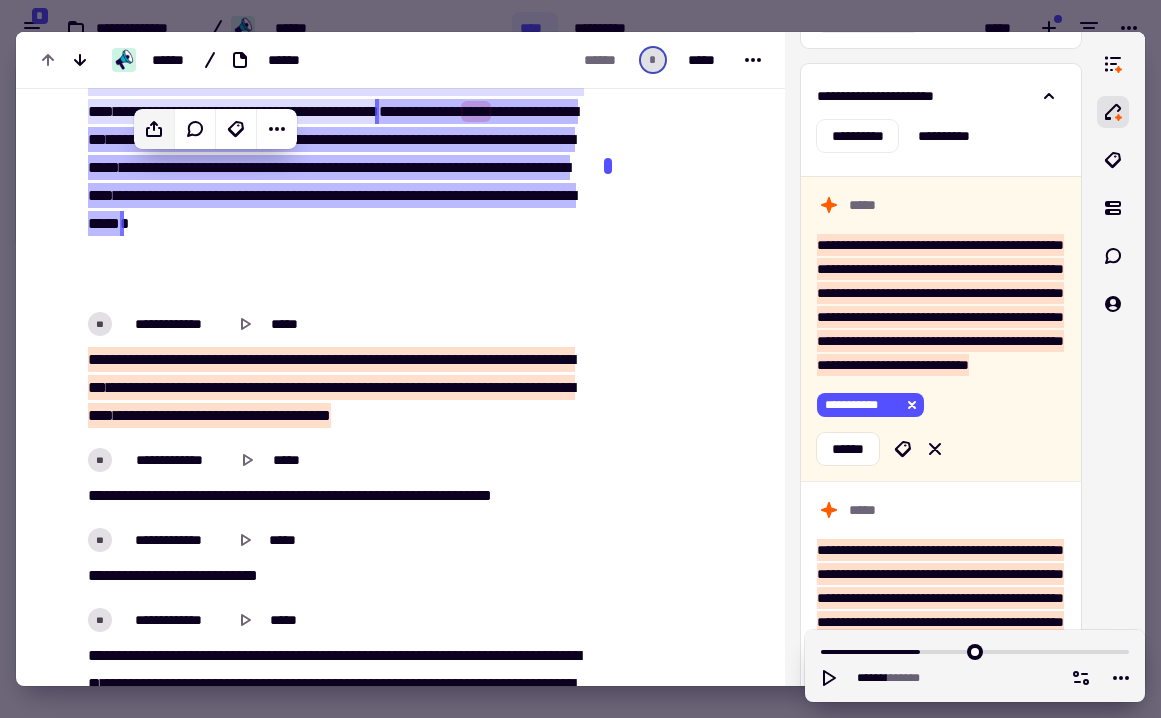 scroll, scrollTop: 7369, scrollLeft: 0, axis: vertical 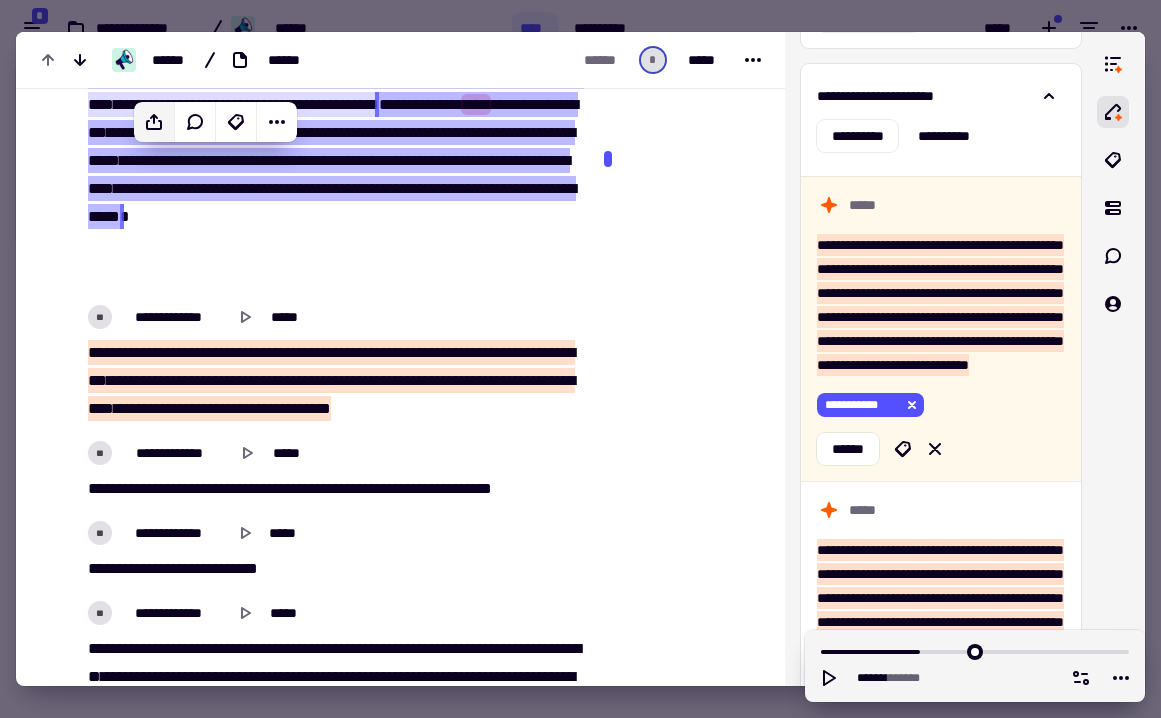 click on "***" at bounding box center (97, 380) 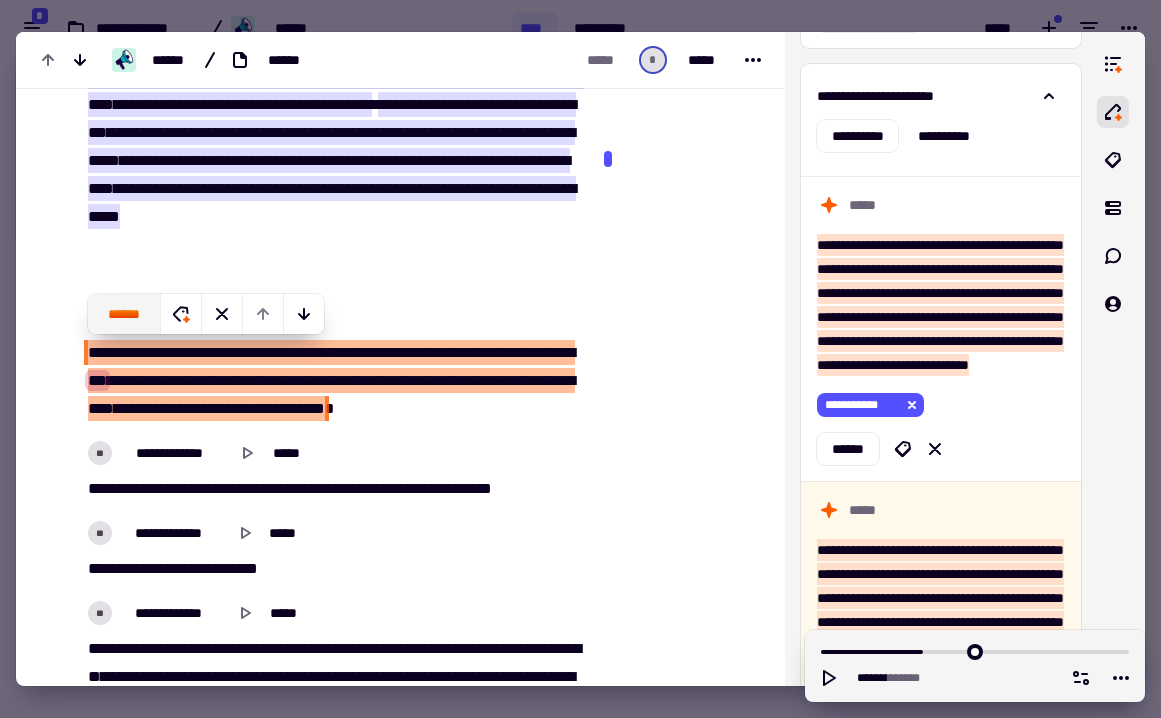 click on "******" 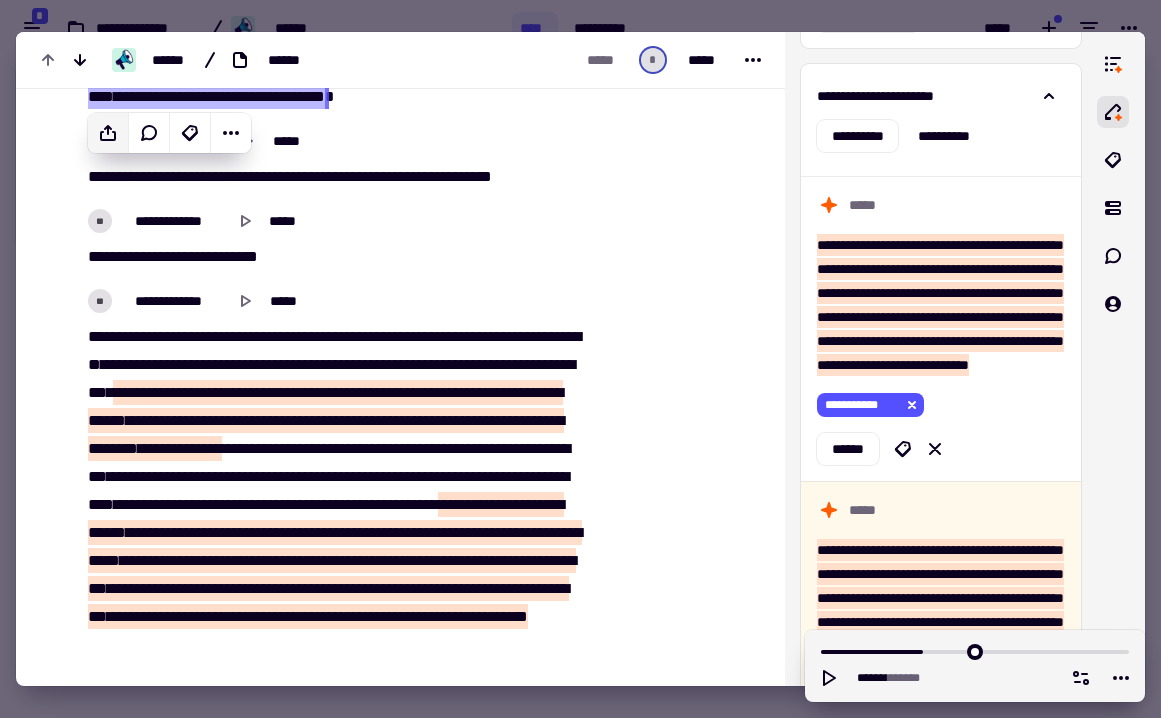 scroll, scrollTop: 7690, scrollLeft: 0, axis: vertical 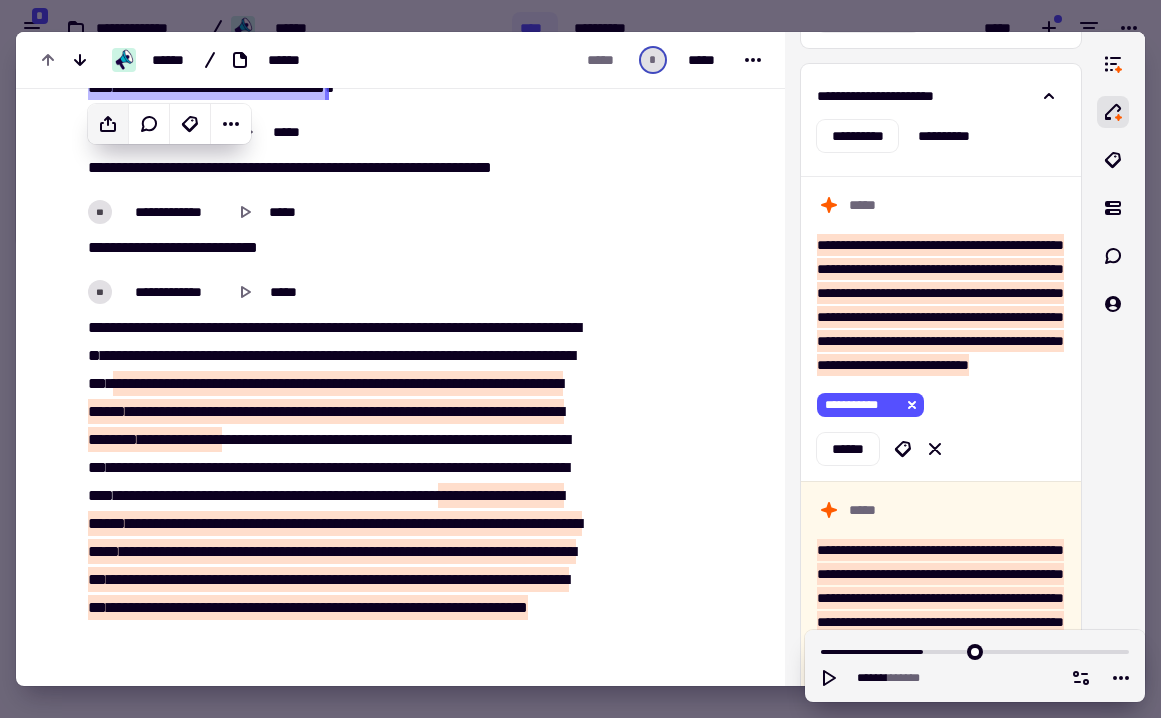 click on "***" at bounding box center [122, 383] 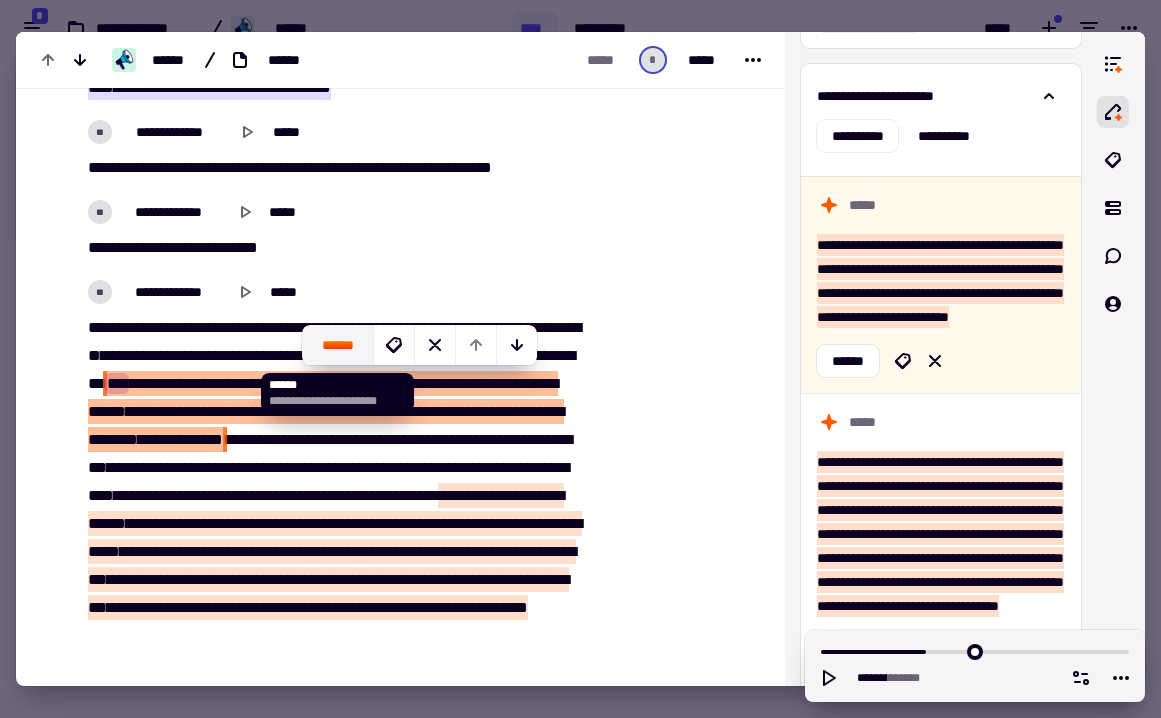click on "******" 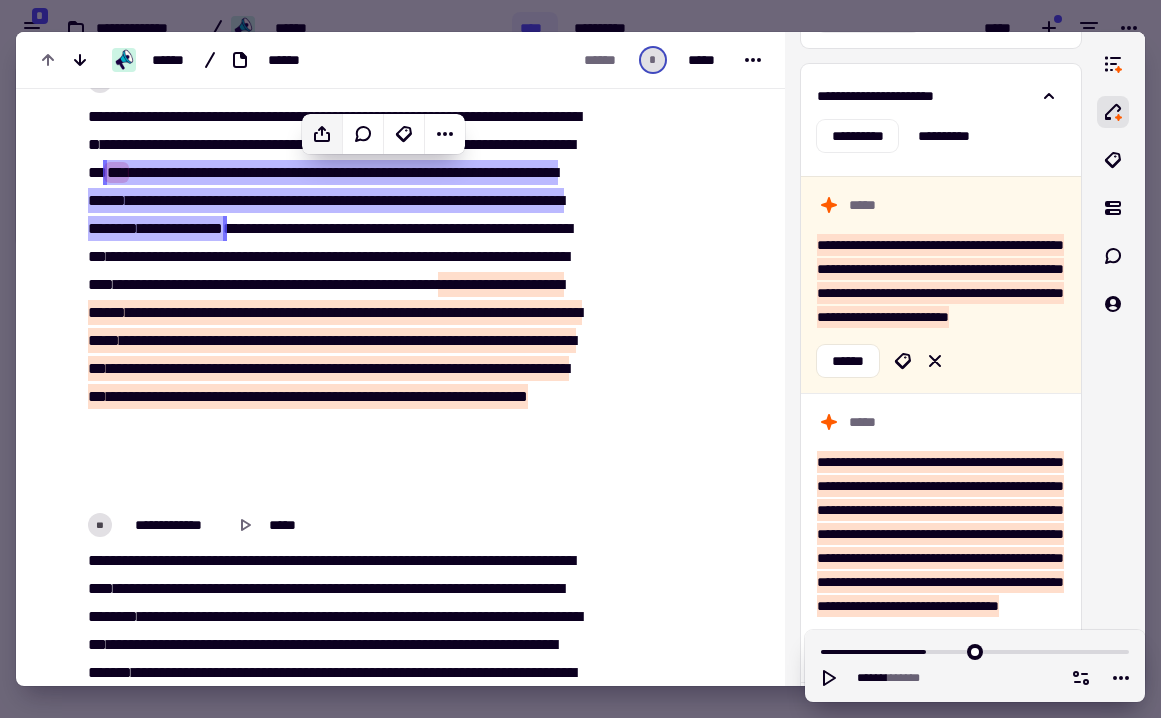 scroll, scrollTop: 7903, scrollLeft: 0, axis: vertical 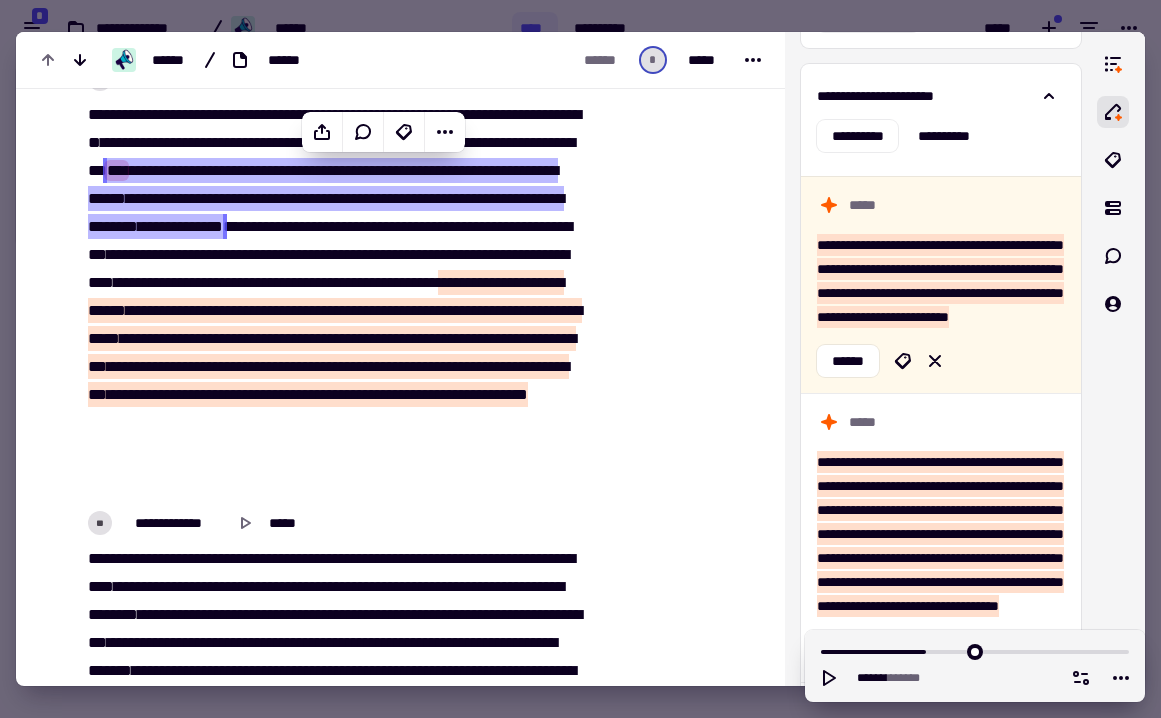 click on "**" at bounding box center [552, 282] 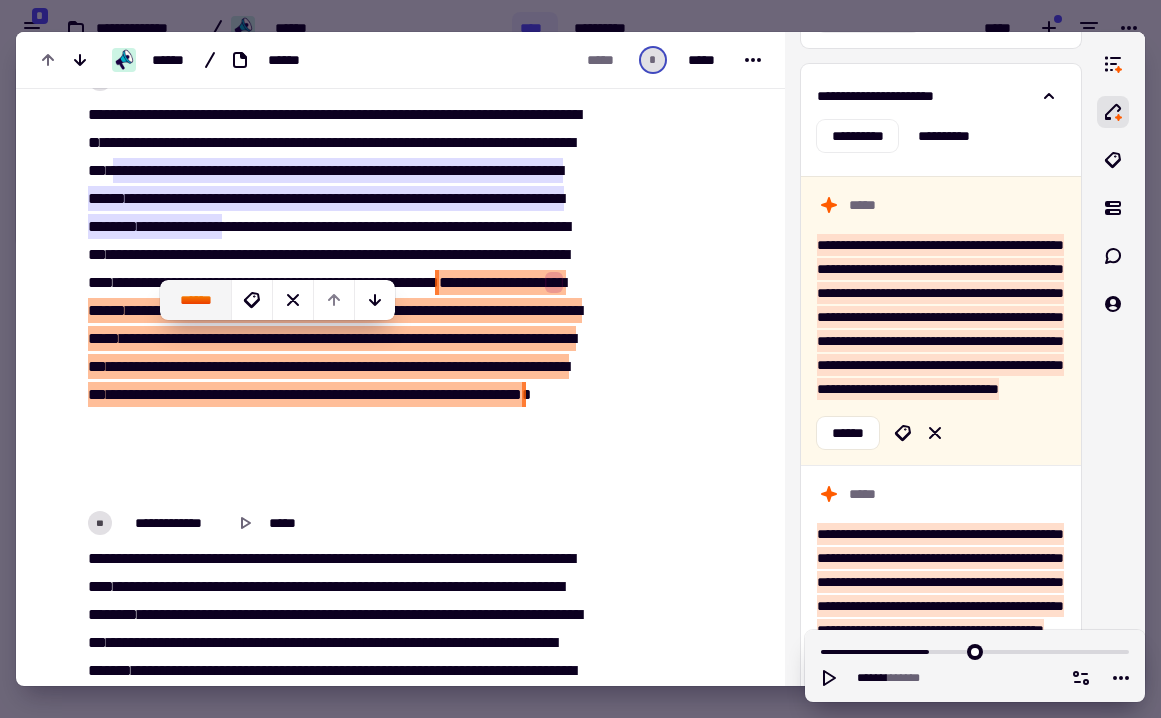 click on "******" 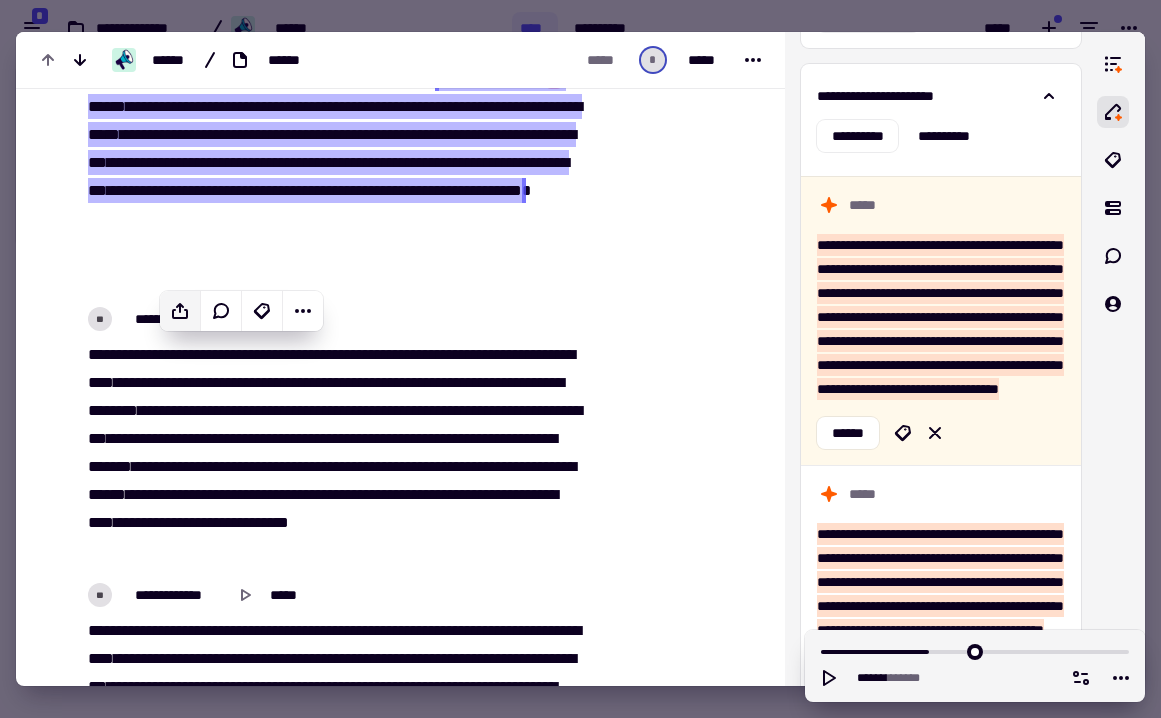 scroll, scrollTop: 8113, scrollLeft: 0, axis: vertical 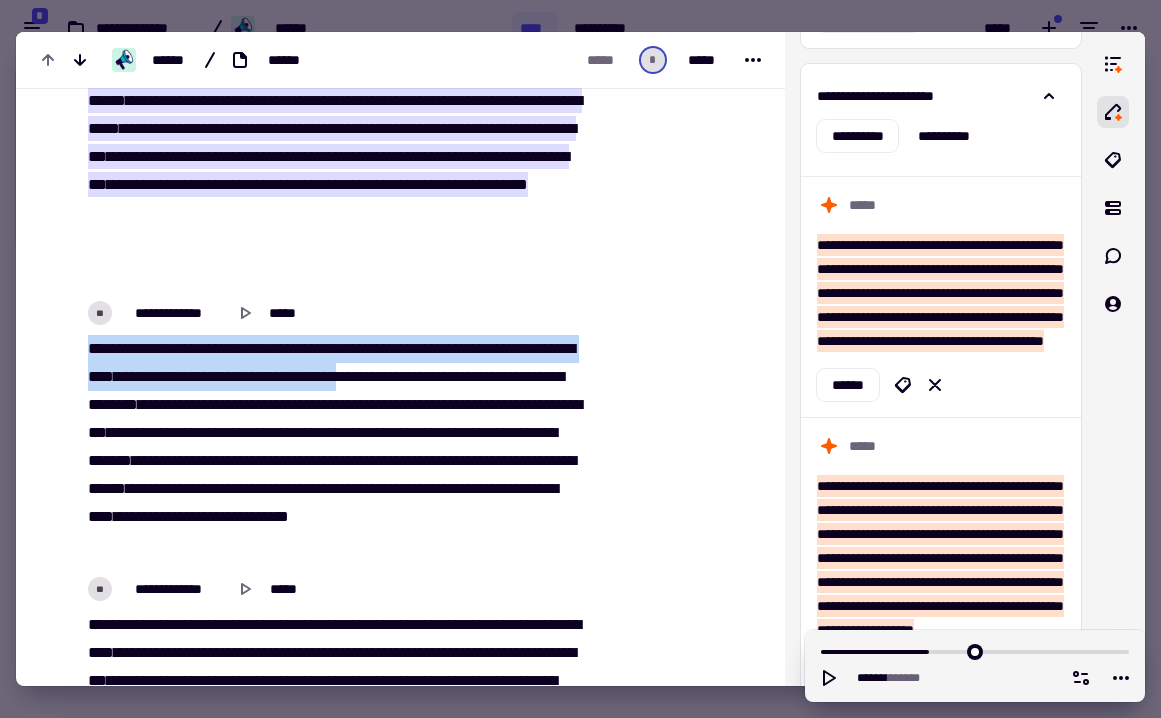 drag, startPoint x: 189, startPoint y: 345, endPoint x: 498, endPoint y: 375, distance: 310.45288 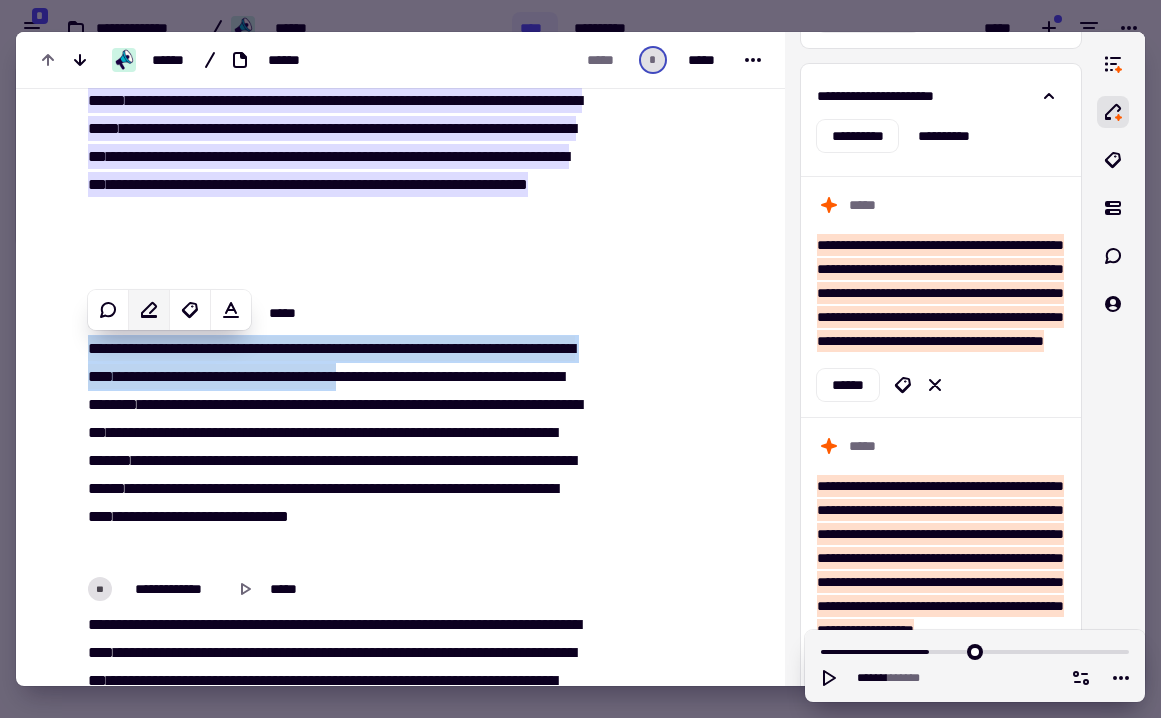 click 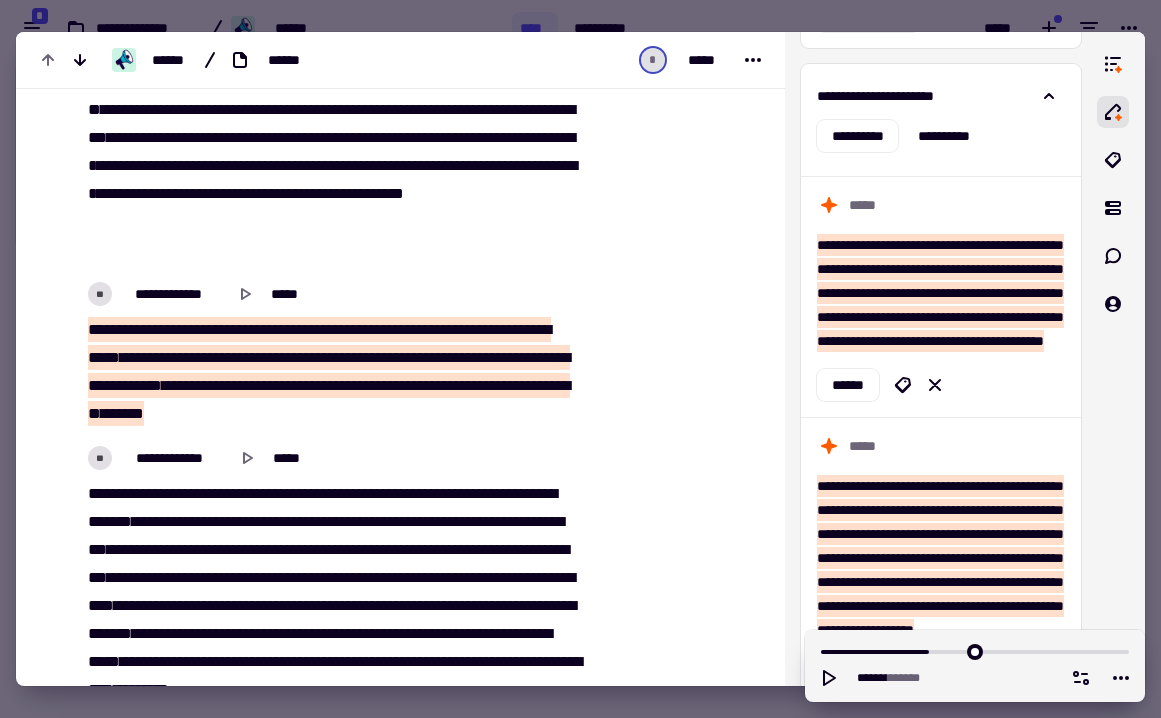scroll, scrollTop: 8802, scrollLeft: 0, axis: vertical 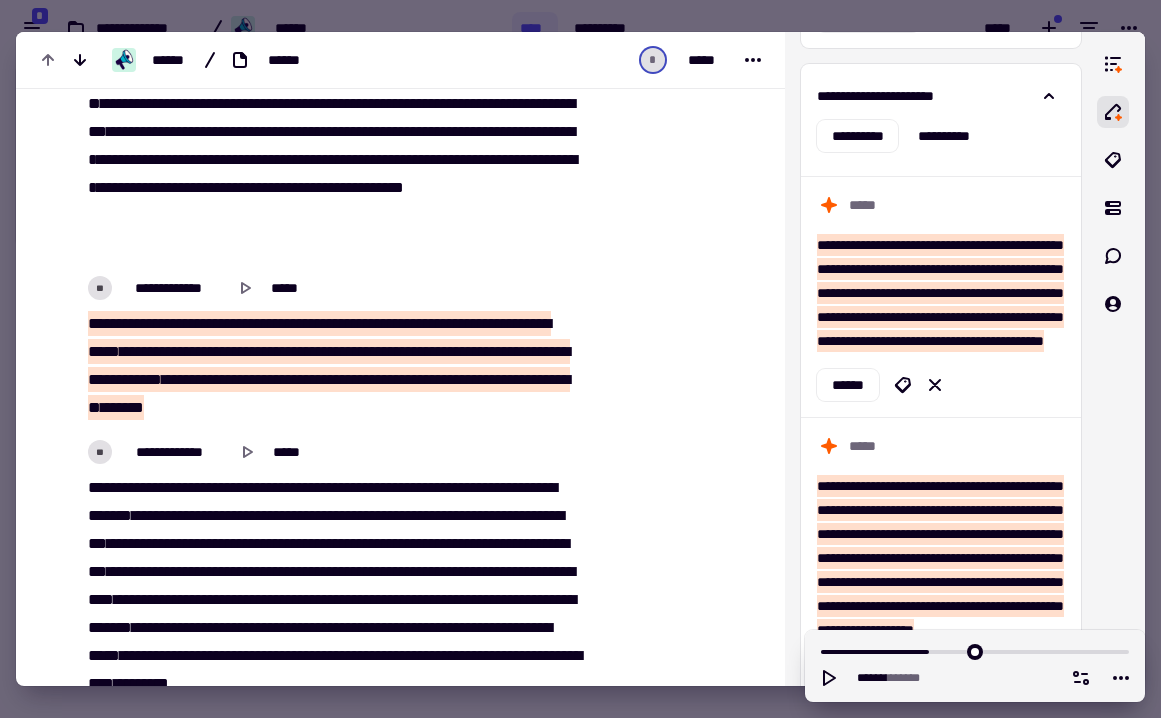 click on "*******" at bounding box center (524, 323) 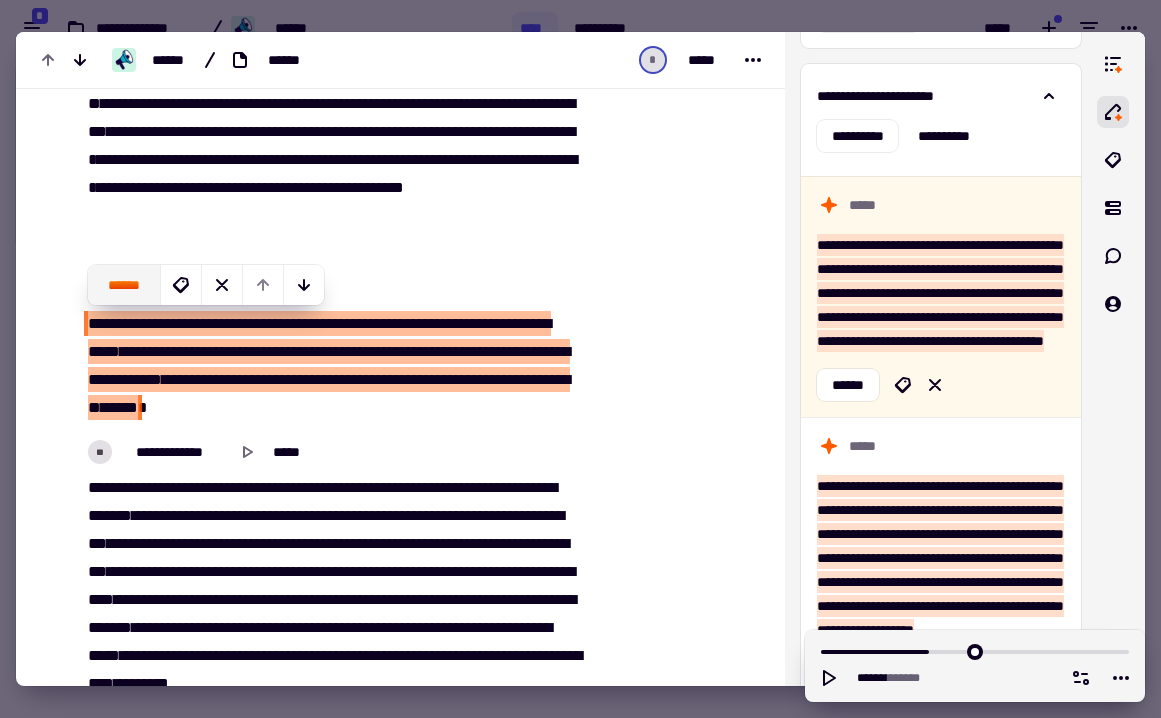 click on "******" 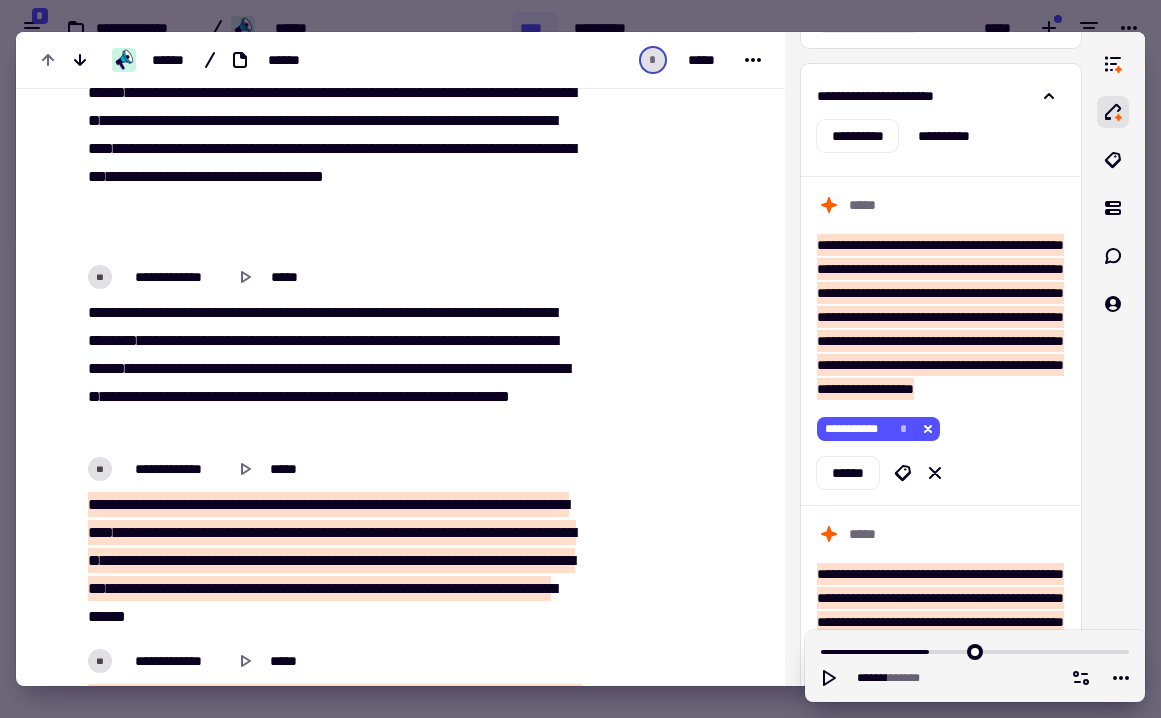 scroll, scrollTop: 9617, scrollLeft: 0, axis: vertical 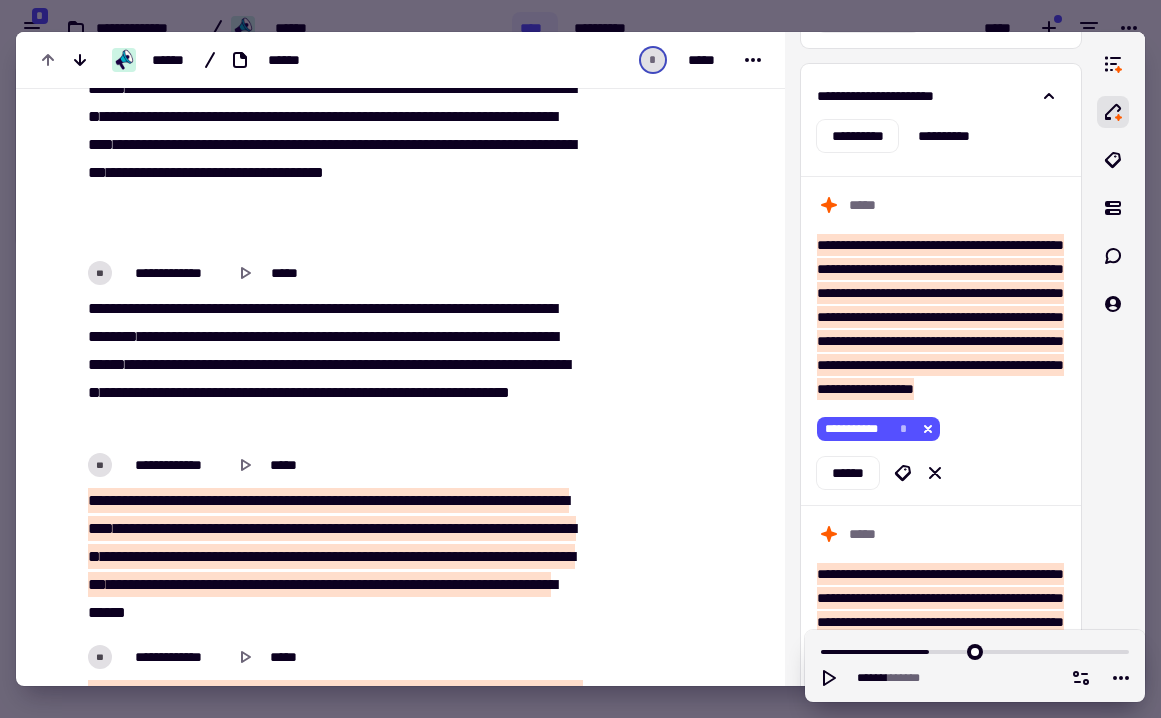 click on "*********" at bounding box center [501, 528] 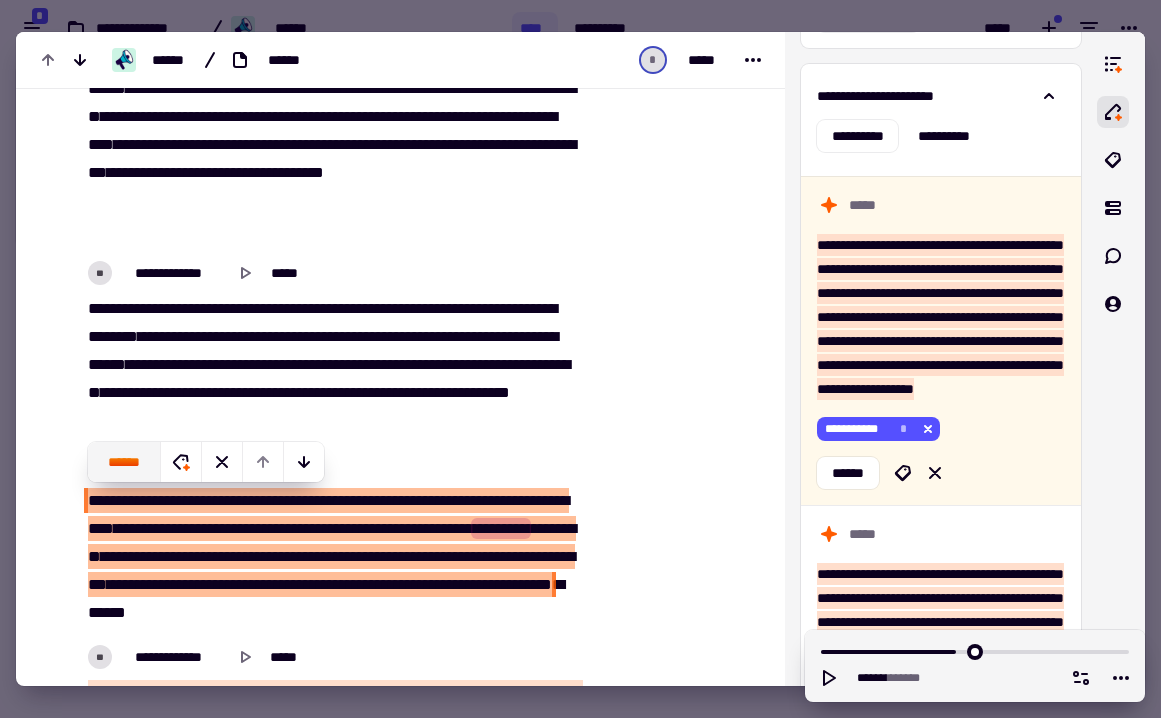 click on "******" 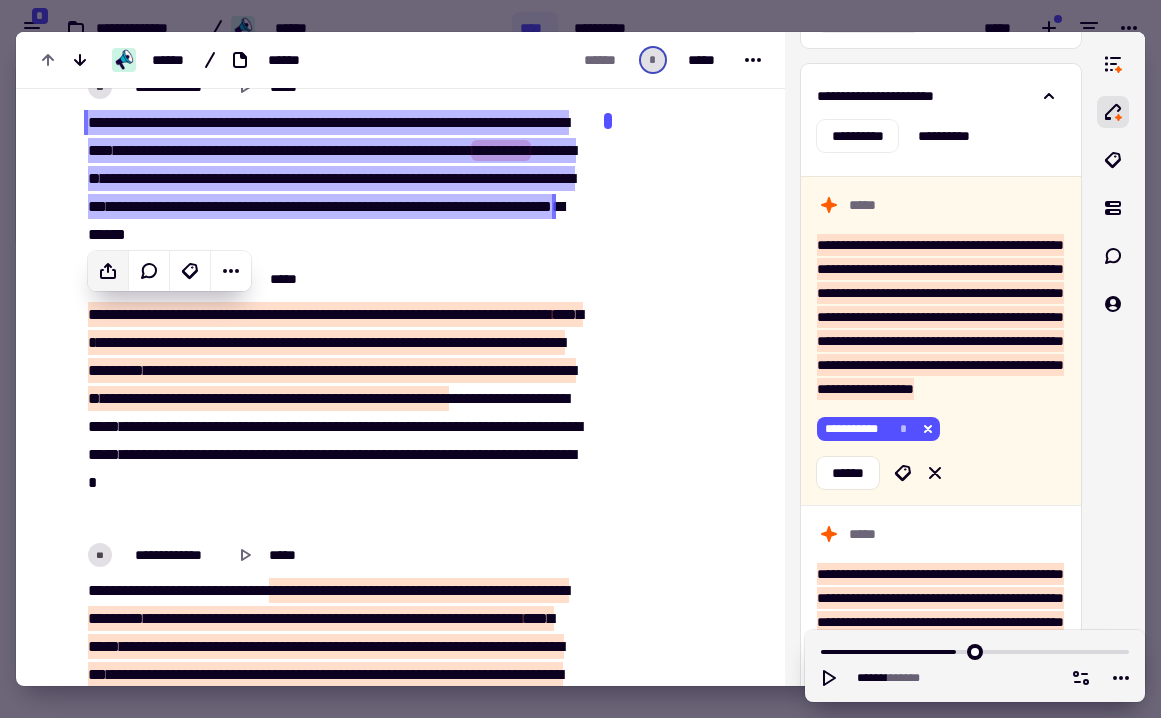 scroll, scrollTop: 10000, scrollLeft: 0, axis: vertical 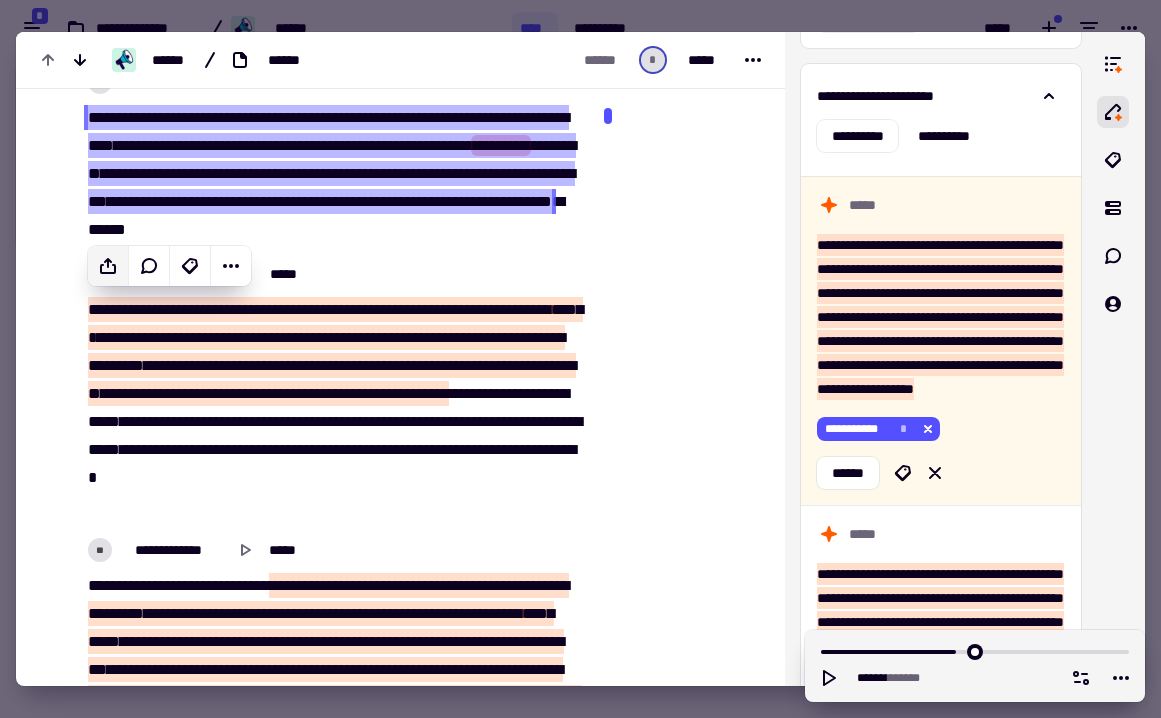 click on "****" at bounding box center [505, 337] 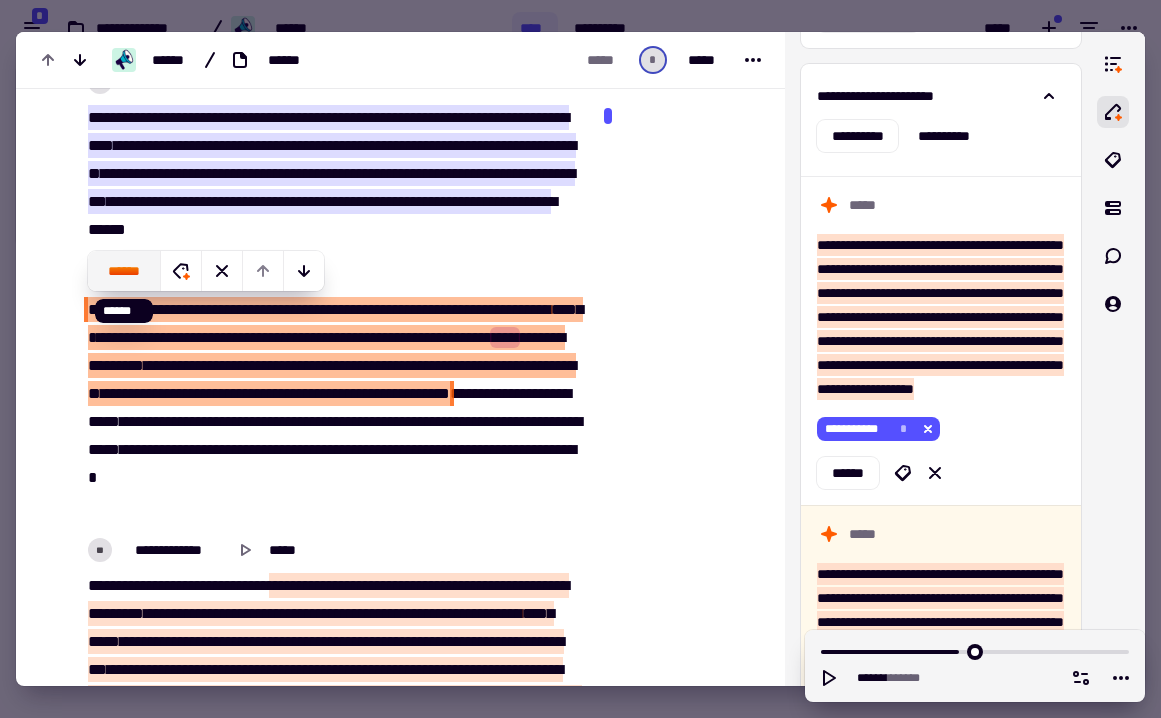 click on "******" 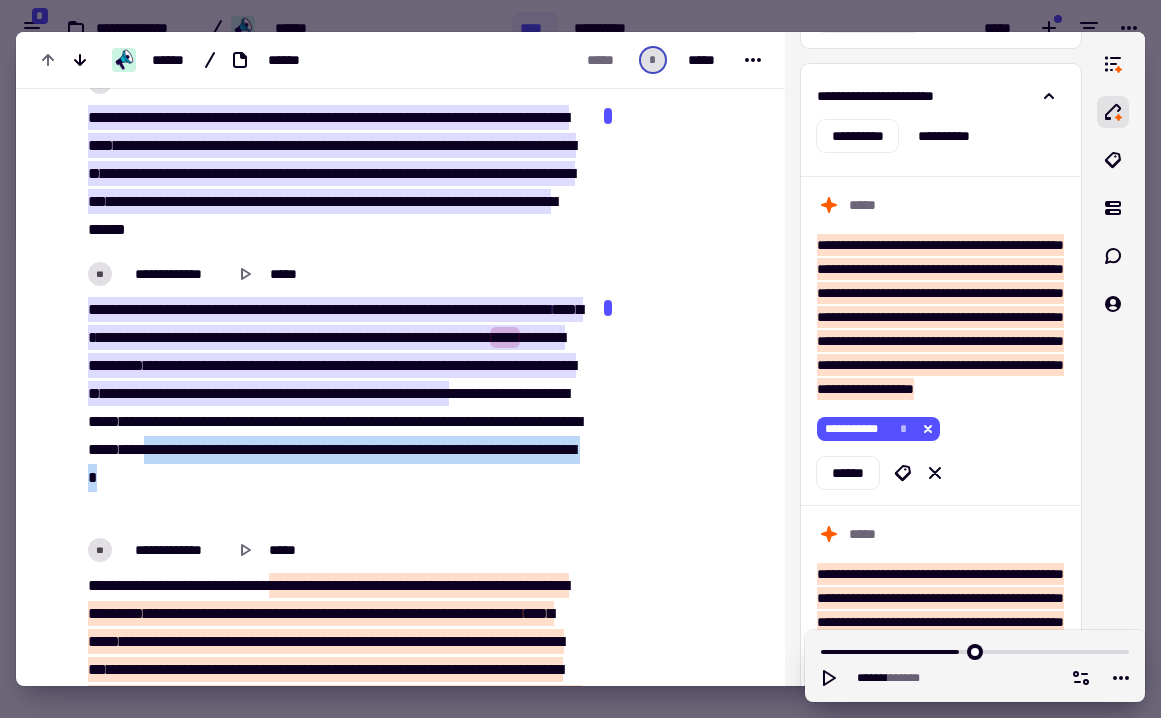 click on "**********" at bounding box center (334, 408) 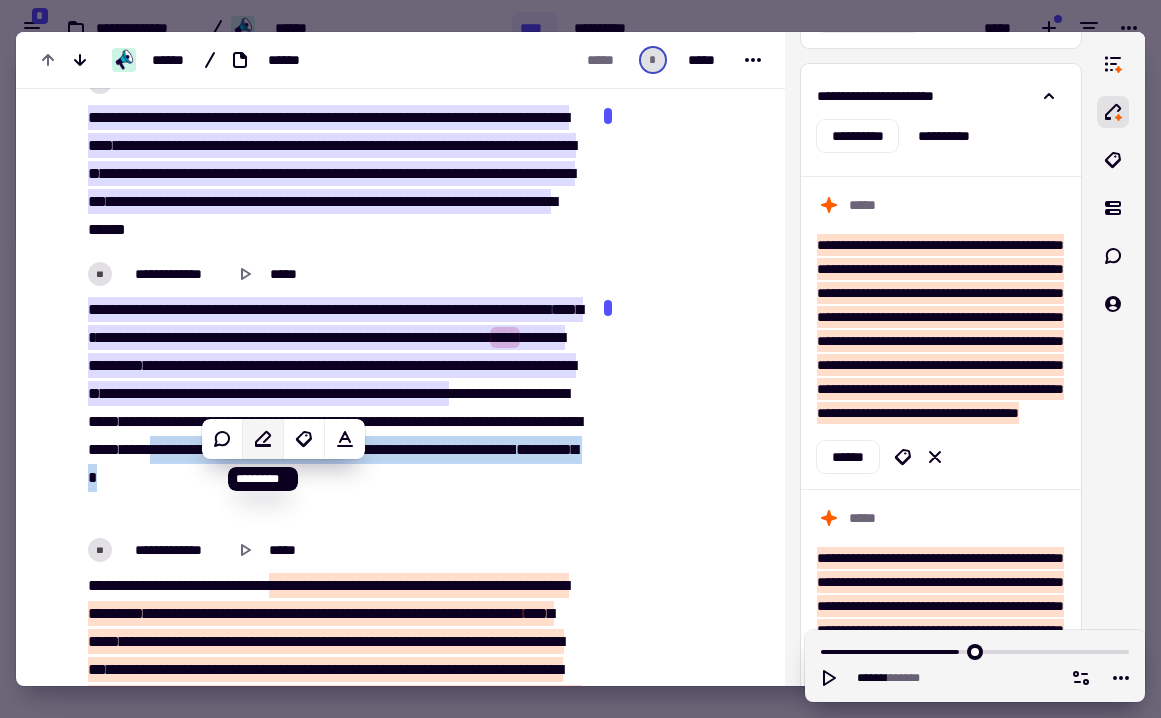click 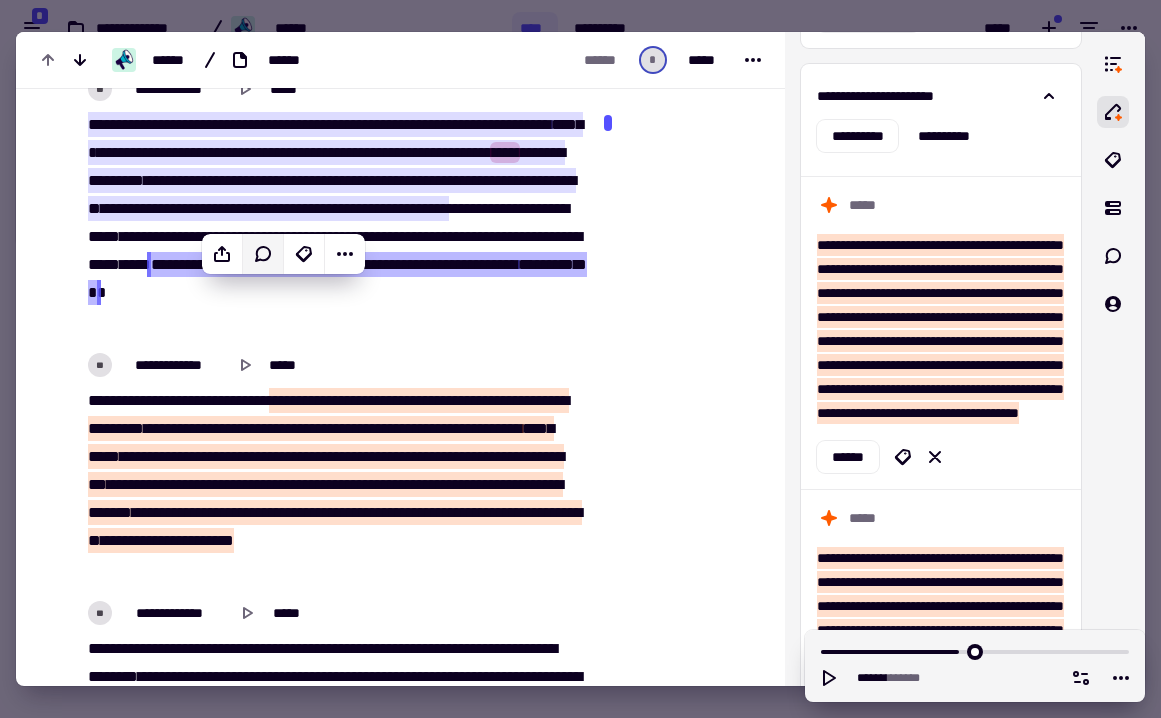 scroll, scrollTop: 10186, scrollLeft: 0, axis: vertical 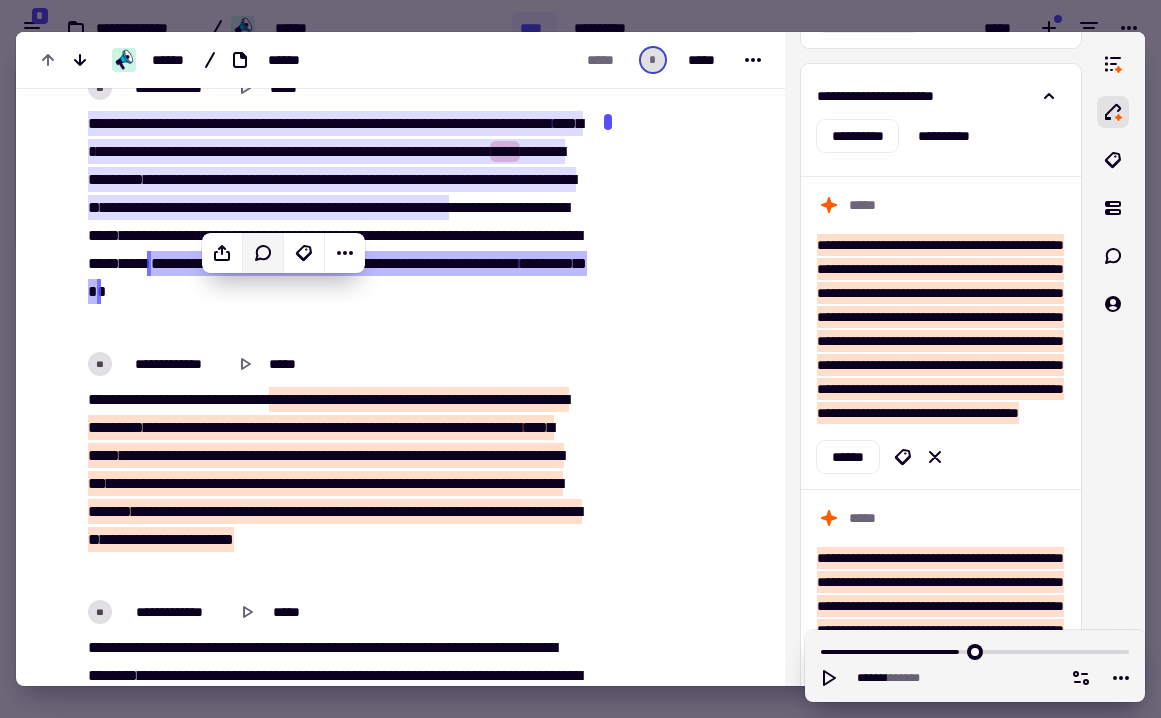 click on "*****" at bounding box center [308, 399] 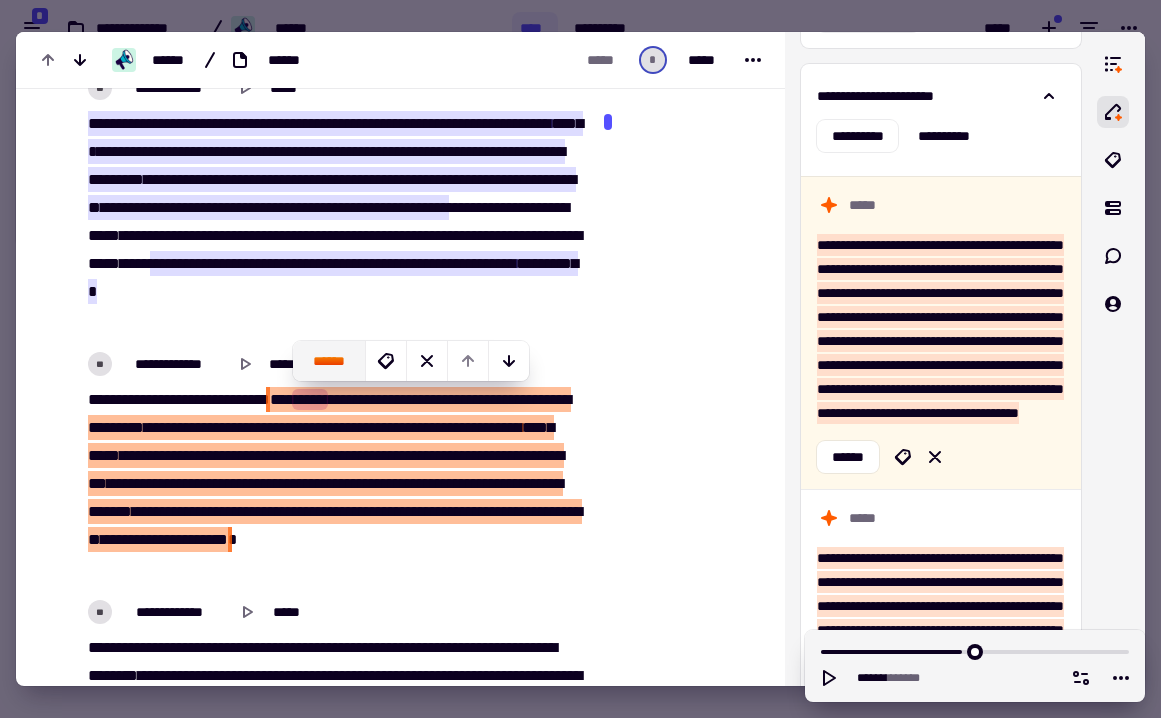 click on "******" 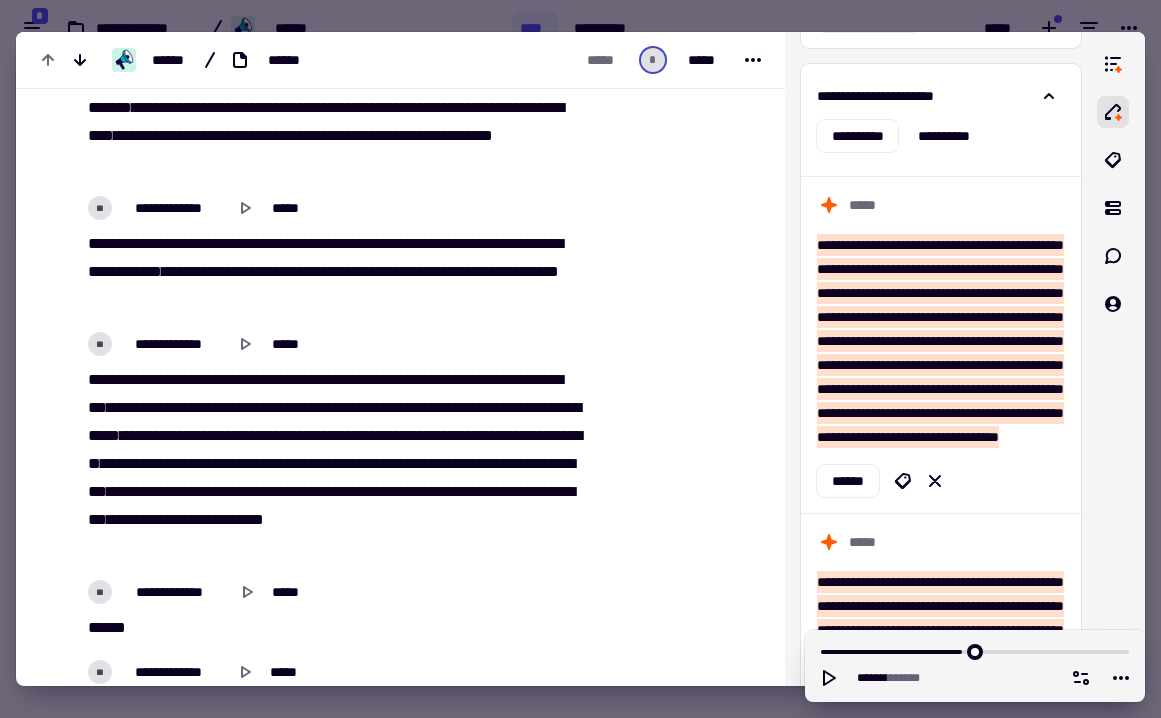 scroll, scrollTop: 11085, scrollLeft: 0, axis: vertical 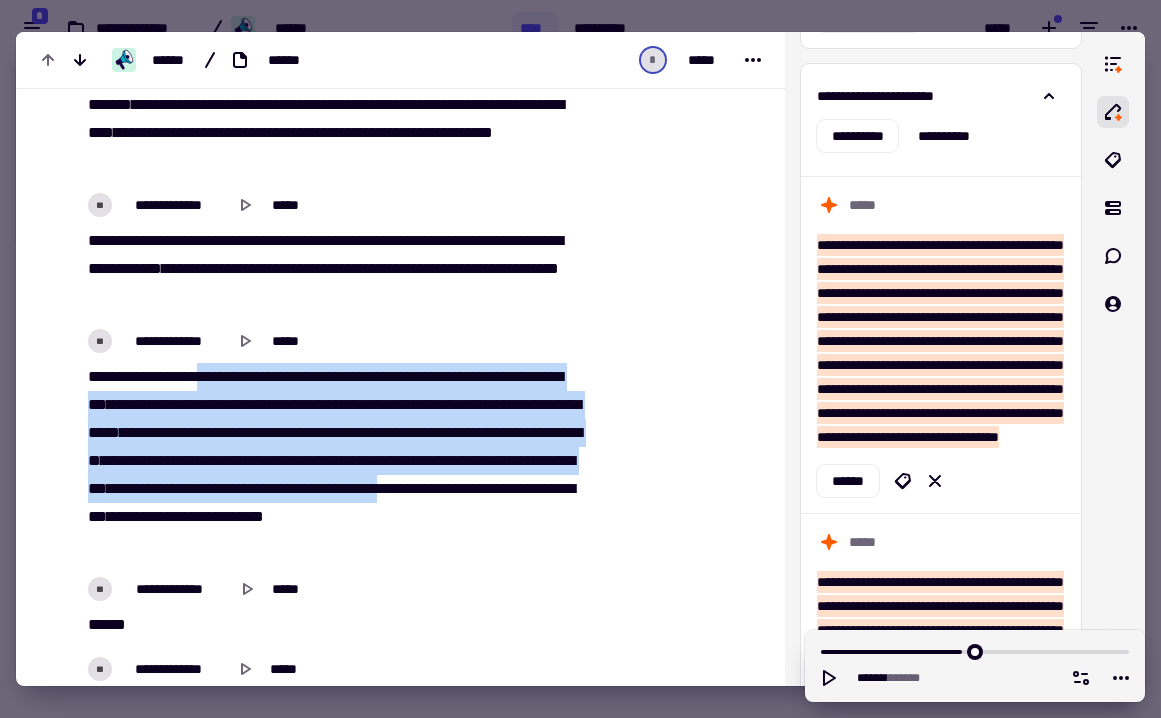 drag, startPoint x: 254, startPoint y: 384, endPoint x: 400, endPoint y: 515, distance: 196.15555 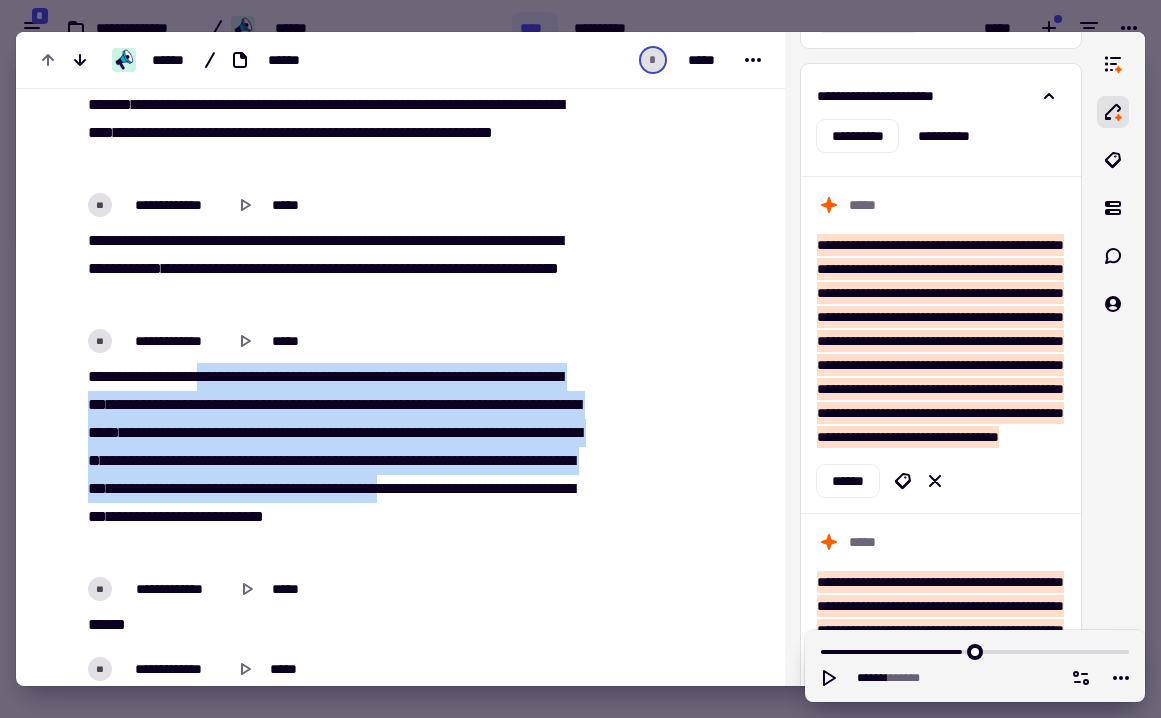 click on "**********" at bounding box center [334, 461] 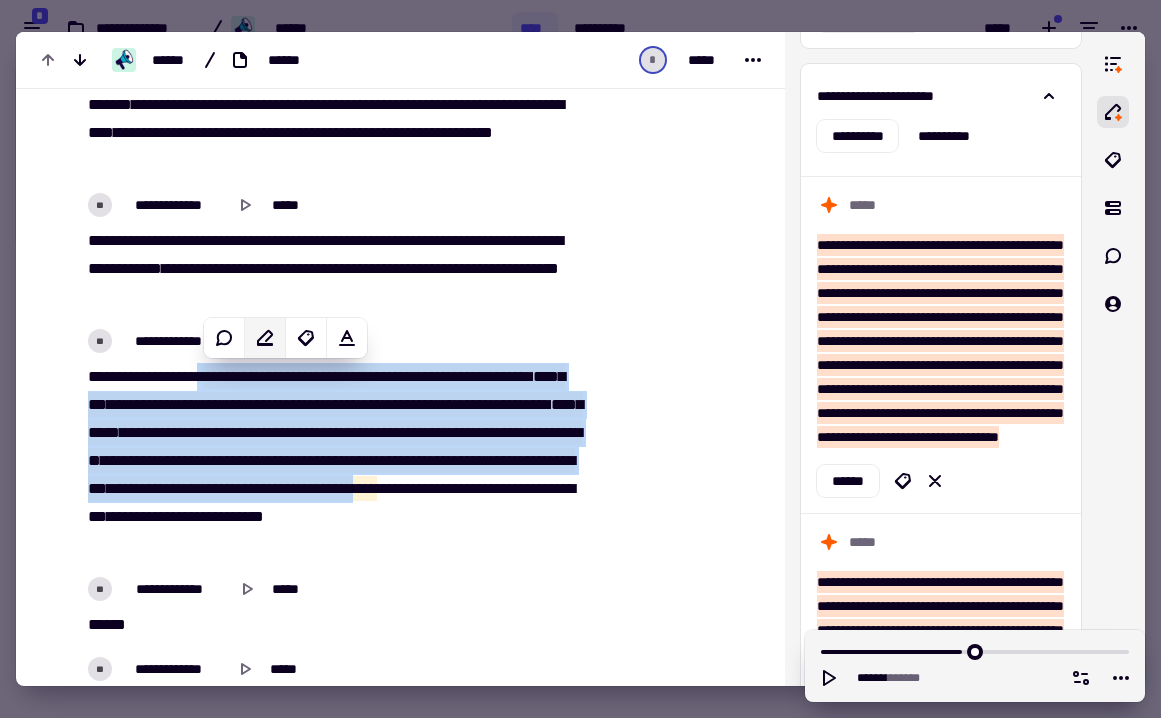 click 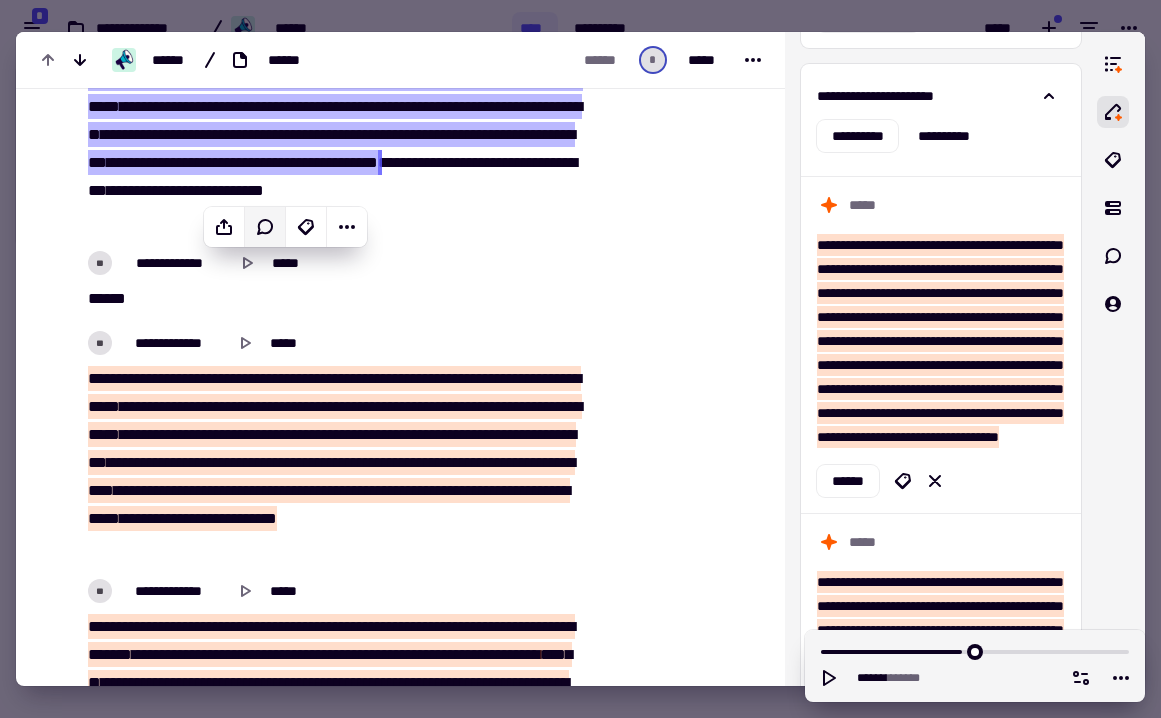 scroll, scrollTop: 11432, scrollLeft: 0, axis: vertical 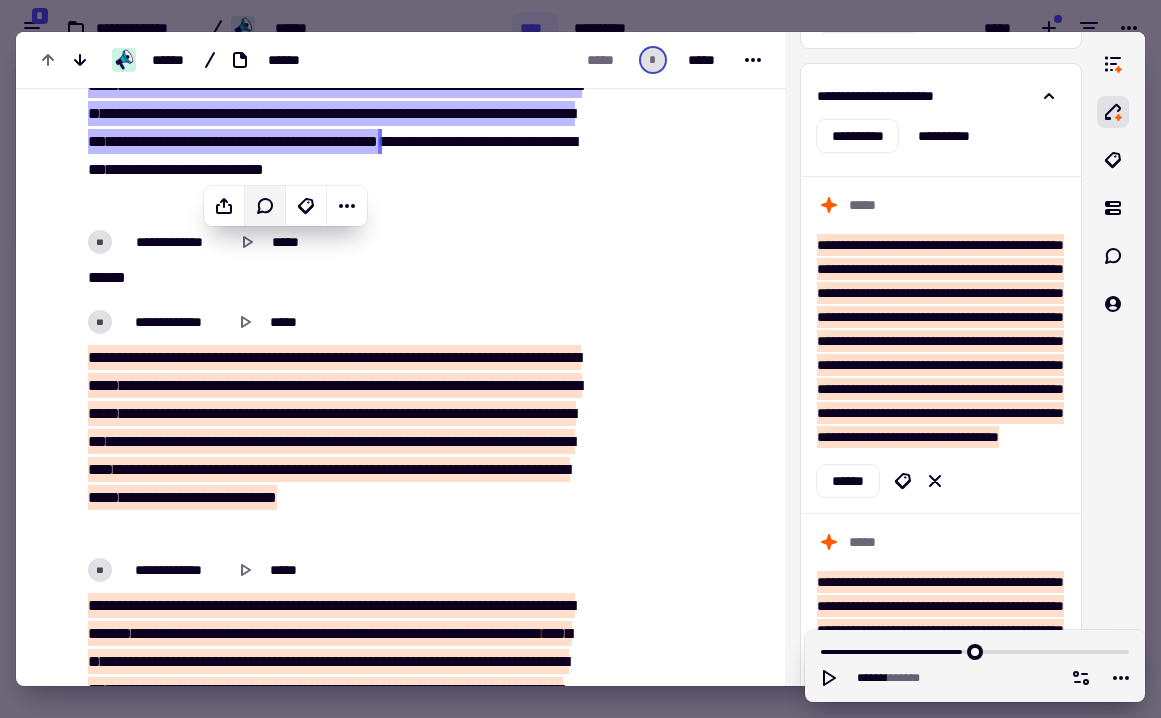 click on "***" at bounding box center [97, 357] 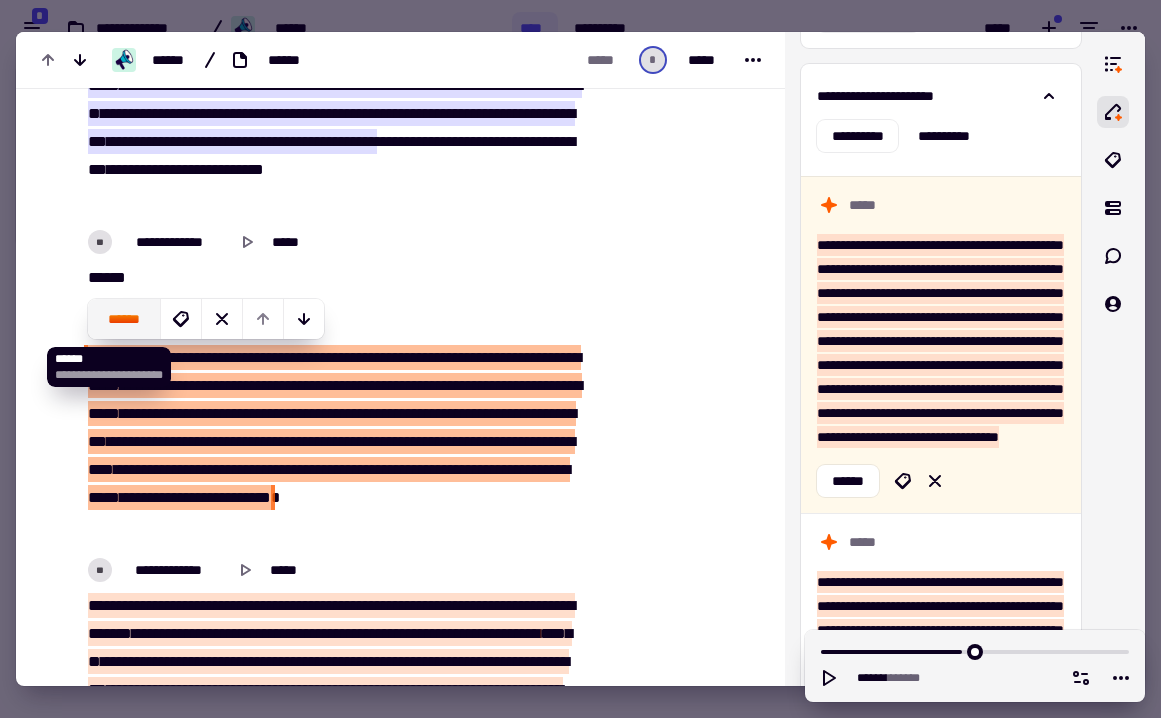 click on "******" 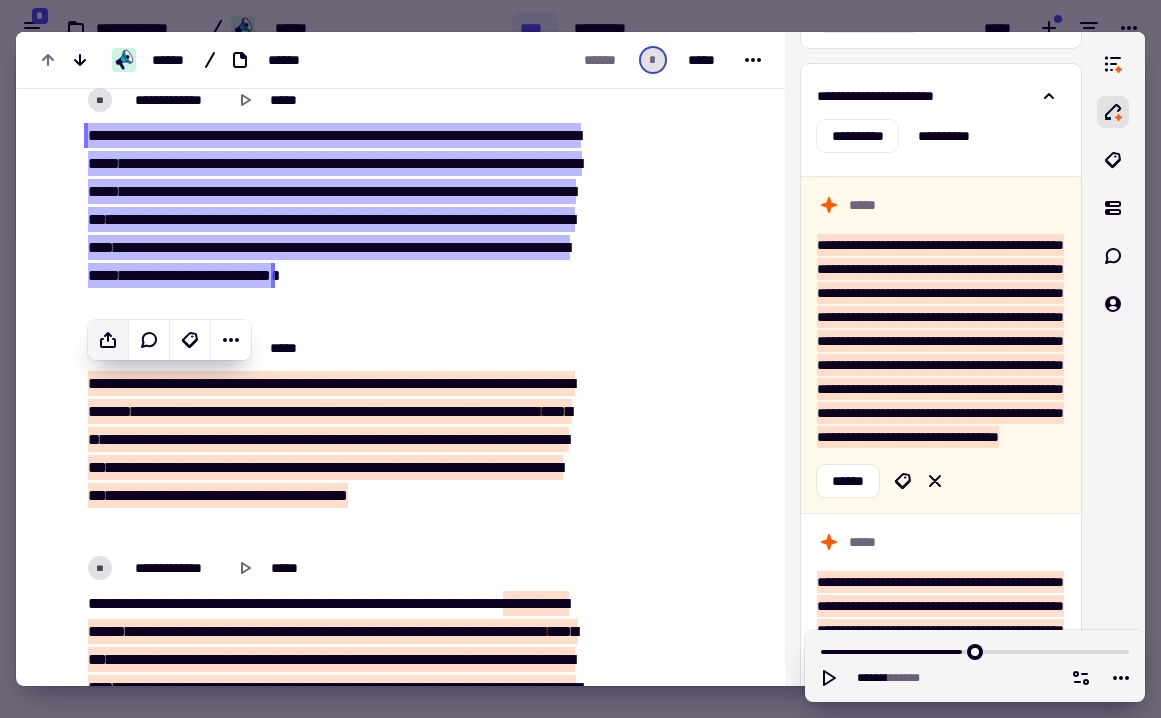 scroll, scrollTop: 11655, scrollLeft: 0, axis: vertical 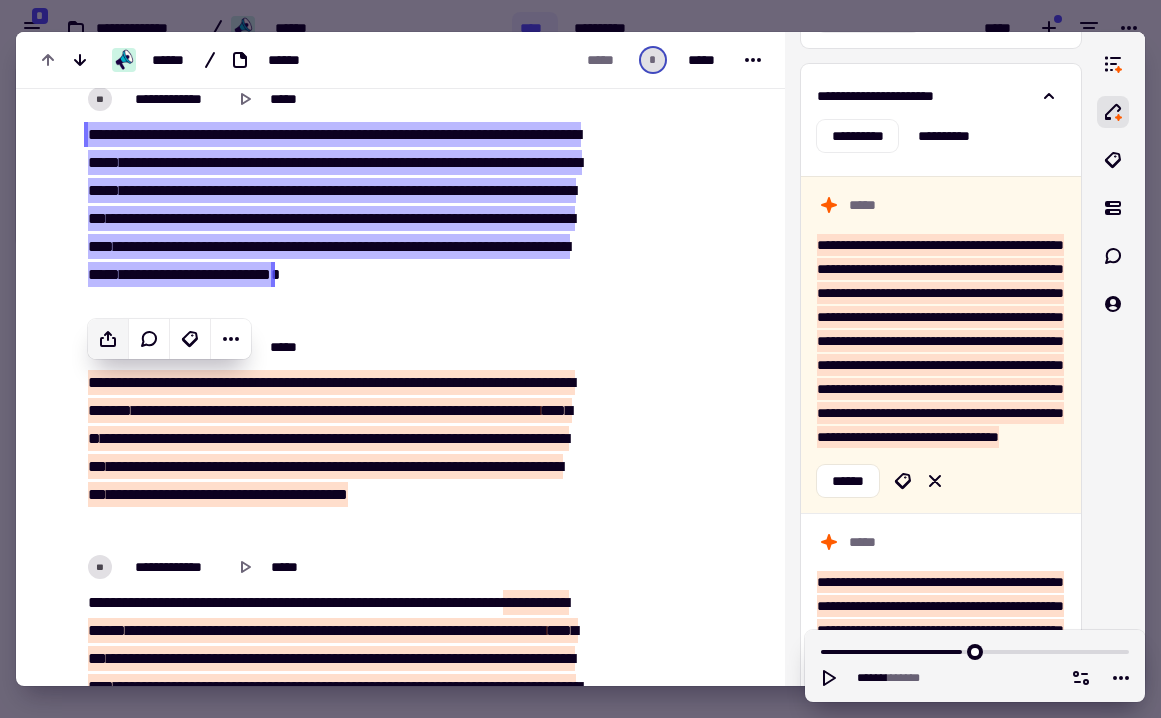 click on "*" at bounding box center (434, 438) 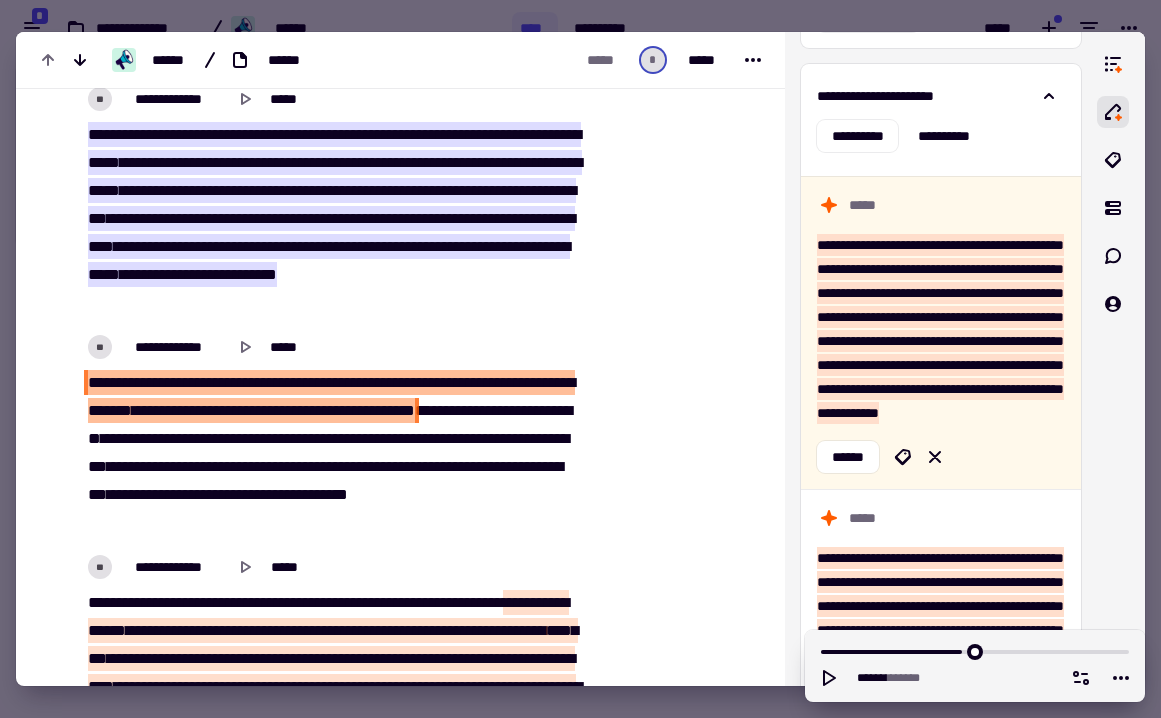 drag, startPoint x: 249, startPoint y: 522, endPoint x: 146, endPoint y: 445, distance: 128.60016 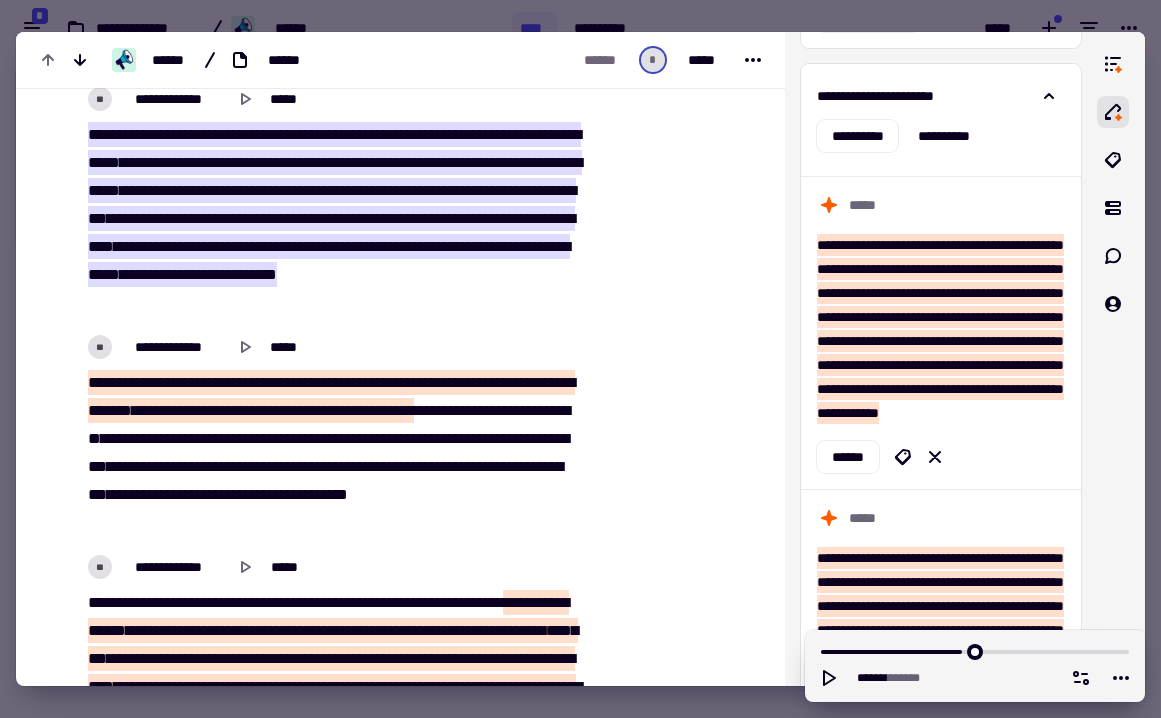 click on "*******" at bounding box center (482, 382) 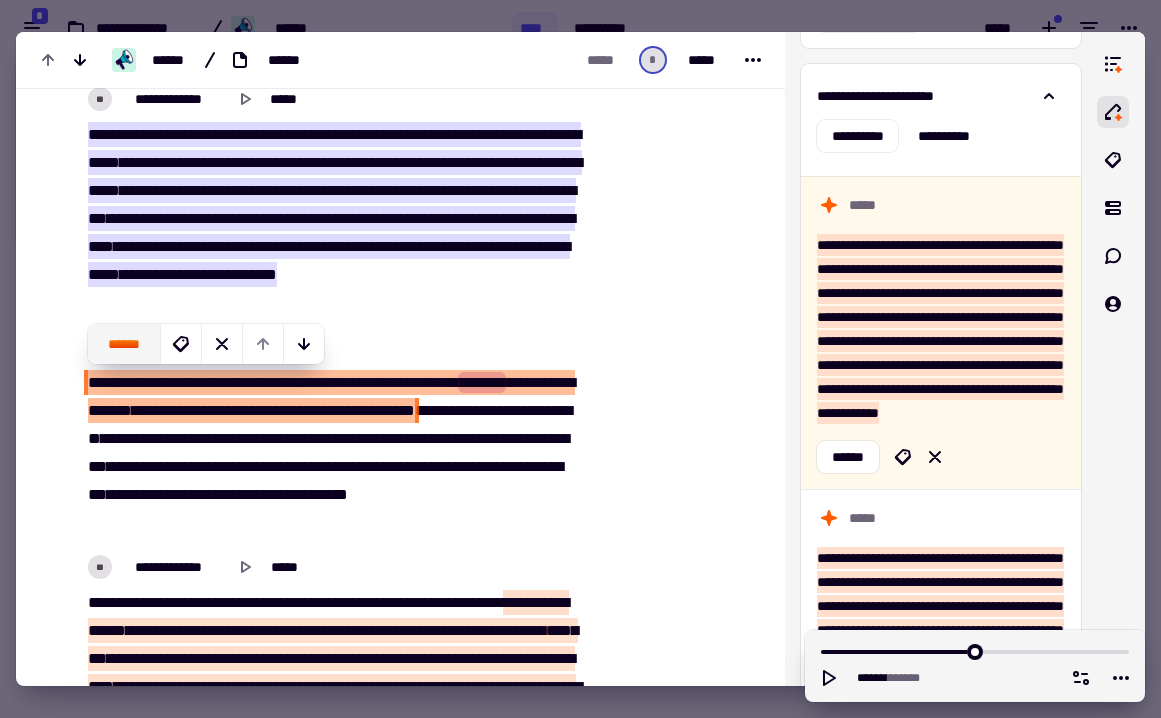 click on "******" 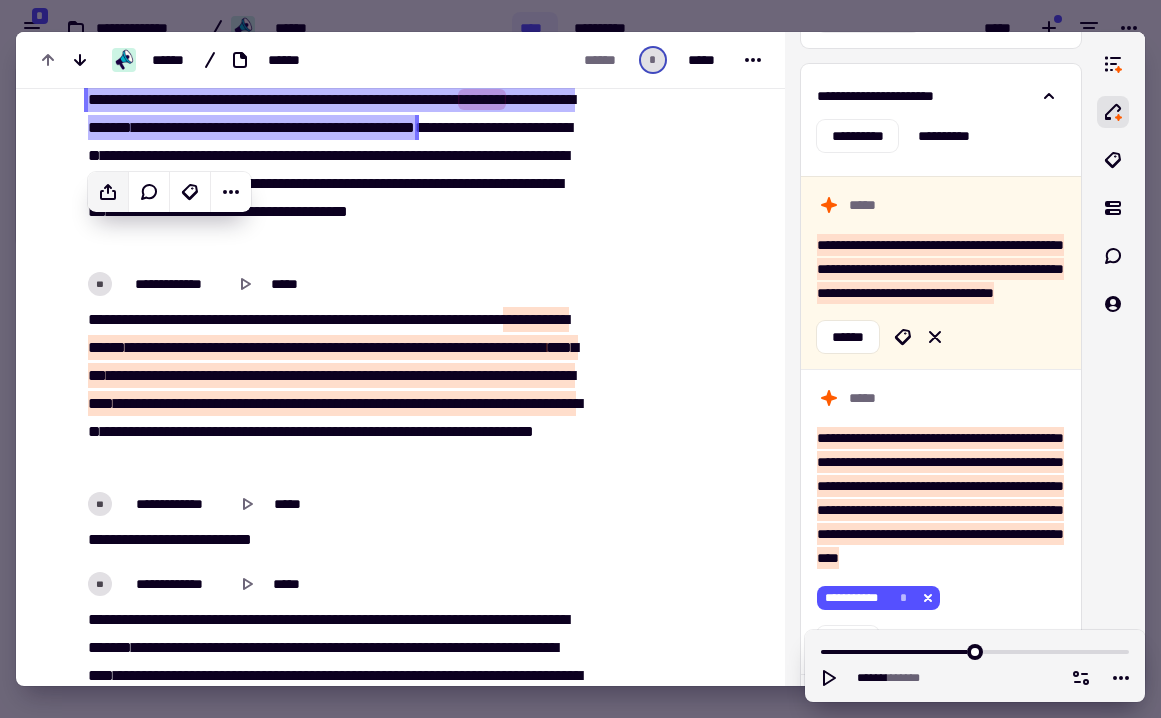 scroll, scrollTop: 11944, scrollLeft: 0, axis: vertical 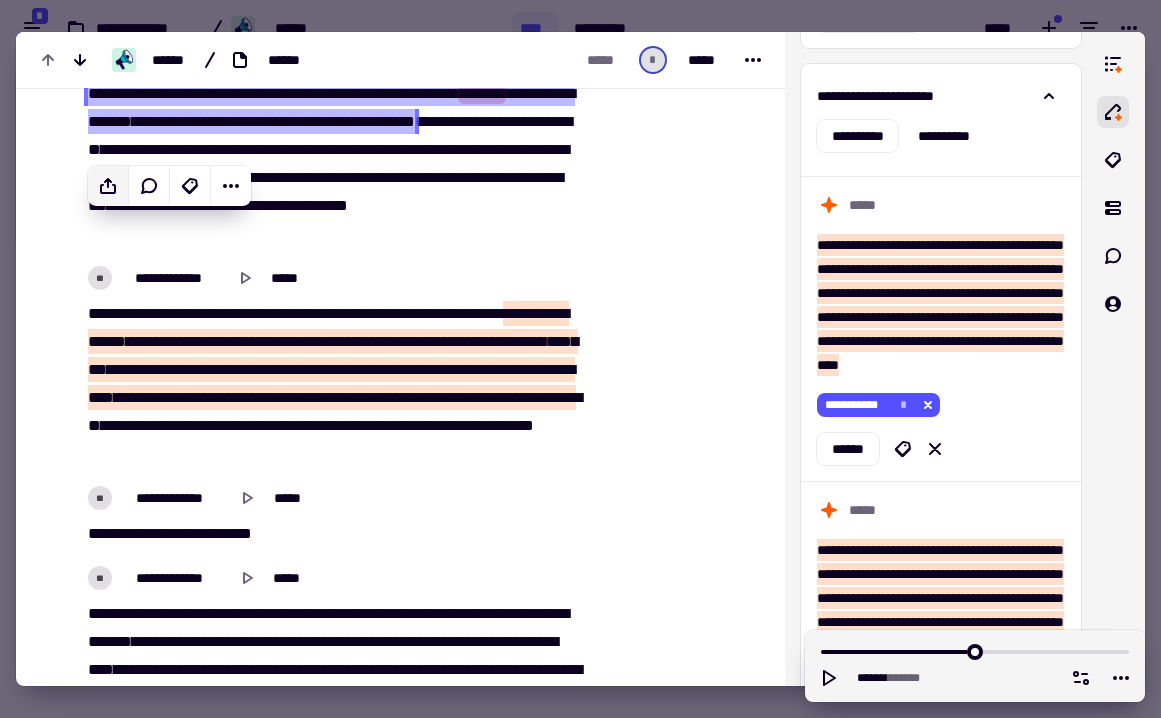 click at bounding box center (518, 313) 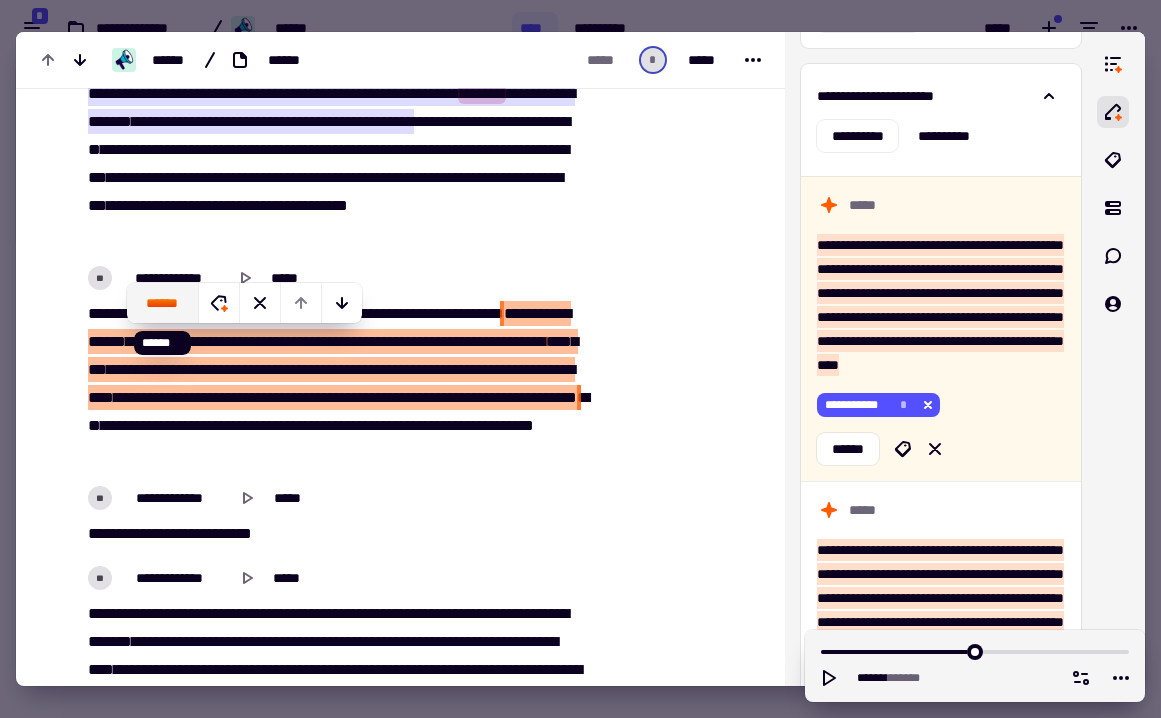 click on "******" 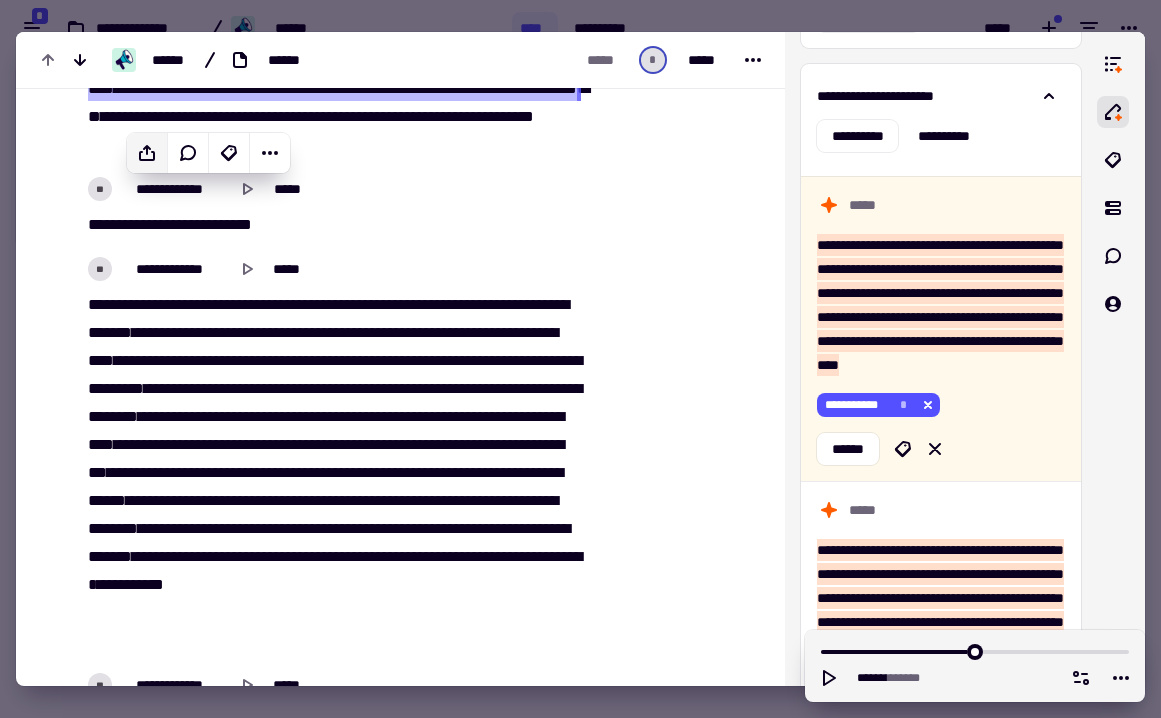 scroll, scrollTop: 12256, scrollLeft: 0, axis: vertical 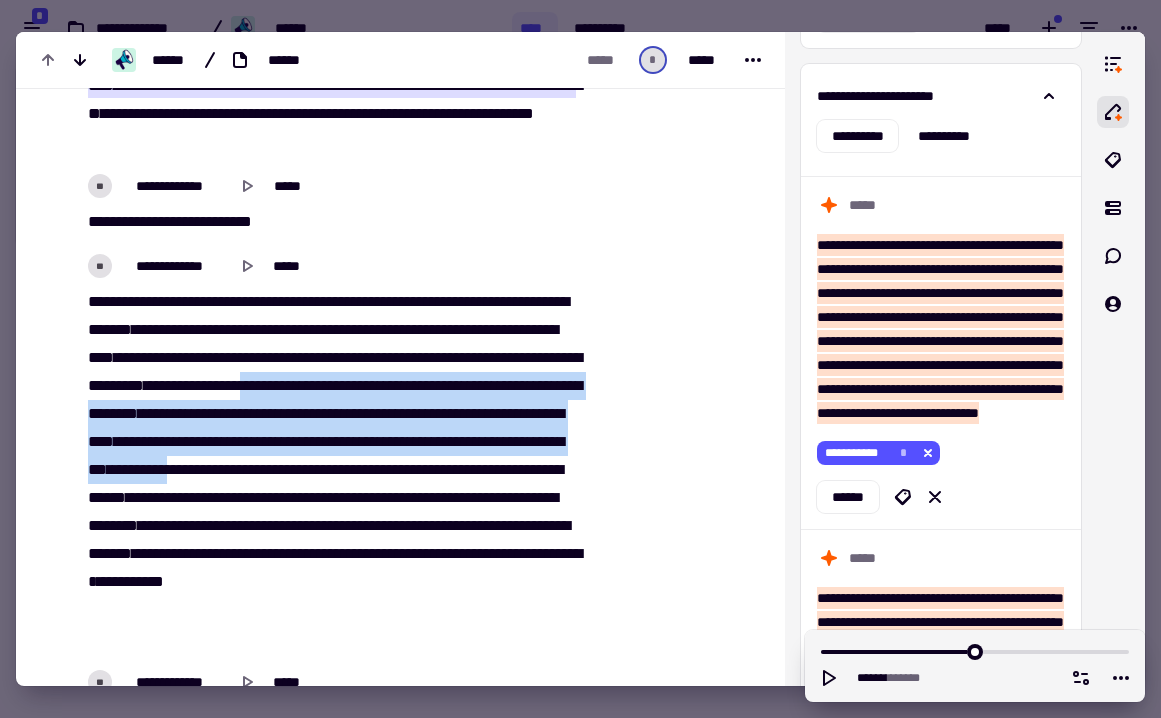 drag, startPoint x: 123, startPoint y: 410, endPoint x: 340, endPoint y: 500, distance: 234.92339 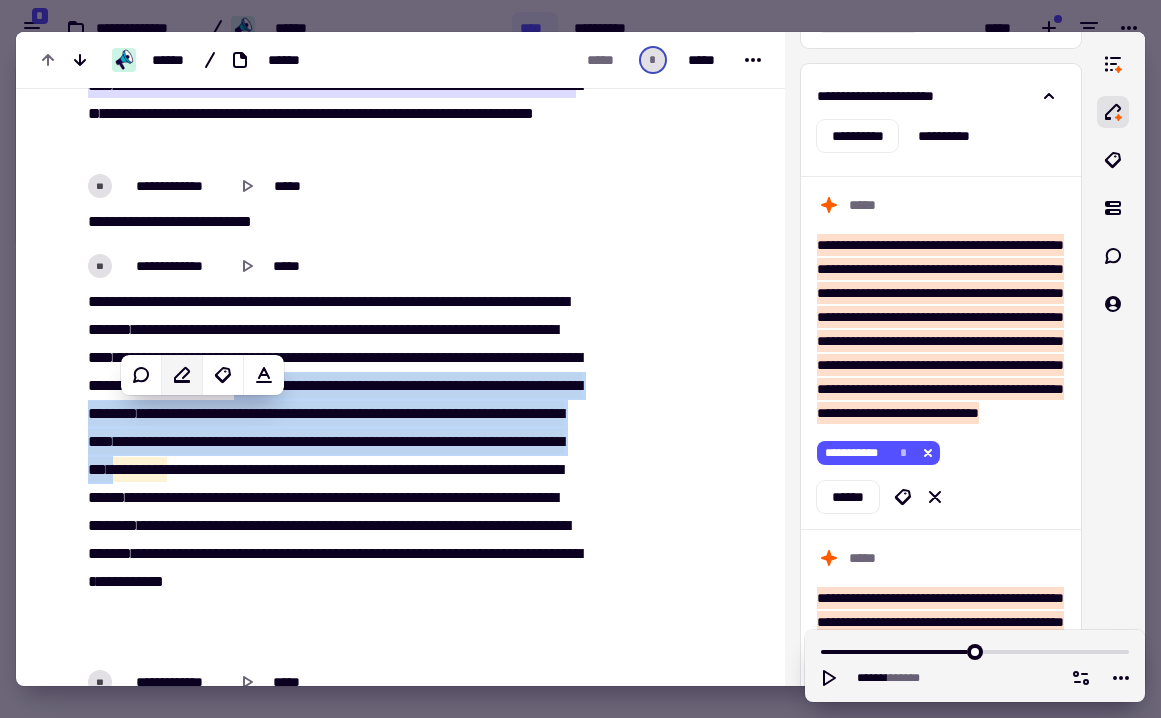 click 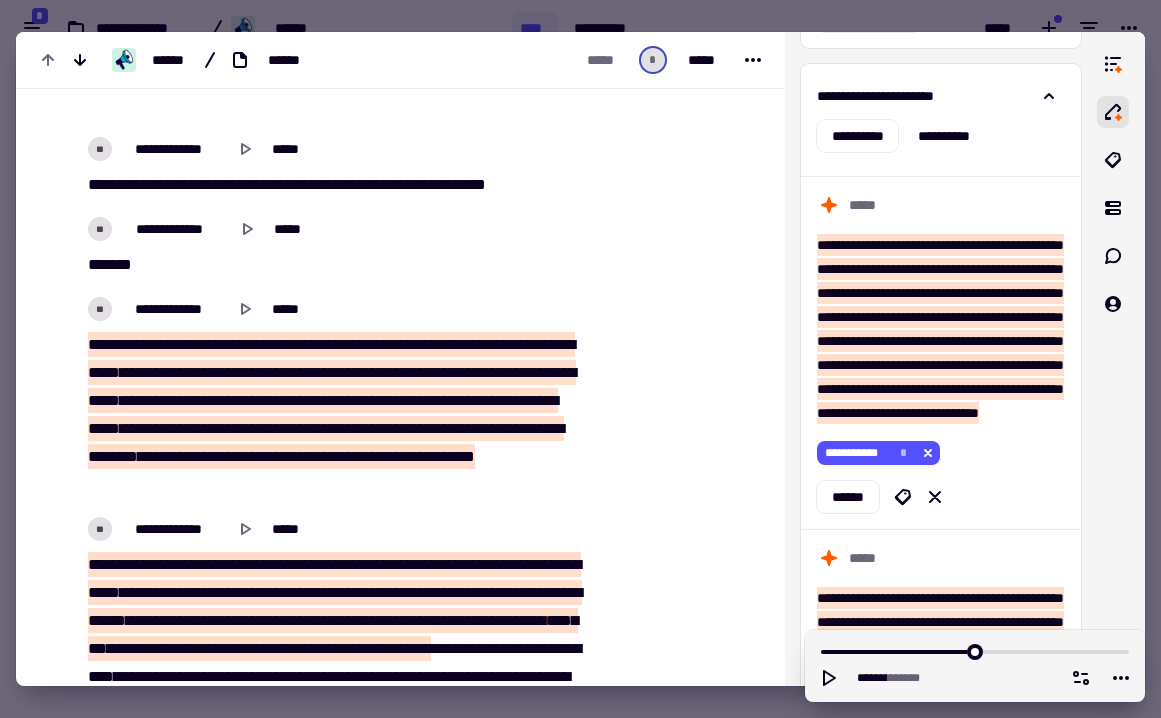 scroll, scrollTop: 12936, scrollLeft: 0, axis: vertical 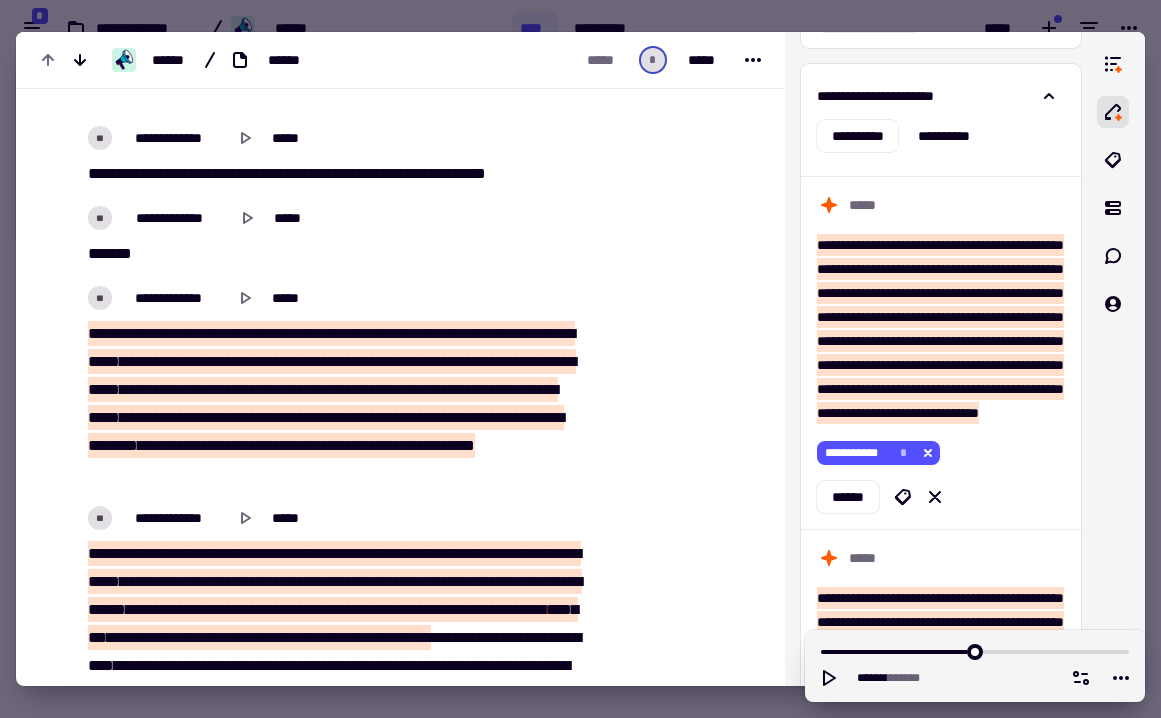 click on "*" at bounding box center (566, 333) 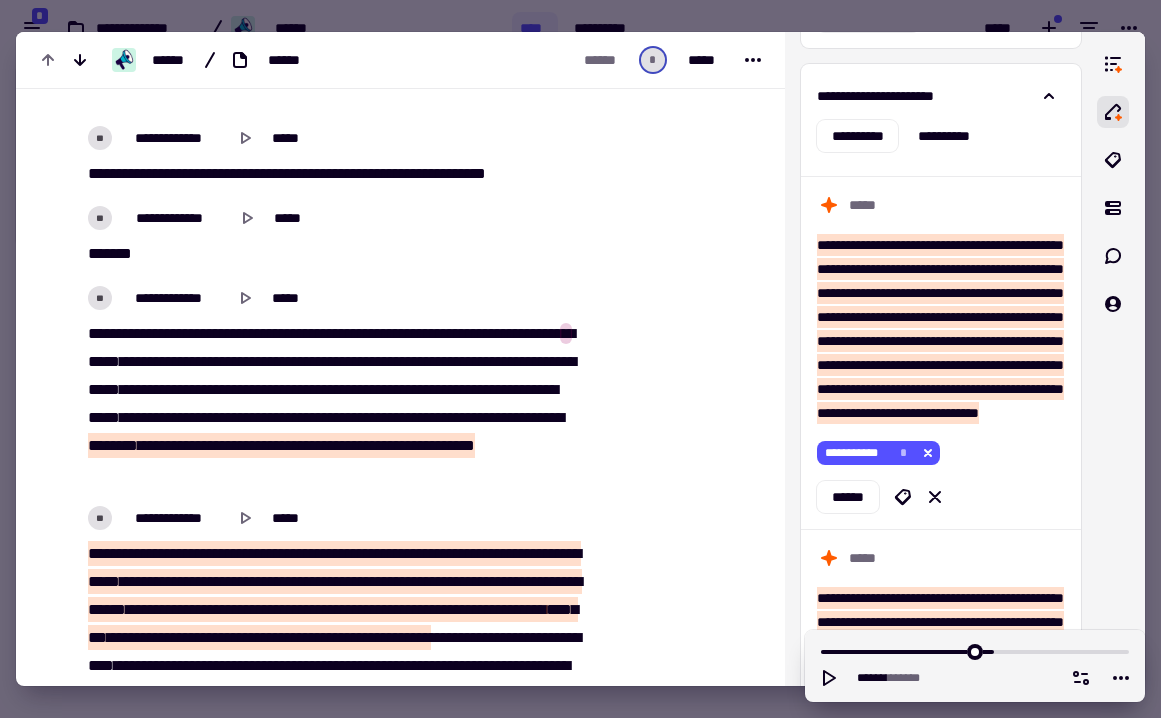 click at bounding box center (315, 445) 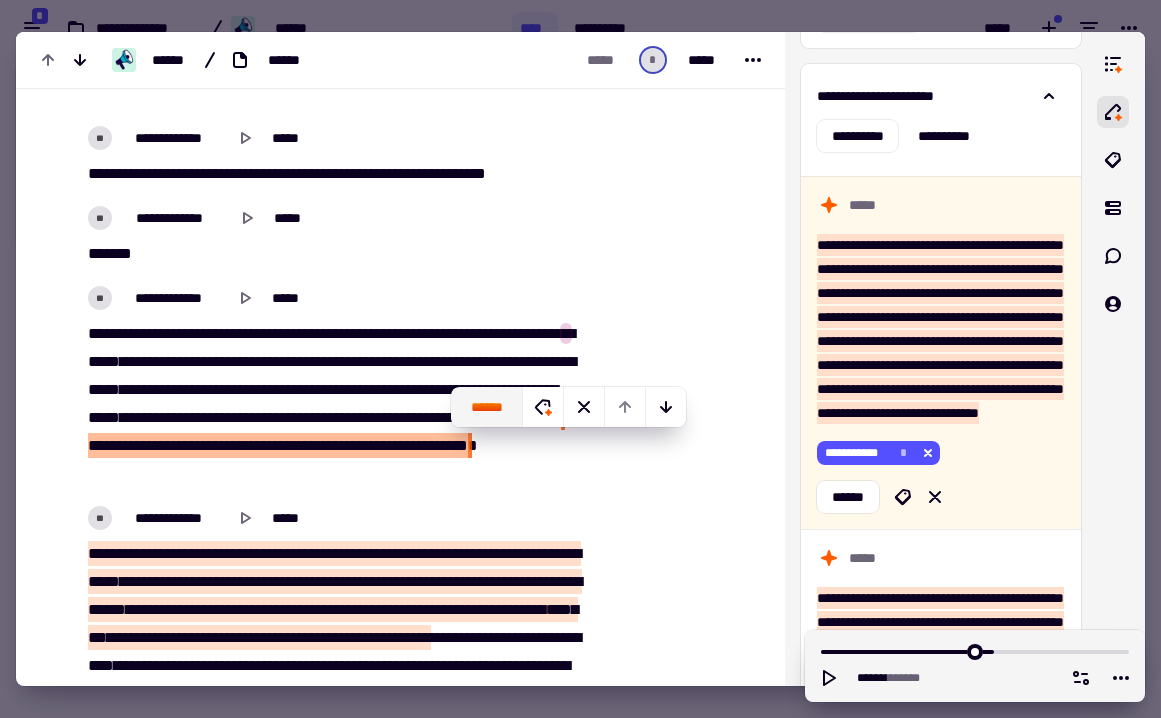 click on "******" 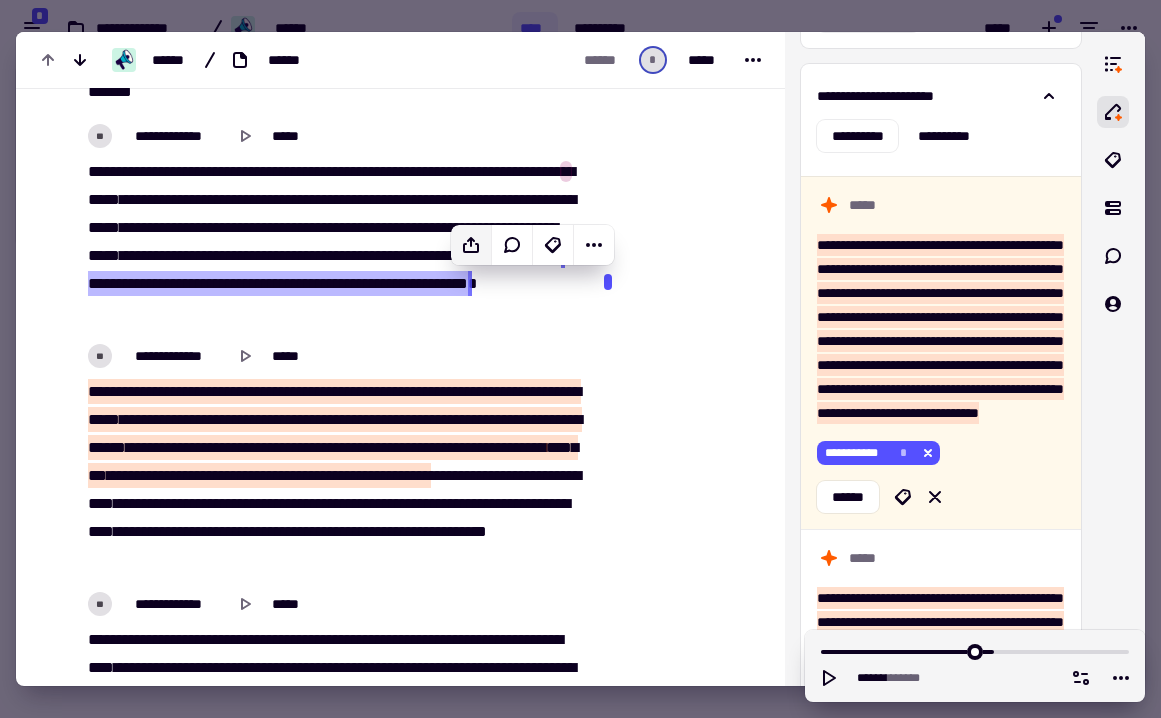 scroll, scrollTop: 13116, scrollLeft: 0, axis: vertical 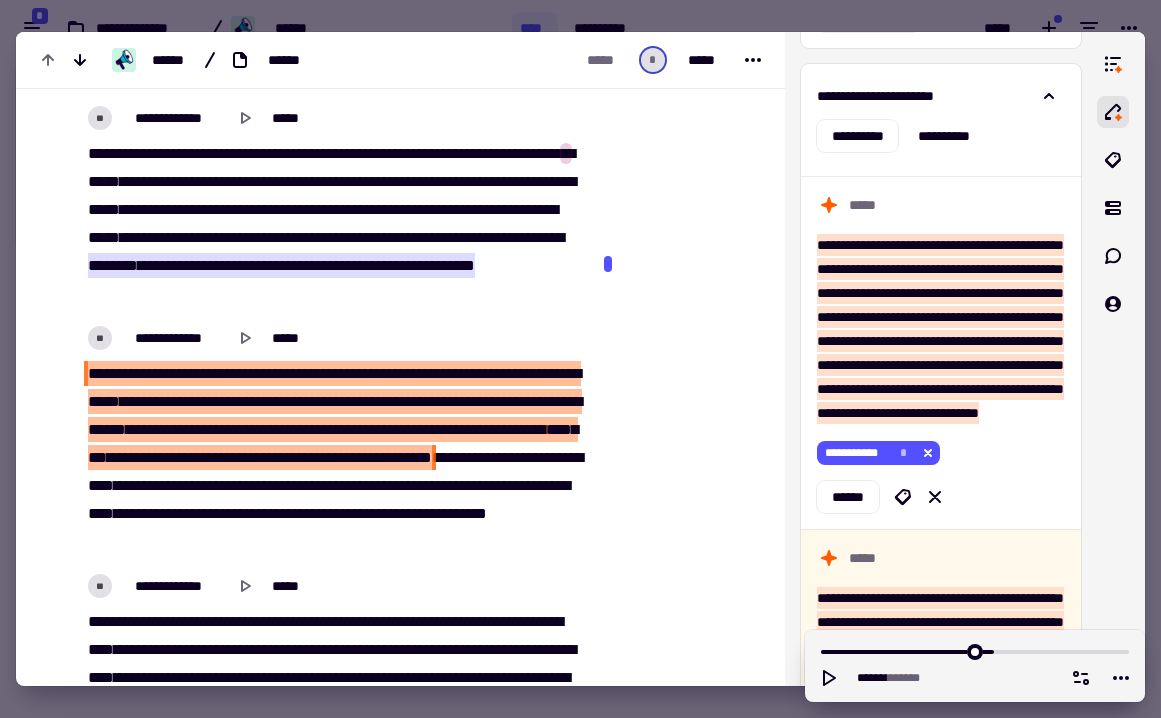 drag, startPoint x: 280, startPoint y: 387, endPoint x: 141, endPoint y: 372, distance: 139.807 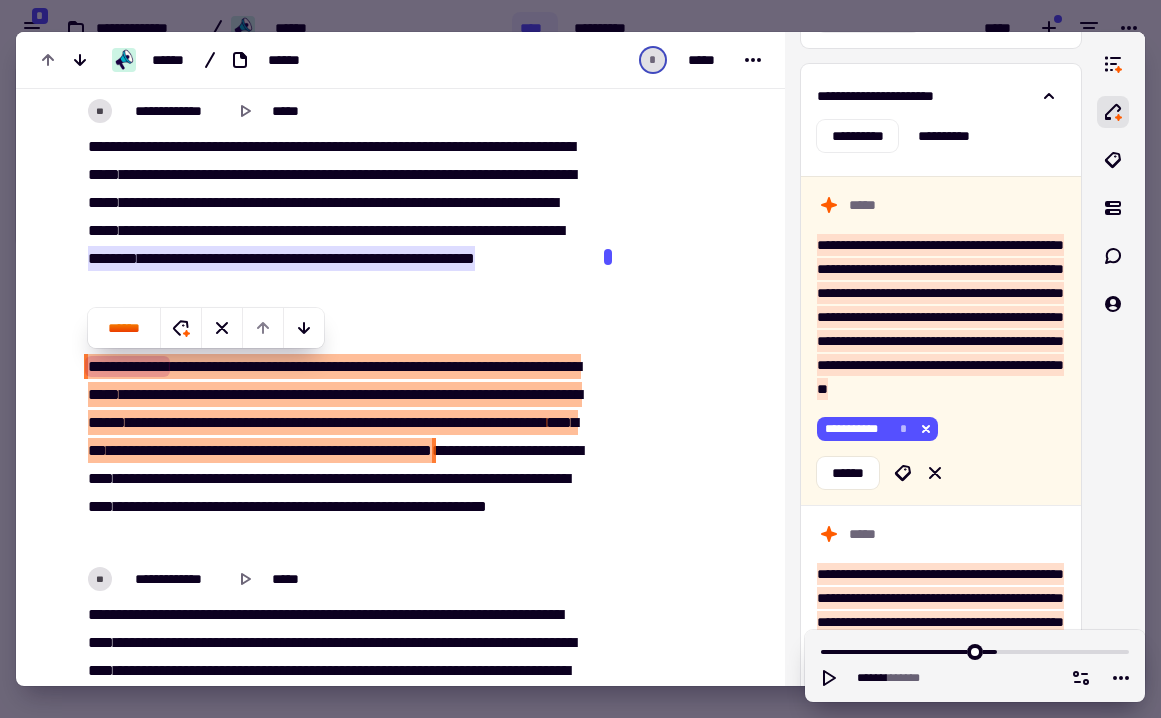 scroll, scrollTop: 13125, scrollLeft: 0, axis: vertical 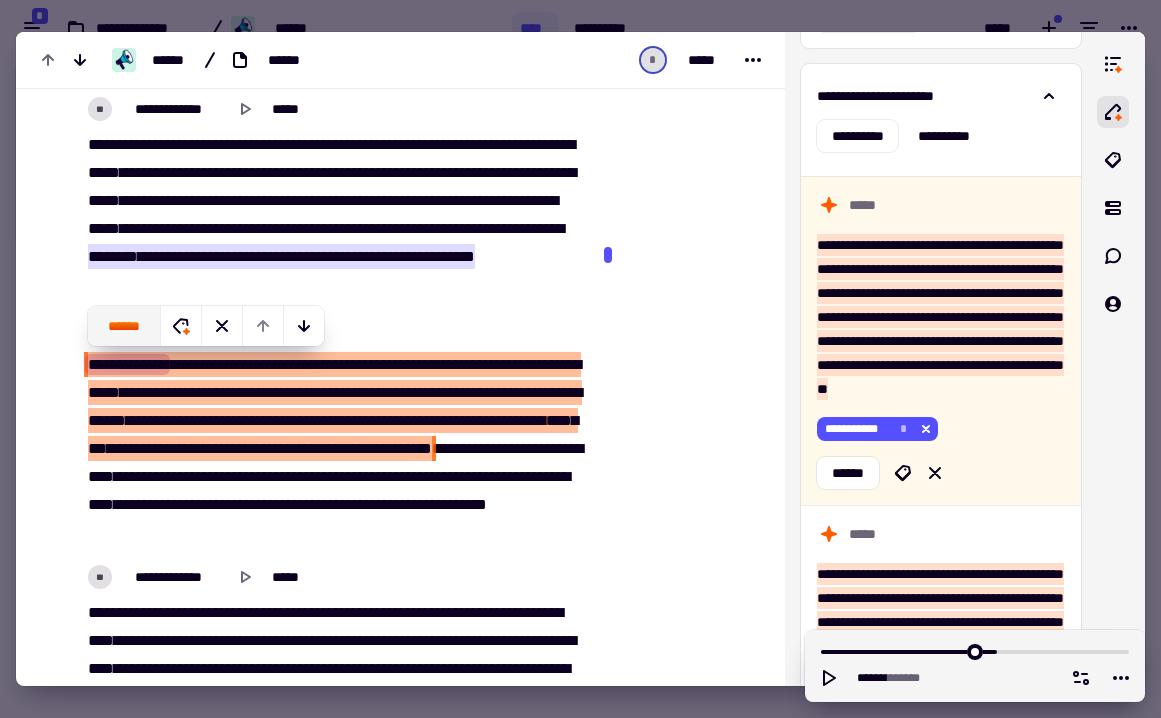 click on "******" 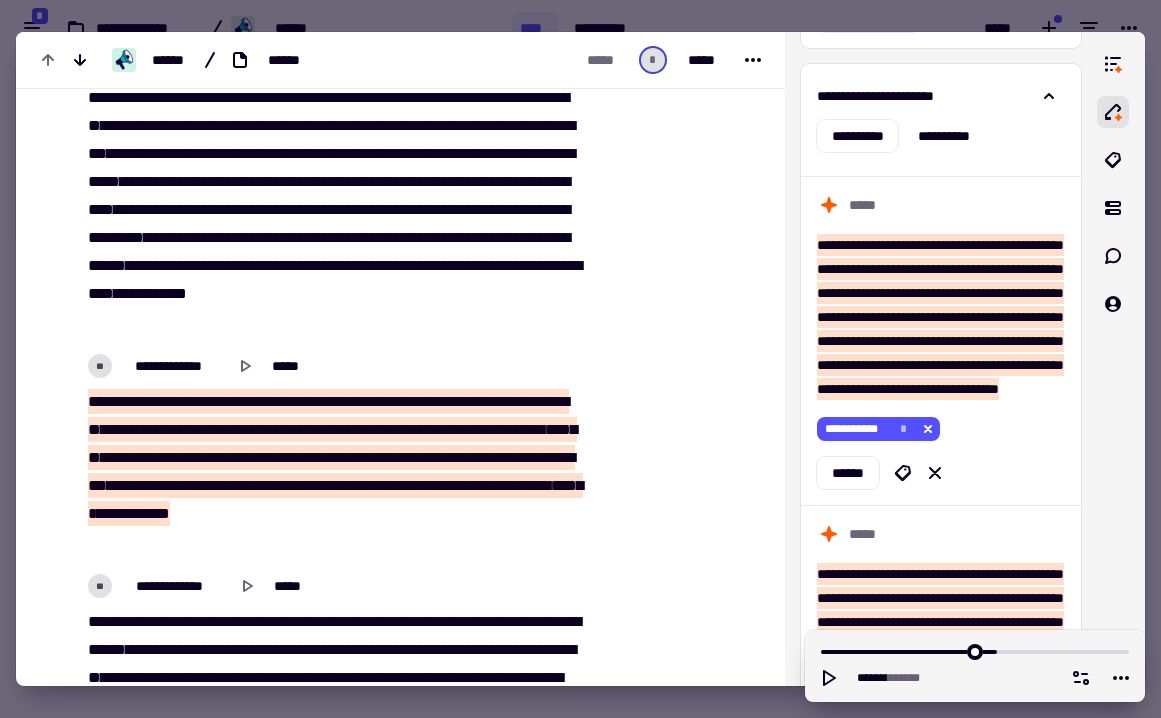 scroll, scrollTop: 13949, scrollLeft: 0, axis: vertical 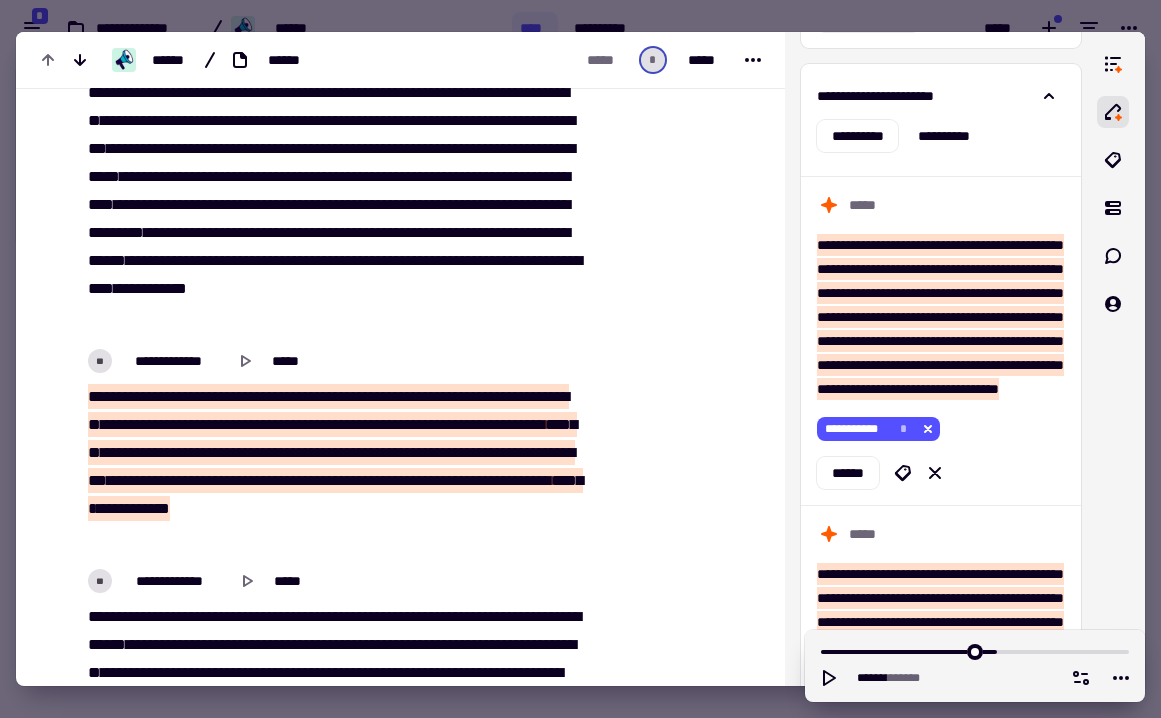 click at bounding box center [101, 396] 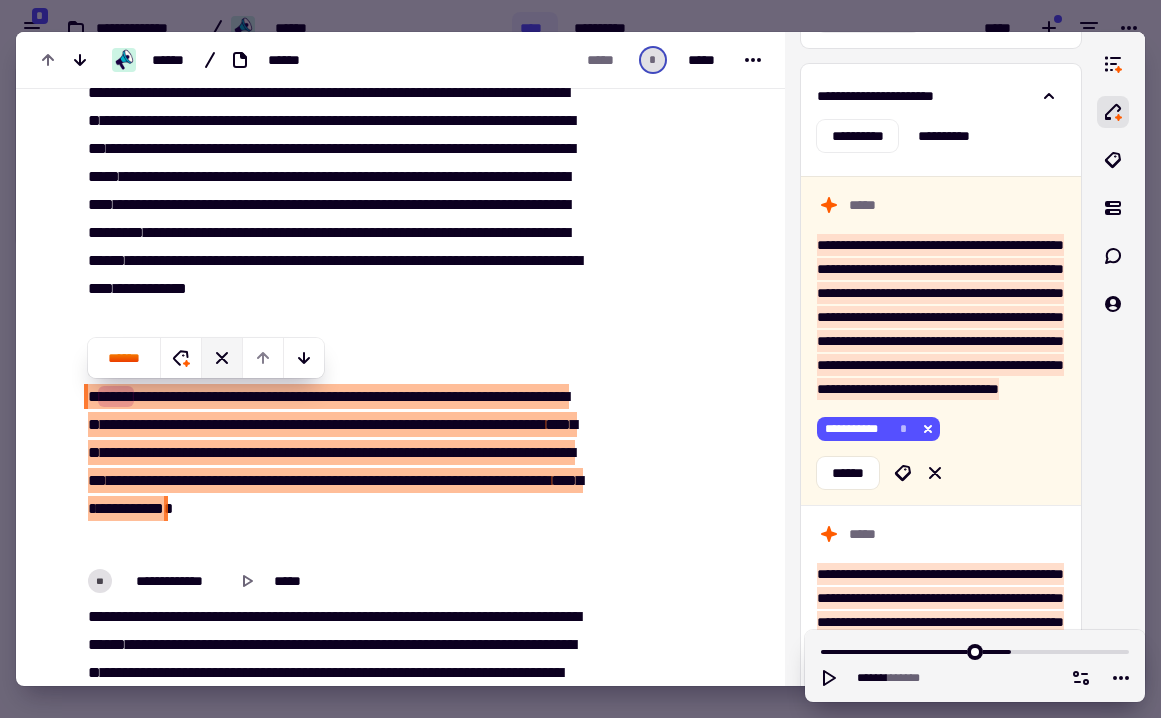 click 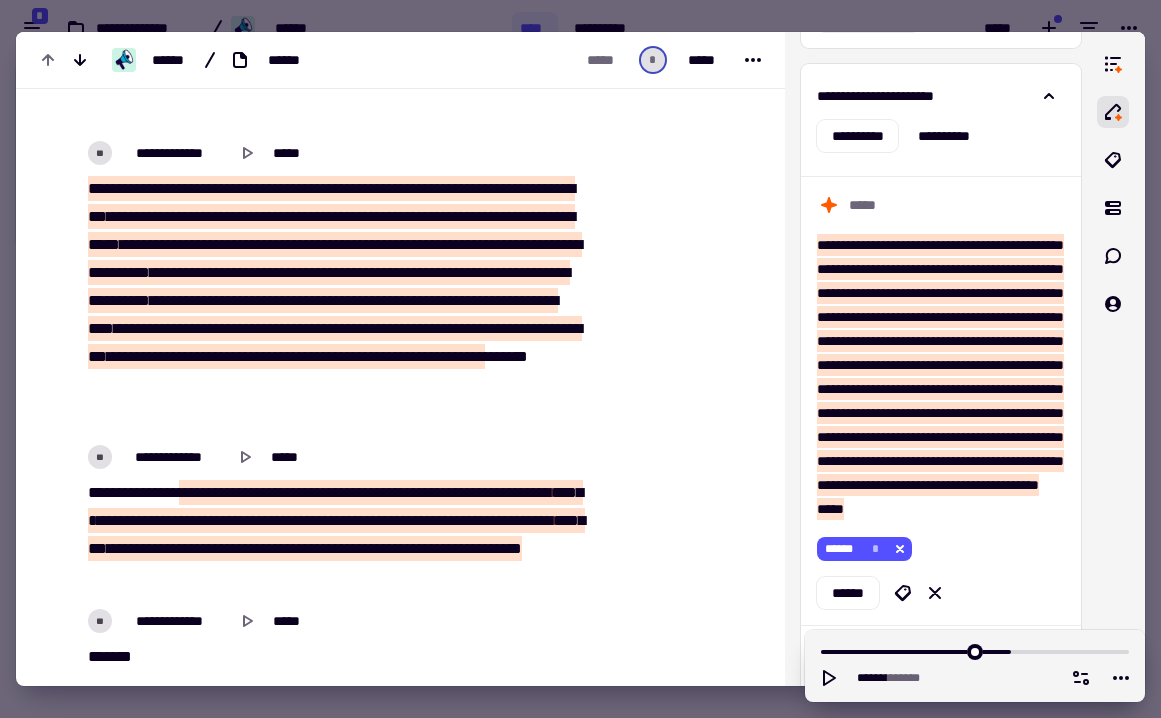 scroll, scrollTop: 14575, scrollLeft: 0, axis: vertical 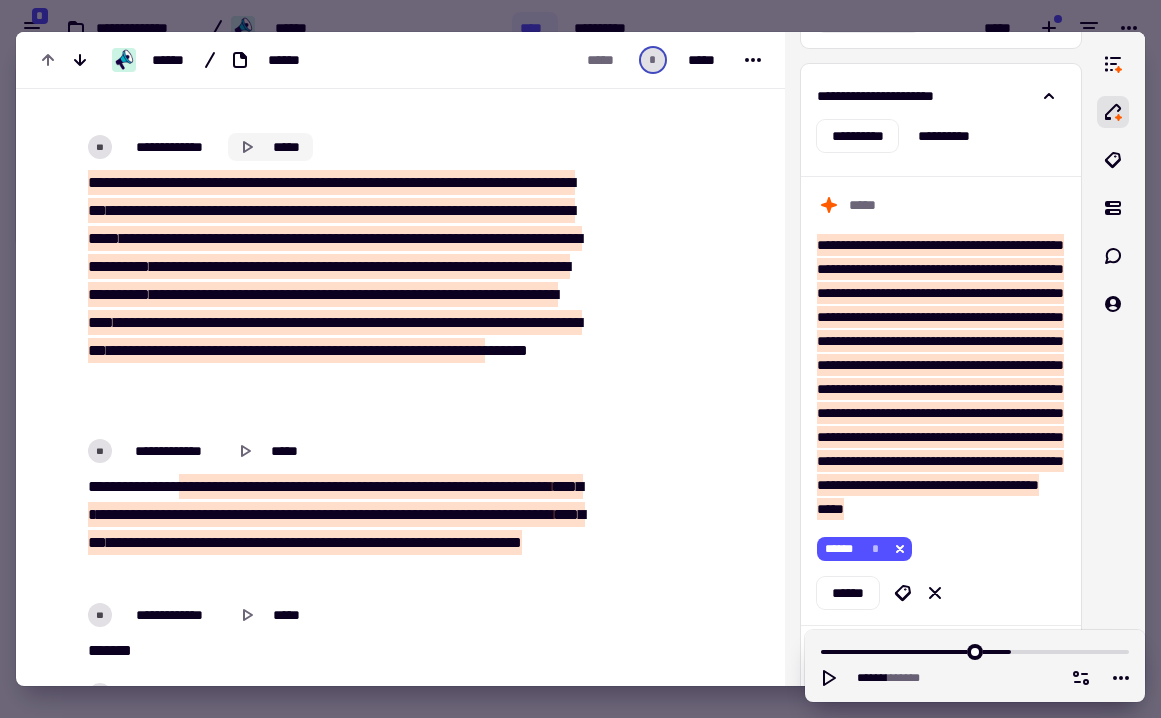 click on "*****" 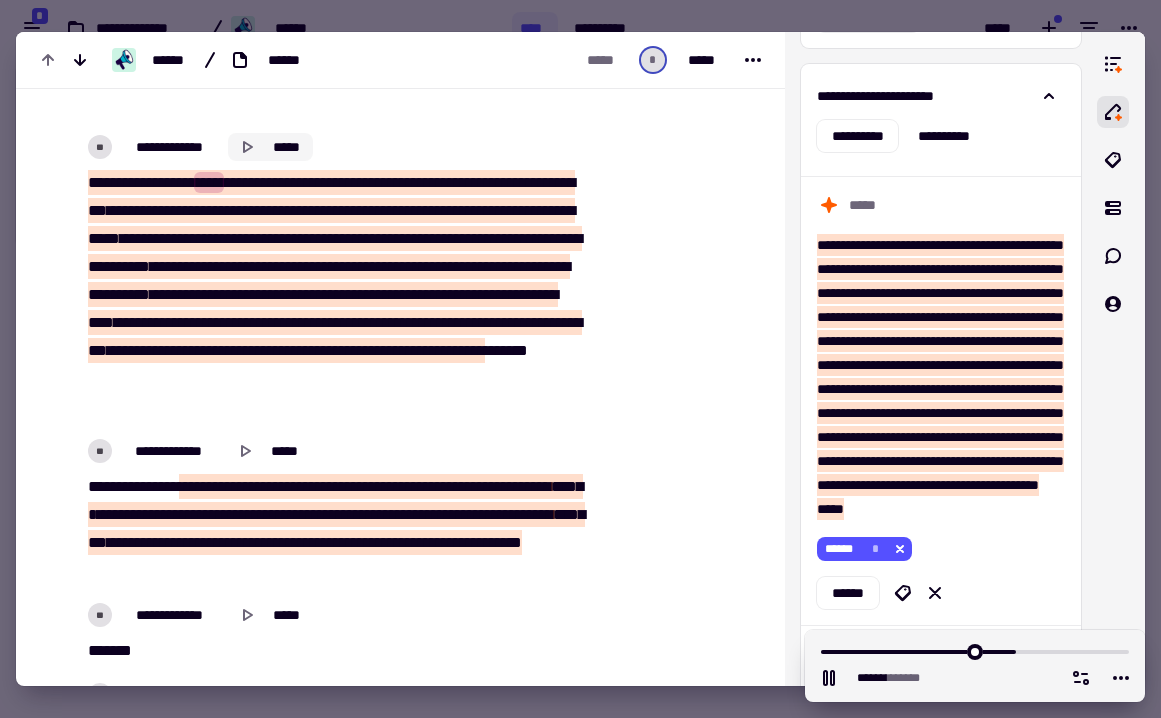 click on "*****" 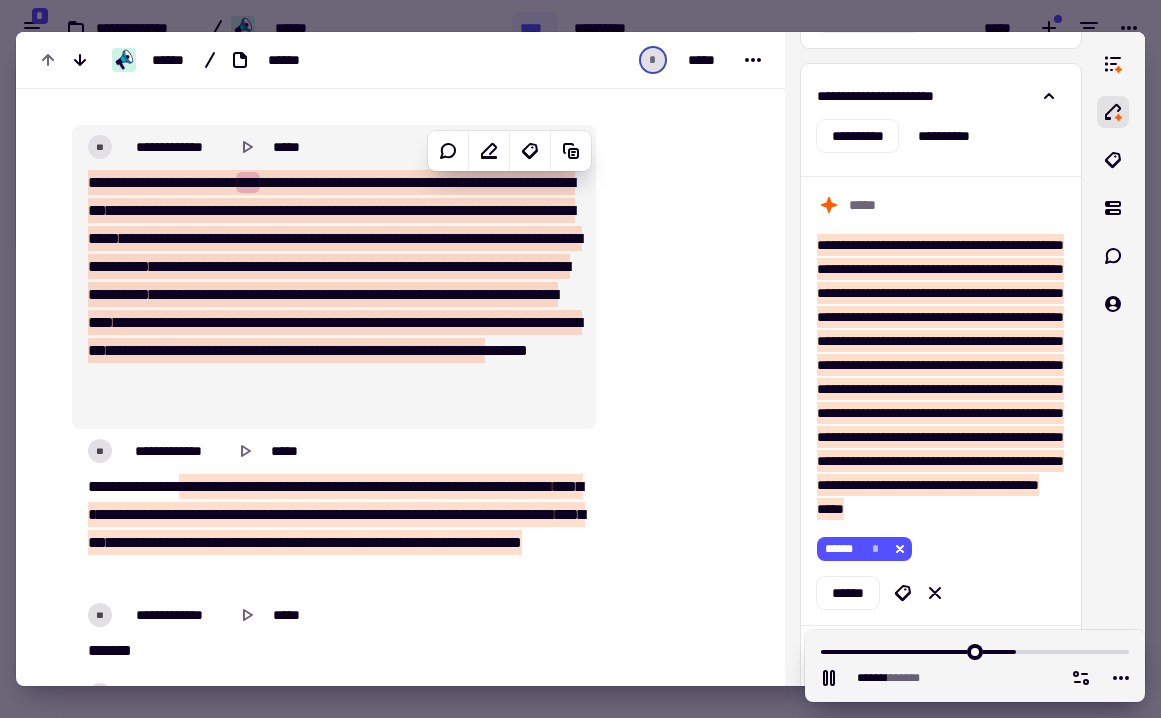 click on "**********" at bounding box center (334, 277) 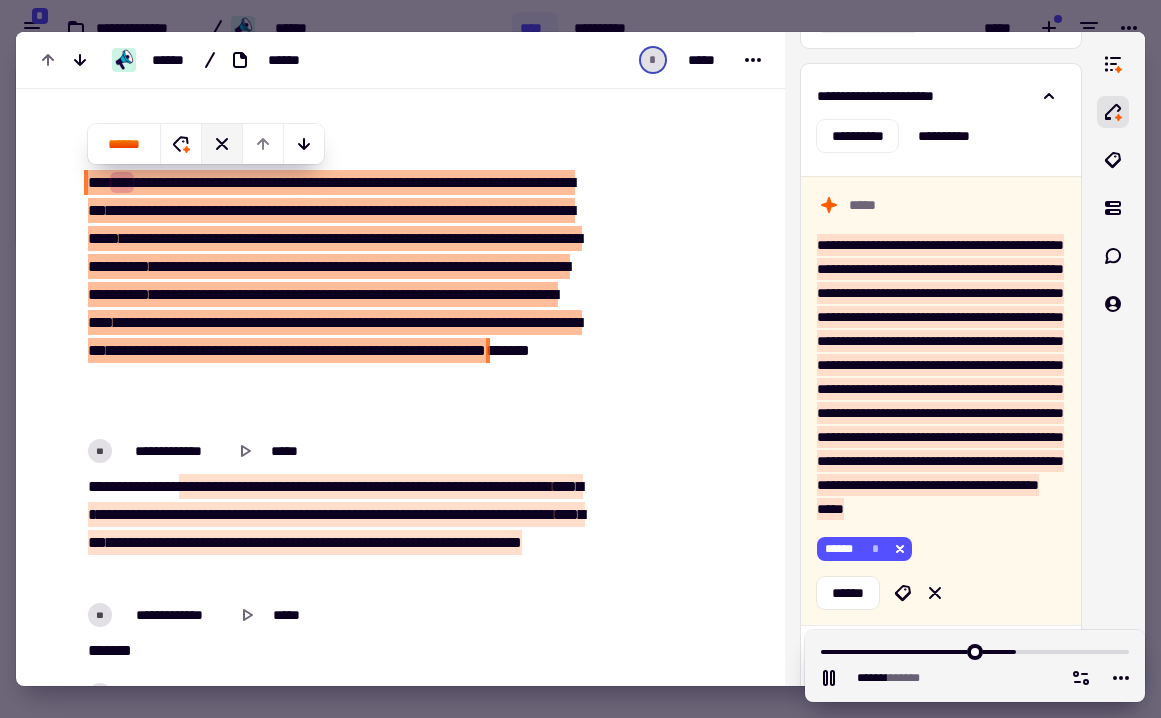 click 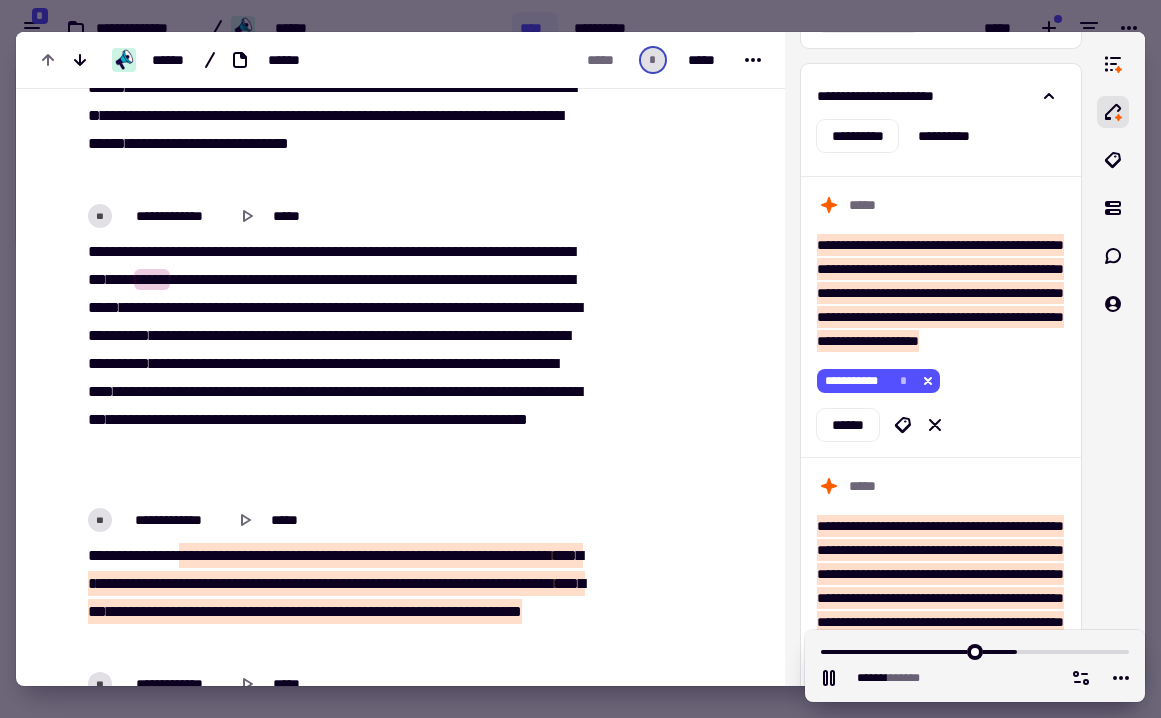 scroll, scrollTop: 14507, scrollLeft: 0, axis: vertical 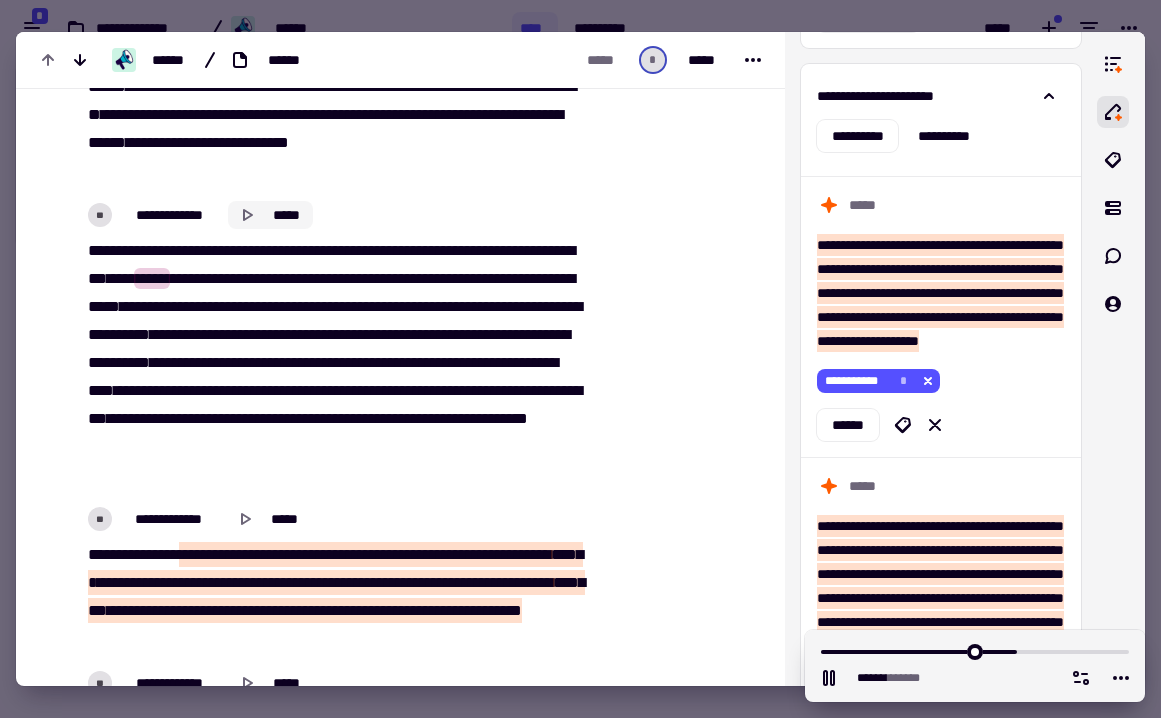 click 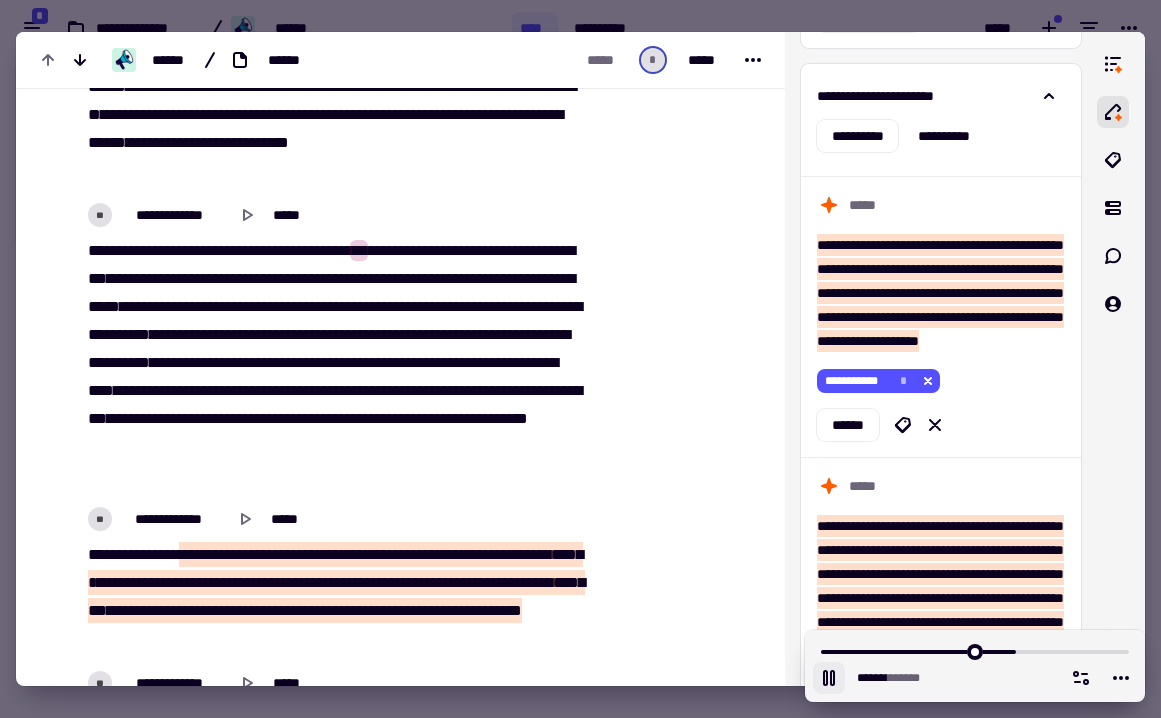 click 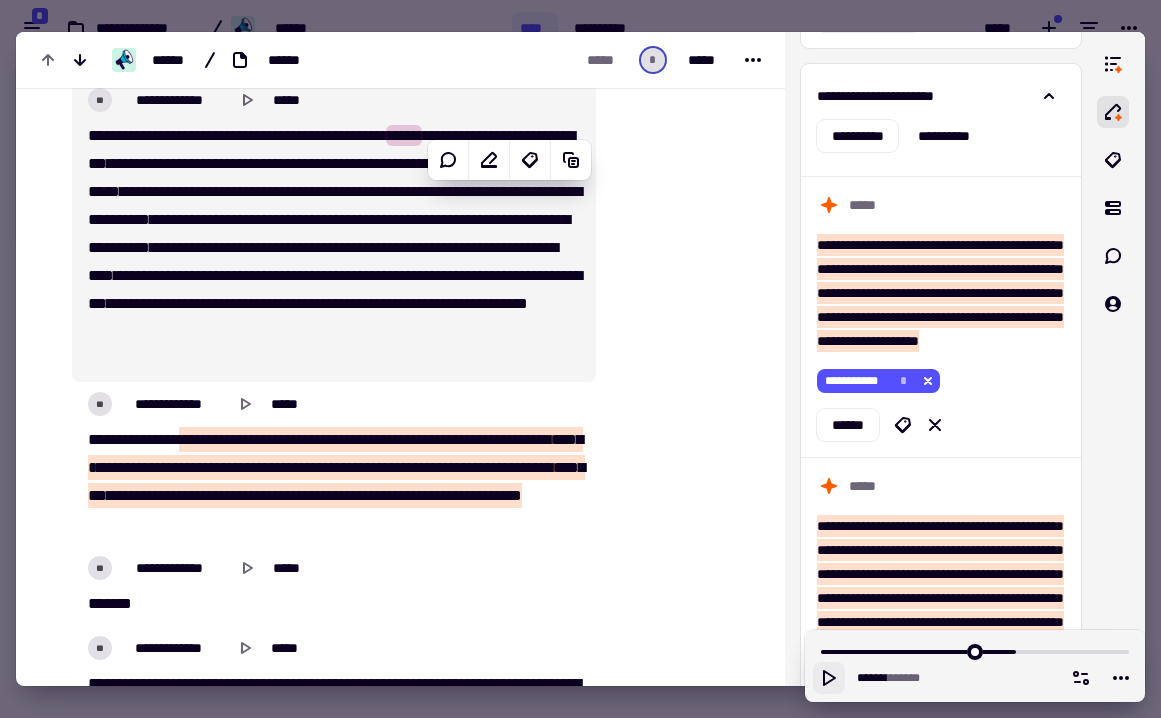scroll, scrollTop: 14629, scrollLeft: 0, axis: vertical 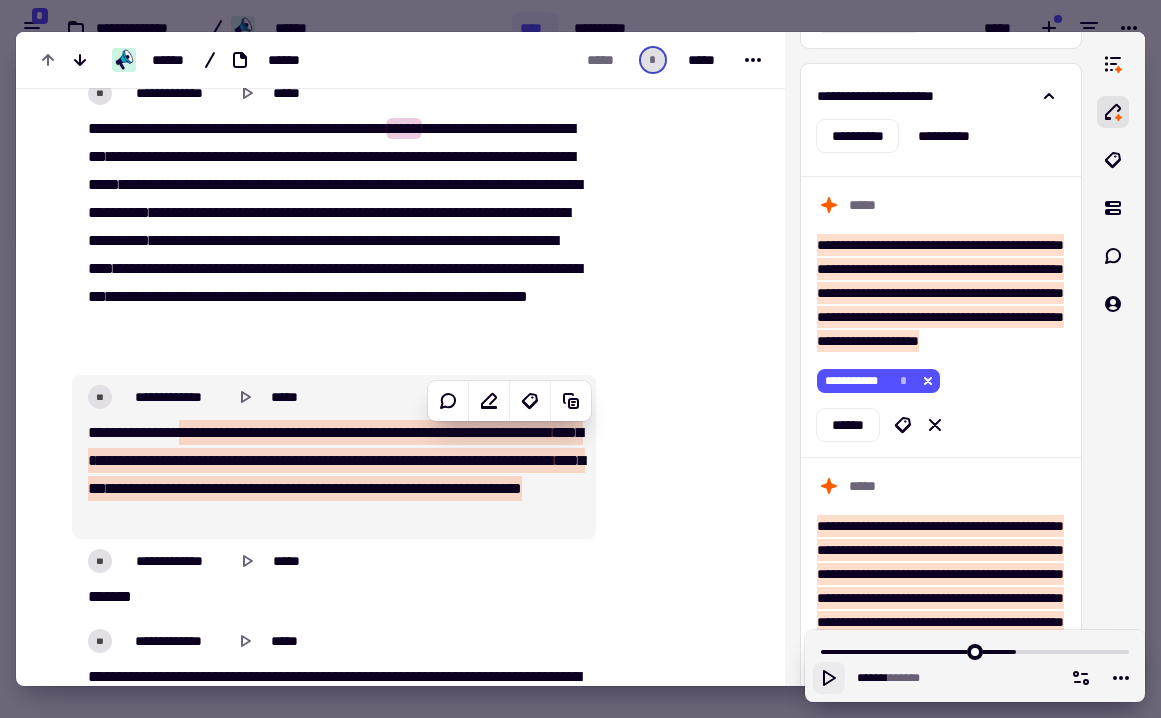 click on "********" at bounding box center (336, 474) 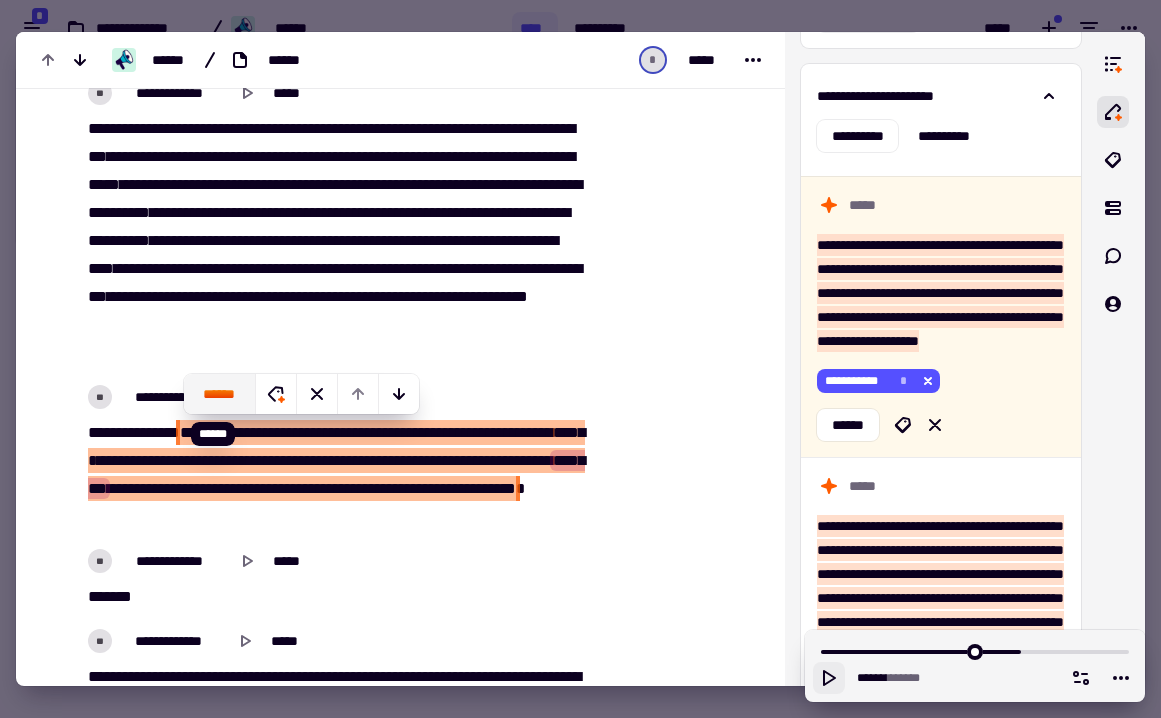 click on "******" 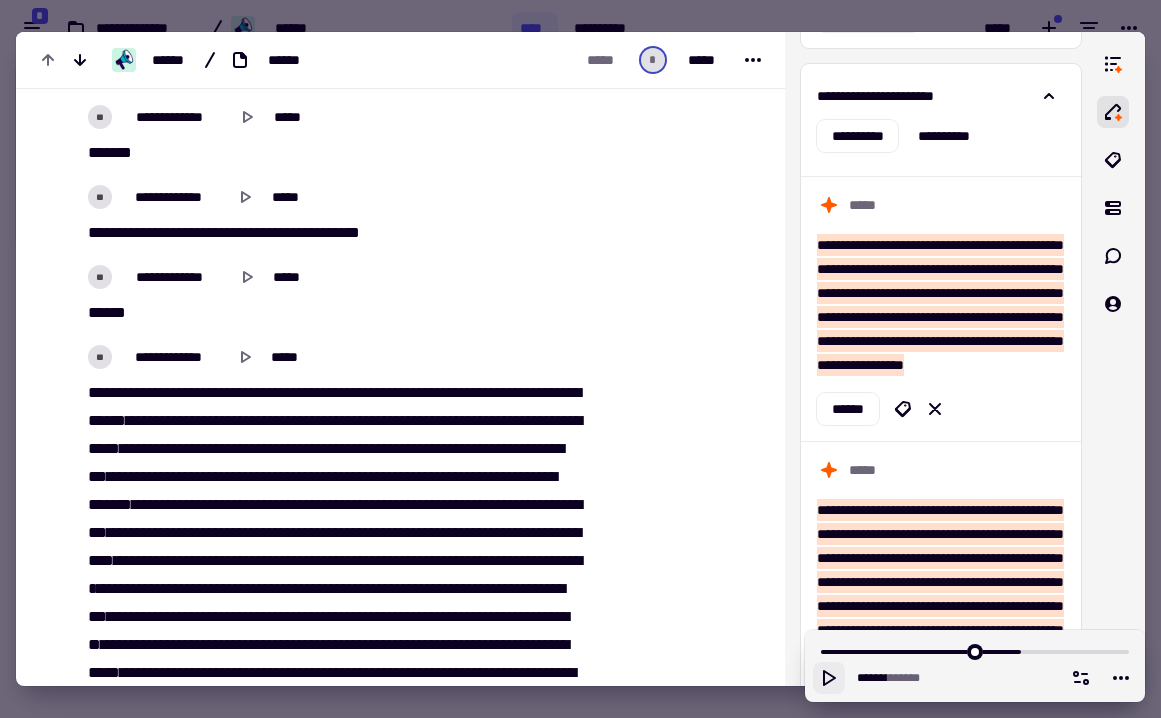 scroll, scrollTop: 15534, scrollLeft: 0, axis: vertical 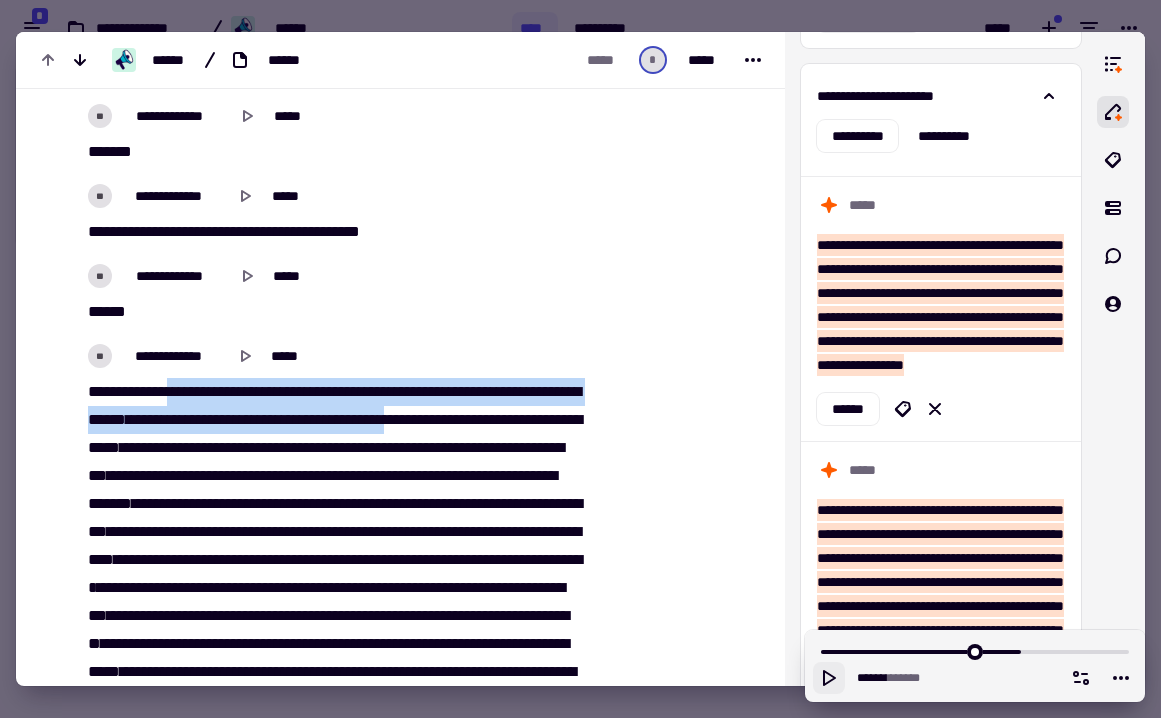 drag, startPoint x: 216, startPoint y: 387, endPoint x: 585, endPoint y: 419, distance: 370.38495 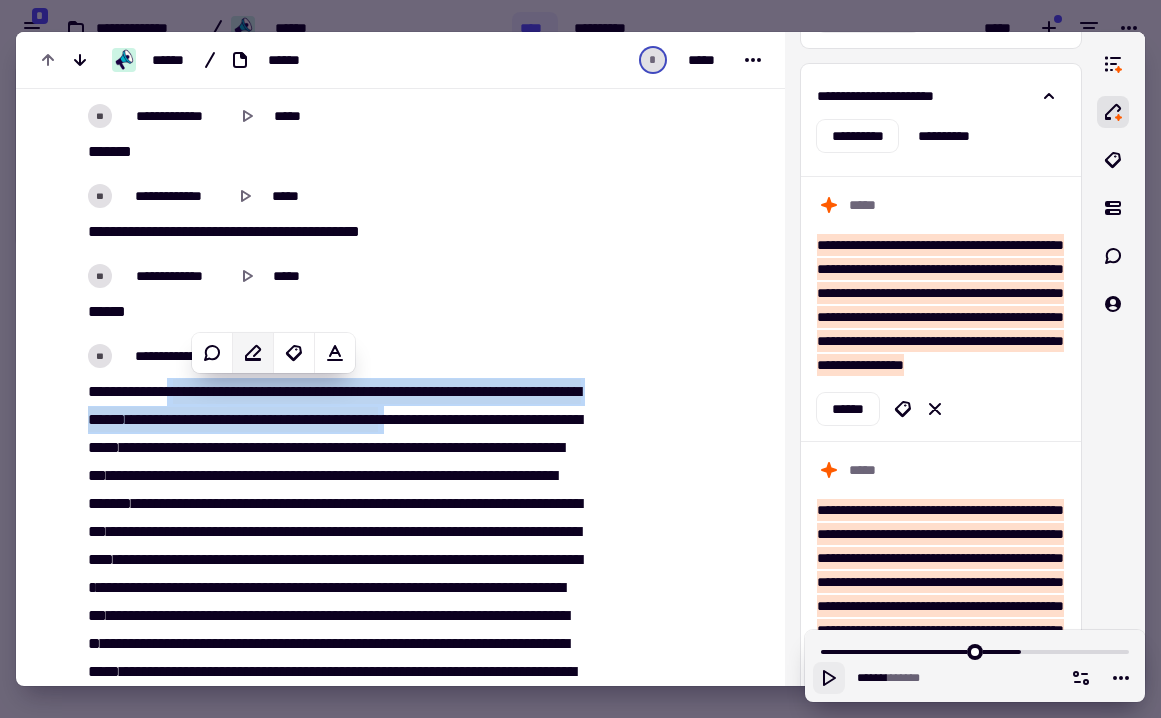 click 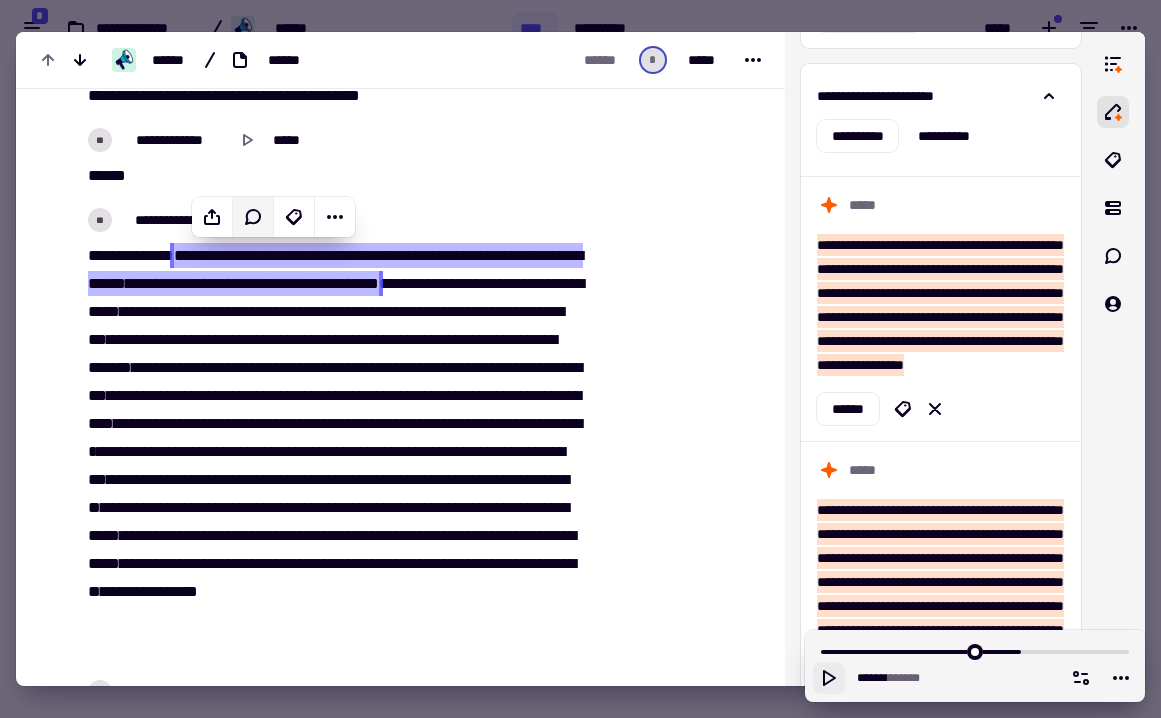 scroll, scrollTop: 15677, scrollLeft: 0, axis: vertical 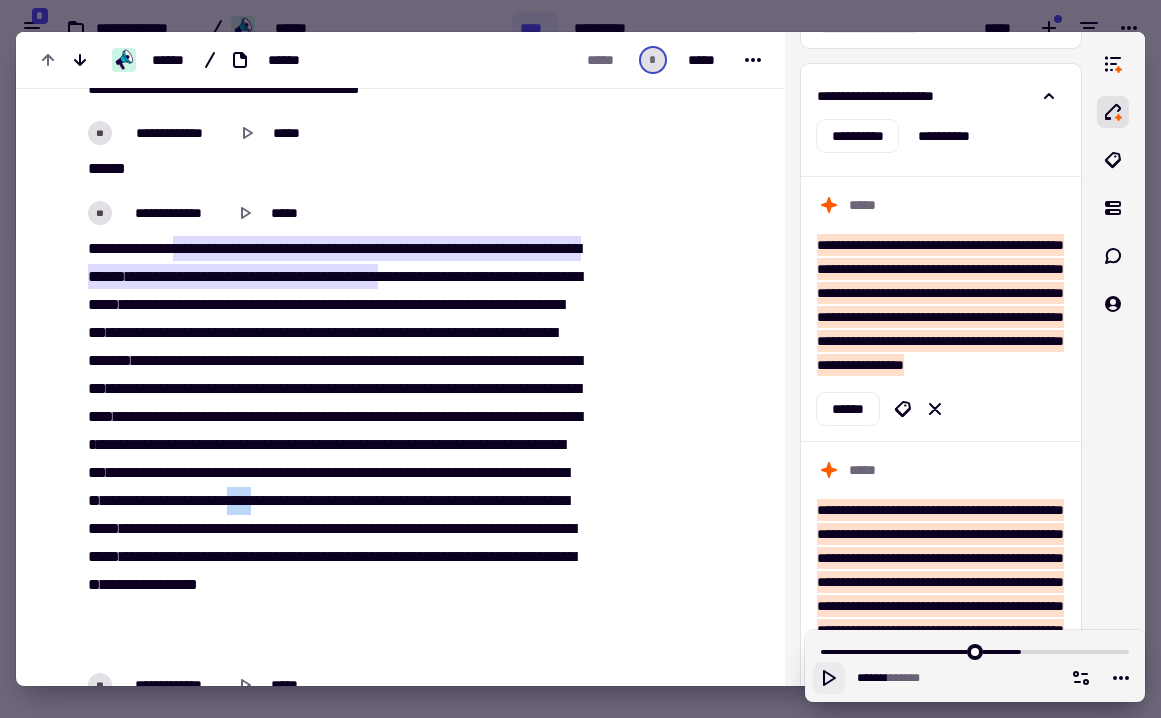 drag, startPoint x: 184, startPoint y: 558, endPoint x: 214, endPoint y: 559, distance: 30.016663 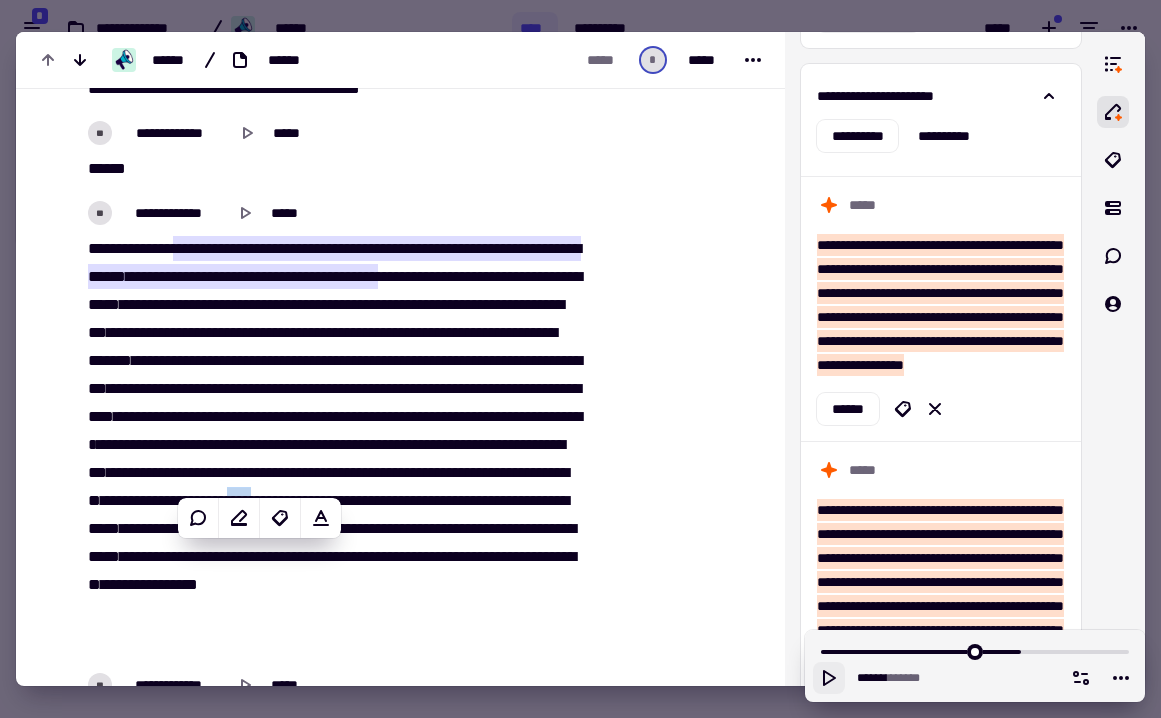 copy on "****" 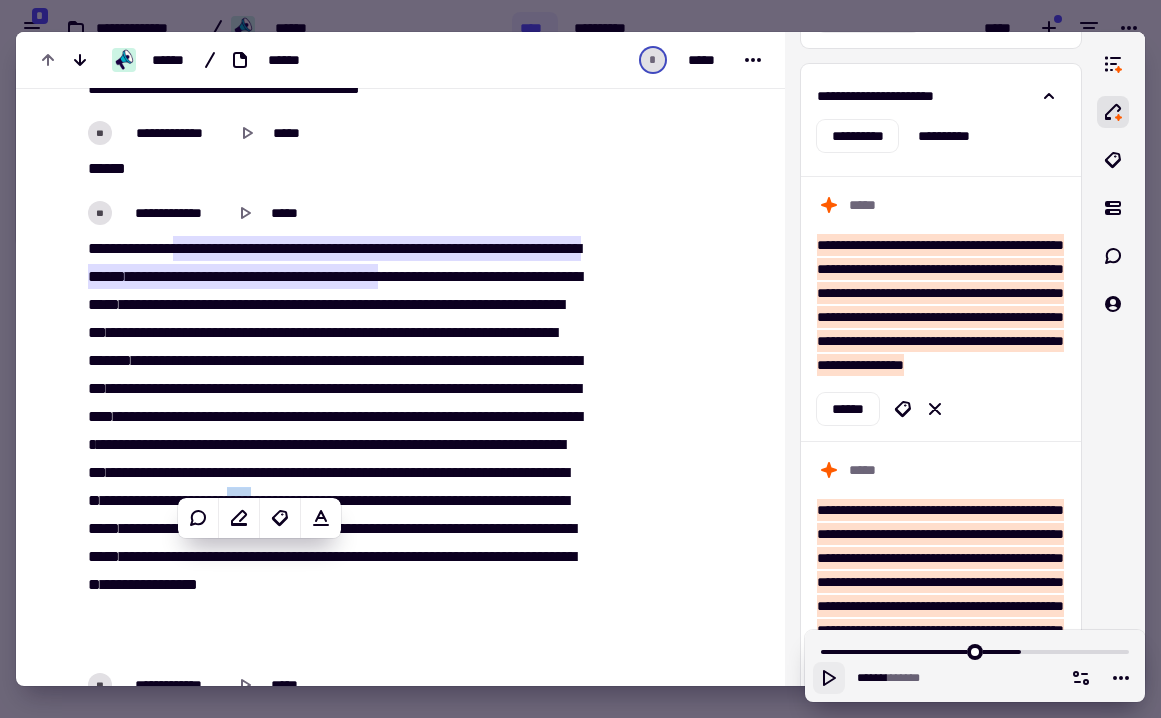 click on "**********" at bounding box center (334, 445) 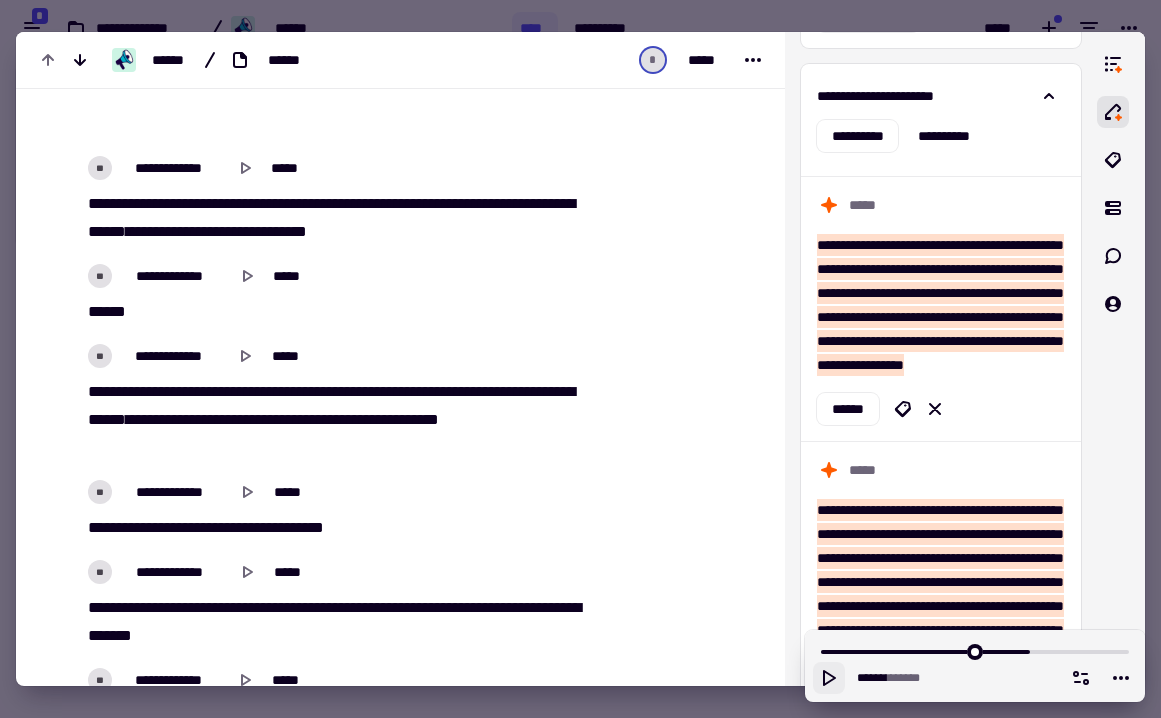 scroll, scrollTop: 16198, scrollLeft: 0, axis: vertical 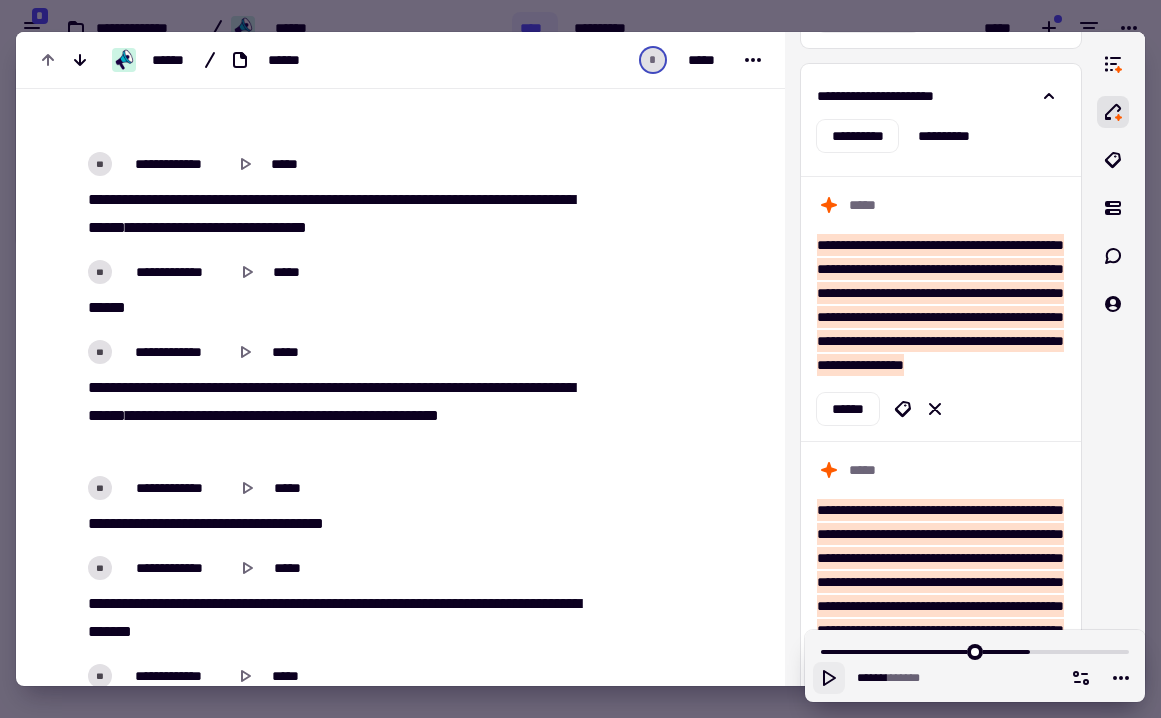 click on "********" at bounding box center [233, 387] 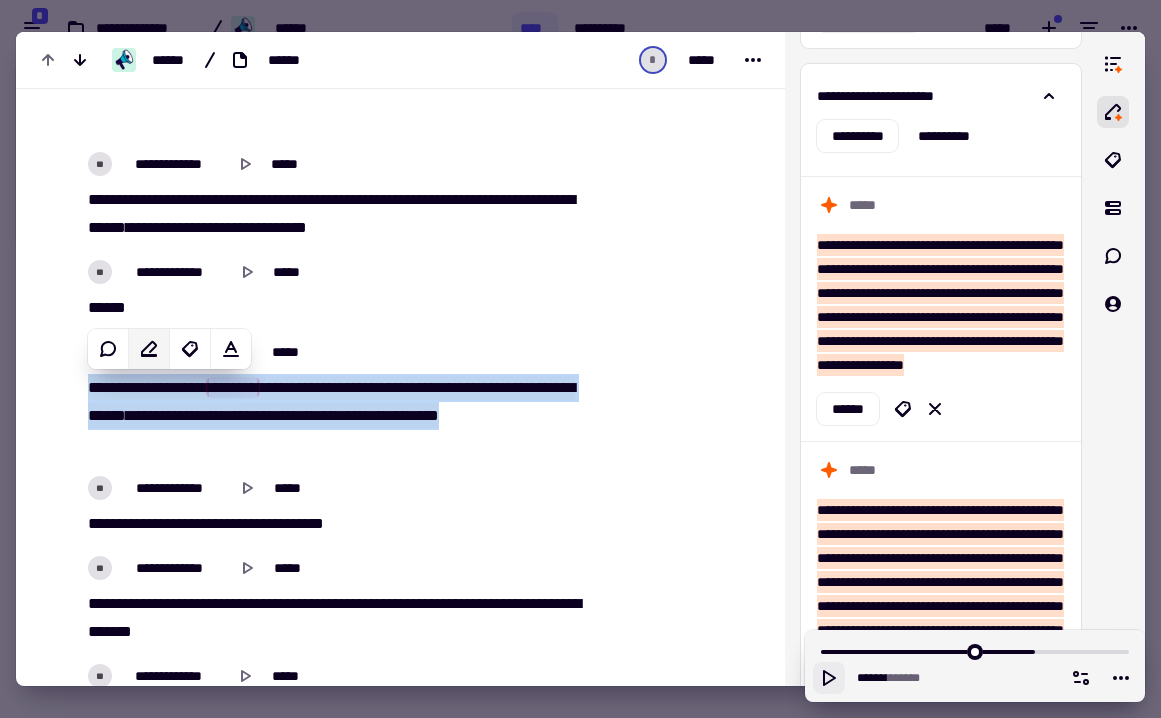 click 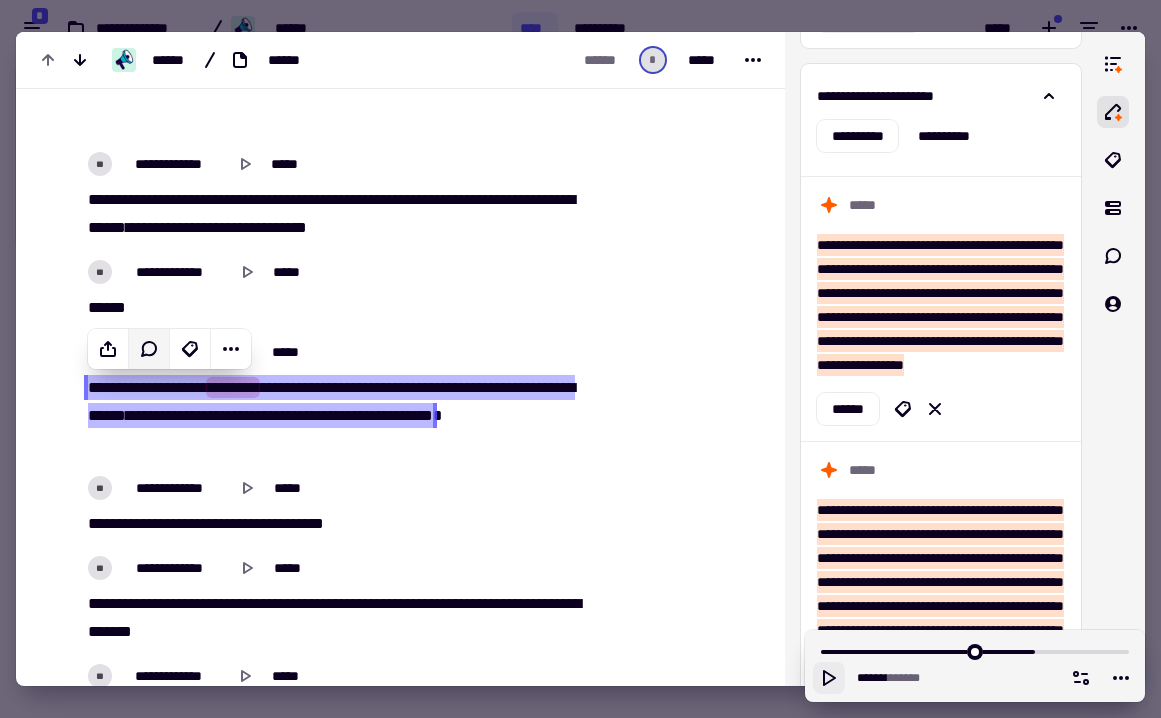 click on "**********" at bounding box center [206, 199] 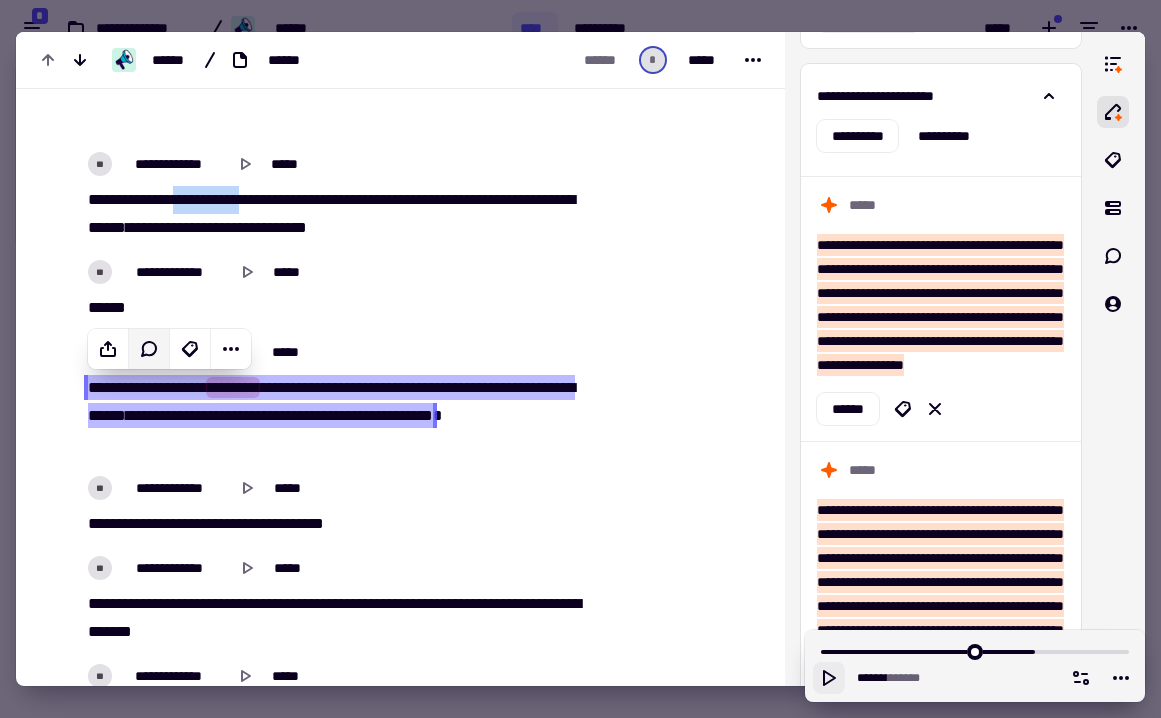 click on "**********" at bounding box center (206, 199) 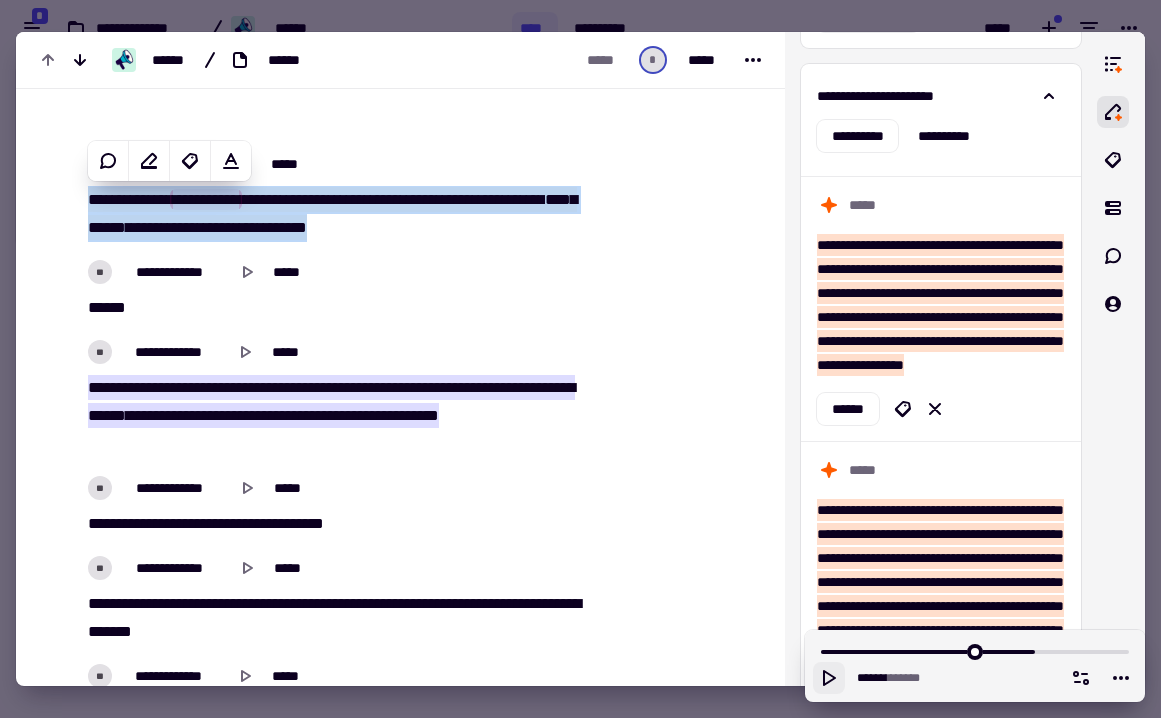 click 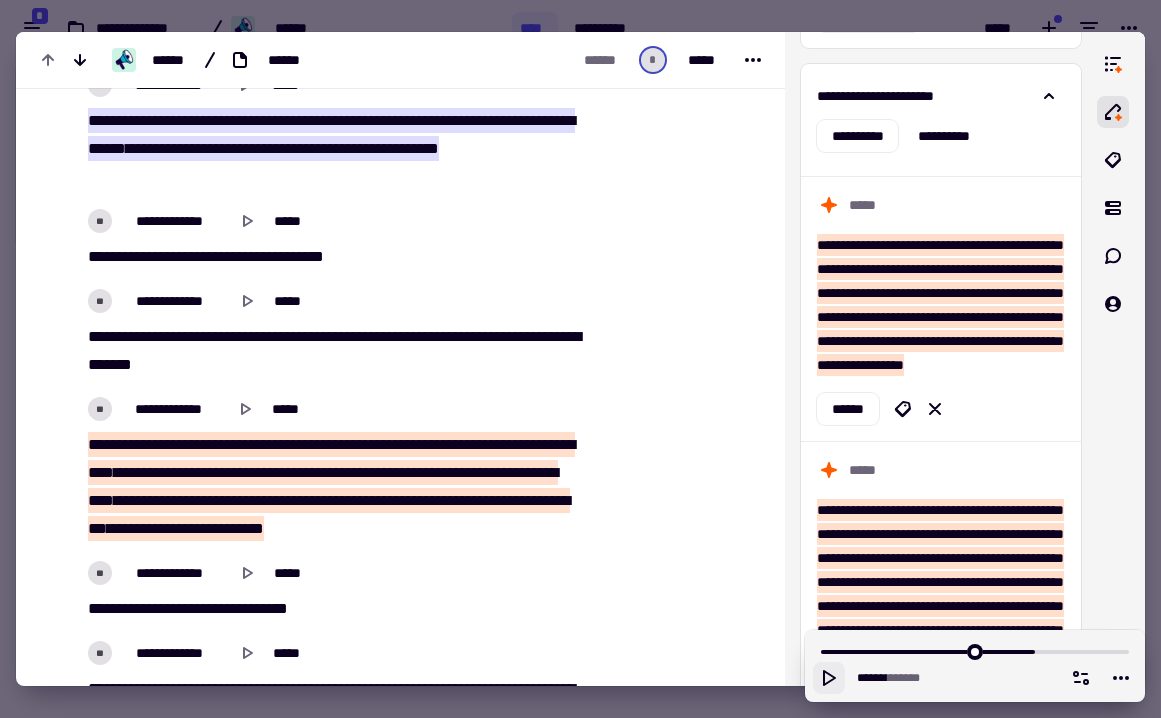 scroll, scrollTop: 16469, scrollLeft: 0, axis: vertical 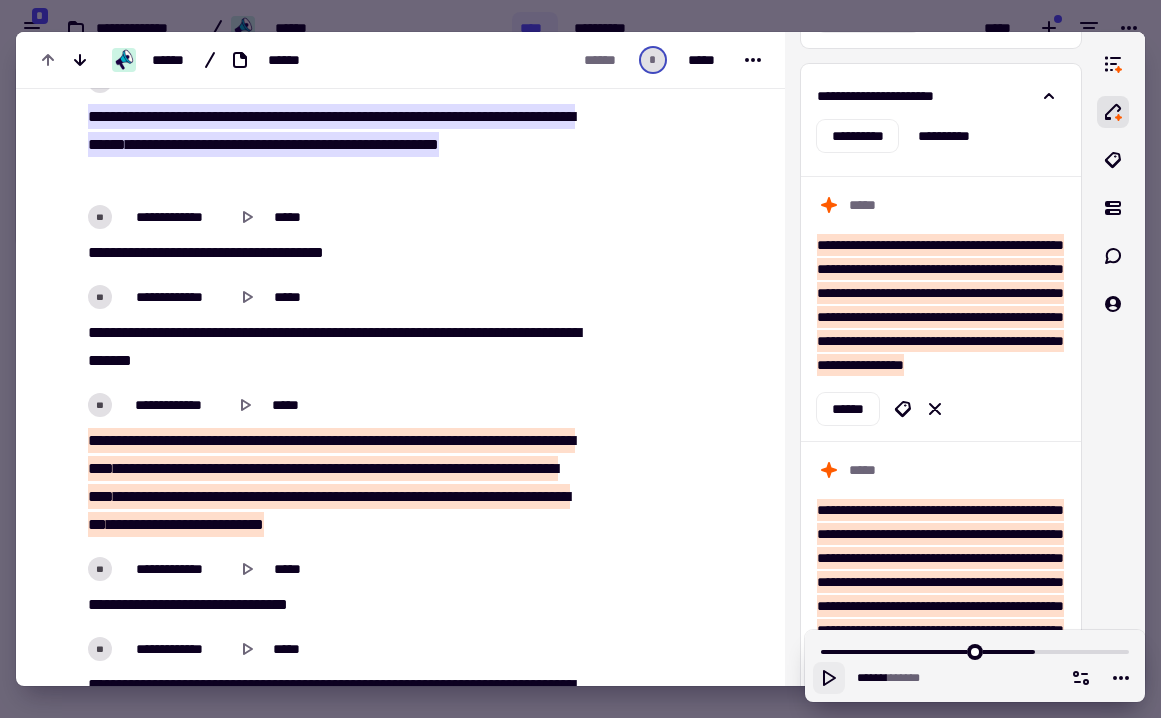 click on "*****" at bounding box center [495, 496] 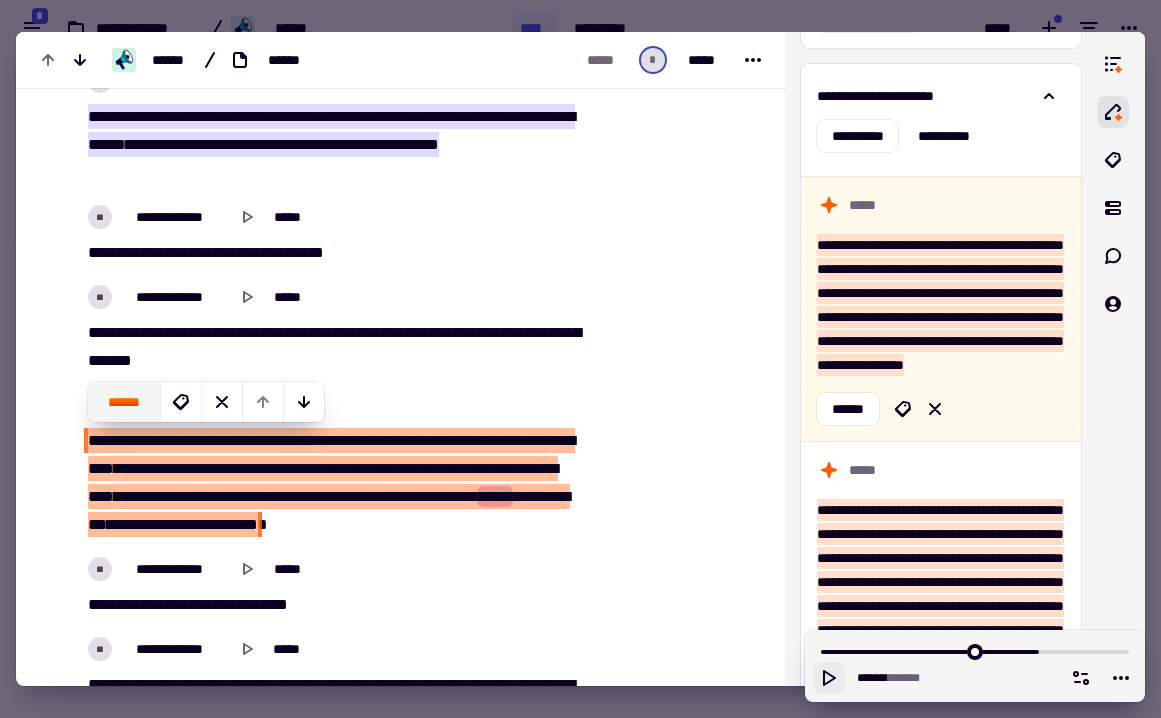 click on "******" 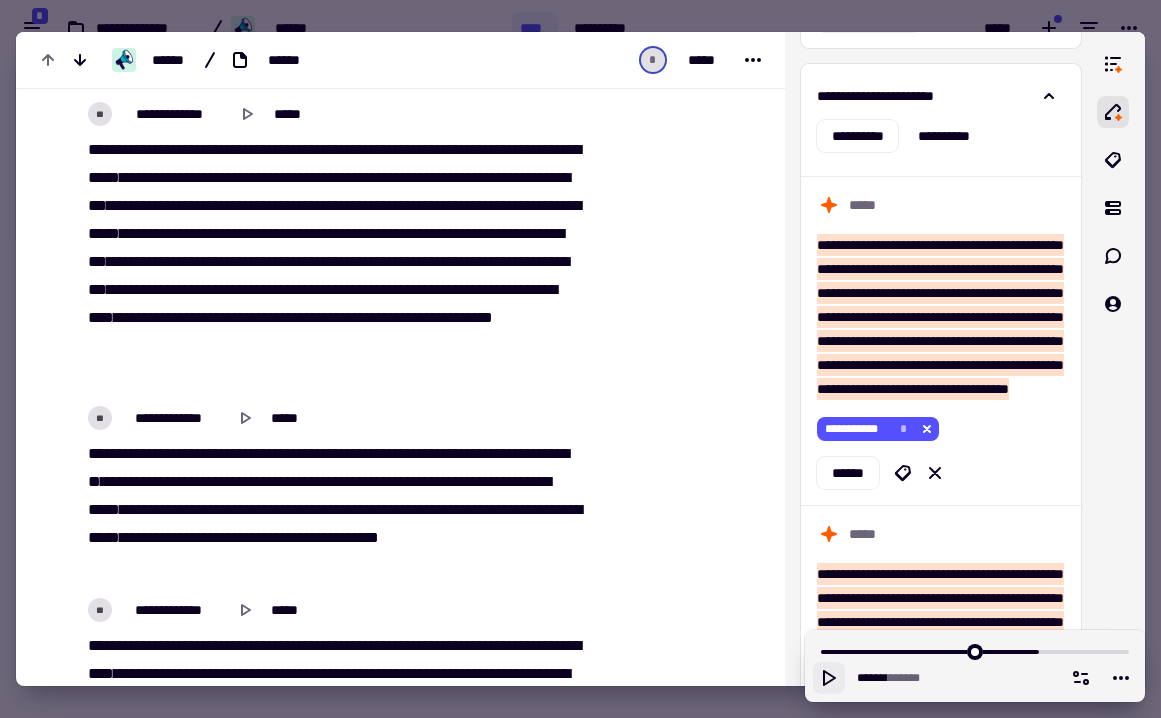 scroll, scrollTop: 17306, scrollLeft: 0, axis: vertical 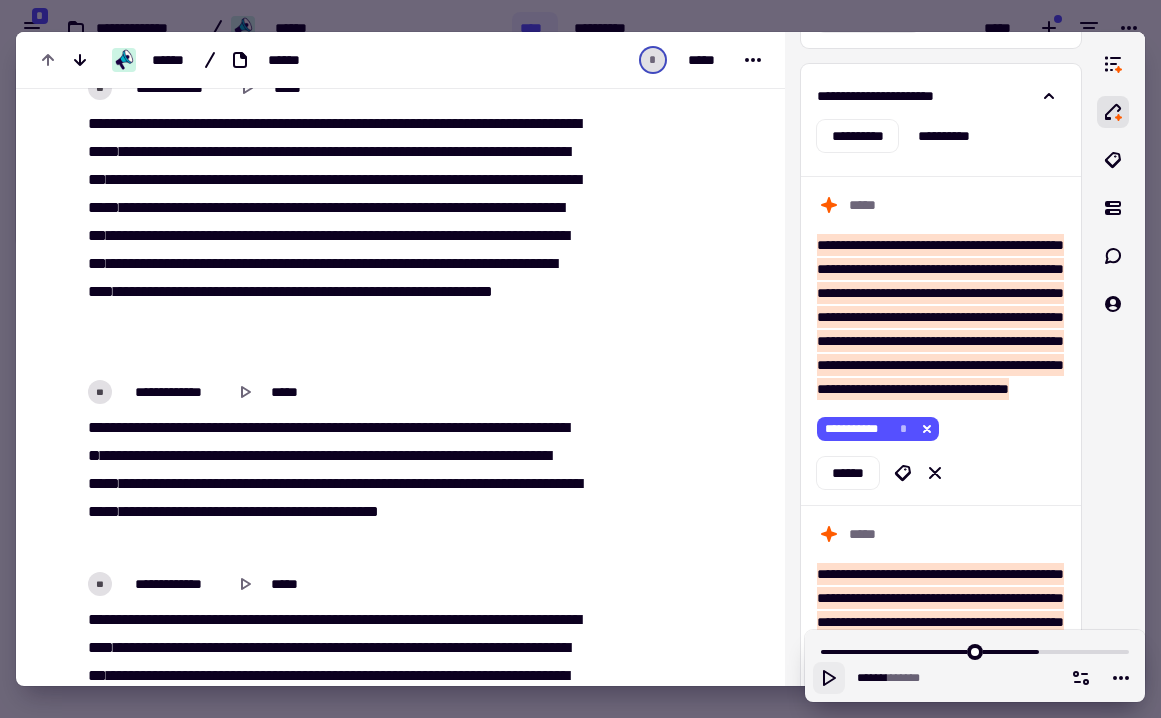 drag, startPoint x: 348, startPoint y: 453, endPoint x: 511, endPoint y: 457, distance: 163.04907 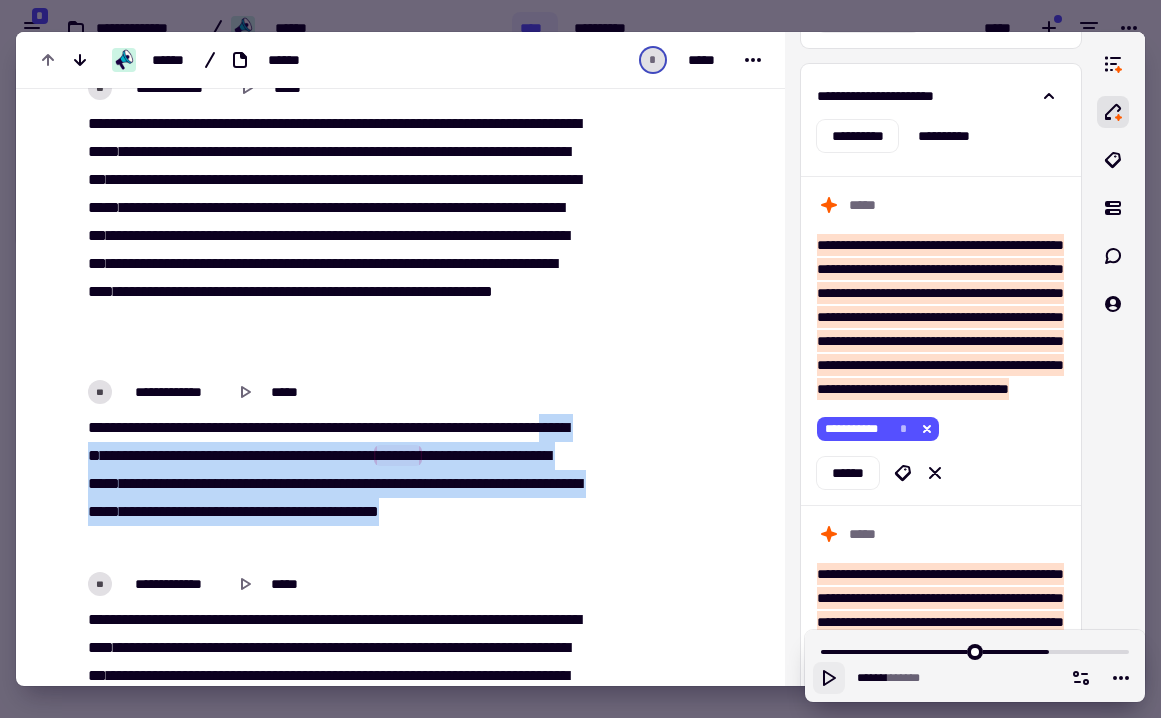 drag, startPoint x: 128, startPoint y: 453, endPoint x: 242, endPoint y: 536, distance: 141.01419 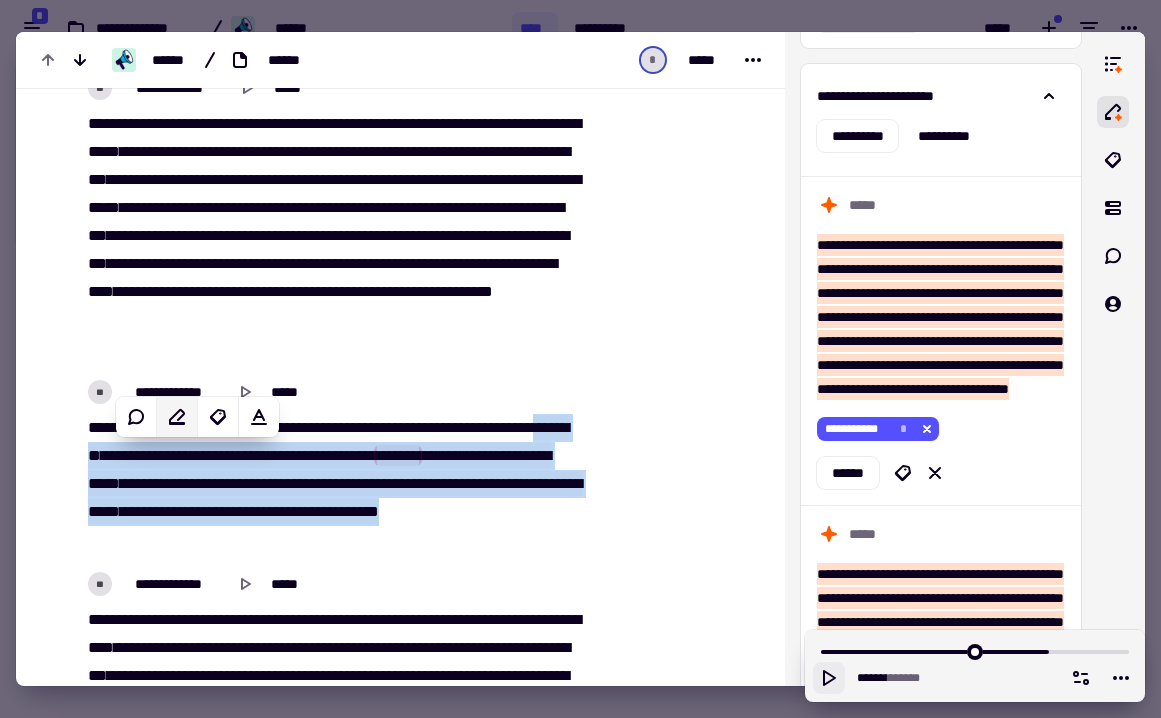 click 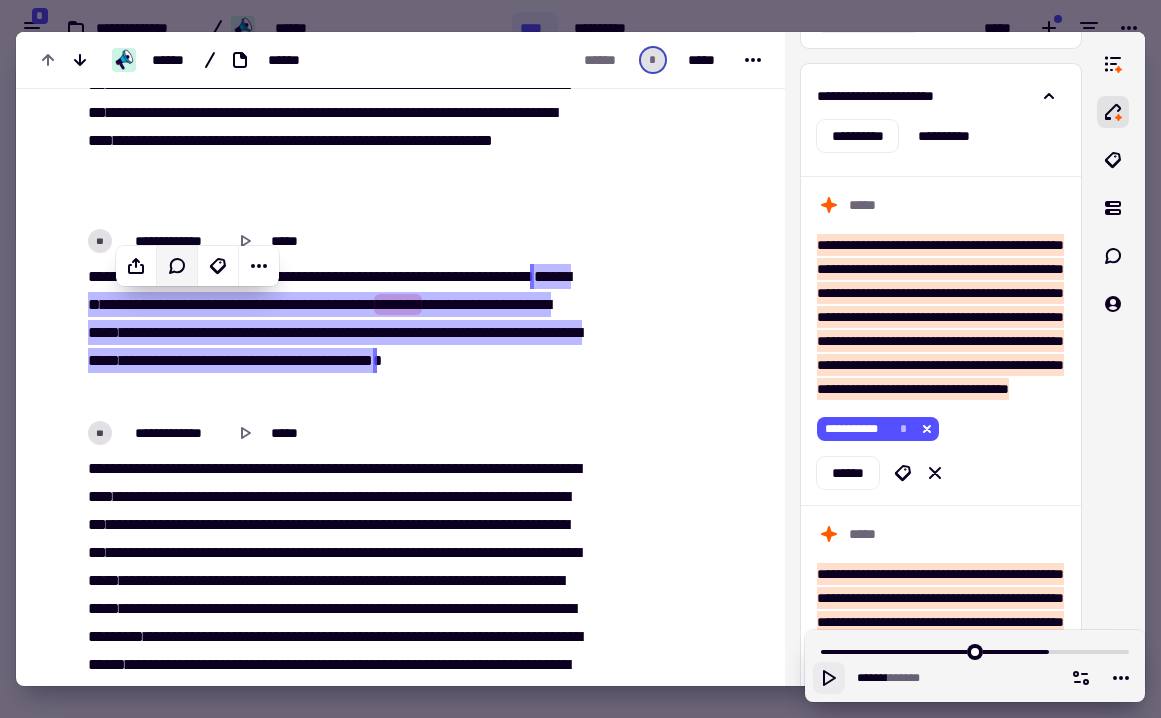 scroll, scrollTop: 17473, scrollLeft: 0, axis: vertical 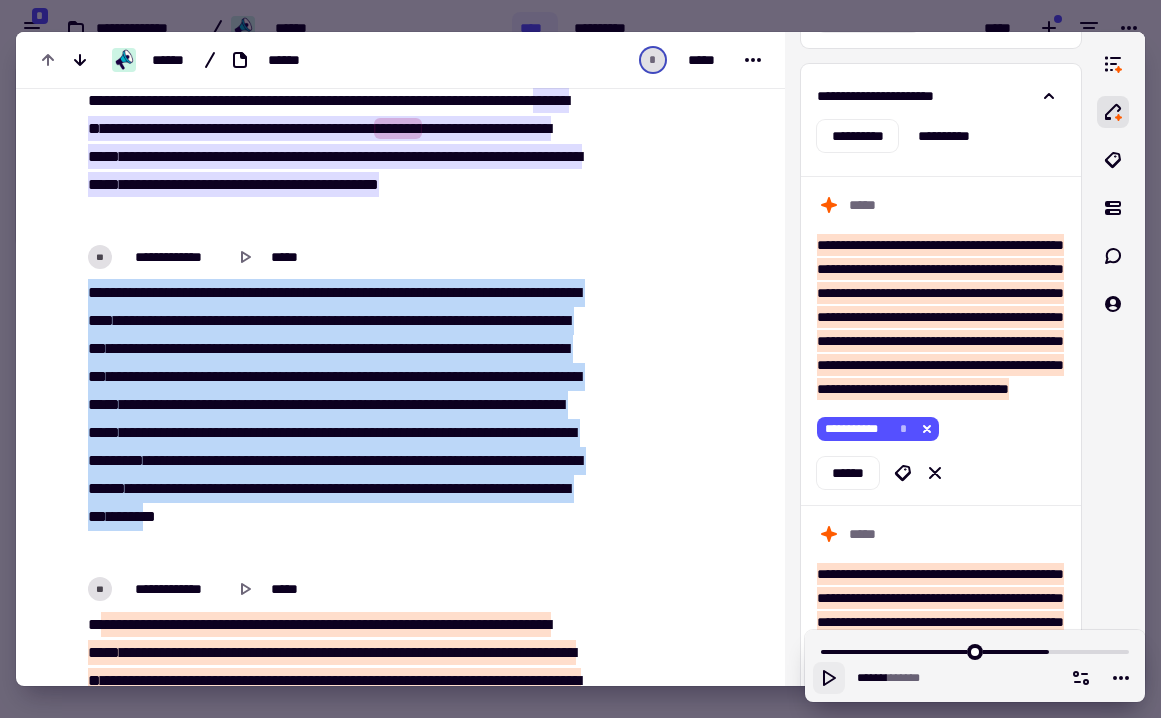 drag, startPoint x: 84, startPoint y: 454, endPoint x: 568, endPoint y: 550, distance: 493.42883 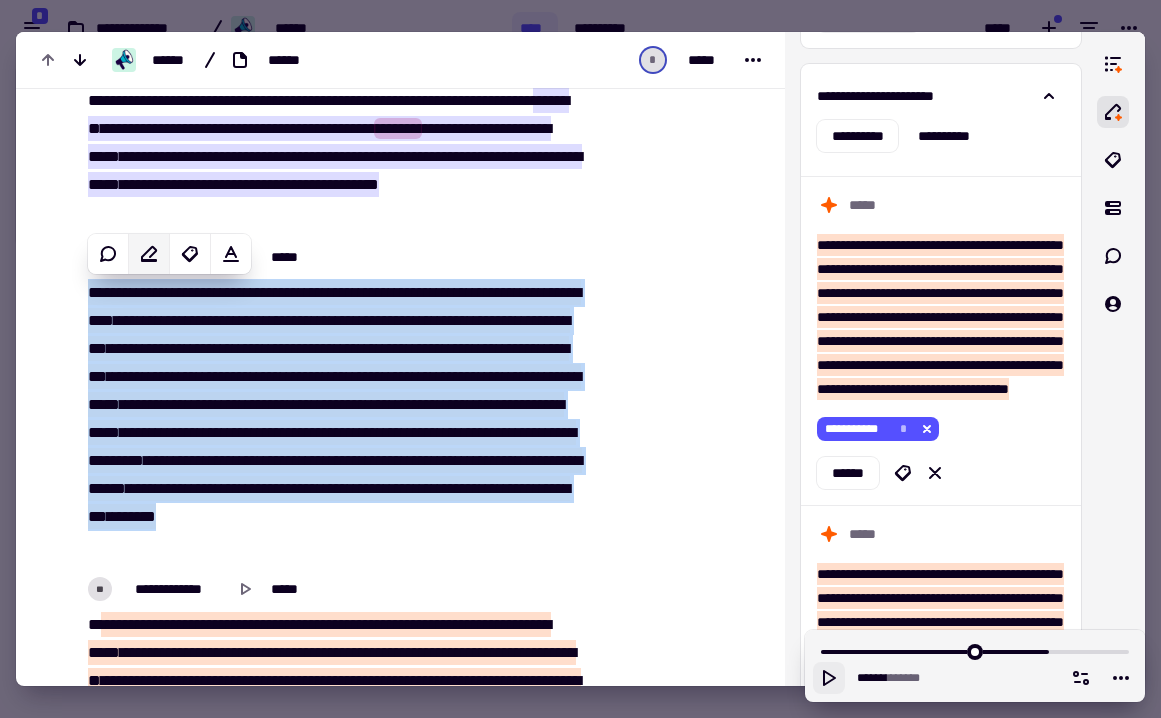 click 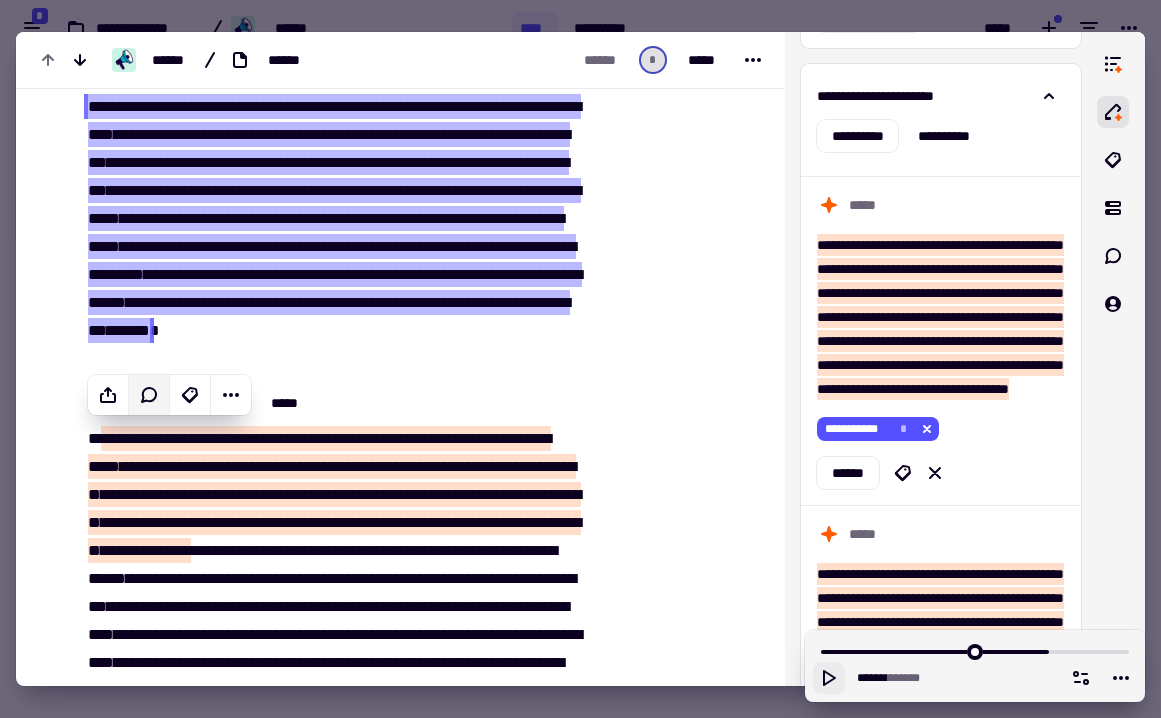 scroll, scrollTop: 17822, scrollLeft: 0, axis: vertical 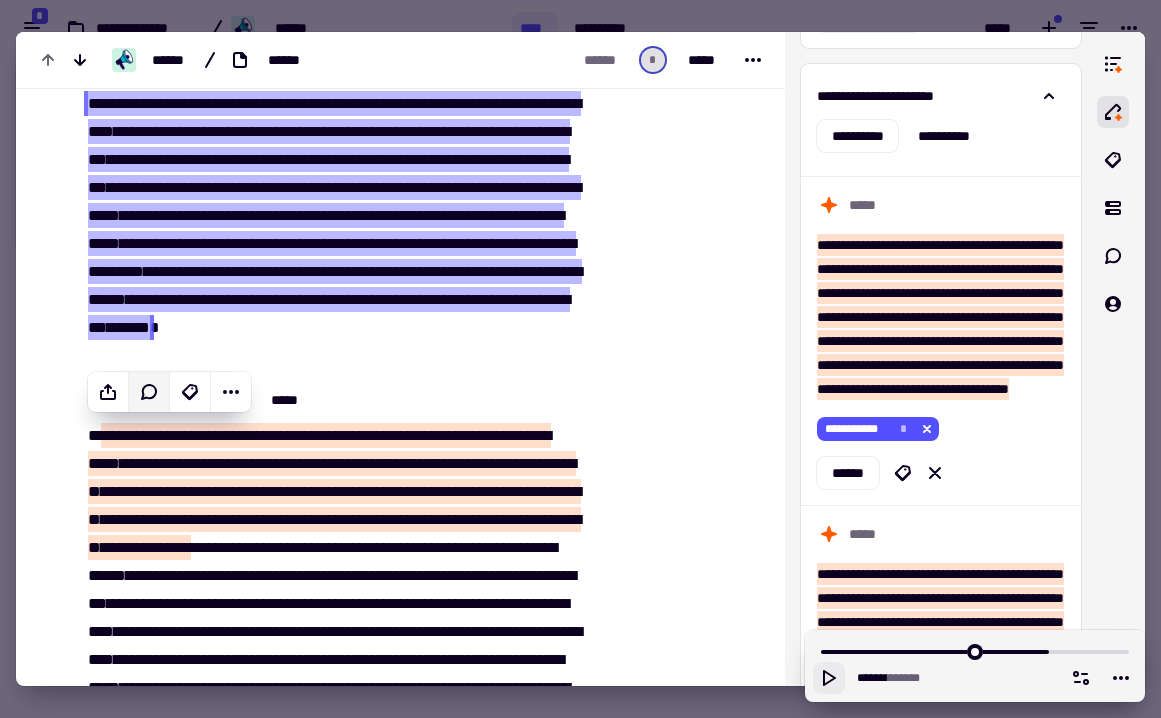 click at bounding box center [183, 463] 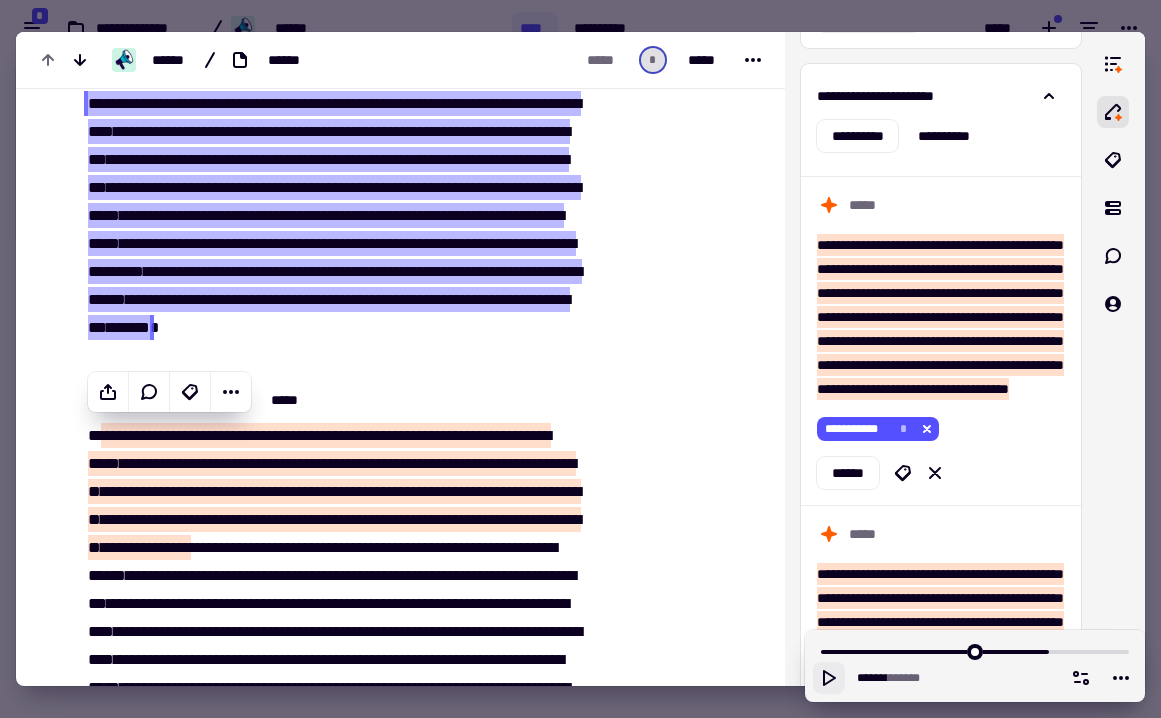 click on "**********" at bounding box center [275, 435] 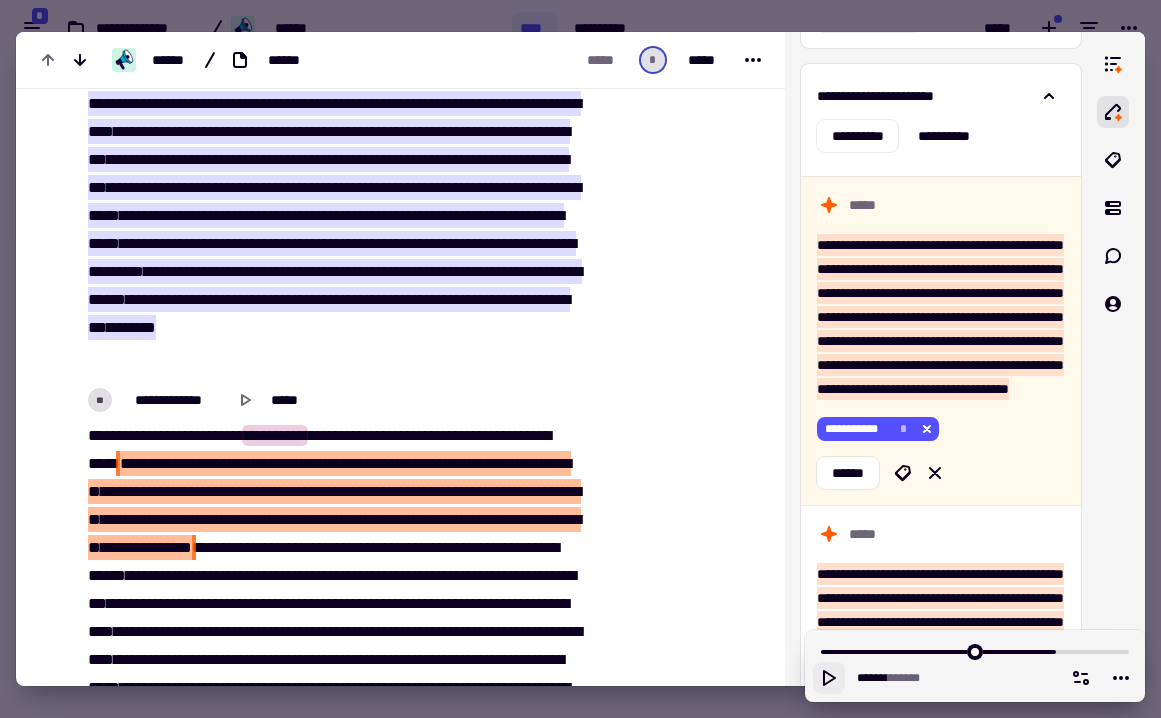 drag, startPoint x: 99, startPoint y: 428, endPoint x: 194, endPoint y: 459, distance: 99.92998 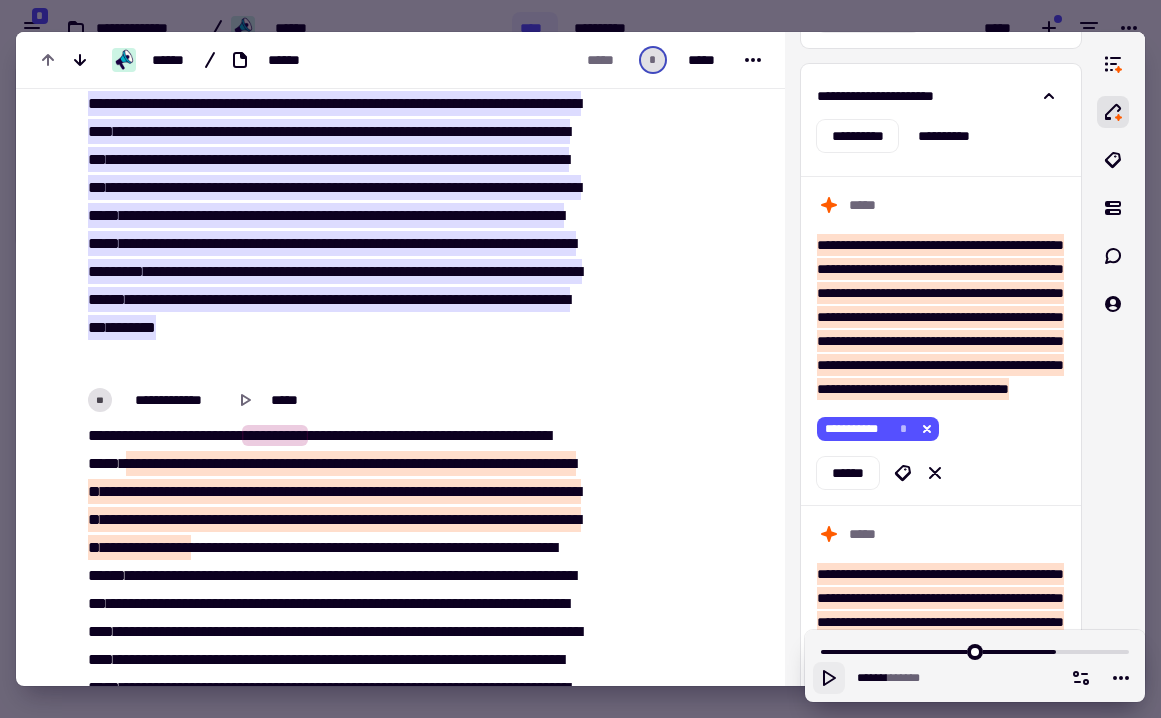 click on "*****" at bounding box center [512, 491] 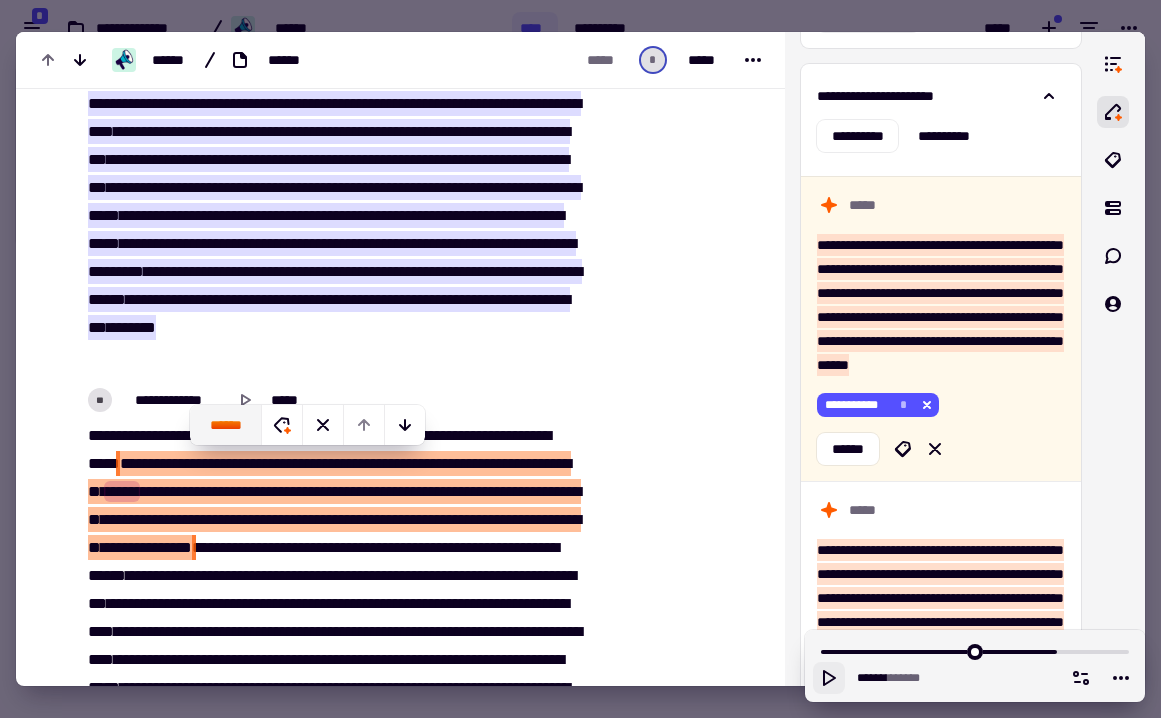 click on "******" 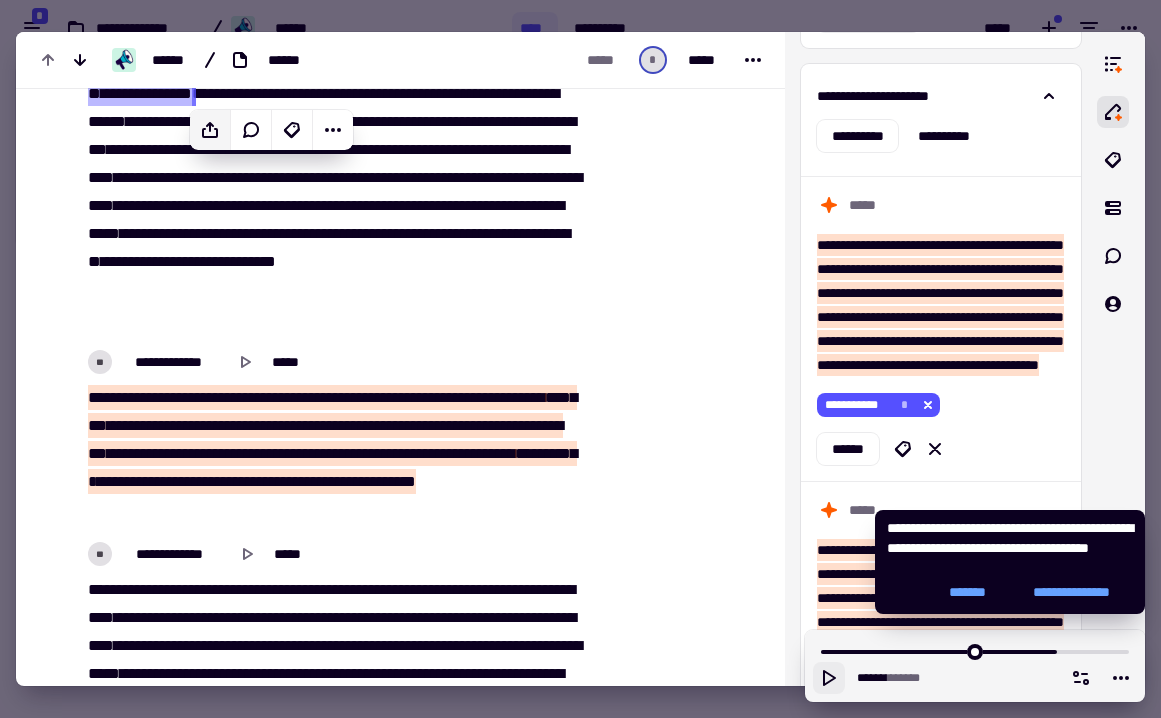 scroll, scrollTop: 18288, scrollLeft: 0, axis: vertical 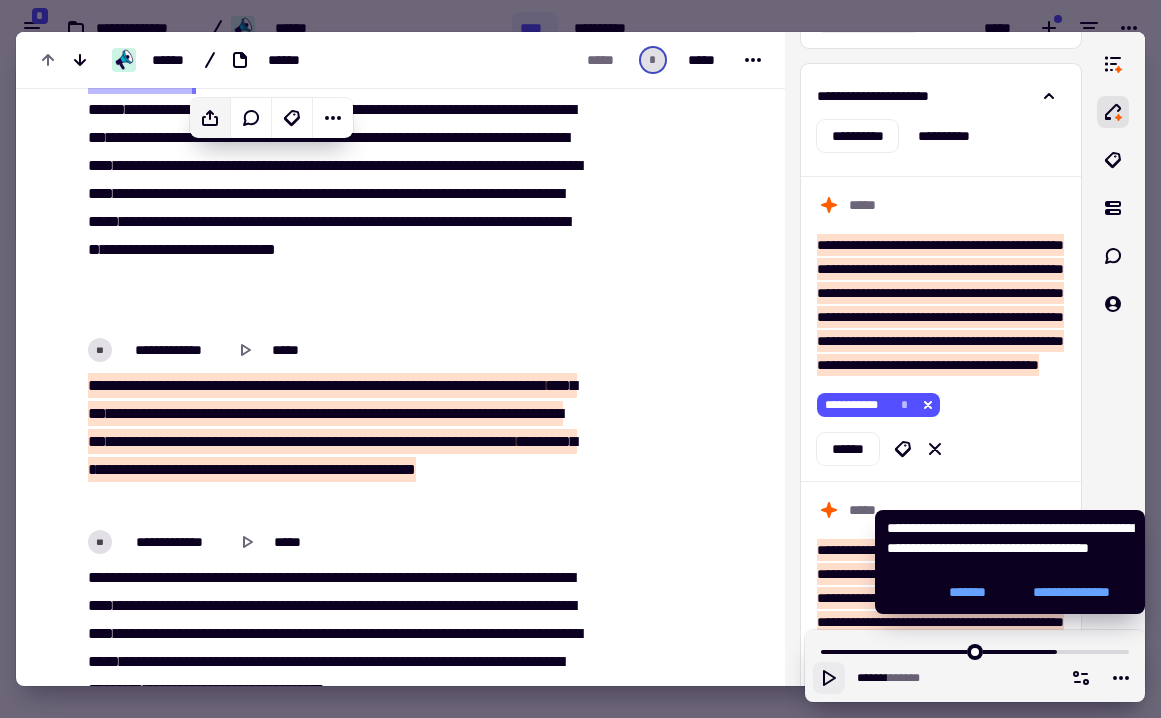 click on "*********" at bounding box center (530, 413) 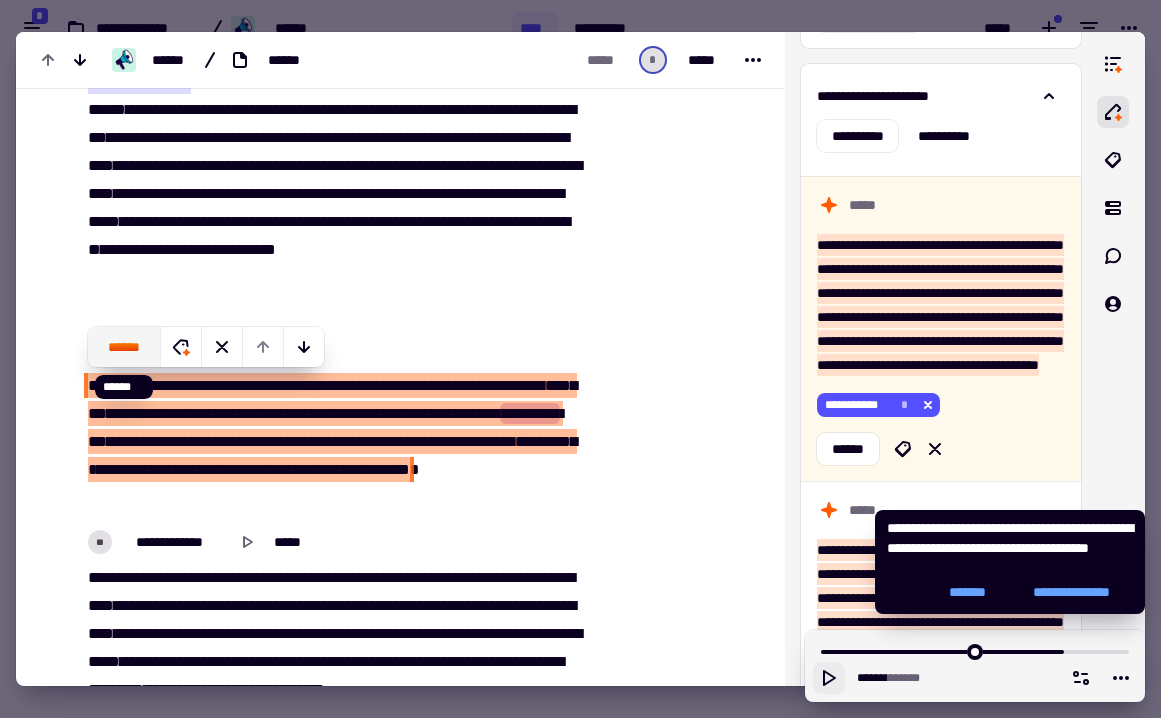 click on "******" 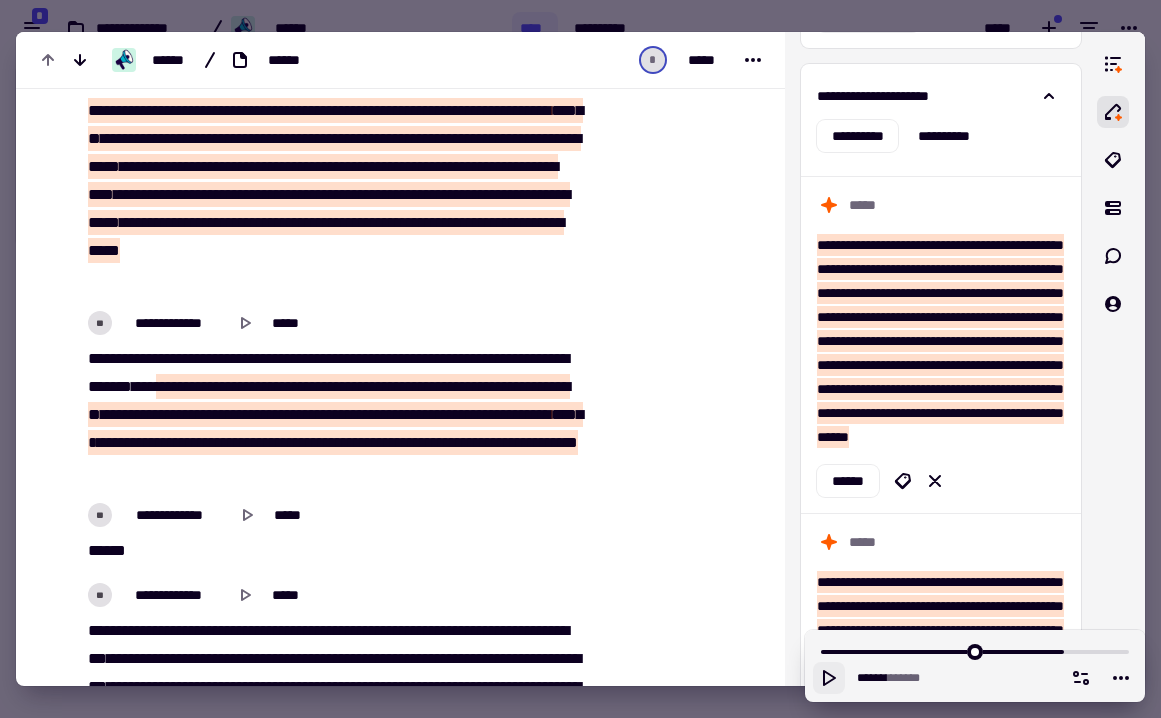 scroll, scrollTop: 19448, scrollLeft: 0, axis: vertical 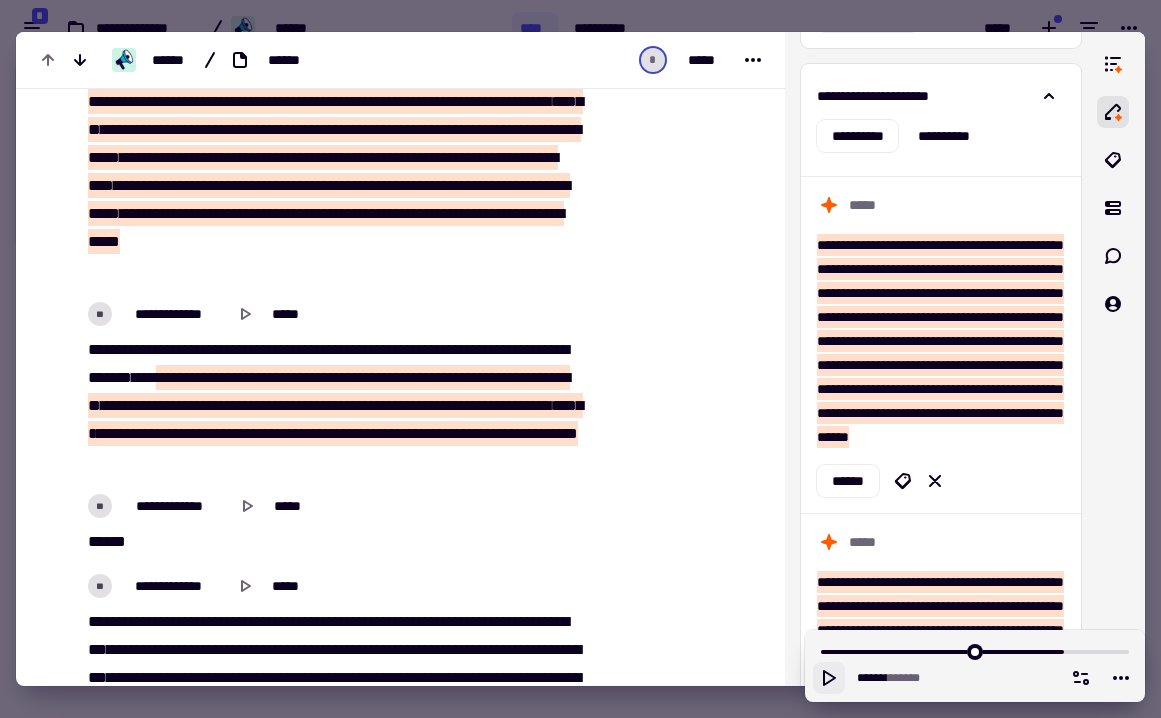 click on "********" at bounding box center (367, 433) 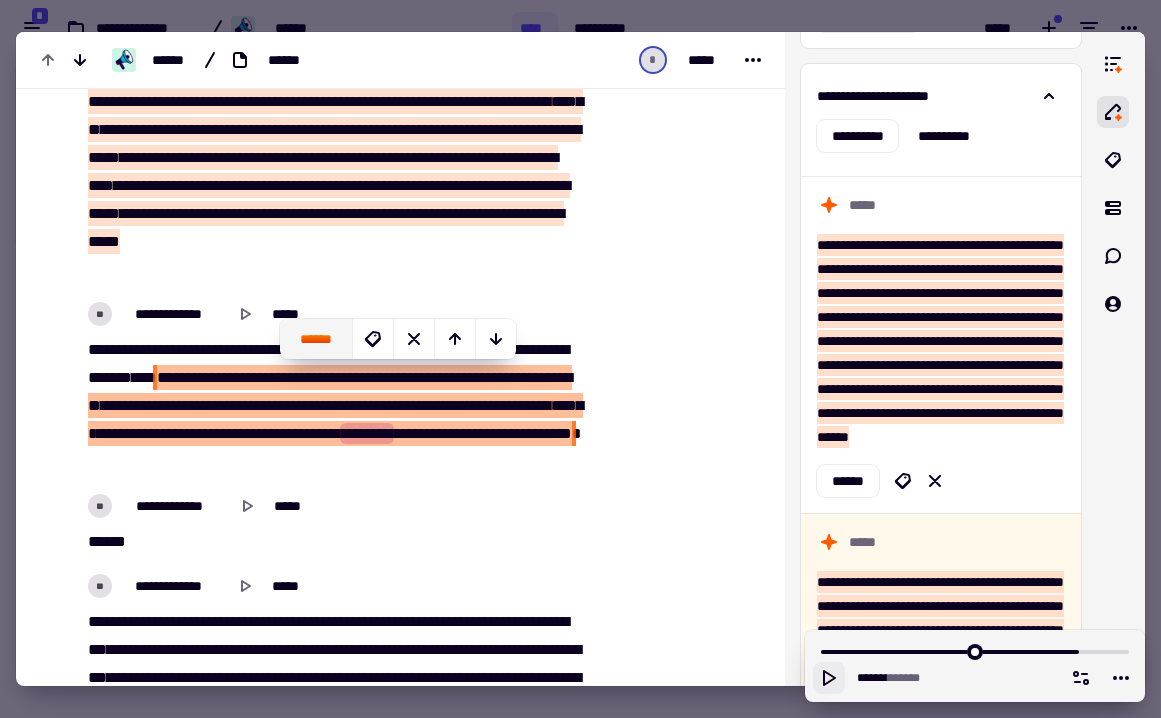 click on "******" 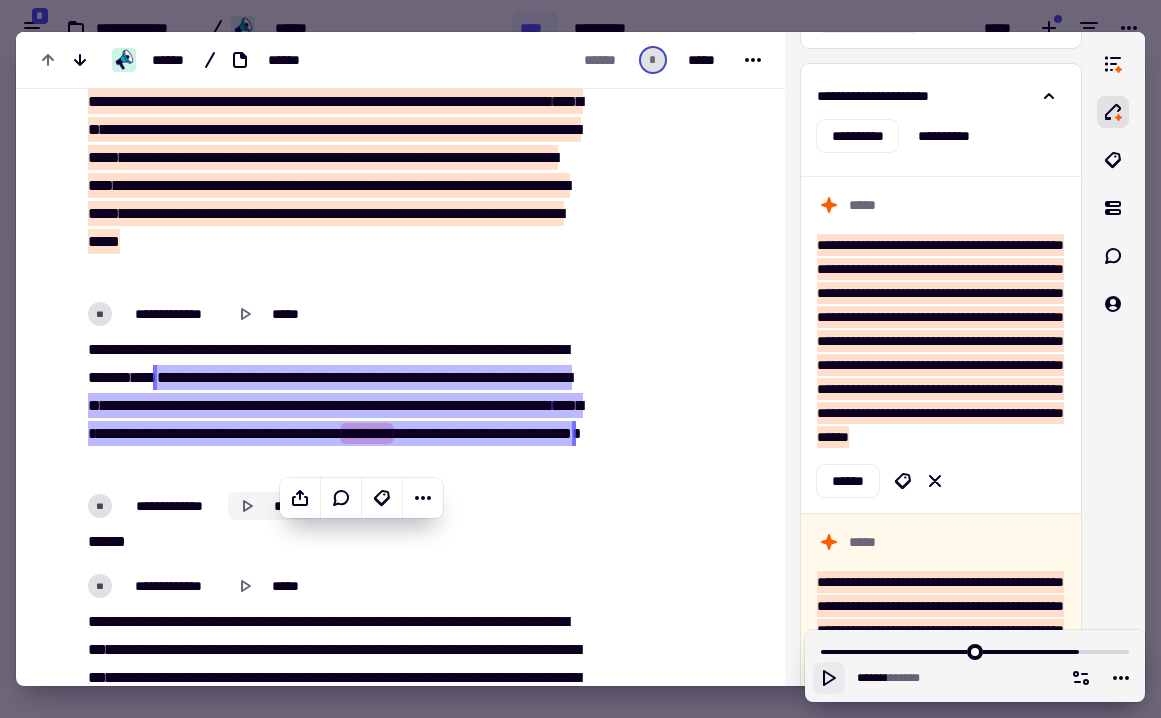 scroll, scrollTop: 19825, scrollLeft: 0, axis: vertical 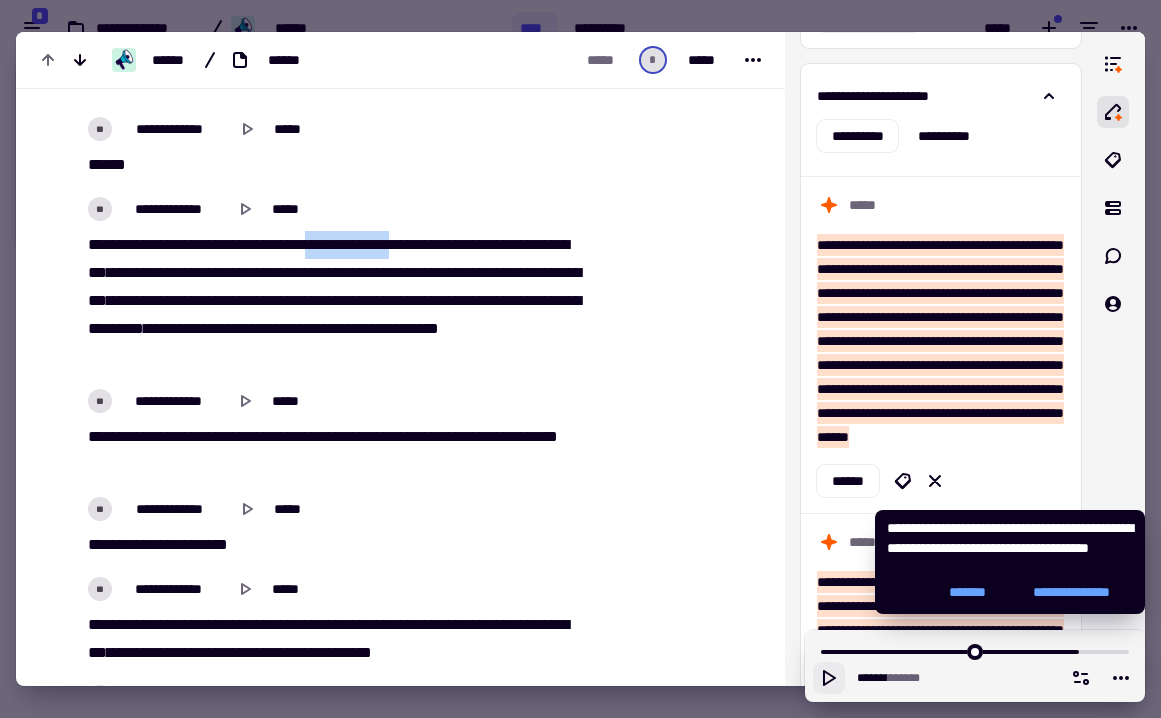 drag, startPoint x: 328, startPoint y: 242, endPoint x: 434, endPoint y: 246, distance: 106.07545 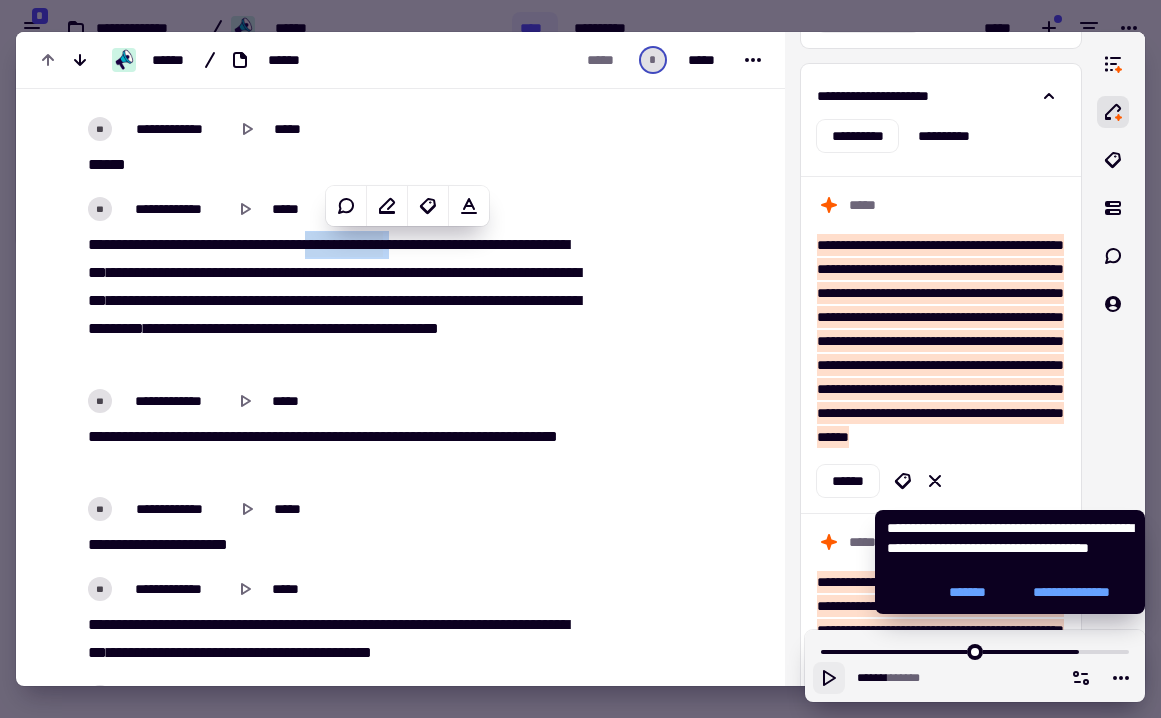 copy on "****   ********" 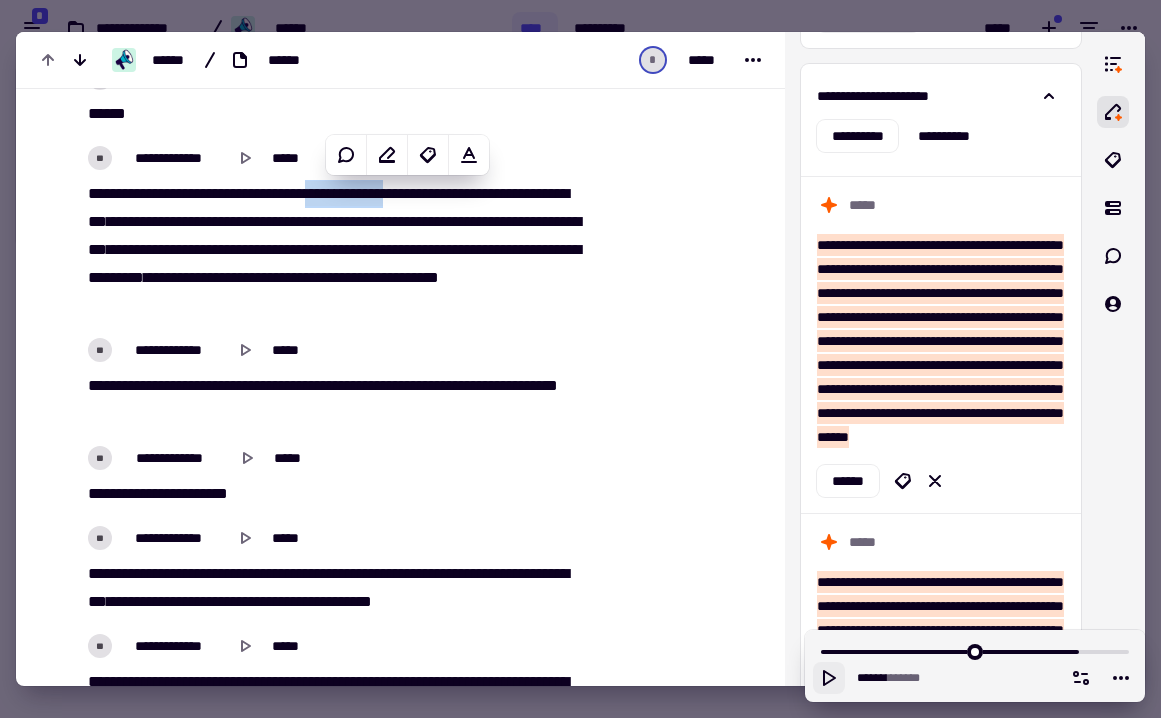 scroll, scrollTop: 19878, scrollLeft: 0, axis: vertical 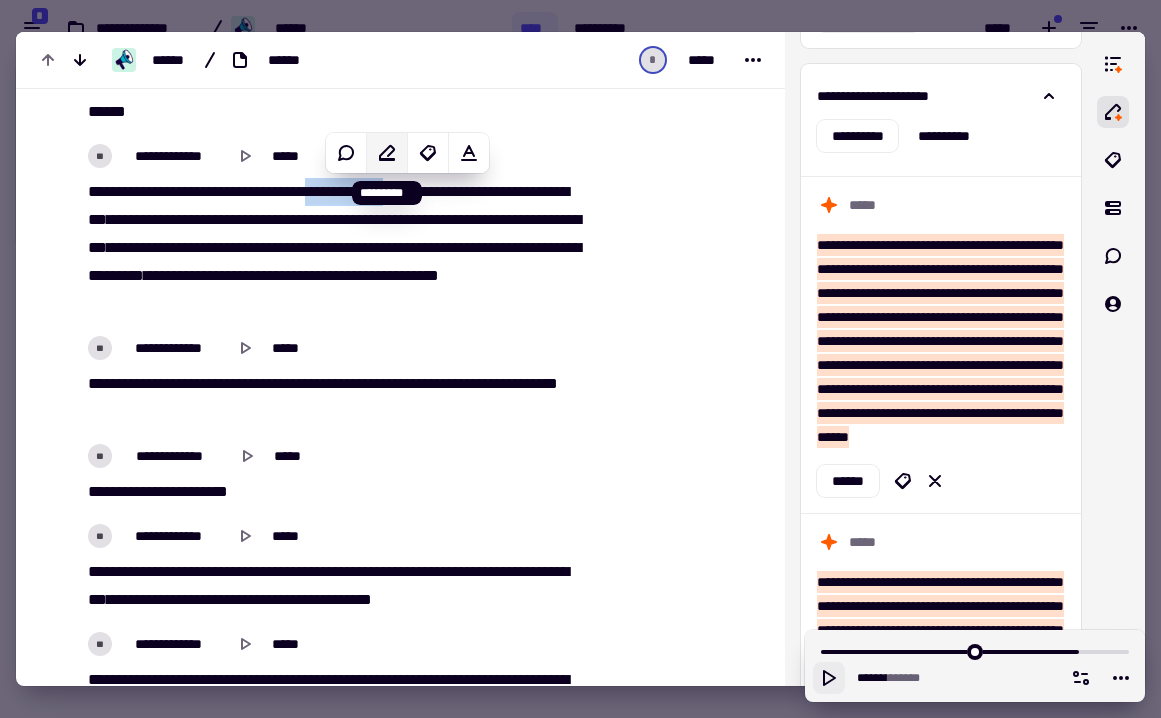 click 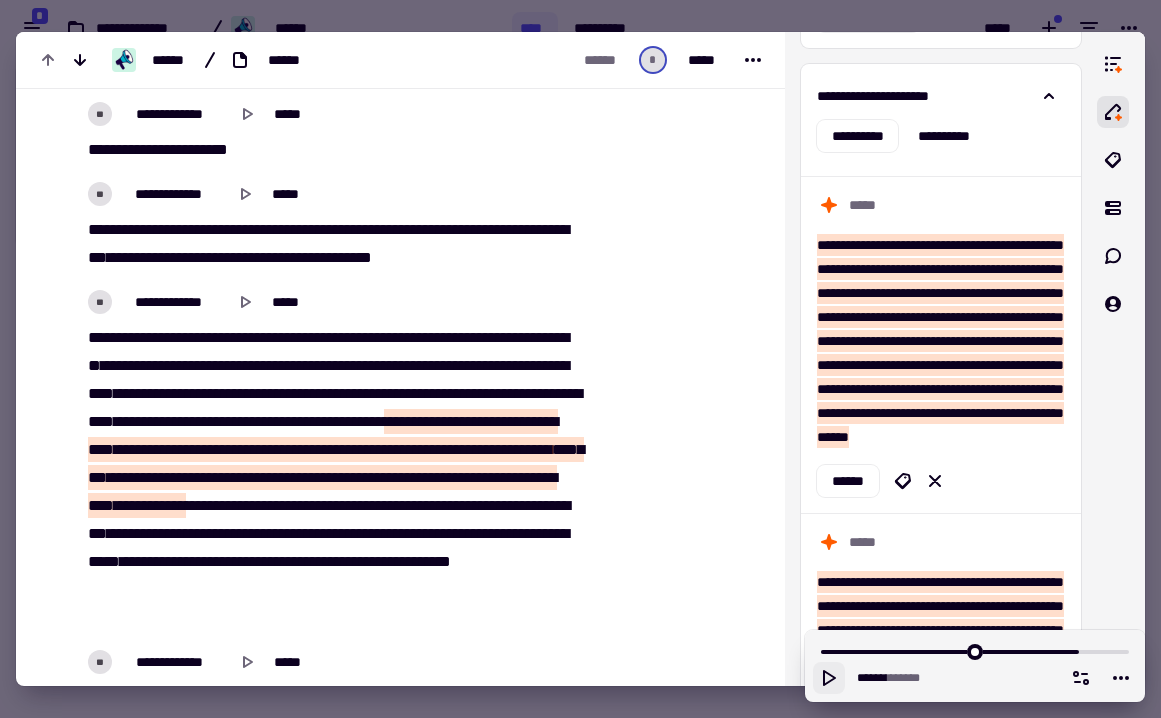 scroll, scrollTop: 20222, scrollLeft: 0, axis: vertical 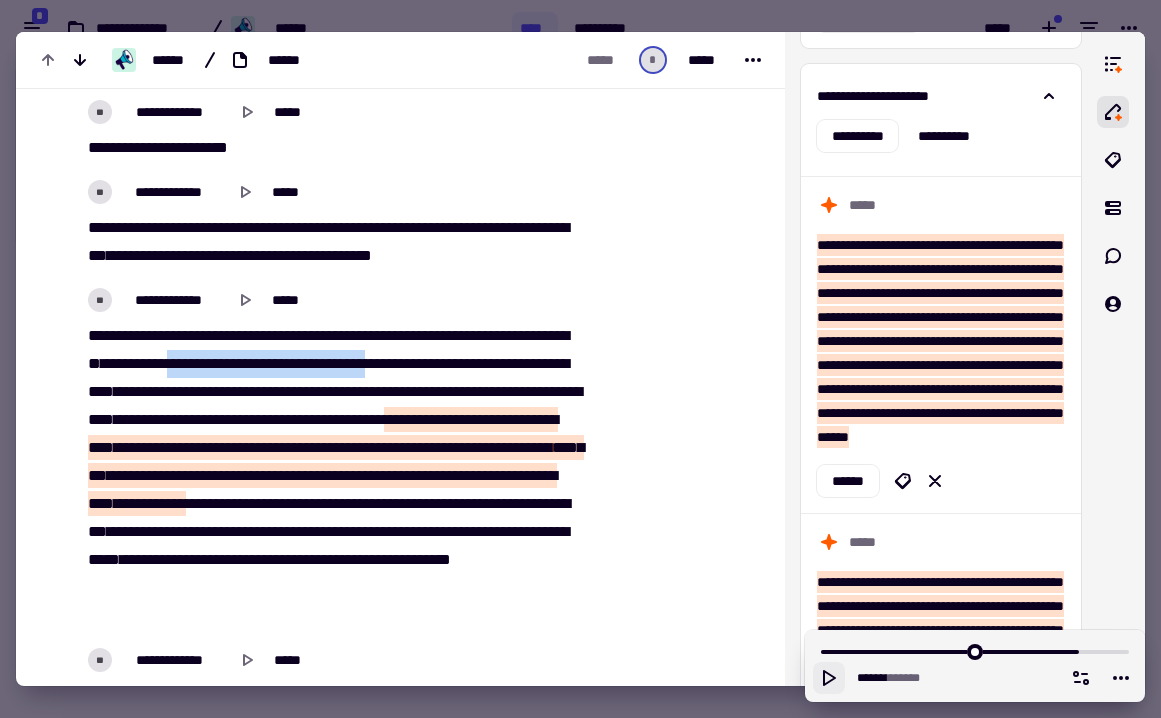 drag, startPoint x: 300, startPoint y: 365, endPoint x: 540, endPoint y: 365, distance: 240 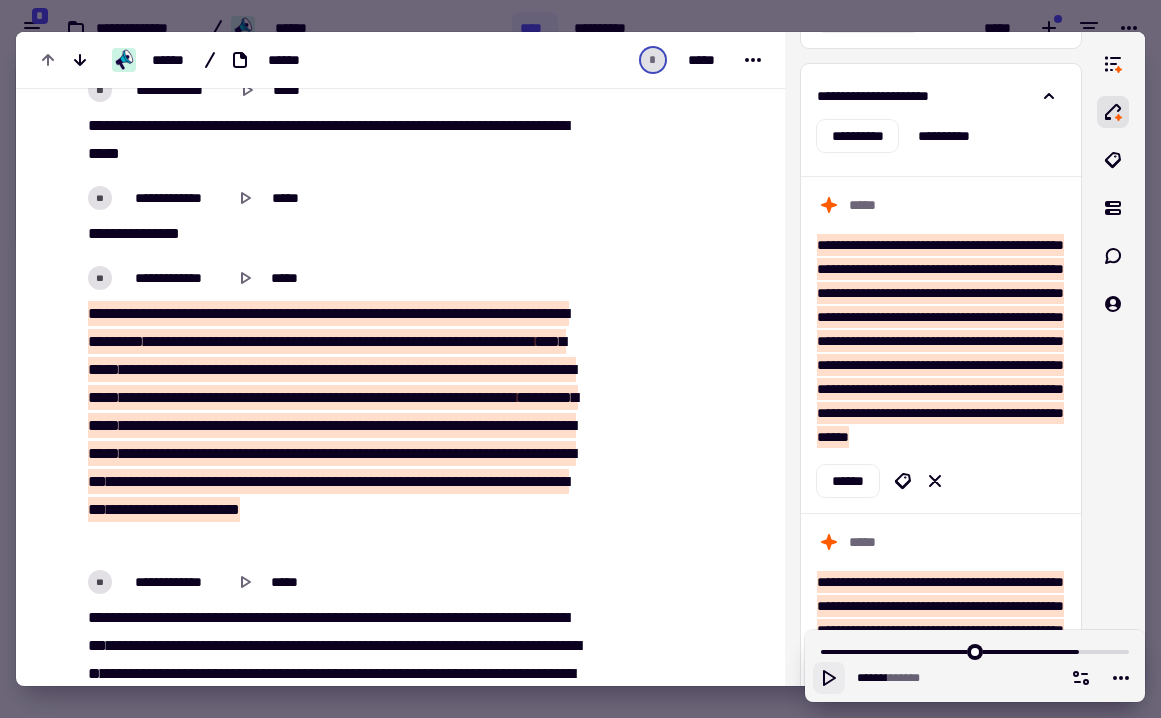 scroll, scrollTop: 21181, scrollLeft: 0, axis: vertical 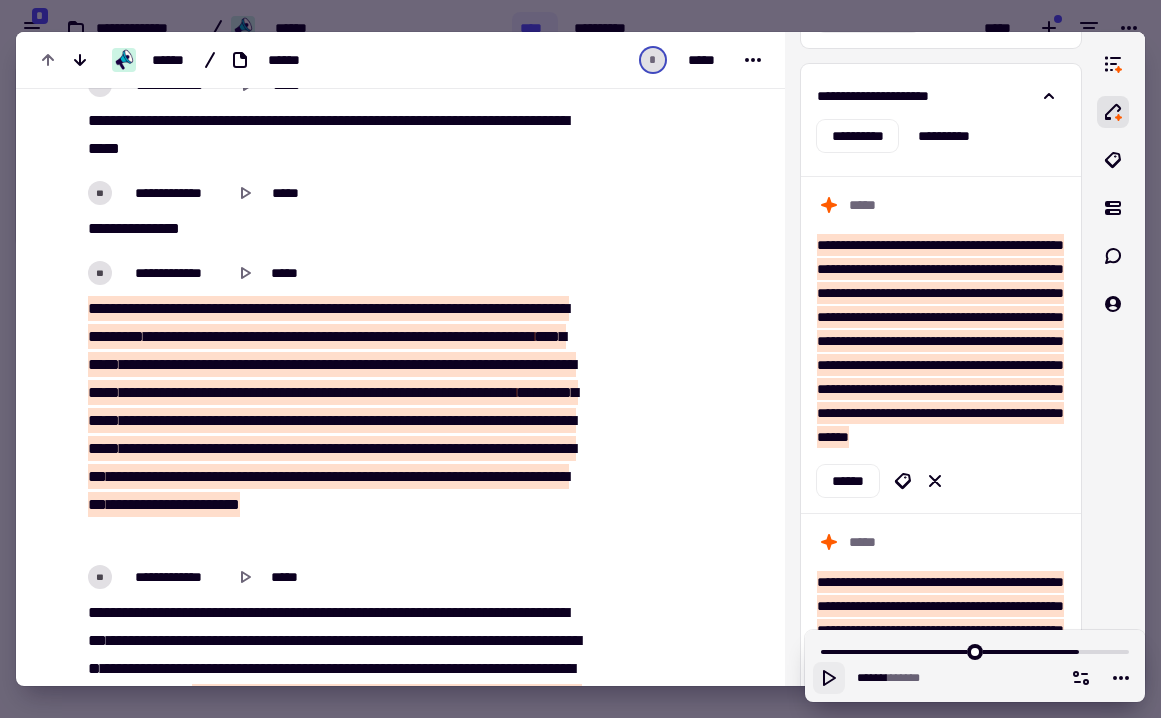 click on "*******" at bounding box center [297, 420] 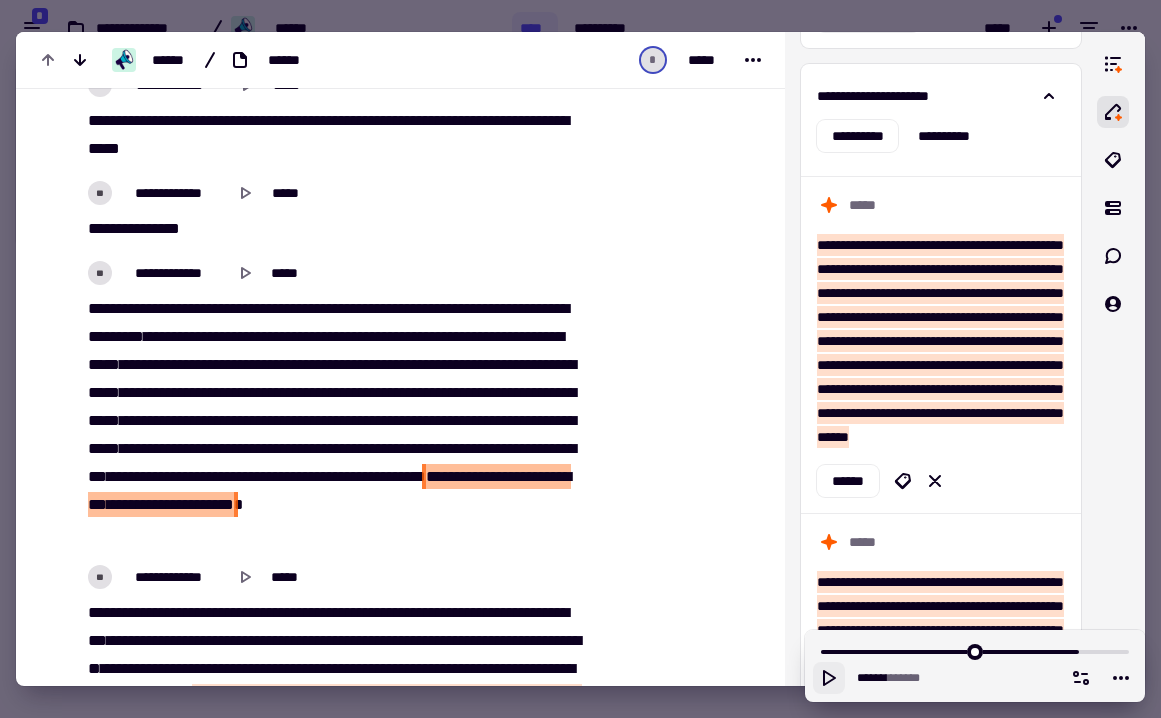 drag, startPoint x: 84, startPoint y: 308, endPoint x: 182, endPoint y: 538, distance: 250.008 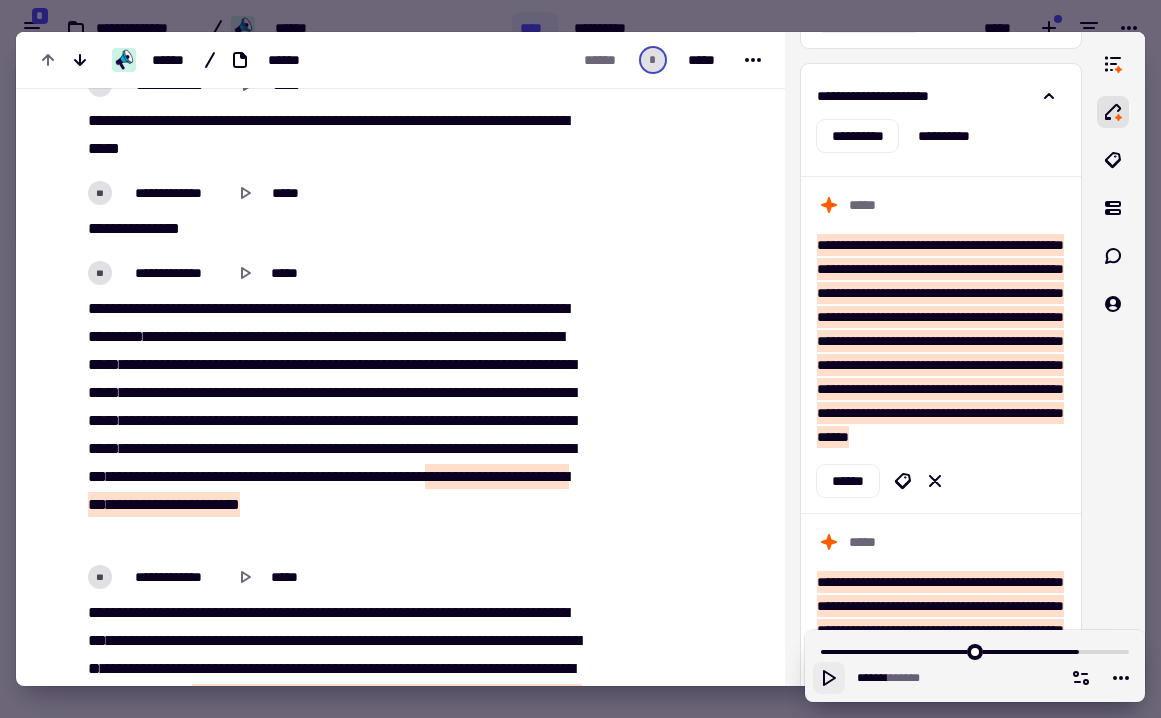 click on "**********" at bounding box center (334, 421) 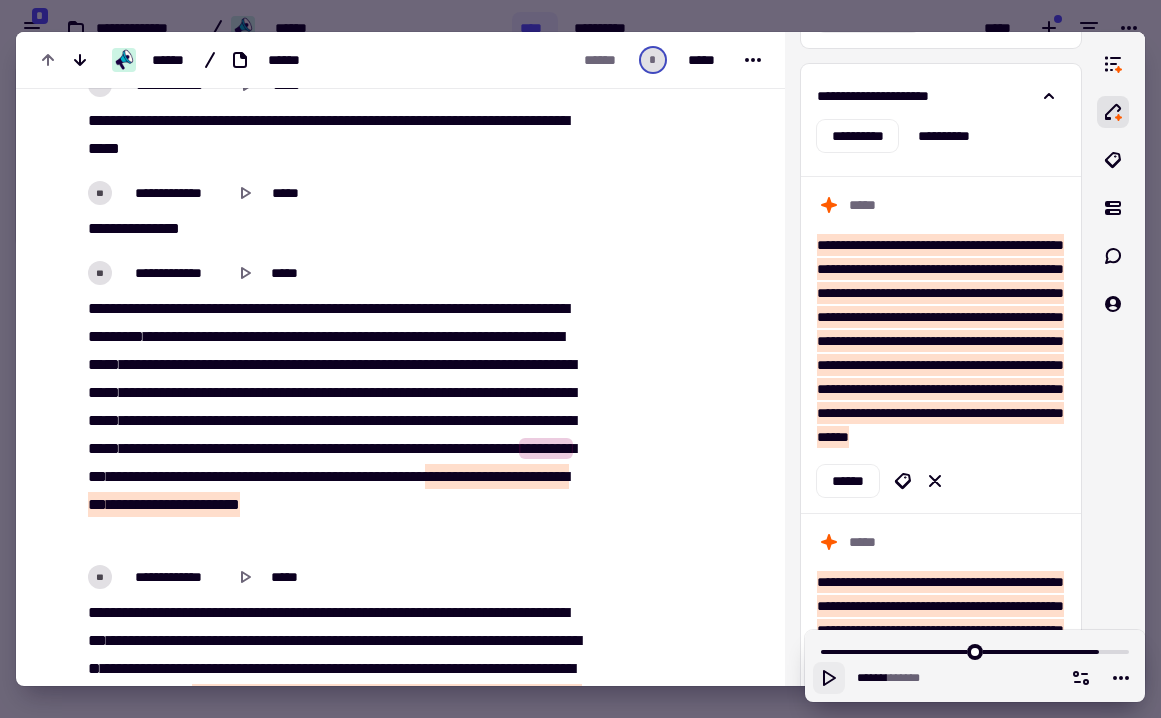 click on "**********" at bounding box center [476, 476] 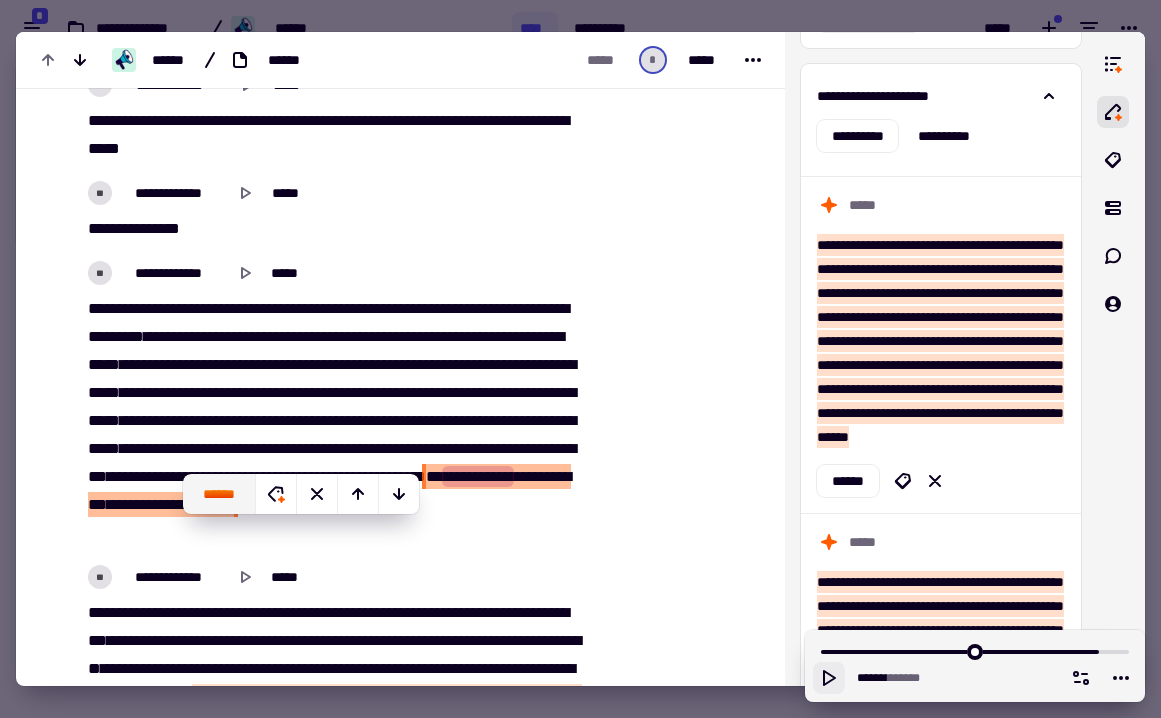 click on "******" 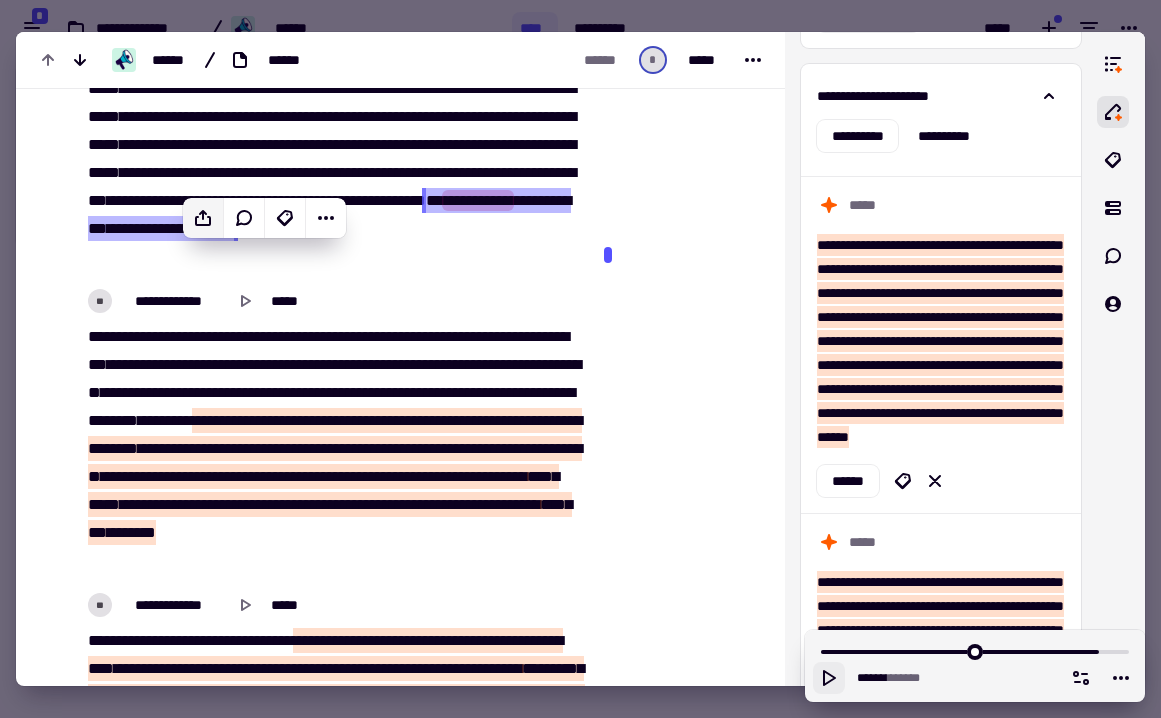 scroll, scrollTop: 21461, scrollLeft: 0, axis: vertical 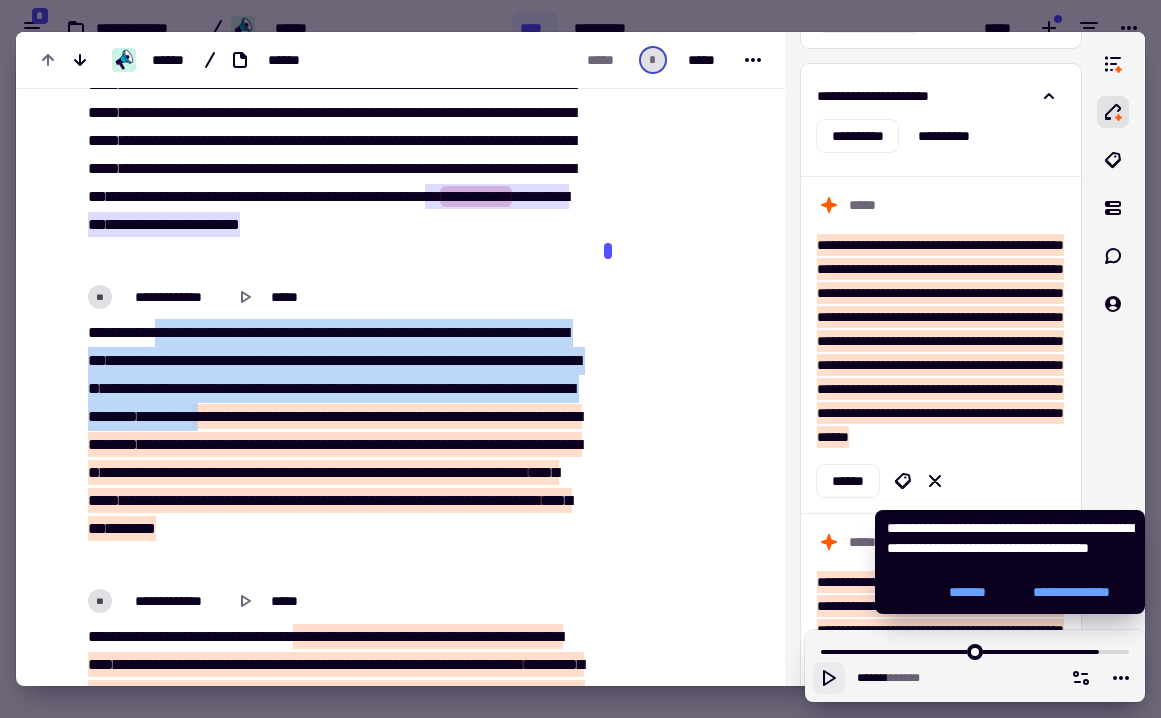 drag, startPoint x: 295, startPoint y: 365, endPoint x: 467, endPoint y: 421, distance: 180.8867 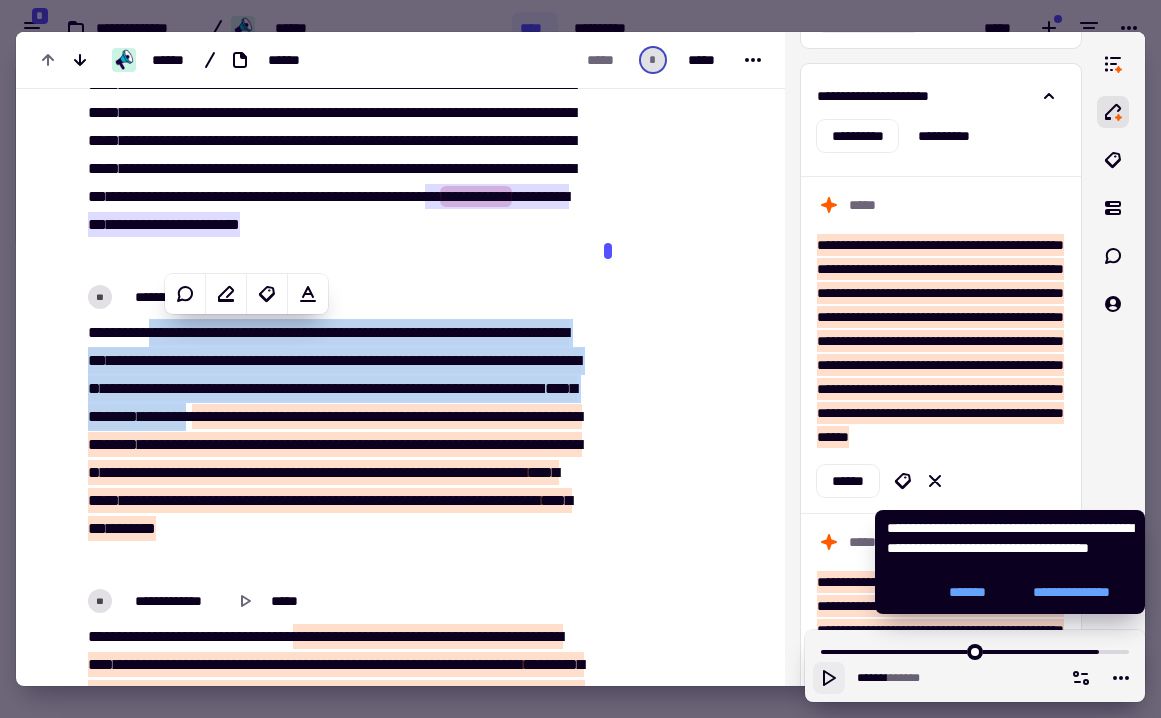 click on "*********" at bounding box center (219, 416) 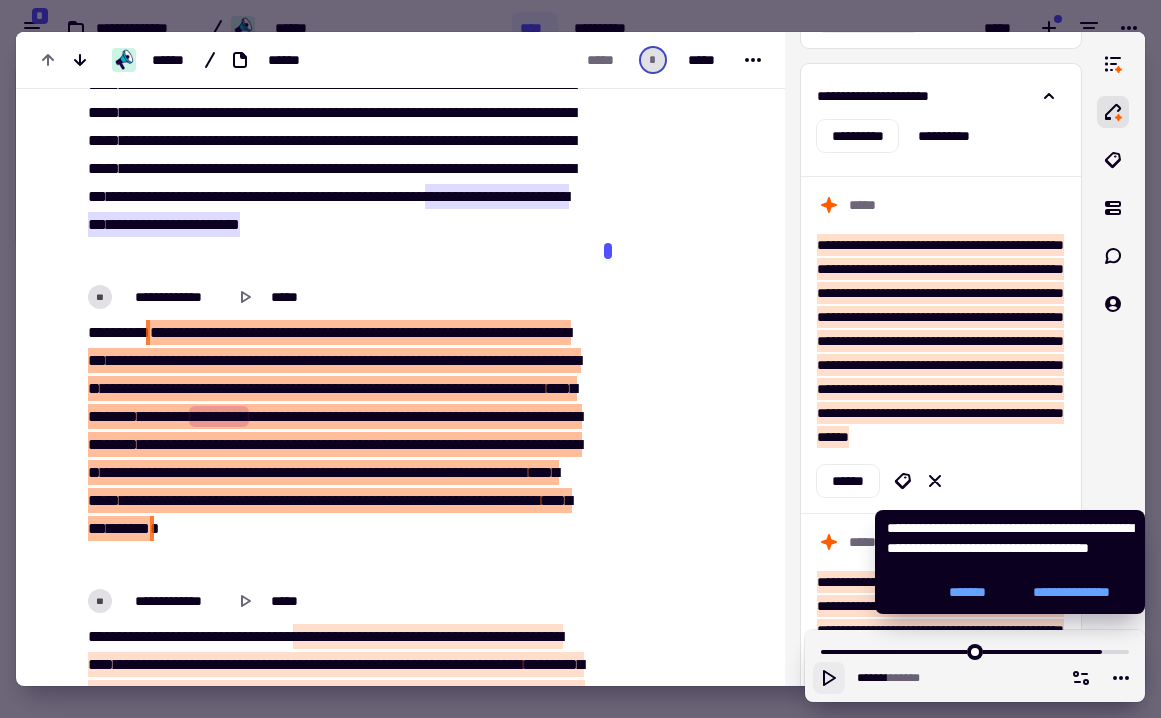 drag, startPoint x: 411, startPoint y: 407, endPoint x: 167, endPoint y: 339, distance: 253.29825 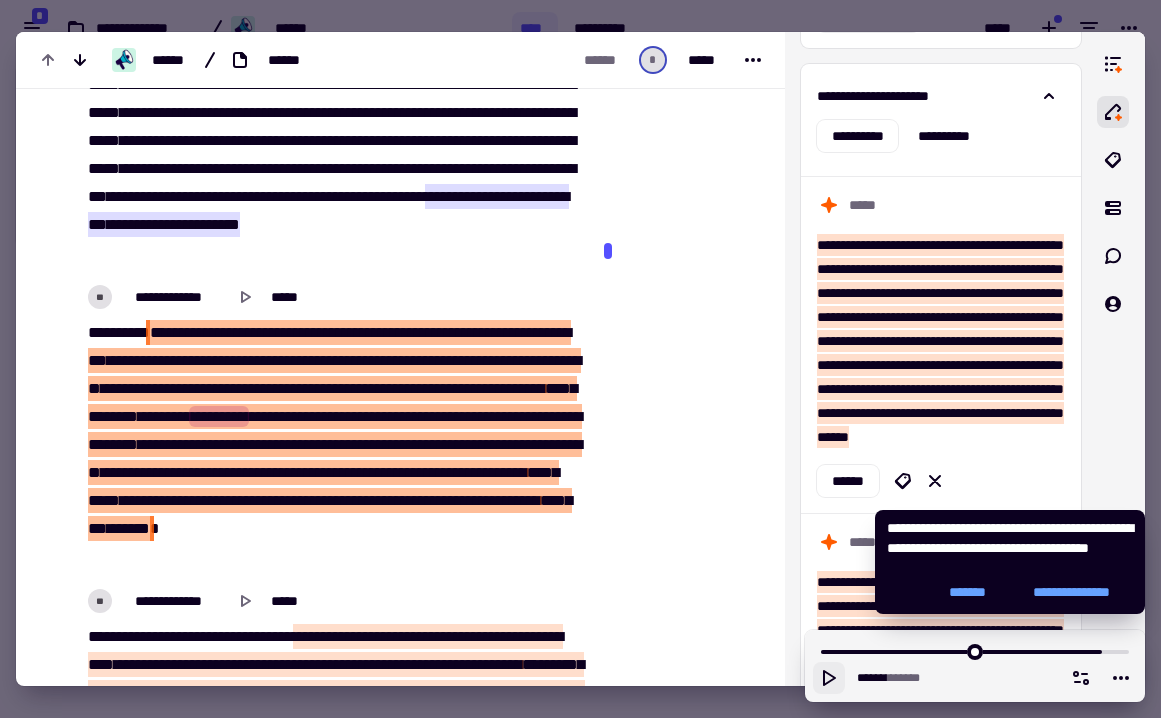 click on "****" at bounding box center [221, 360] 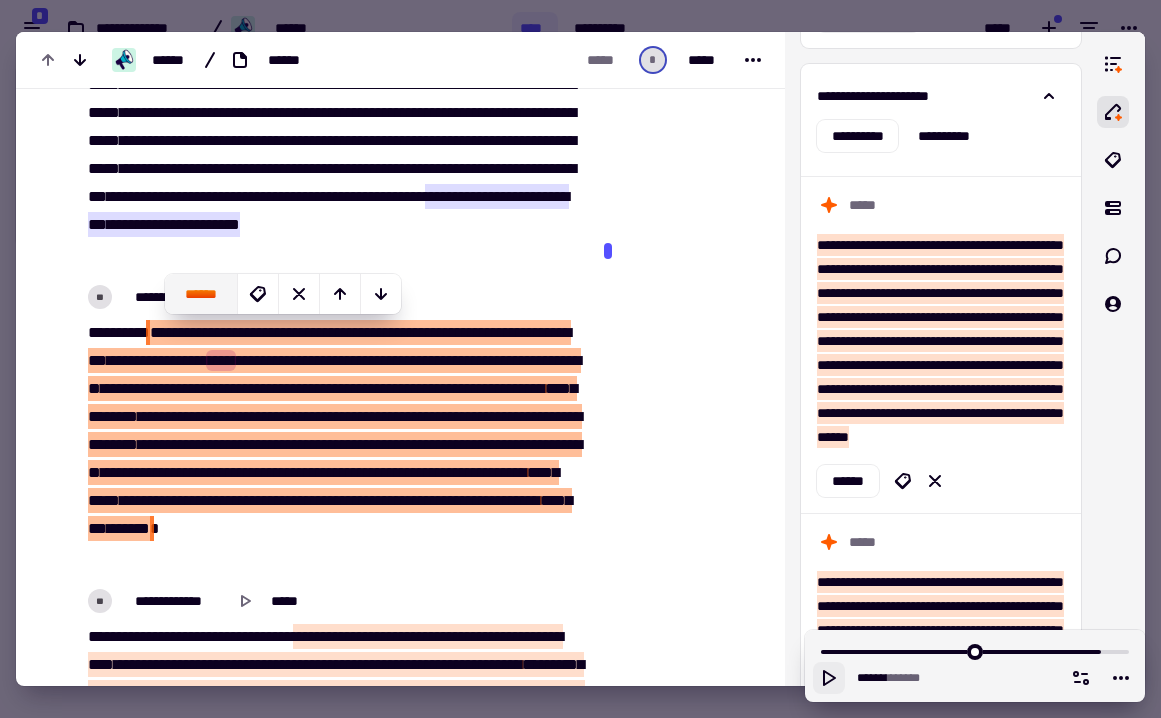 click on "******" 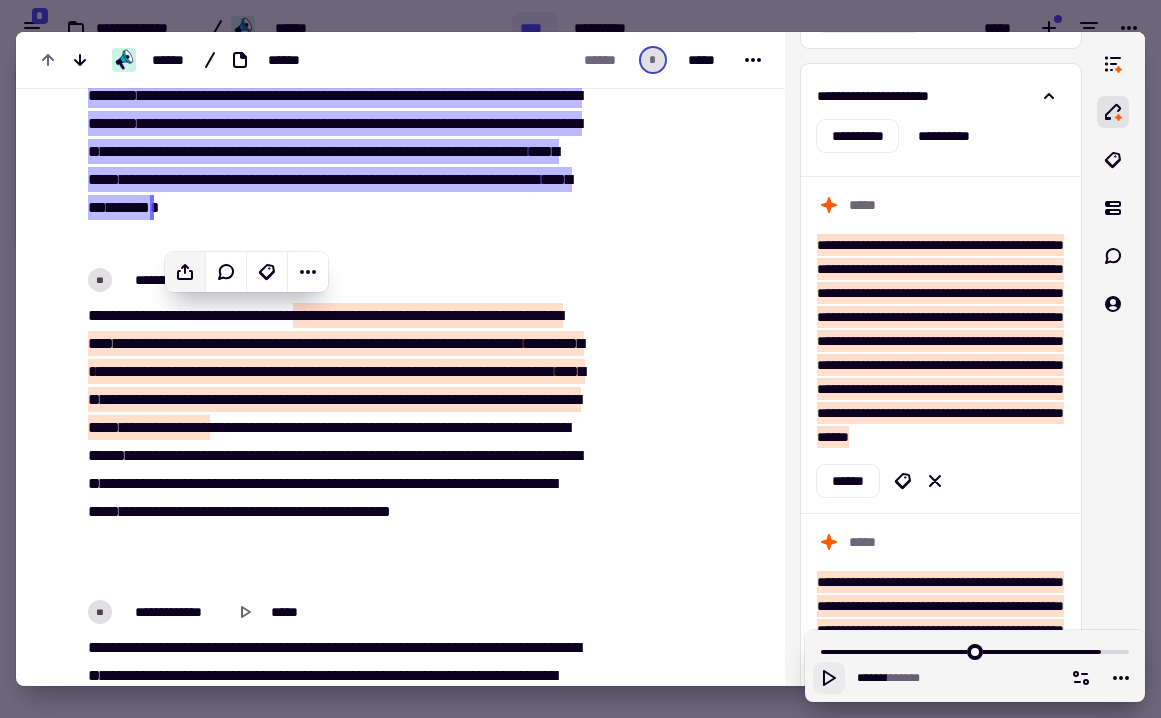 scroll, scrollTop: 21783, scrollLeft: 0, axis: vertical 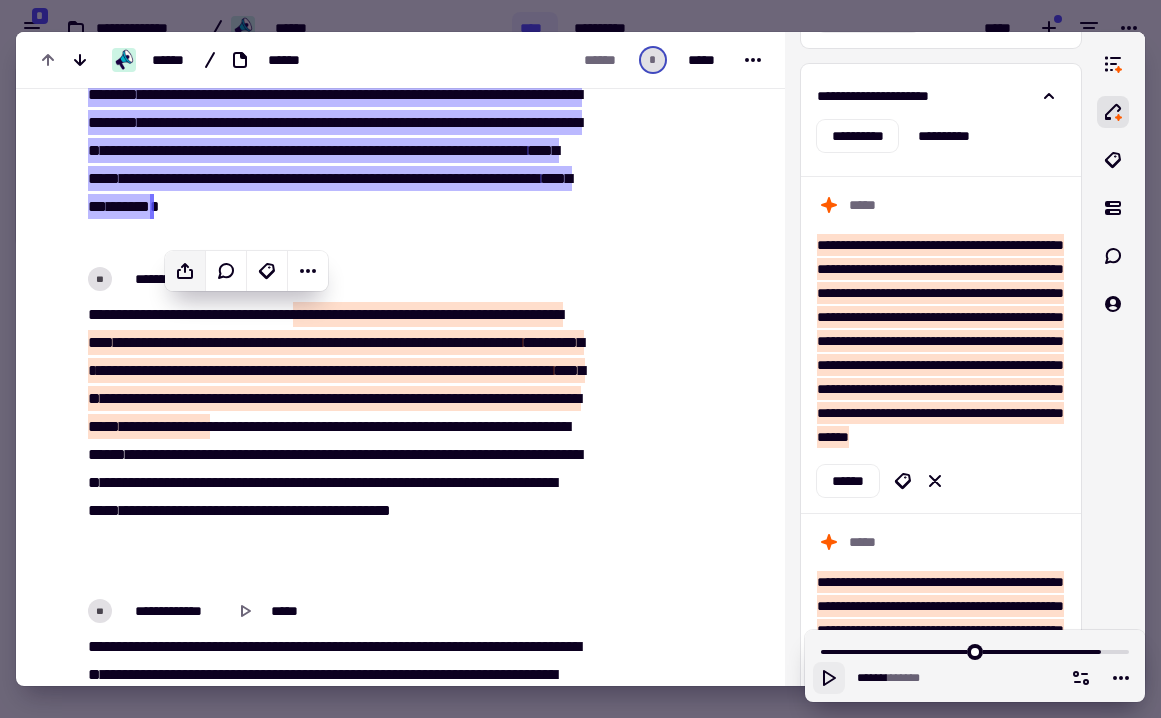 click on "********" at bounding box center [246, 342] 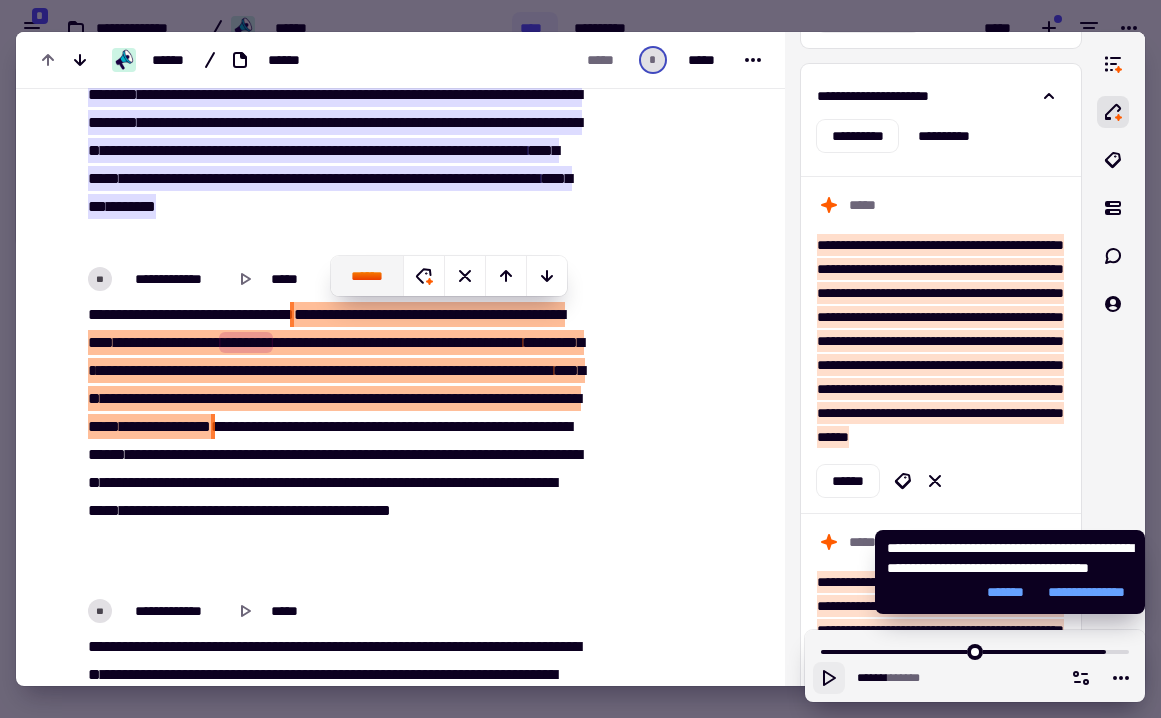 click on "******" 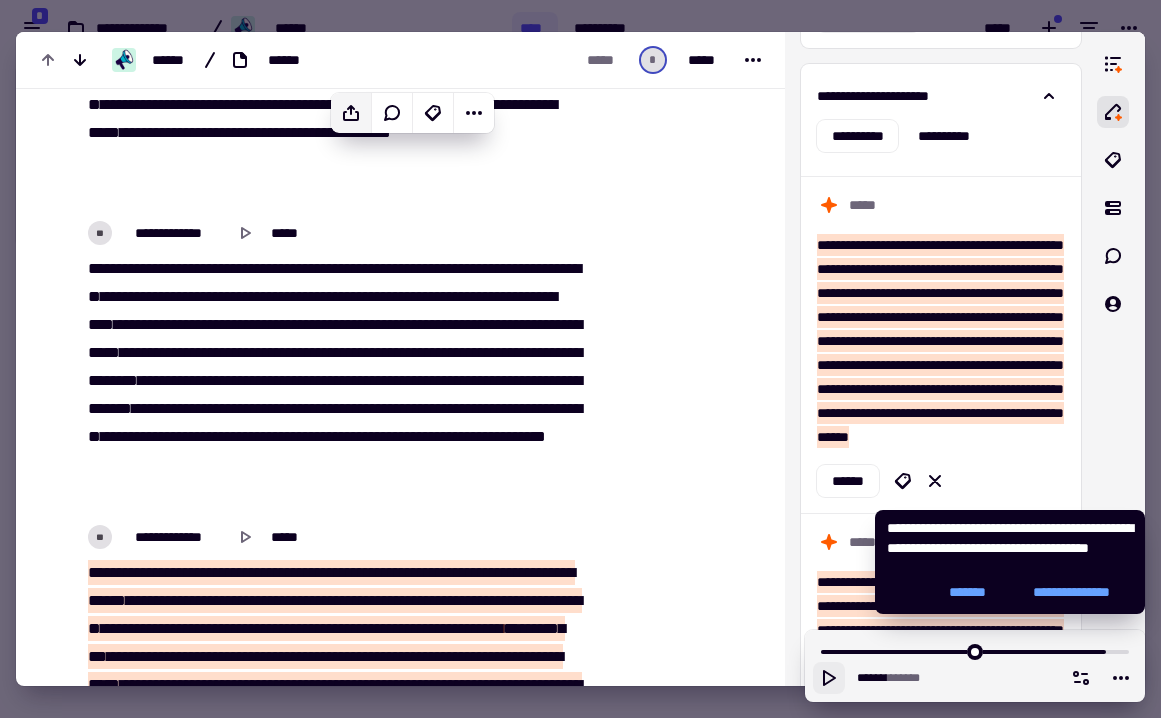 scroll, scrollTop: 22162, scrollLeft: 0, axis: vertical 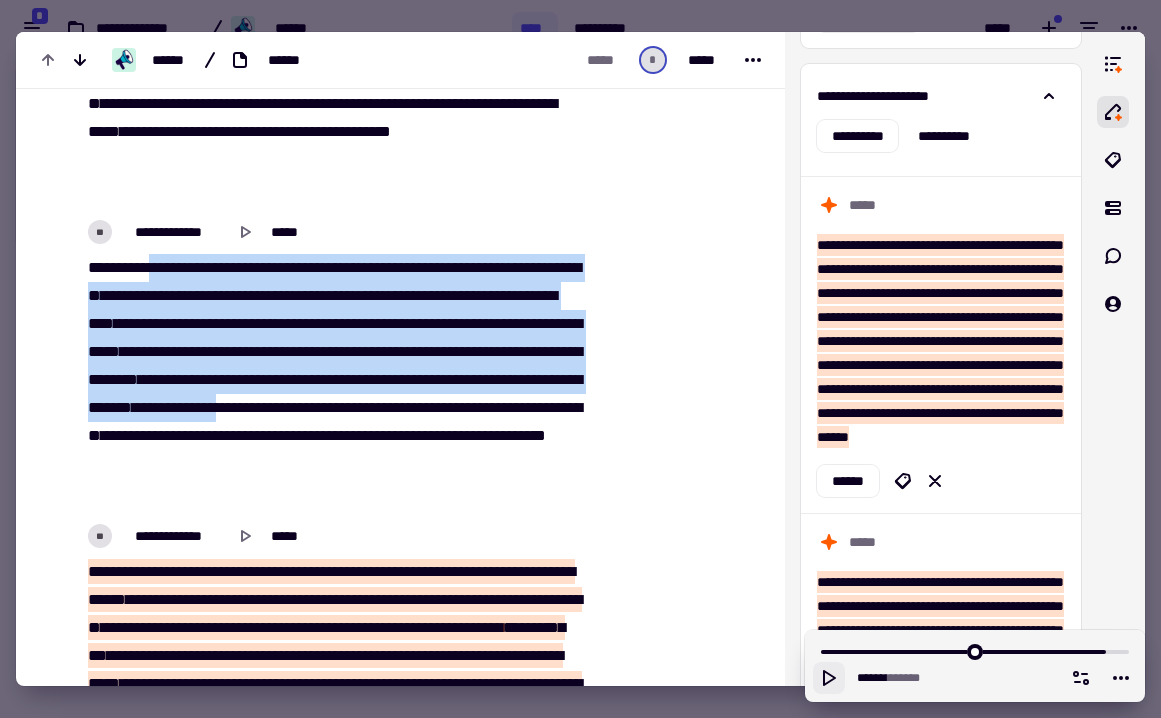 drag, startPoint x: 158, startPoint y: 267, endPoint x: 387, endPoint y: 432, distance: 282.25165 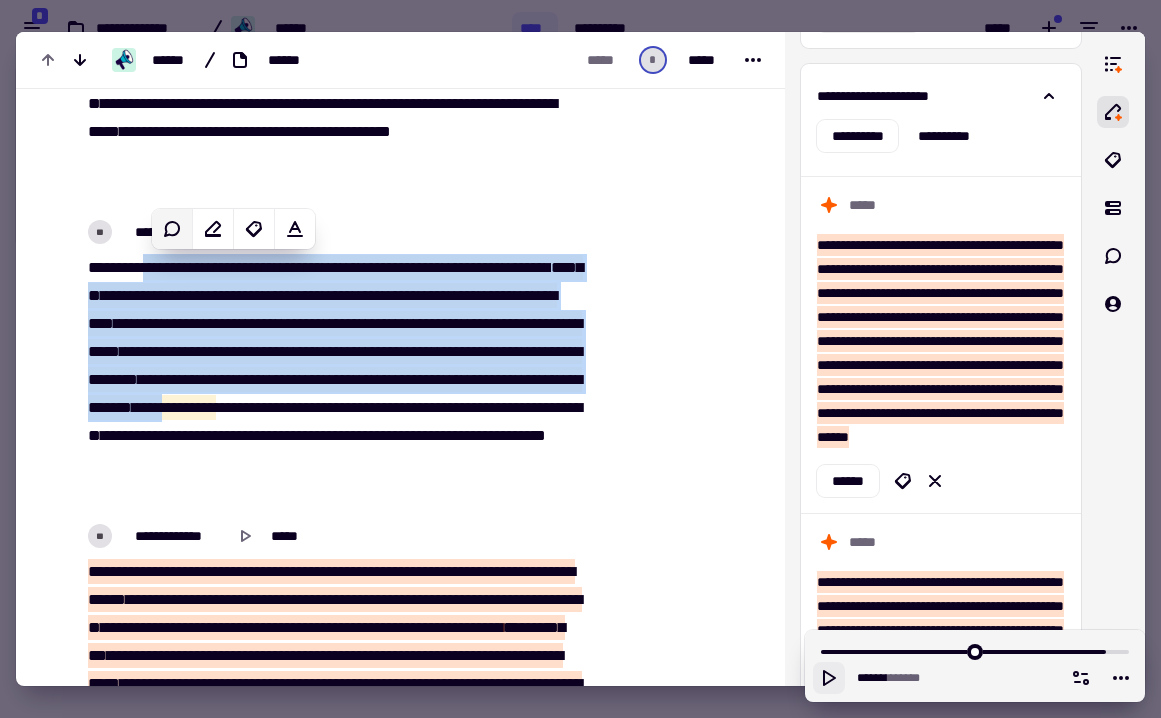 click 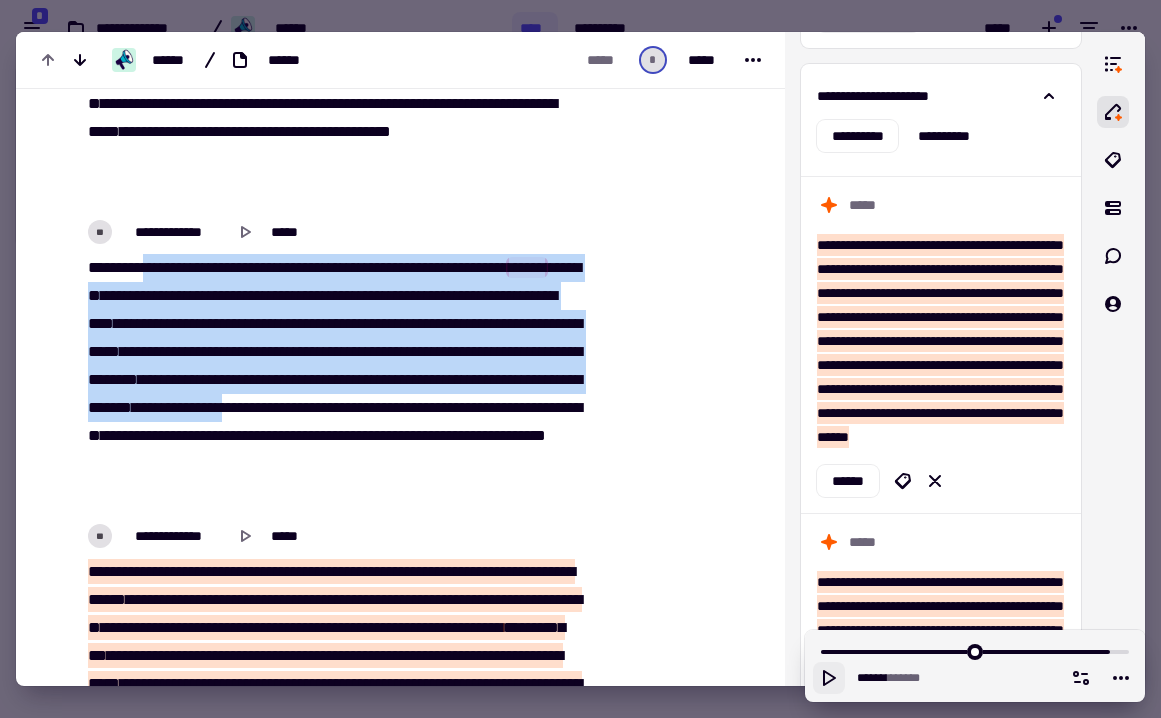 drag, startPoint x: 191, startPoint y: 280, endPoint x: 392, endPoint y: 441, distance: 257.53058 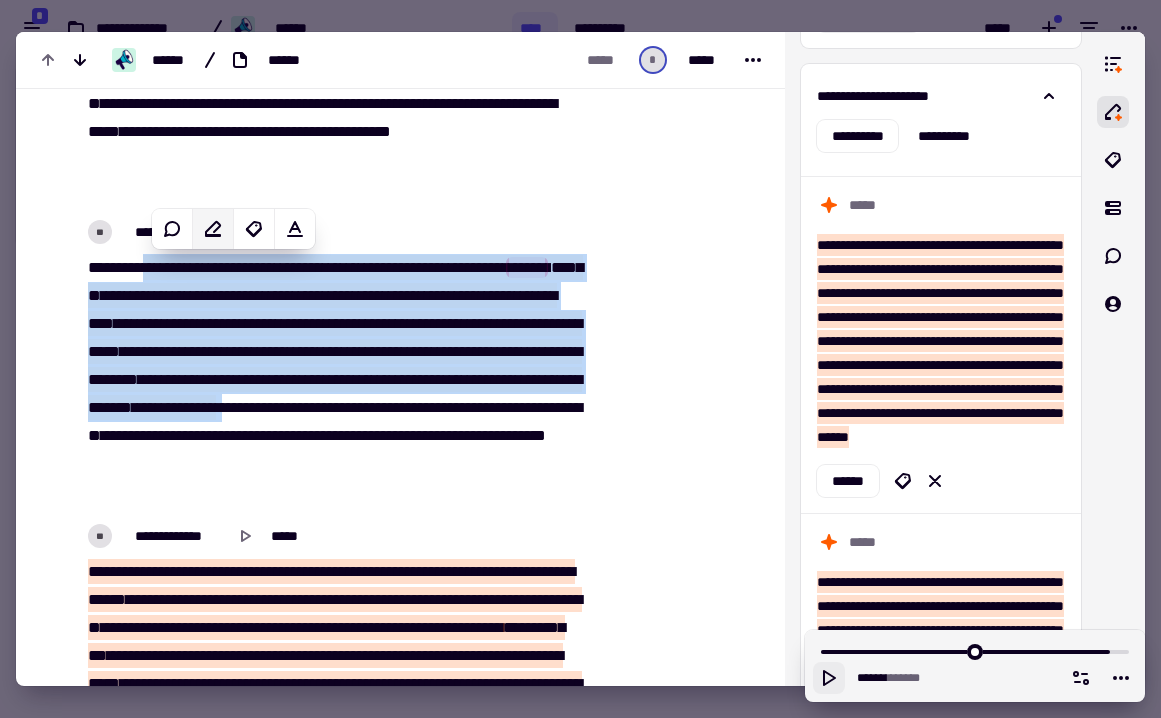 click 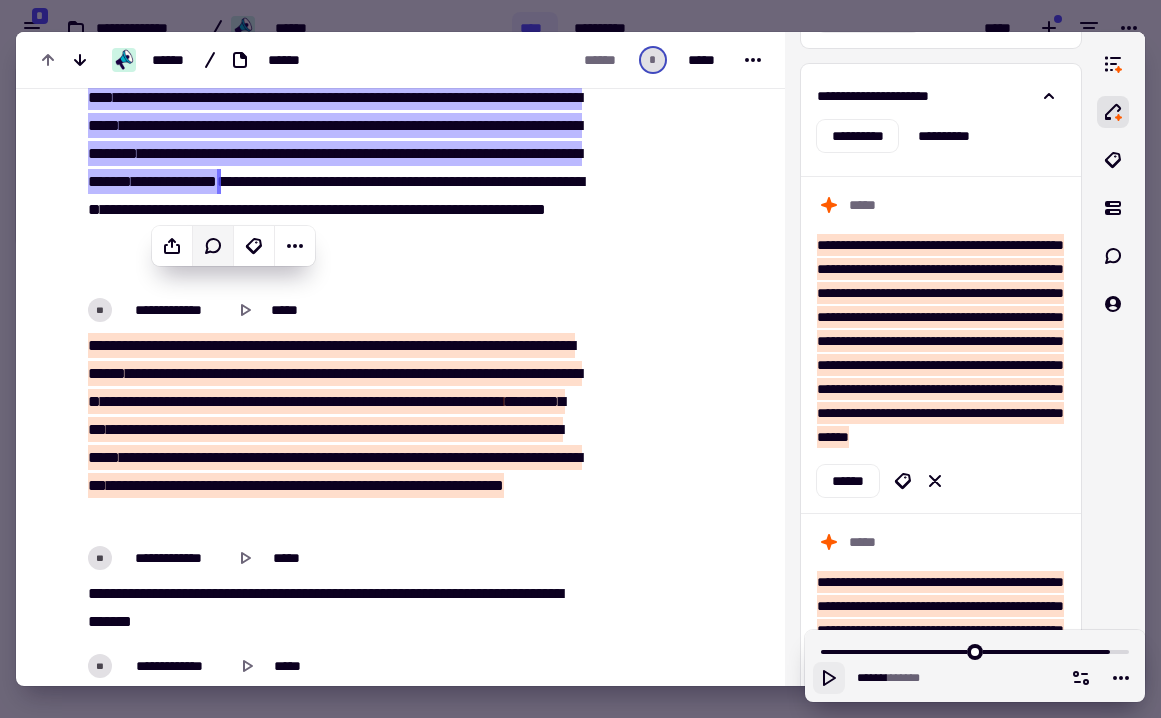 scroll, scrollTop: 22389, scrollLeft: 0, axis: vertical 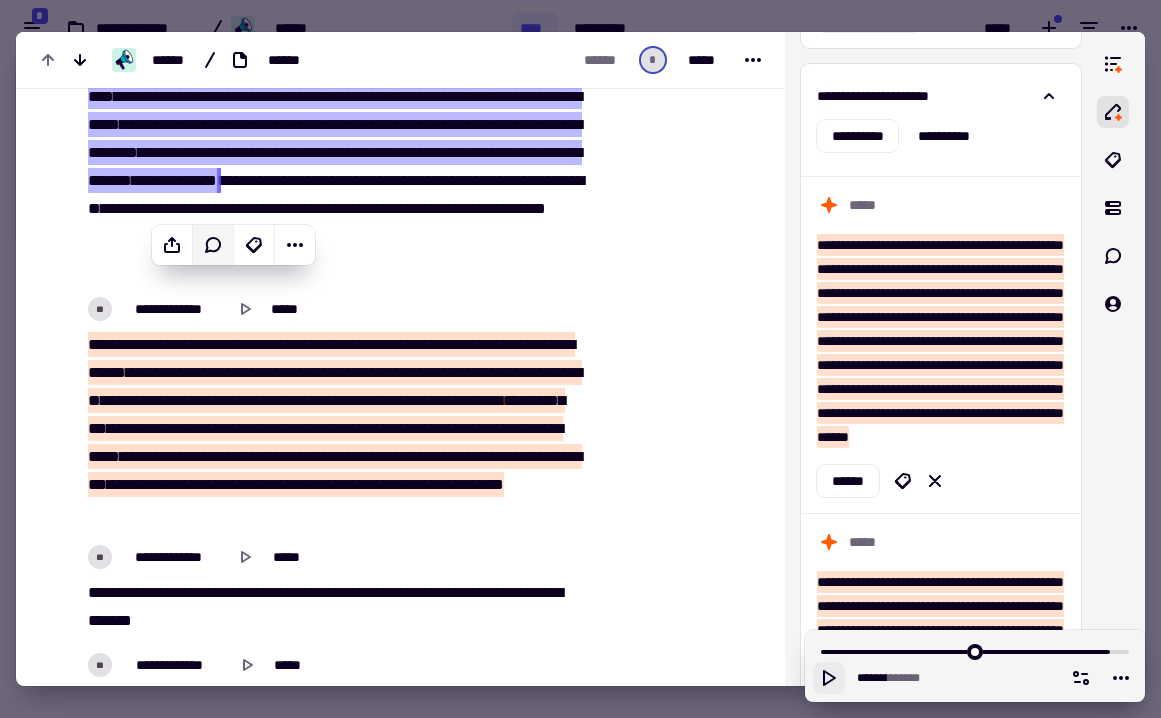 click on "*****" at bounding box center [477, 372] 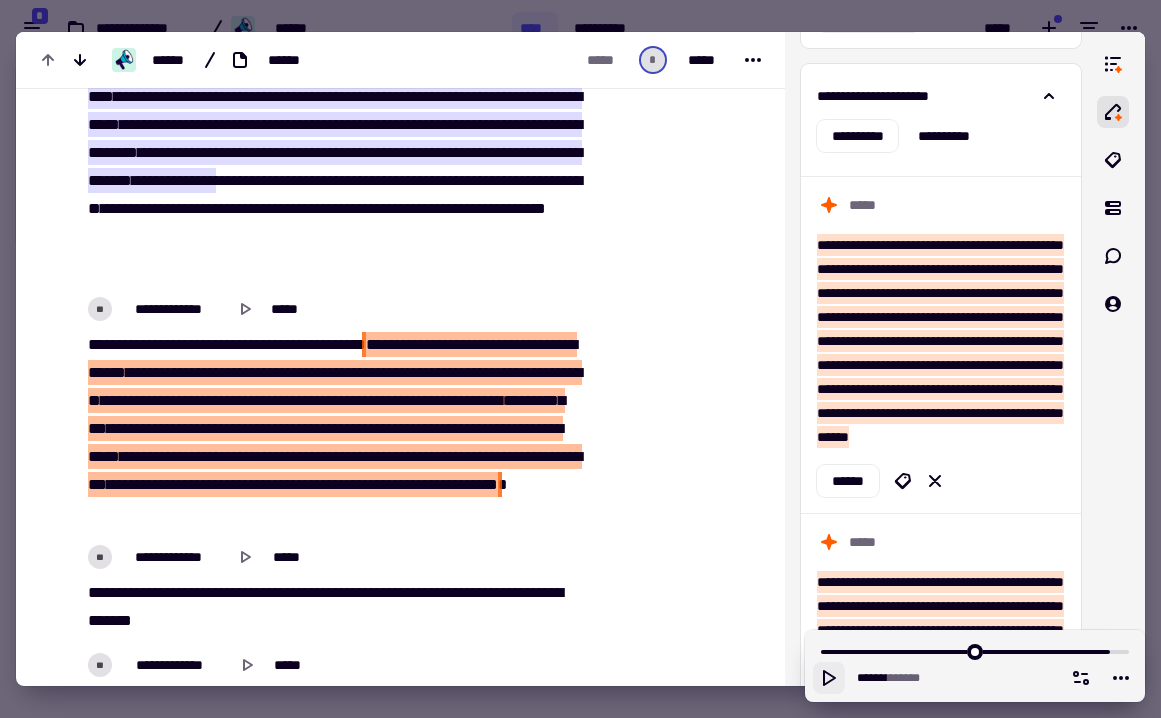 drag, startPoint x: 160, startPoint y: 345, endPoint x: 416, endPoint y: 347, distance: 256.0078 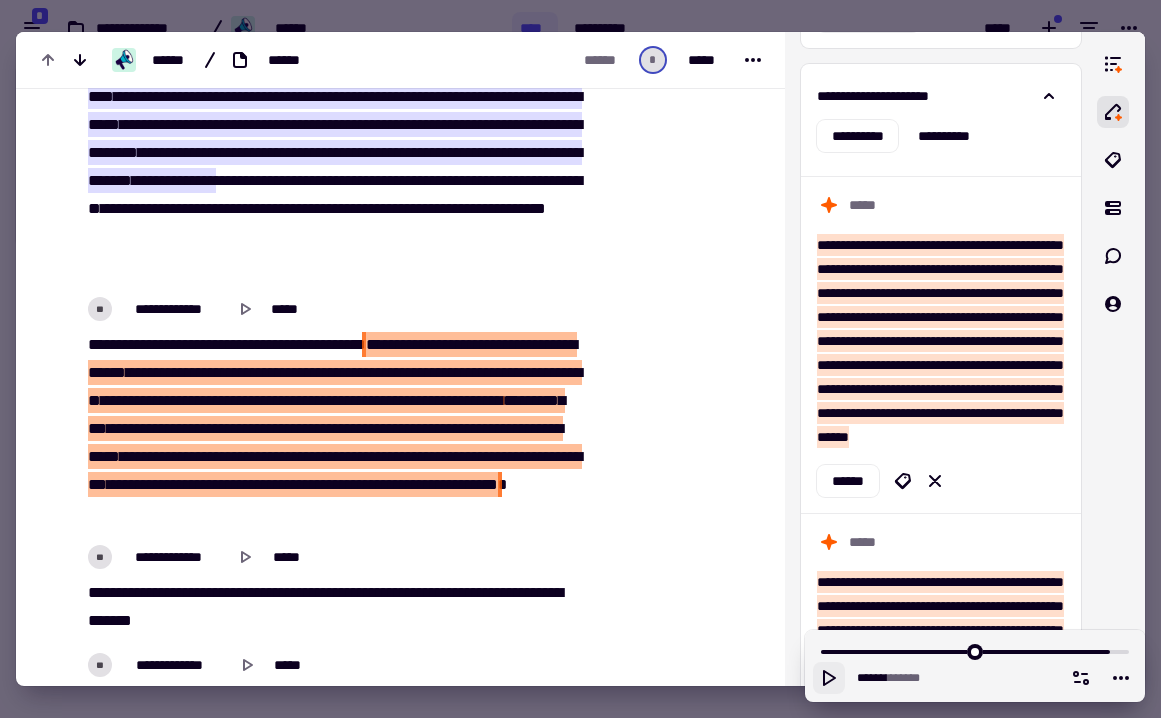 click on "**" at bounding box center (94, 400) 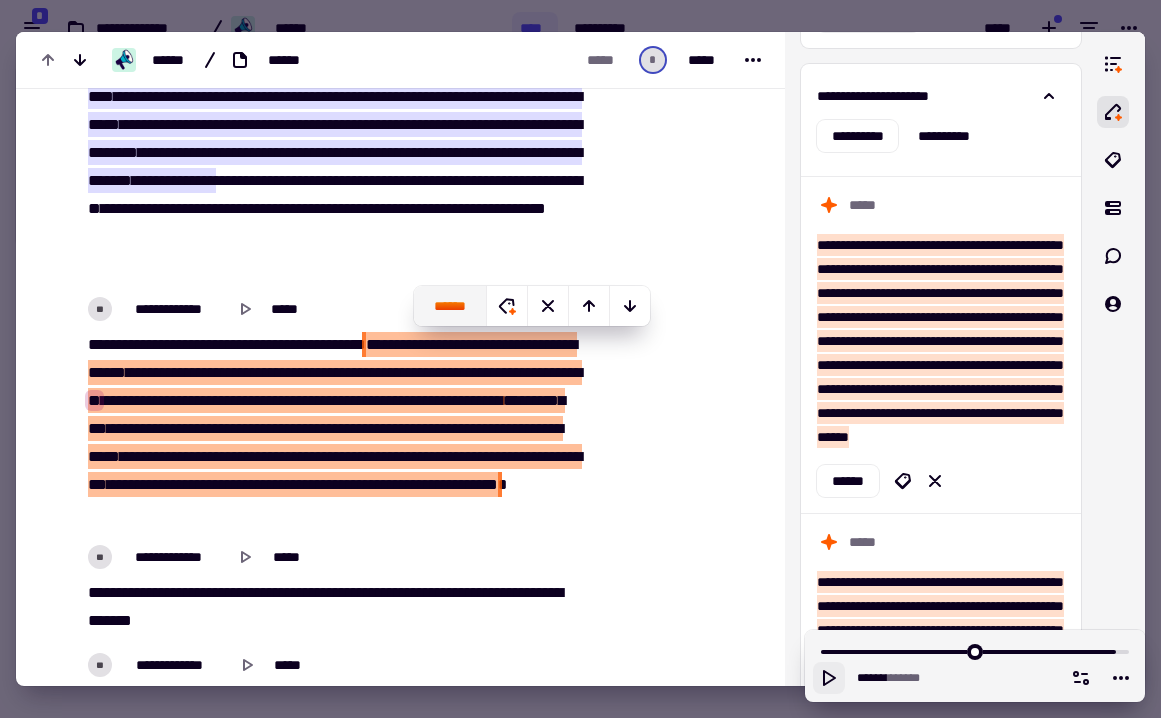 click on "******" 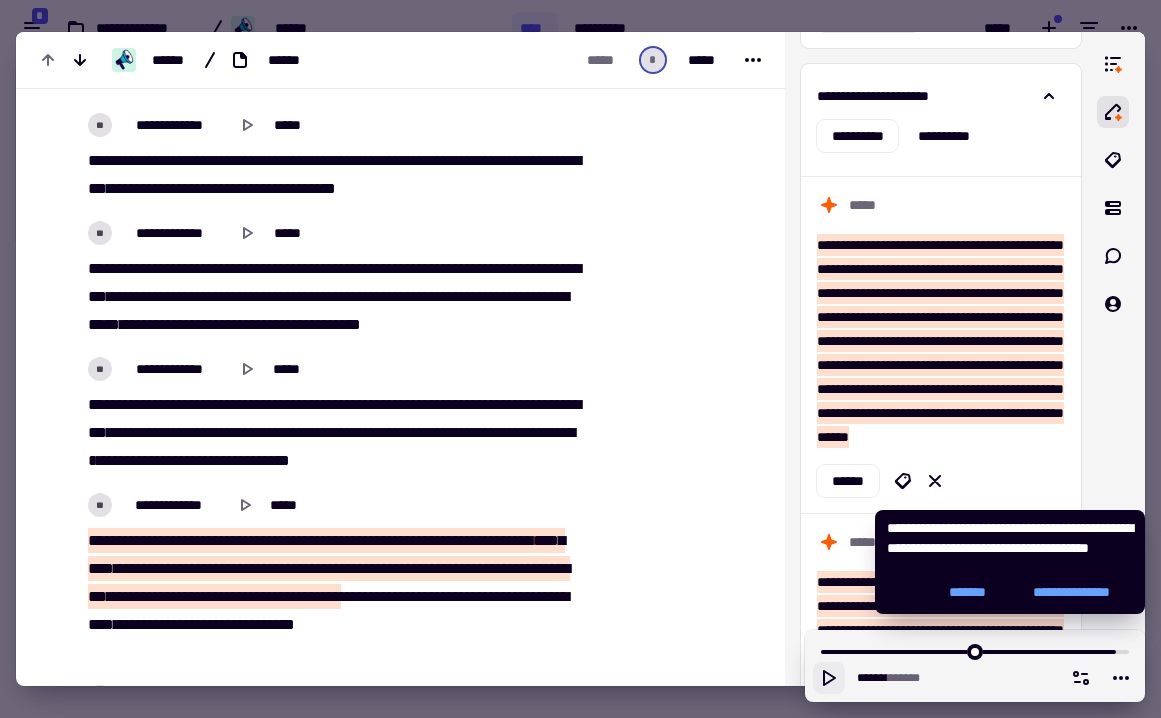 scroll, scrollTop: 22950, scrollLeft: 0, axis: vertical 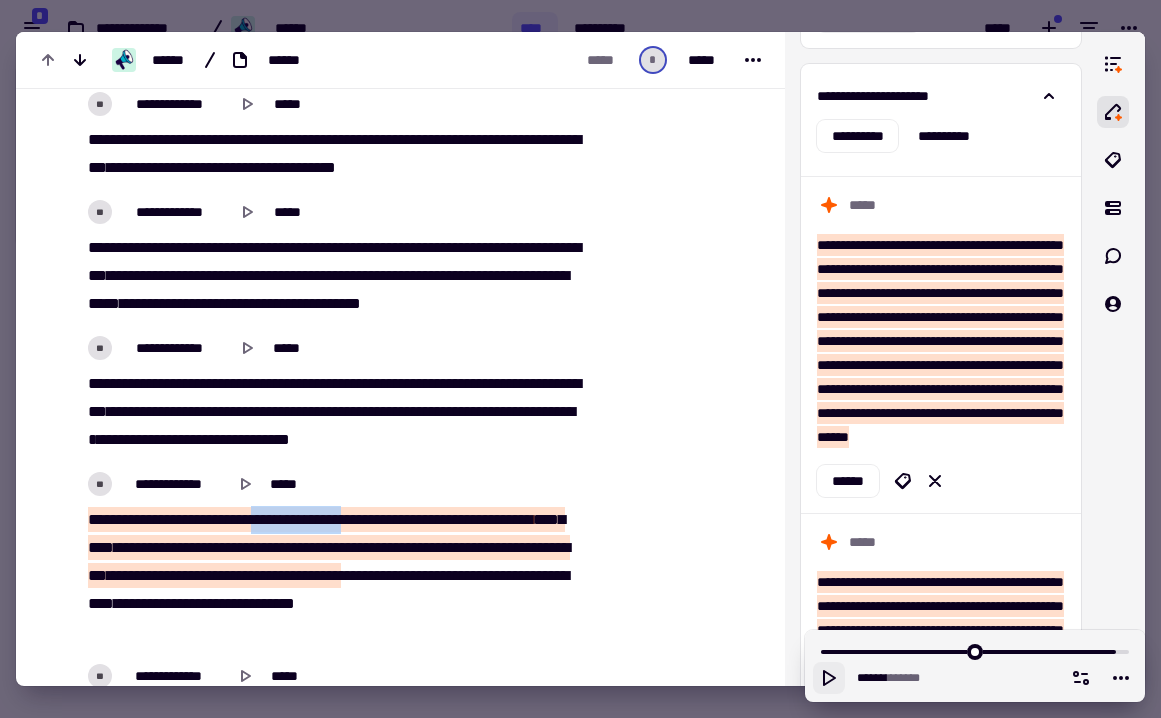 drag, startPoint x: 268, startPoint y: 523, endPoint x: 381, endPoint y: 524, distance: 113.004425 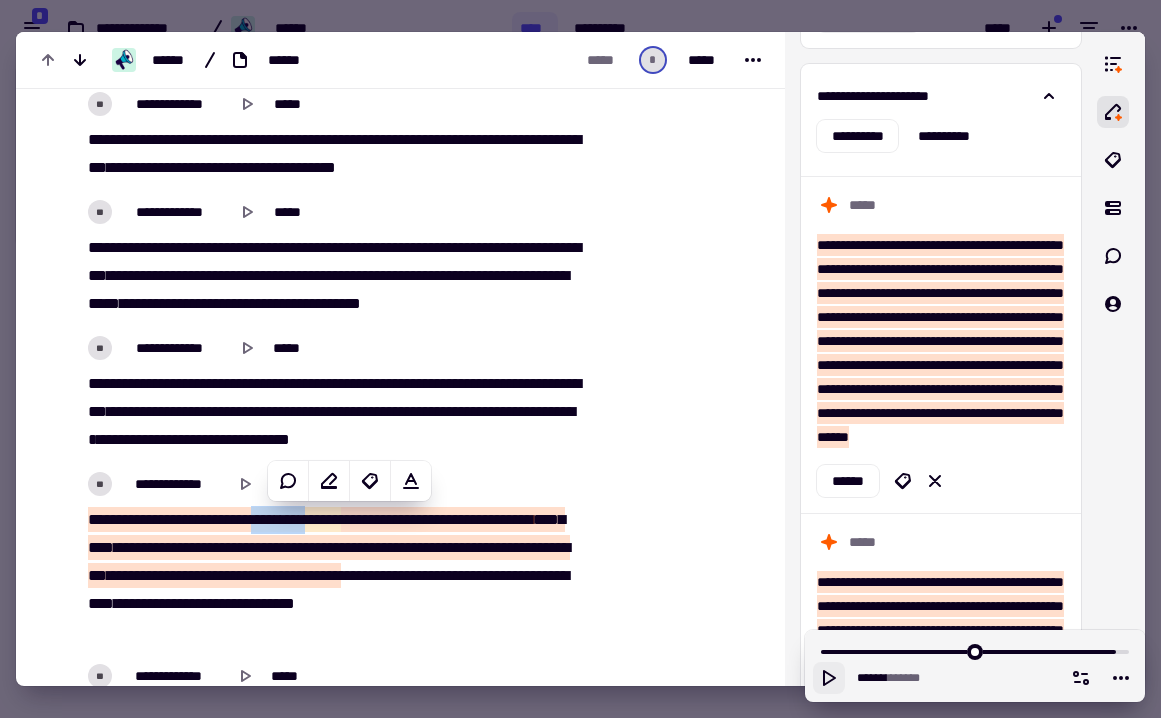 copy on "****   ***   ******" 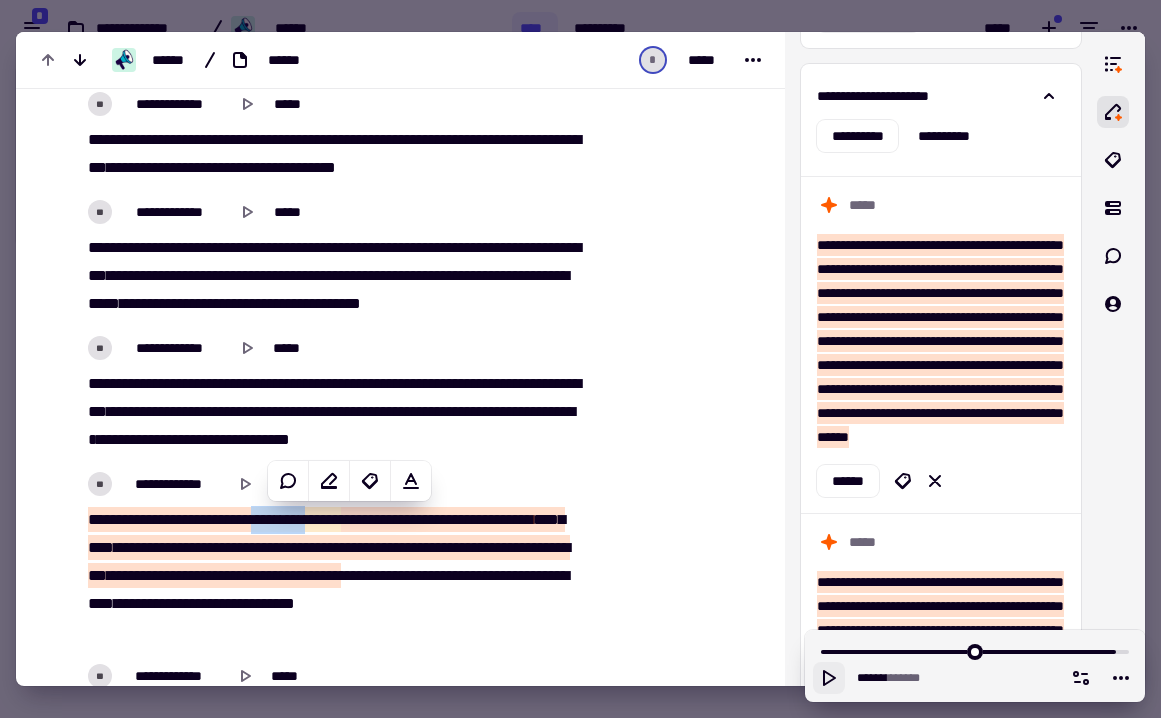 scroll, scrollTop: 23023, scrollLeft: 0, axis: vertical 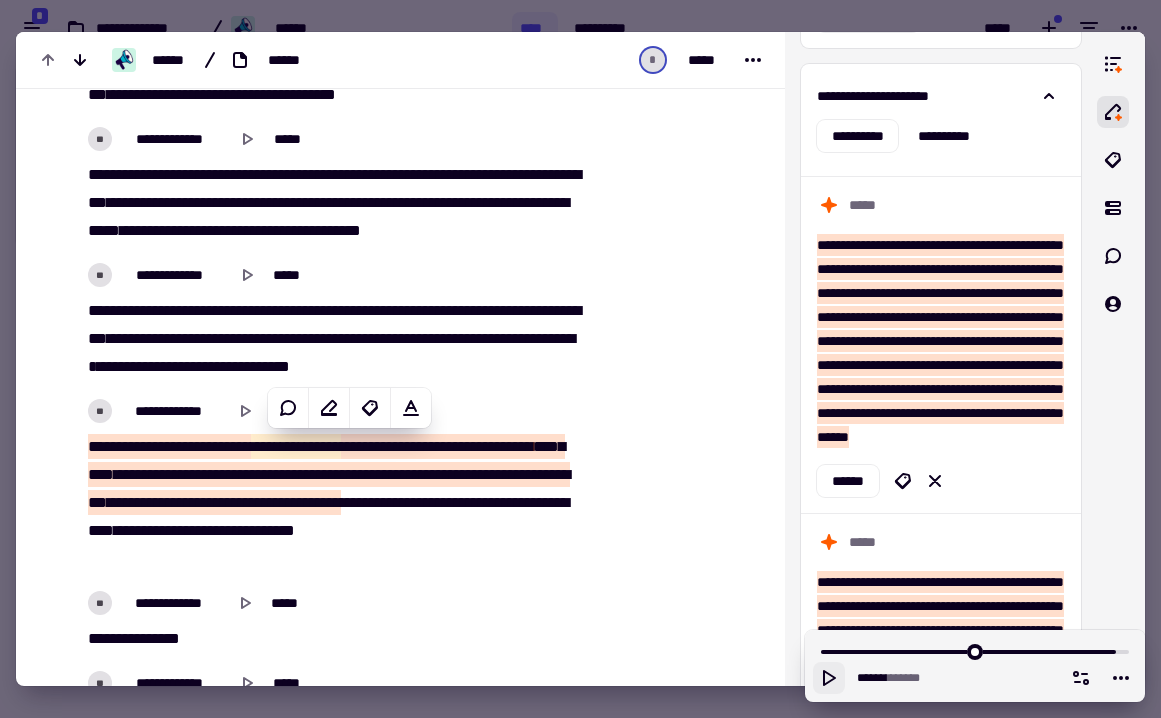 click on "**********" at bounding box center (334, 503) 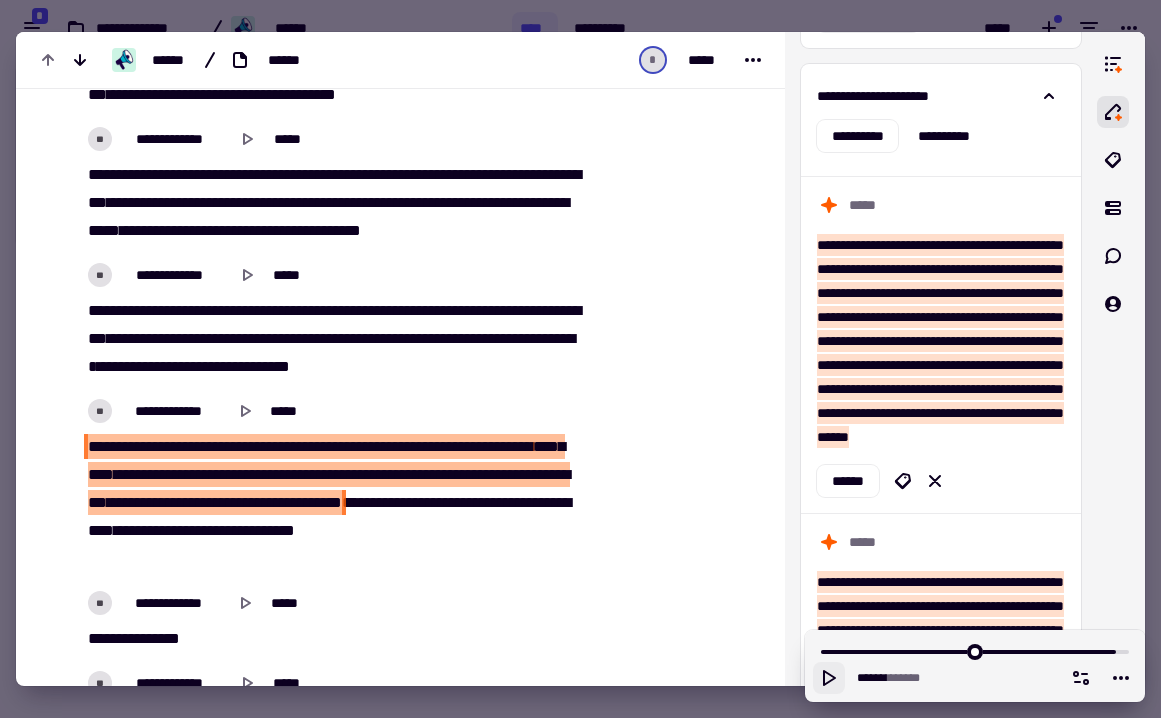 click on "********" at bounding box center (540, 474) 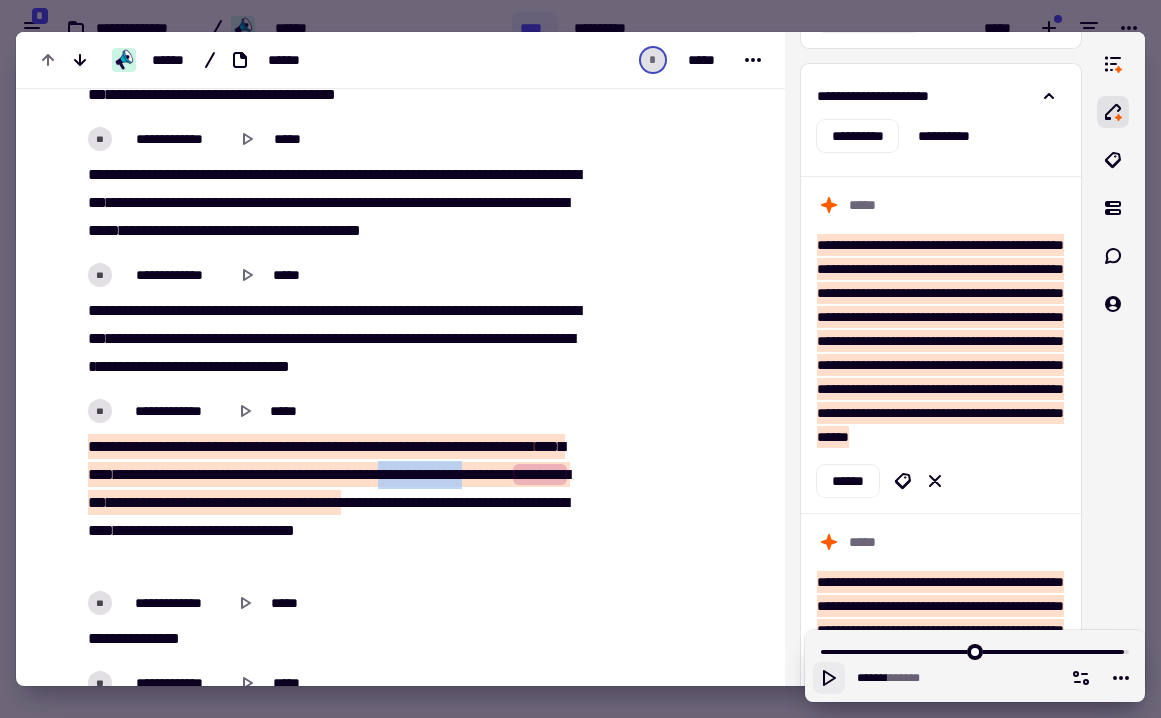 drag, startPoint x: 268, startPoint y: 493, endPoint x: 177, endPoint y: 503, distance: 91.5478 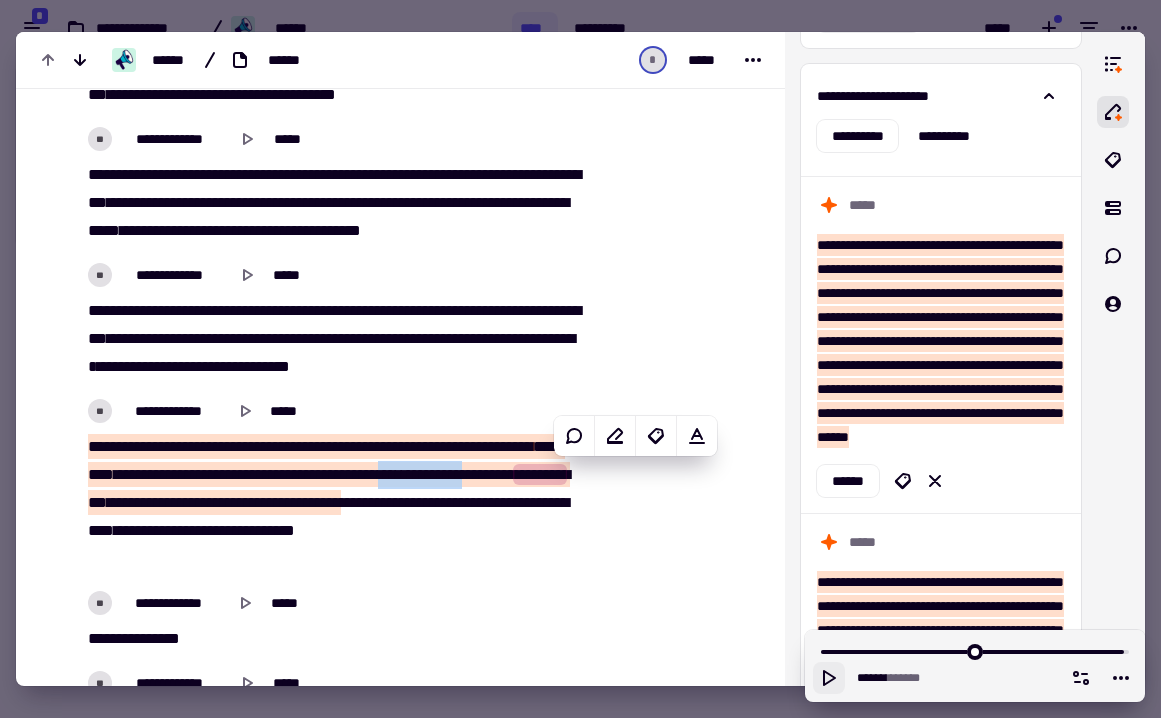 copy on "**********" 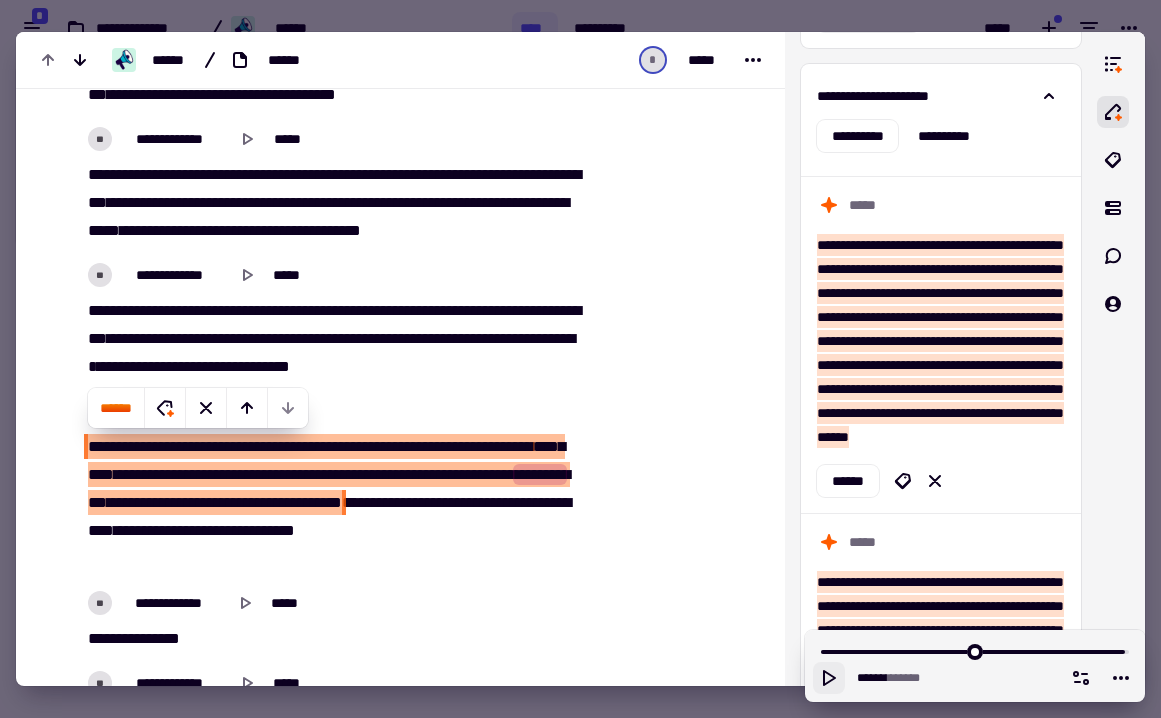 type on "******" 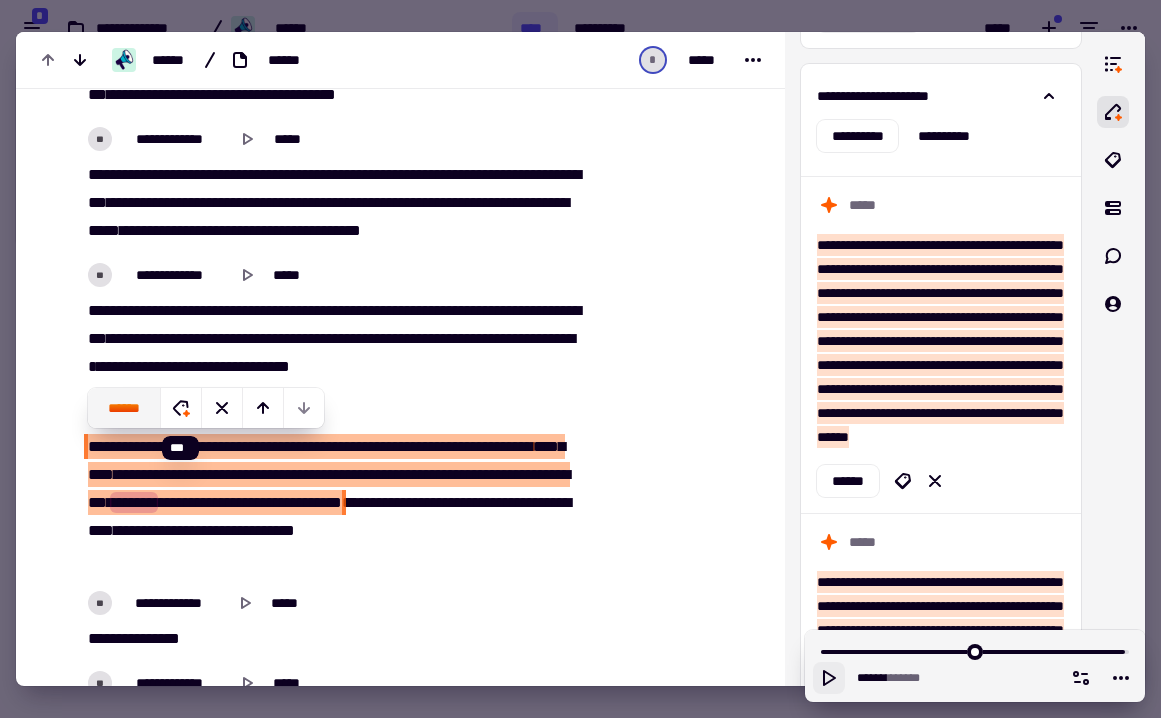 click on "******" 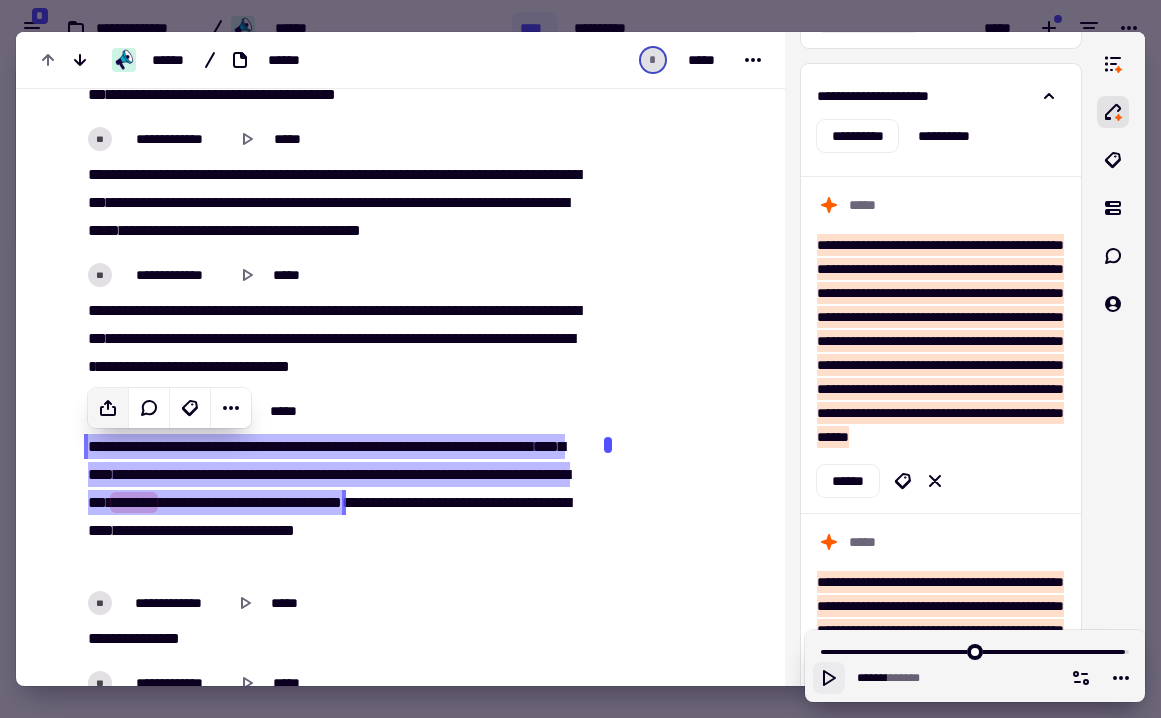 click at bounding box center (580, 359) 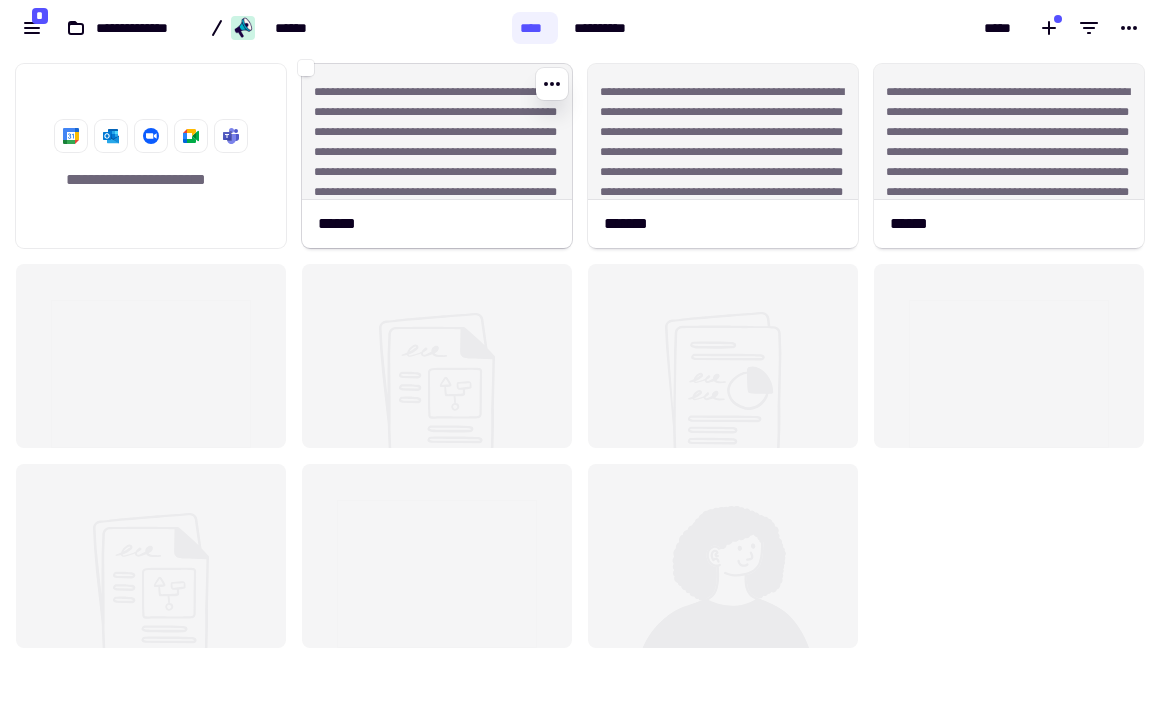 click on "**********" 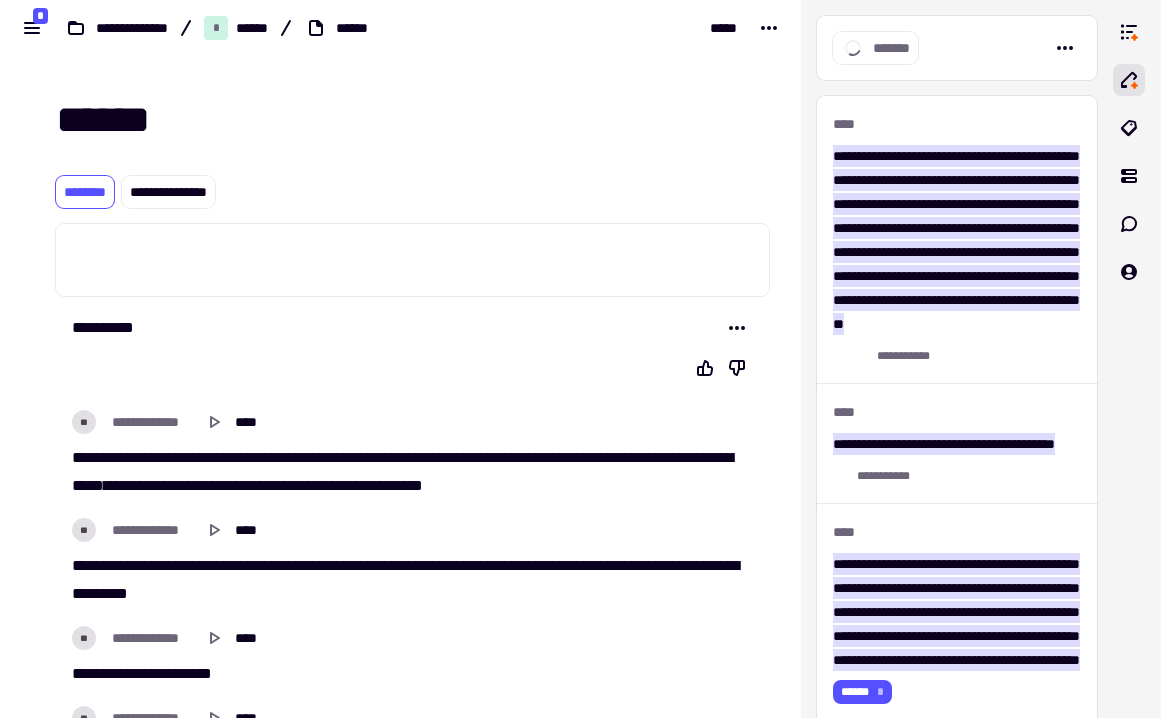 click on "**********" at bounding box center [400, 9158] 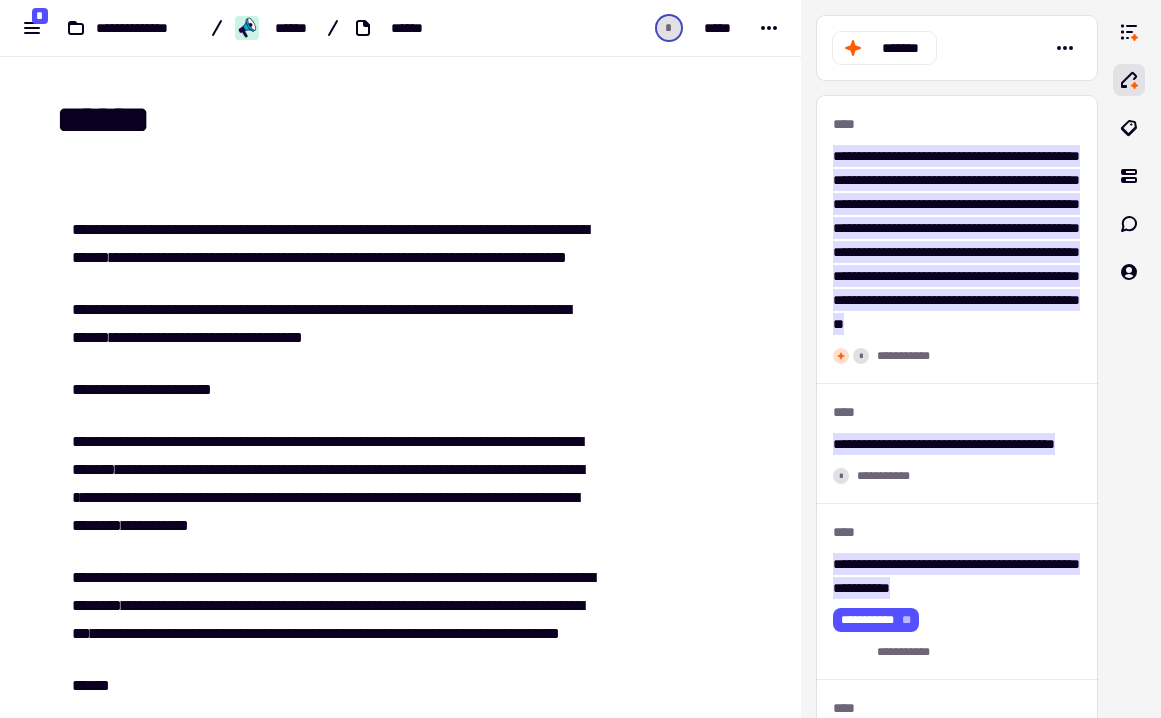 scroll, scrollTop: 19310, scrollLeft: 0, axis: vertical 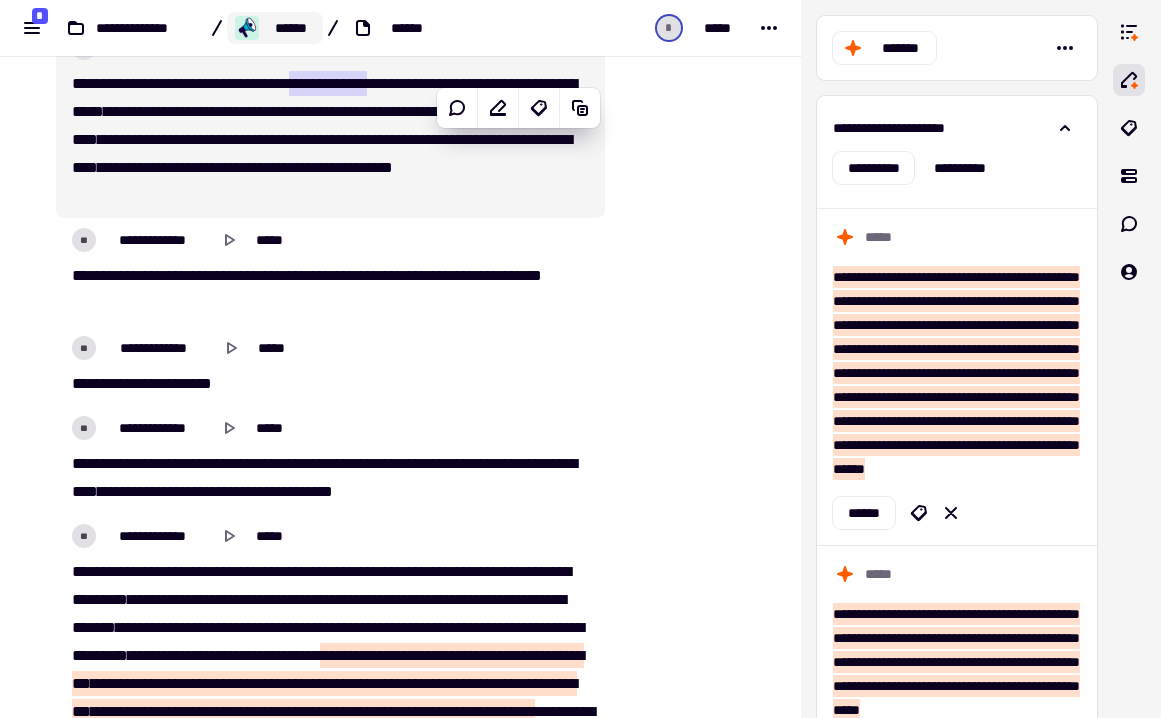 click on "******" 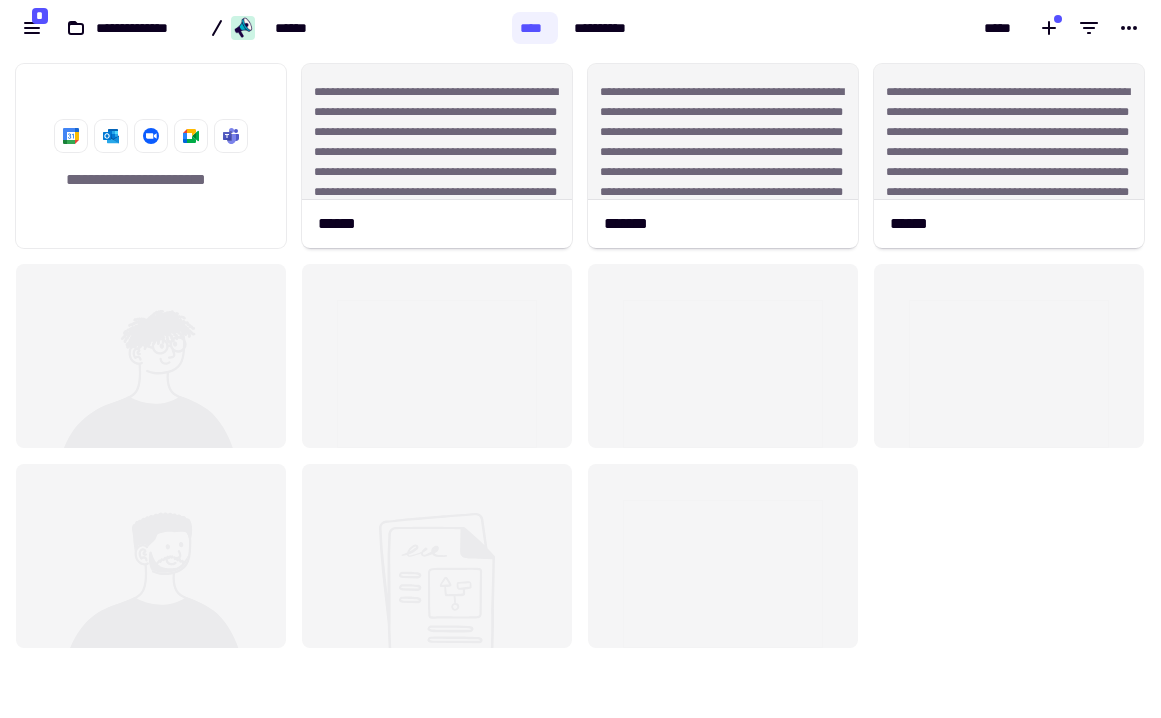 scroll, scrollTop: 1, scrollLeft: 1, axis: both 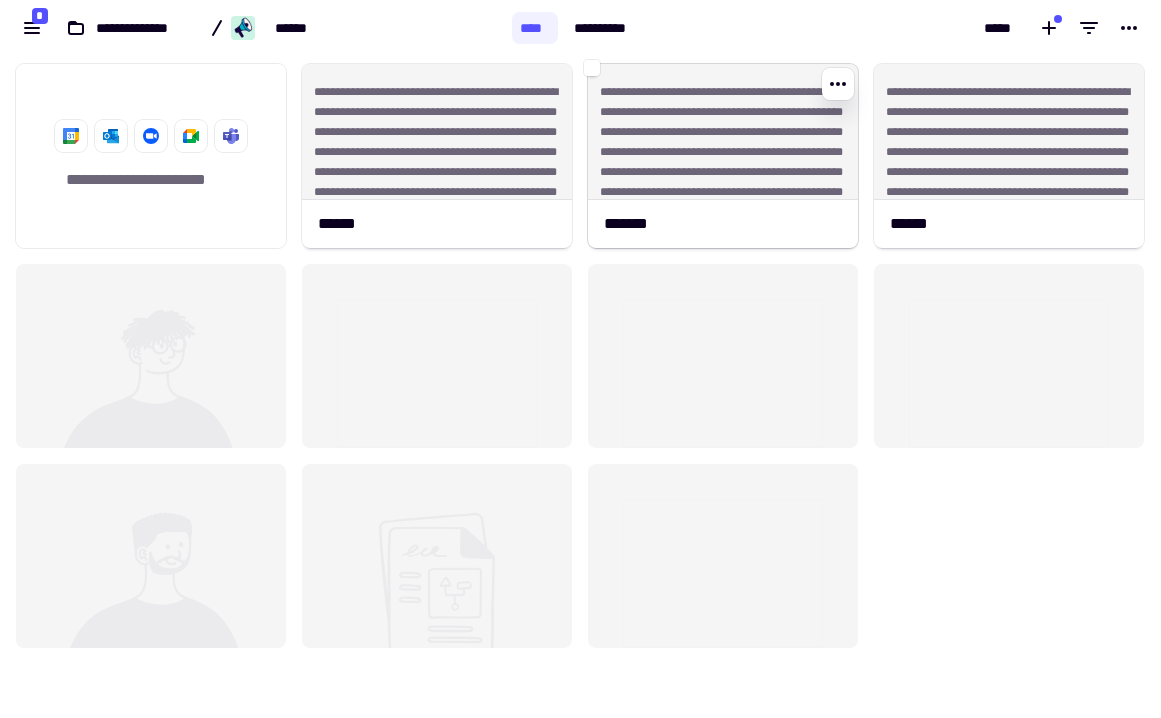 click on "**********" 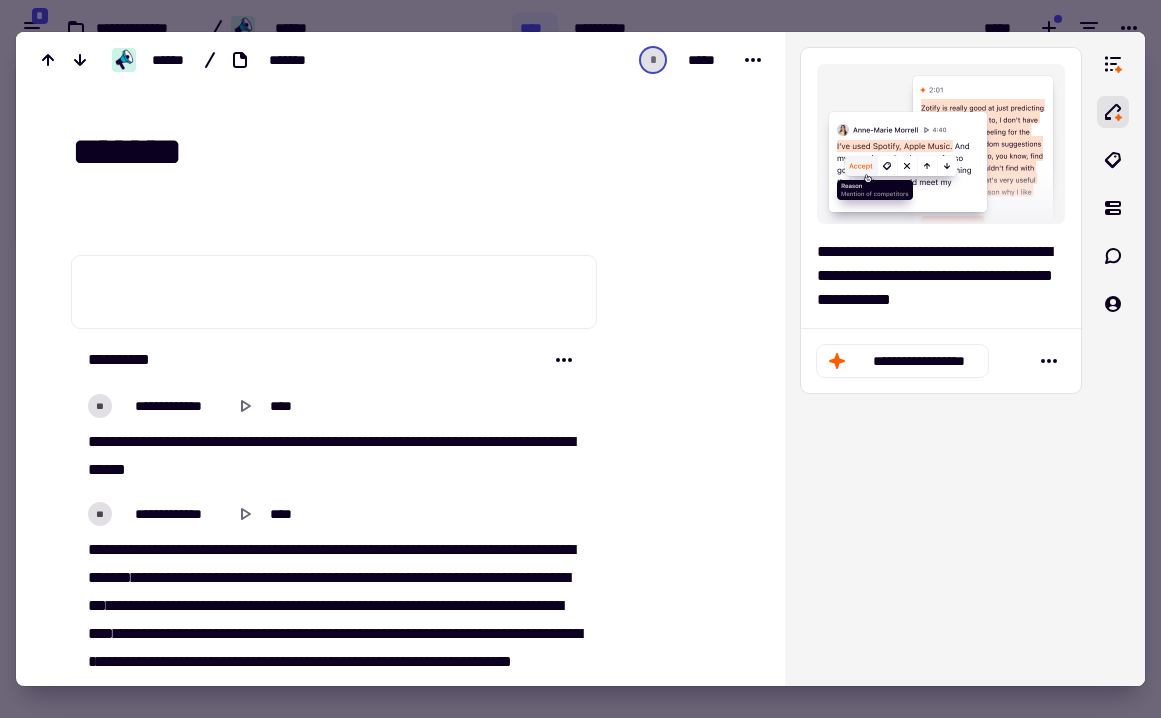 scroll, scrollTop: 0, scrollLeft: 0, axis: both 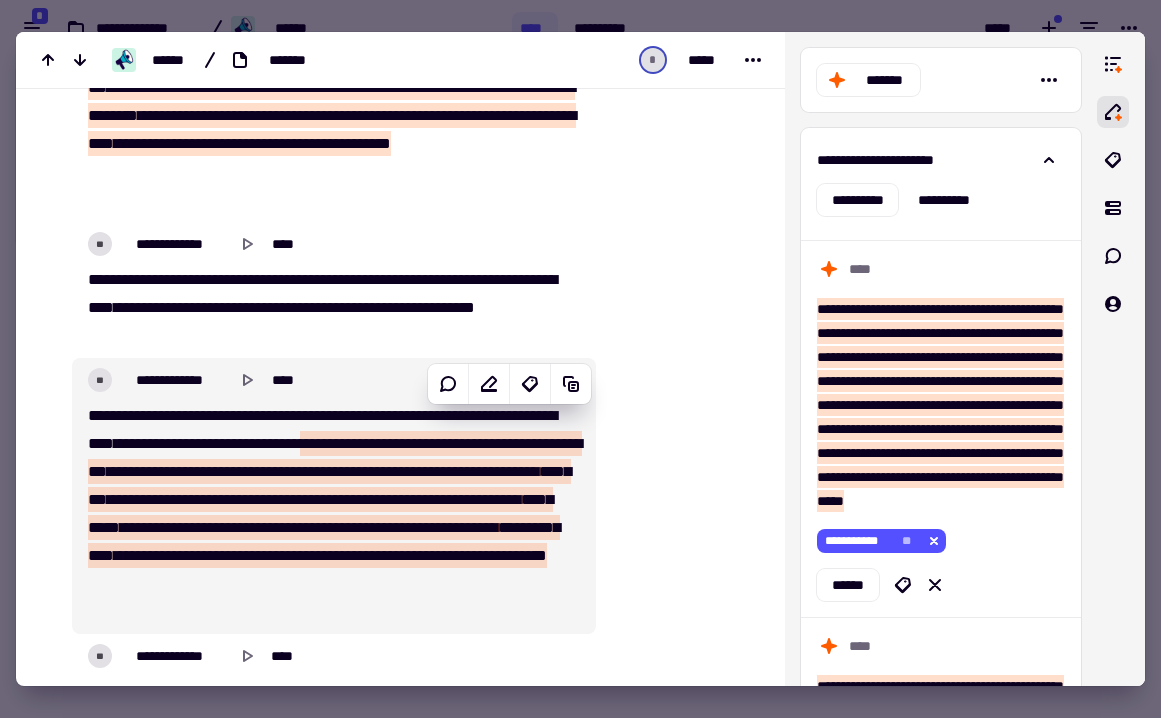 click at bounding box center [476, 471] 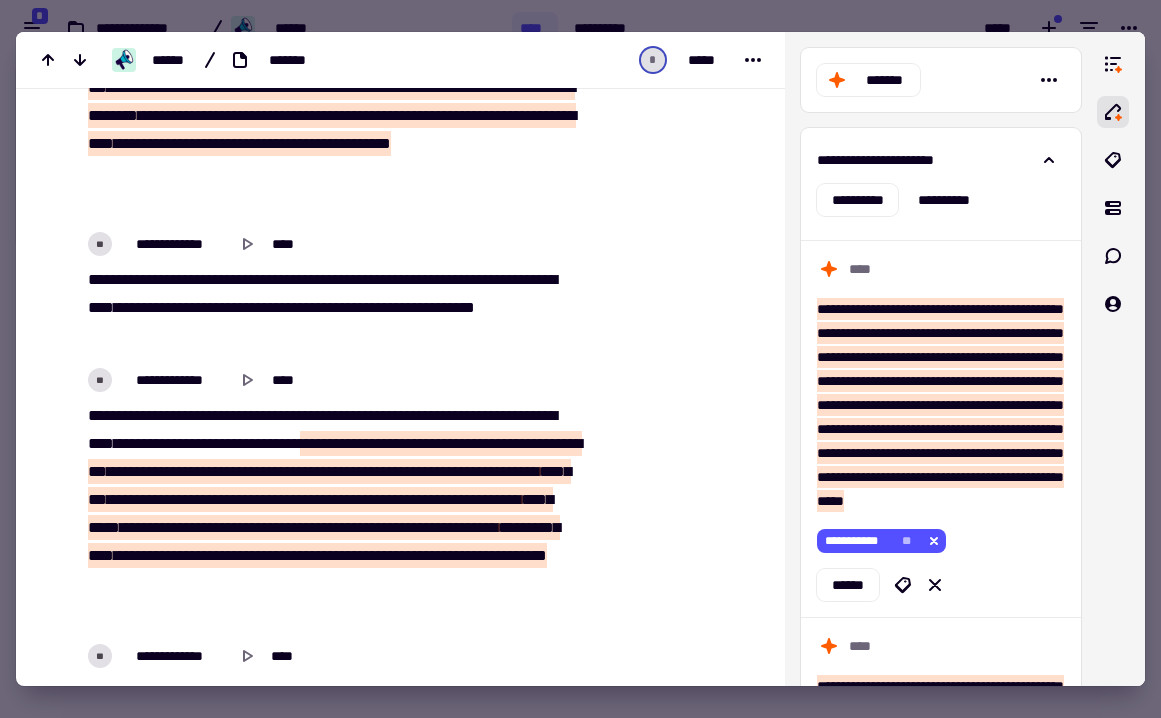 click on "****" at bounding box center [210, 443] 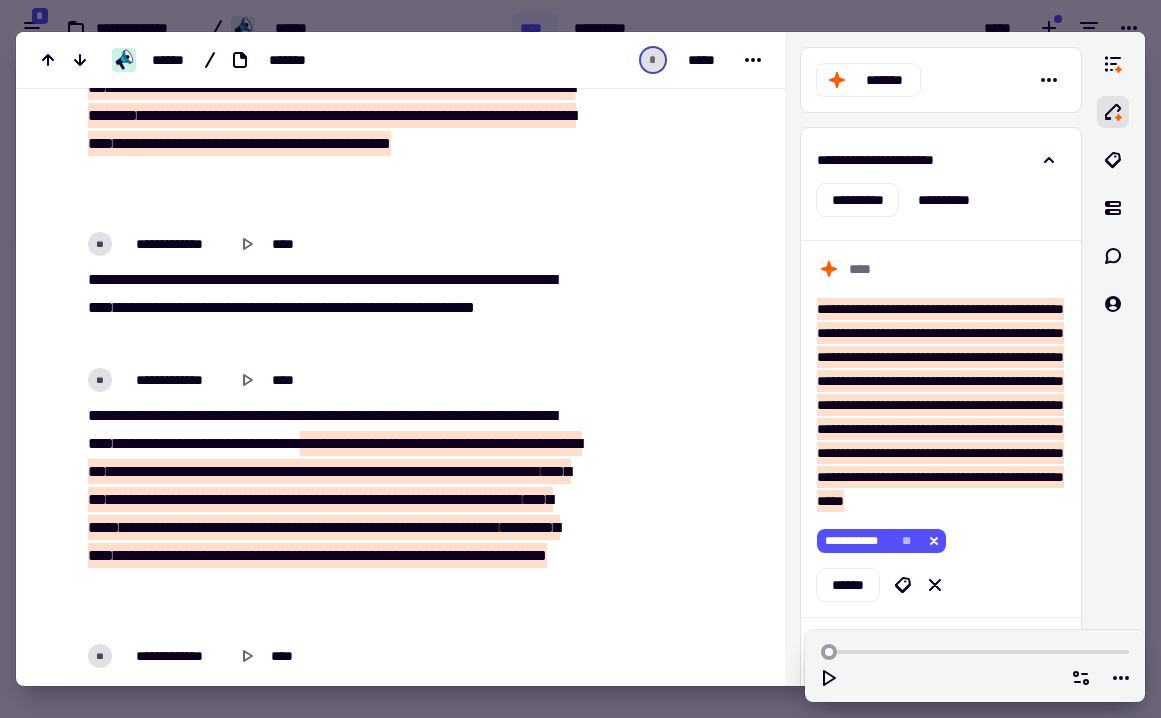 click on "********" at bounding box center [329, 485] 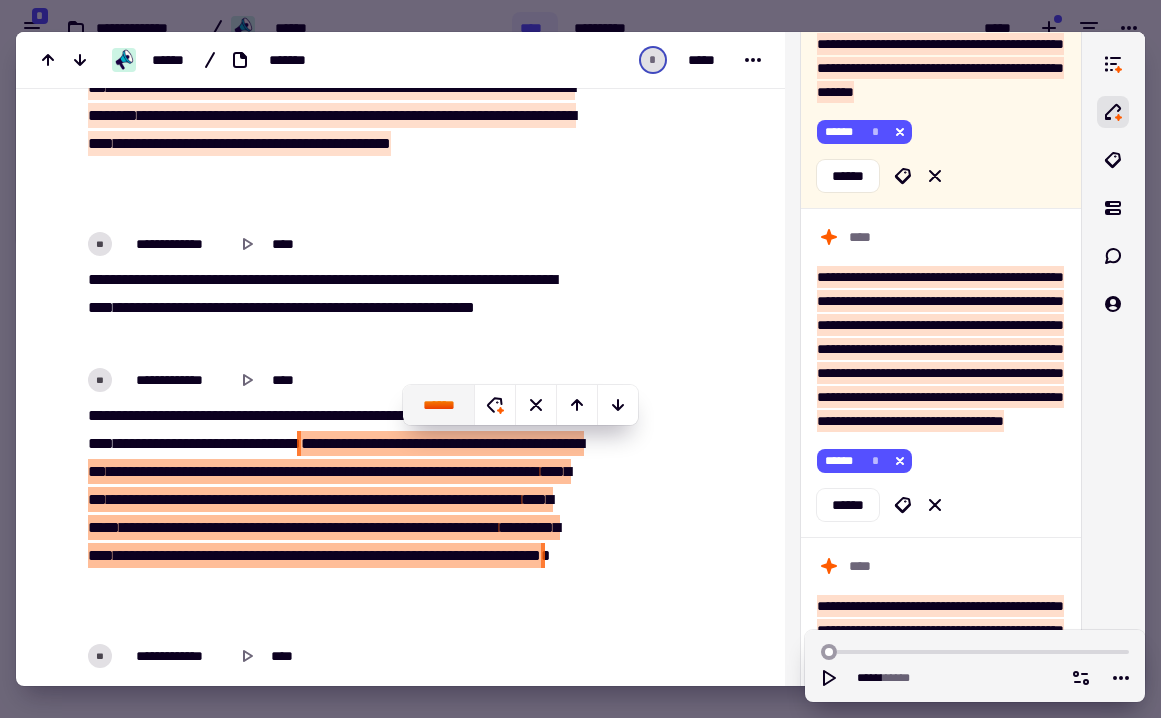 scroll, scrollTop: 1394, scrollLeft: 0, axis: vertical 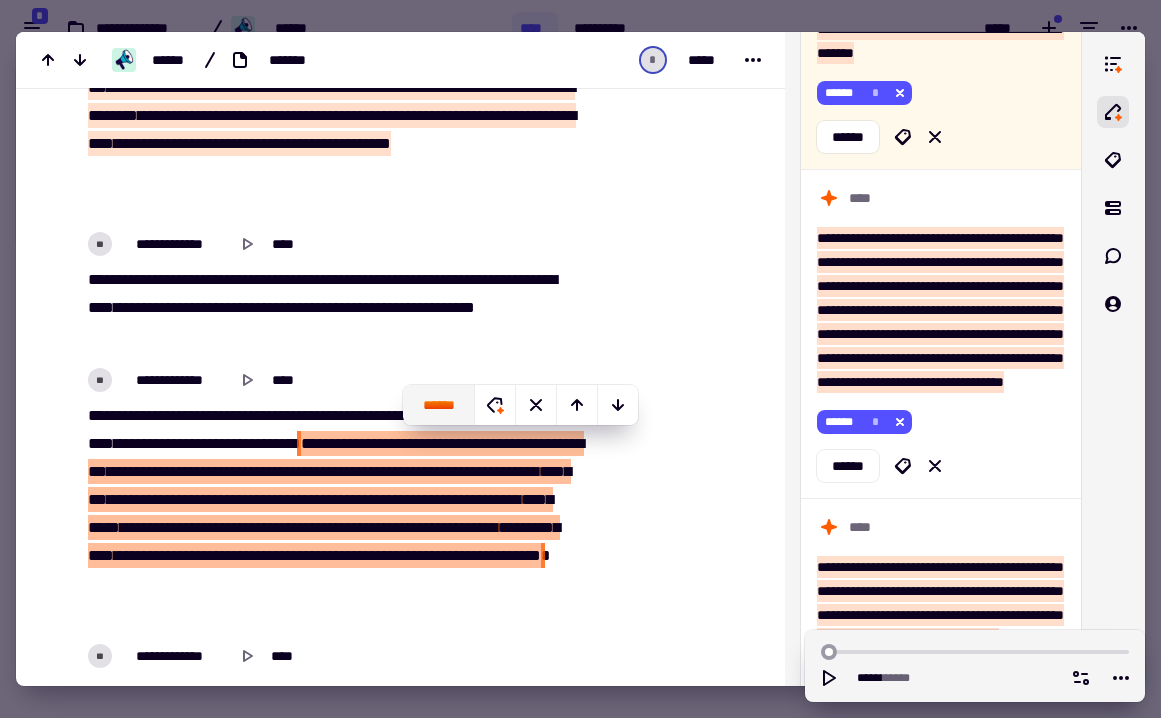 click on "******" 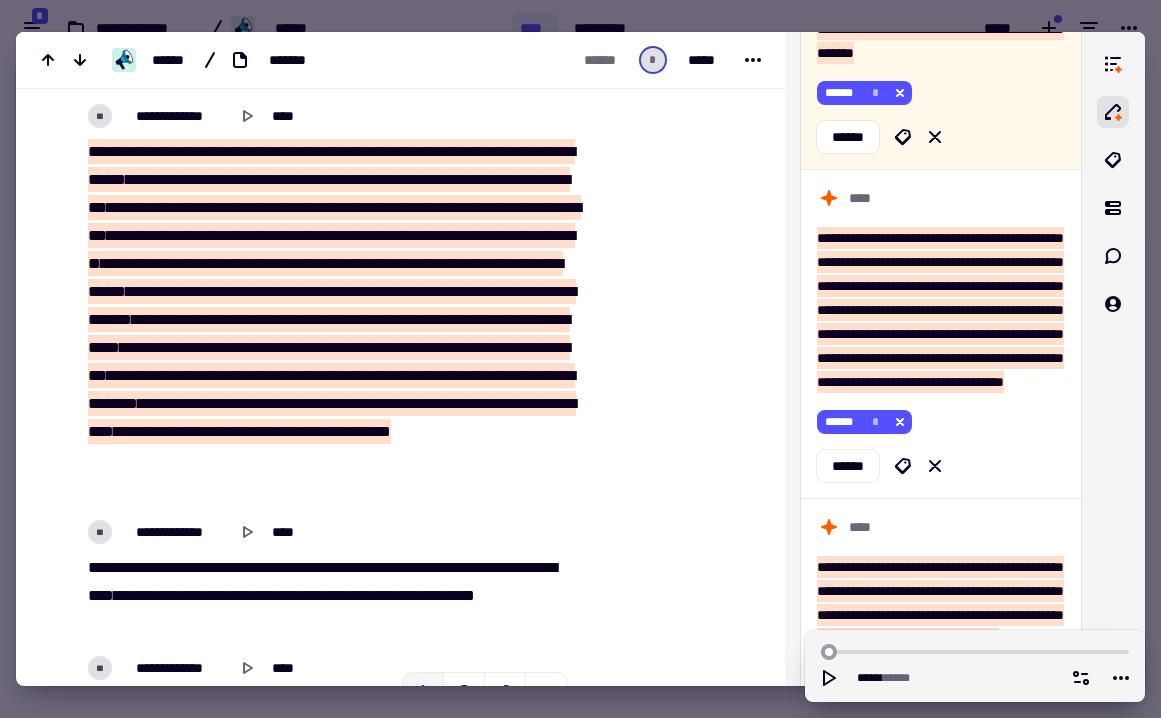 scroll, scrollTop: 4076, scrollLeft: 0, axis: vertical 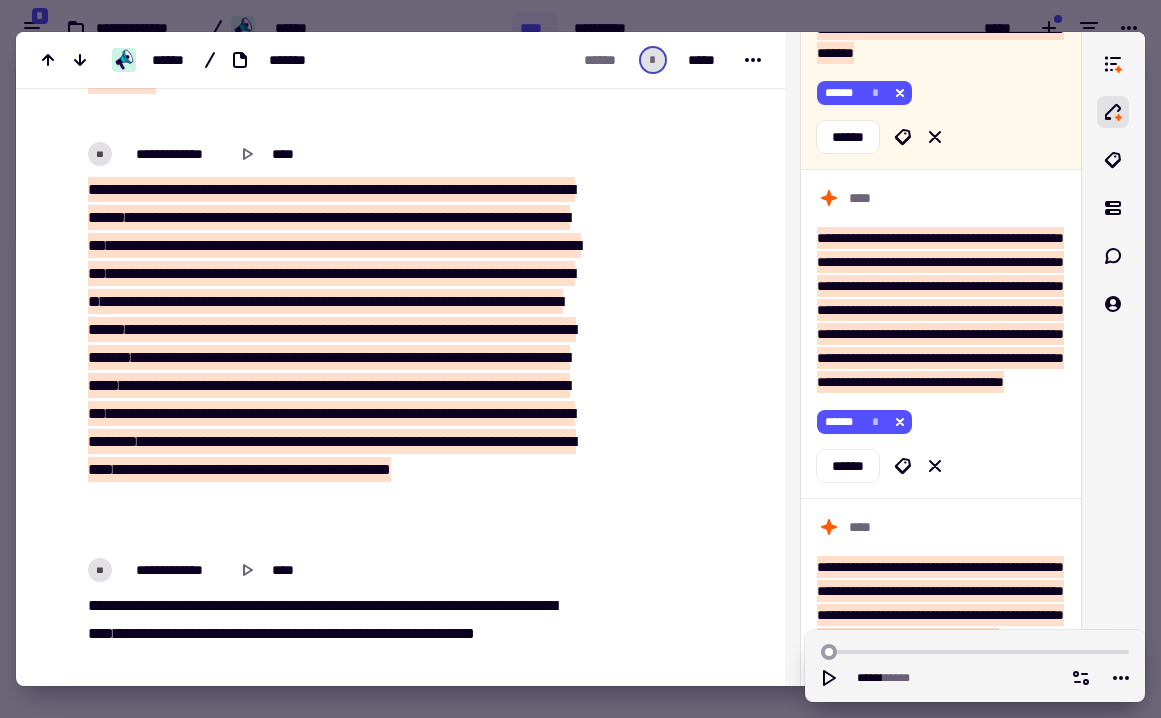 click on "*********" at bounding box center [380, 301] 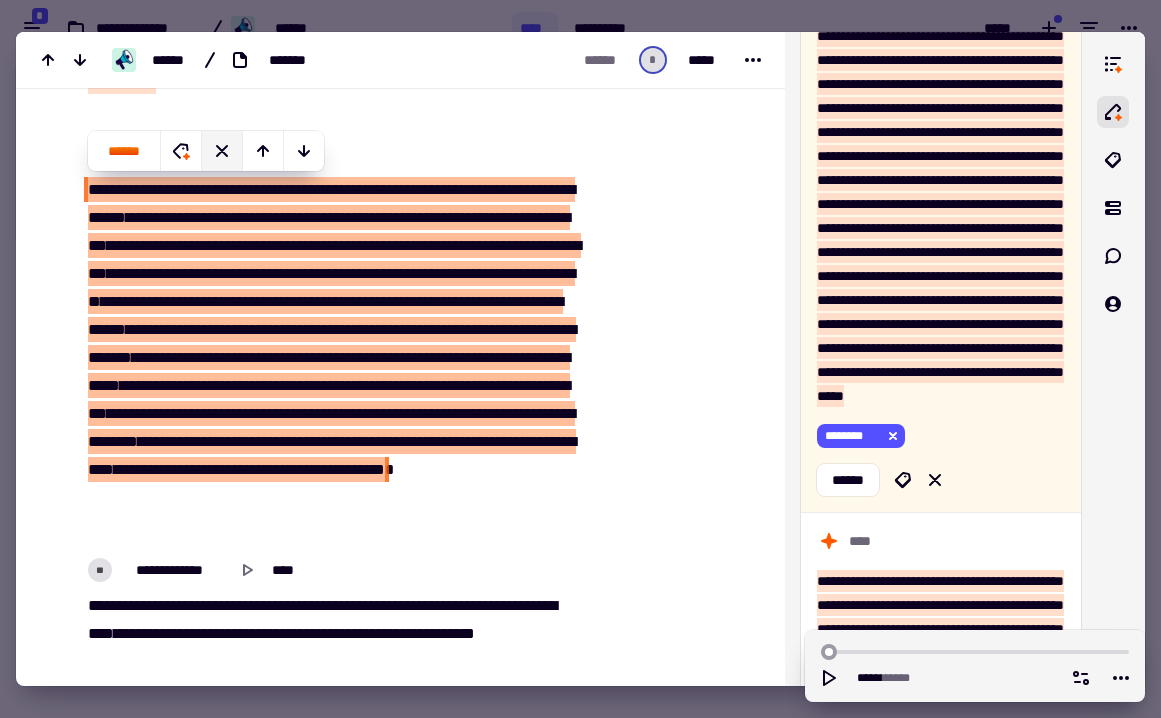 scroll, scrollTop: 657, scrollLeft: 0, axis: vertical 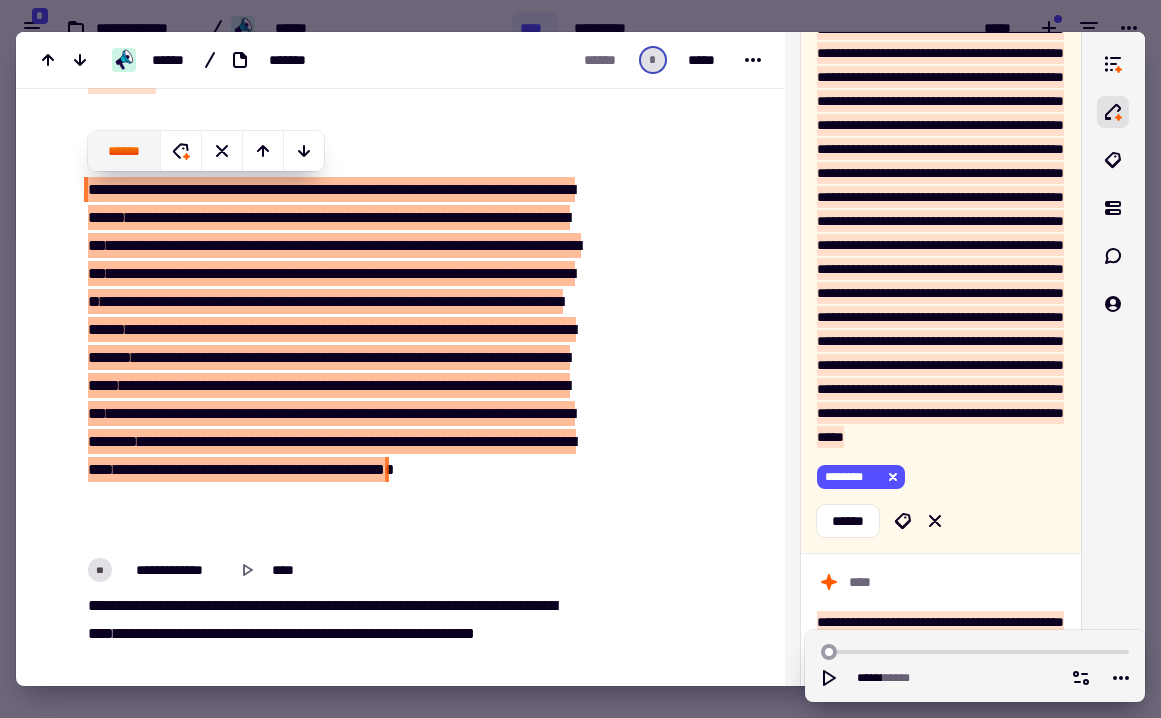 click on "******" 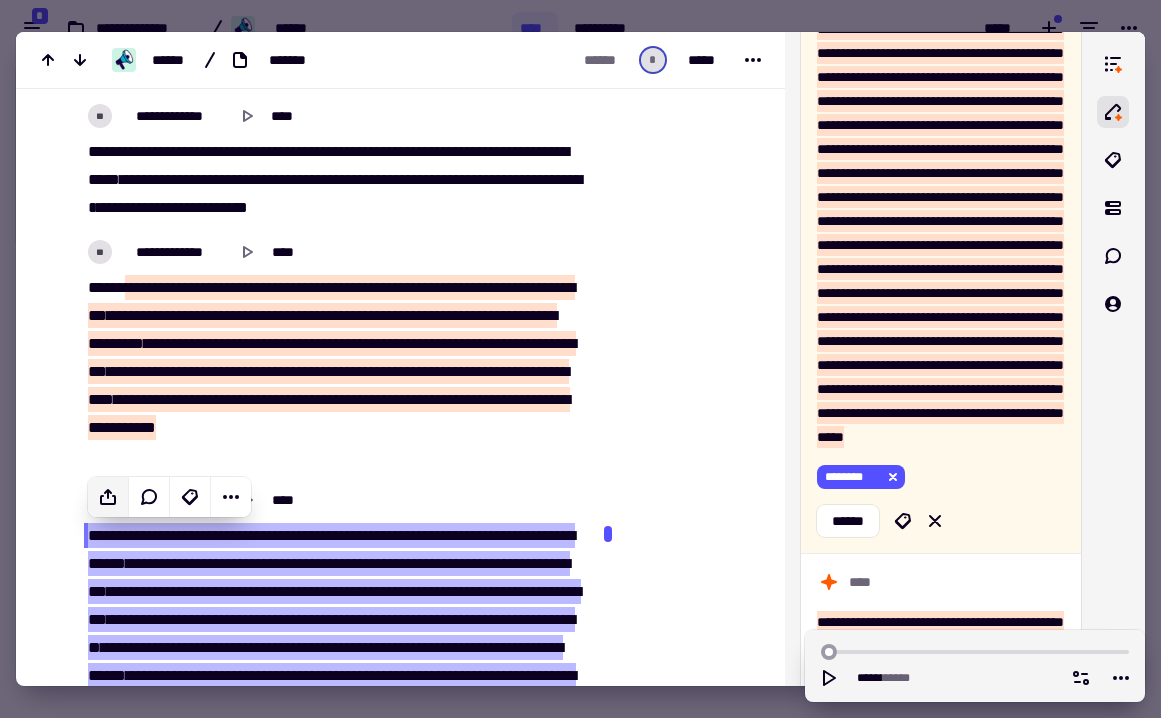 scroll, scrollTop: 3725, scrollLeft: 0, axis: vertical 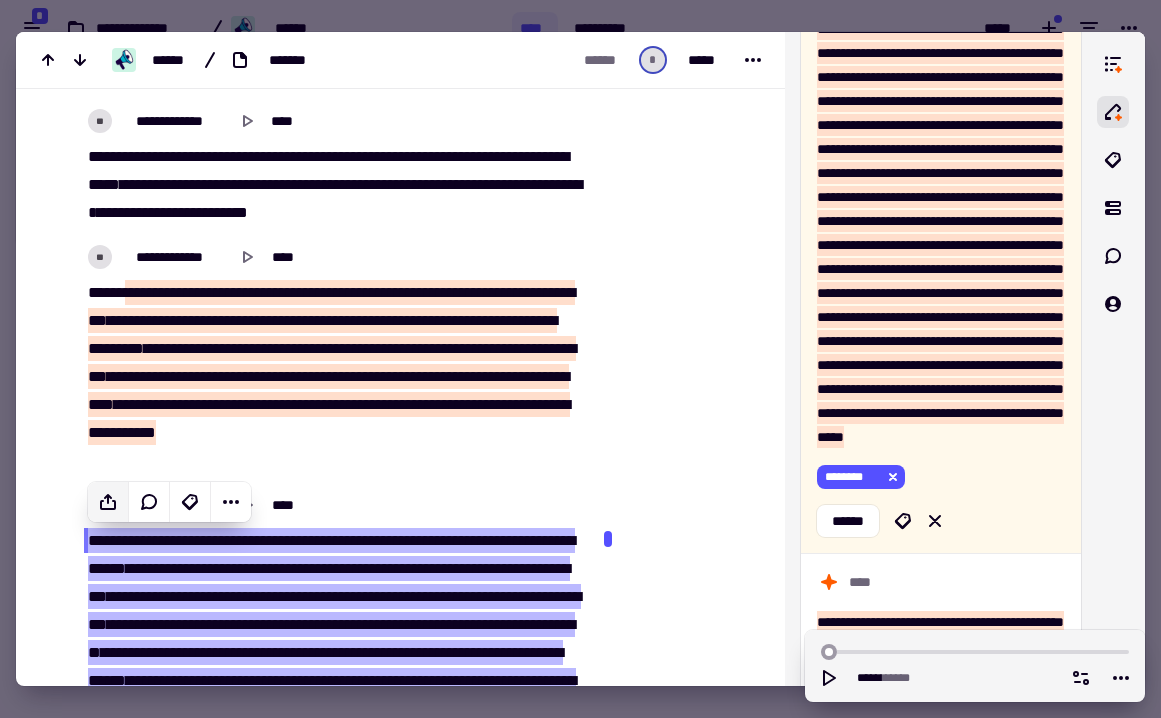click on "**********" at bounding box center [443, 376] 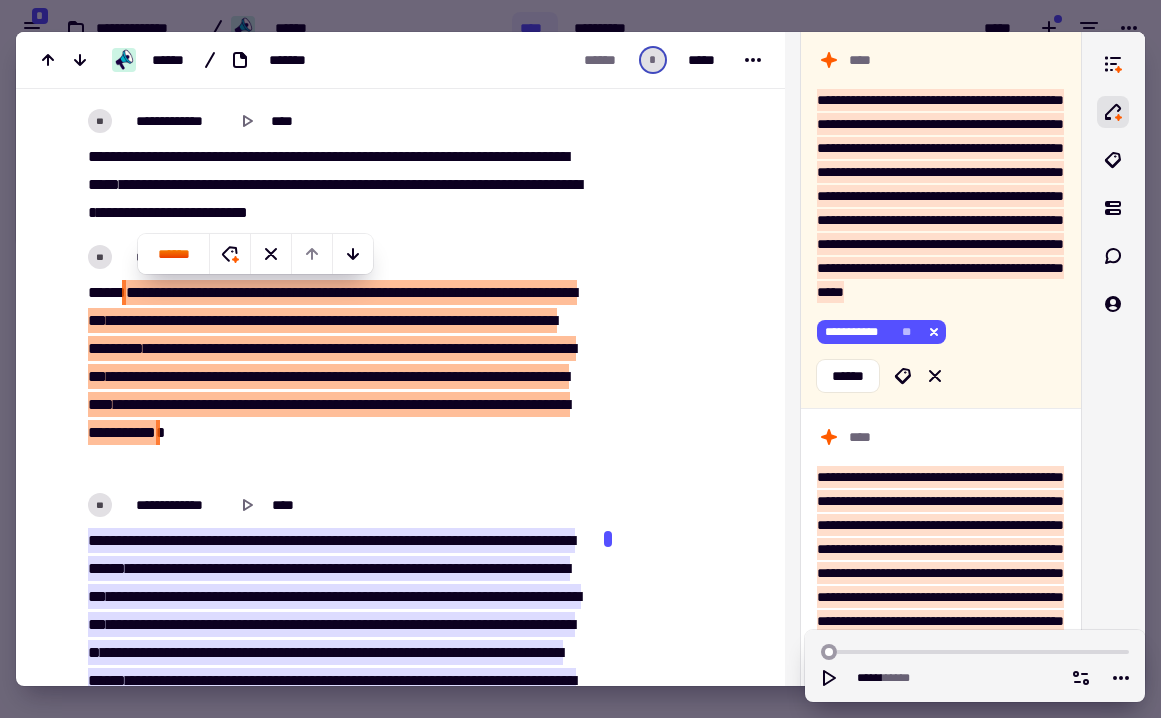scroll, scrollTop: 208, scrollLeft: 0, axis: vertical 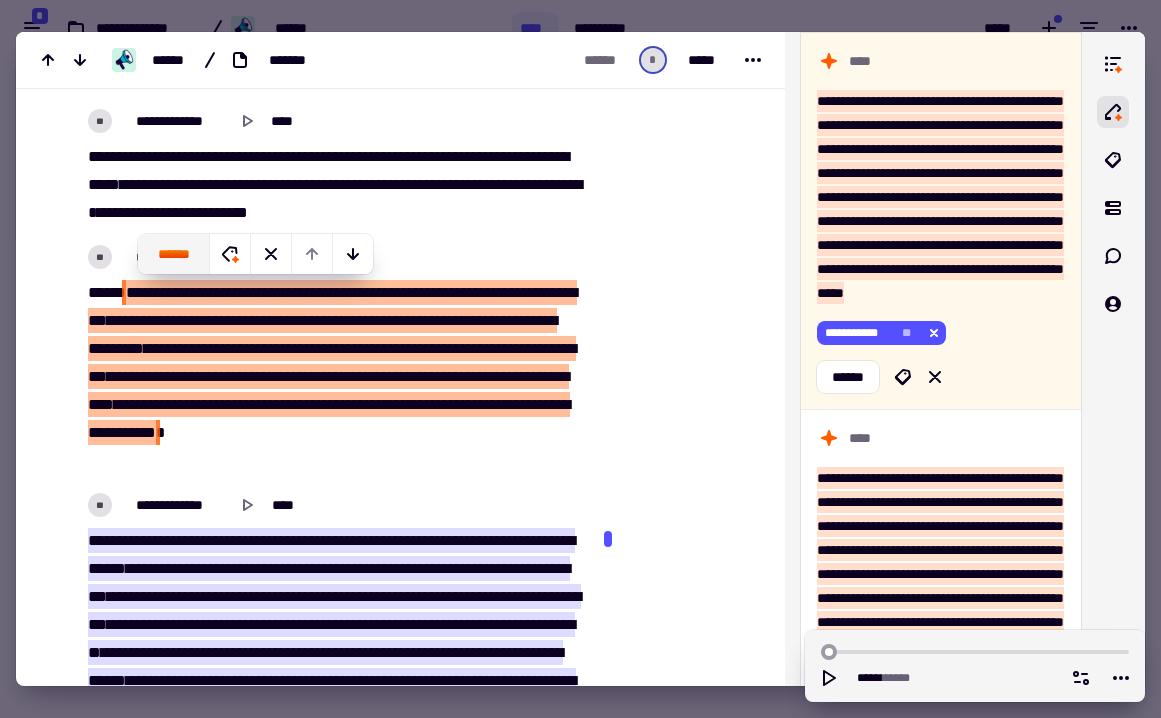 click on "******" 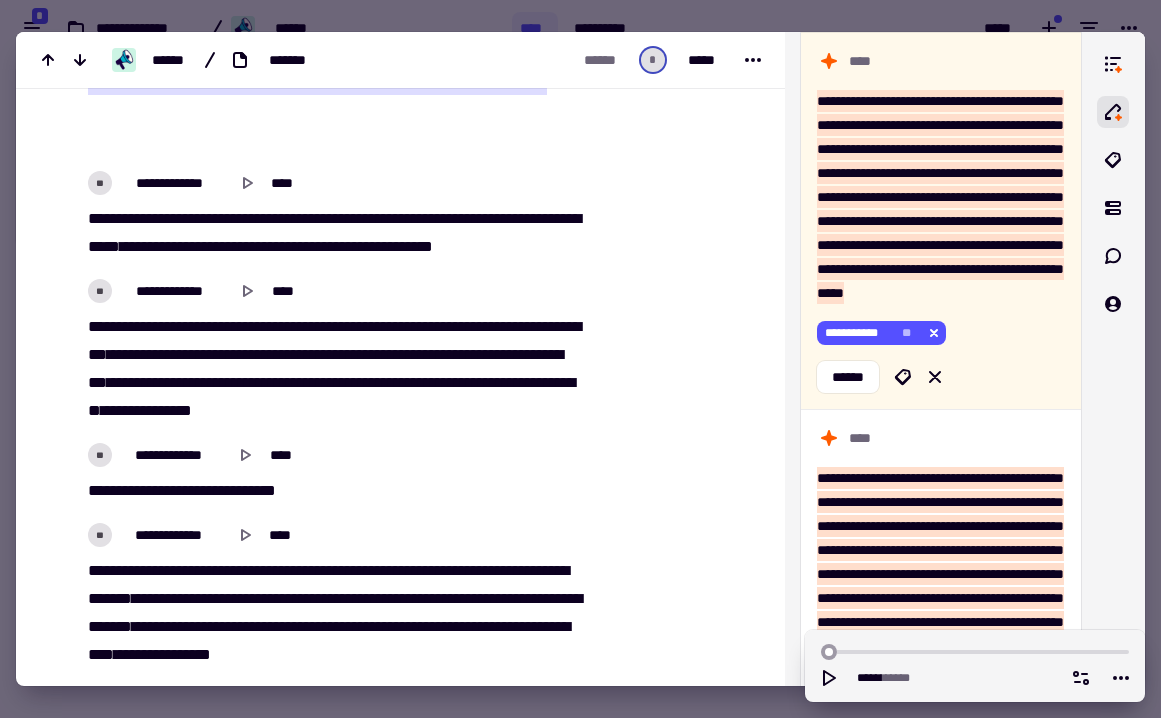 scroll, scrollTop: 4877, scrollLeft: 0, axis: vertical 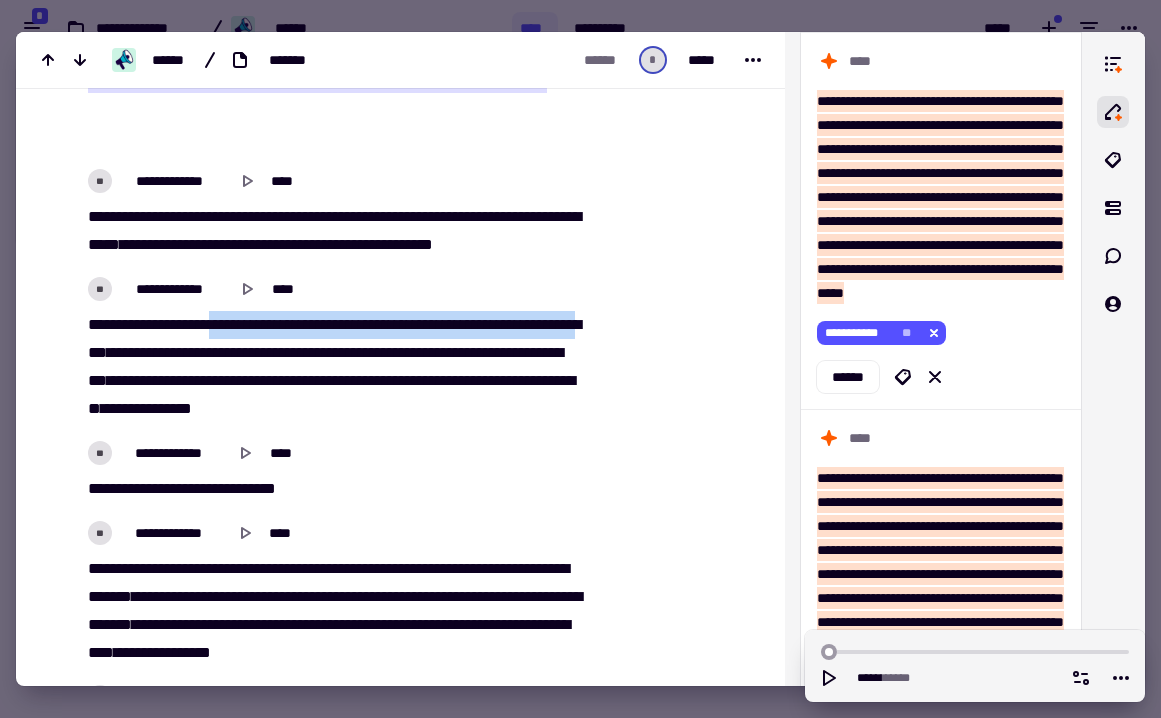 drag, startPoint x: 231, startPoint y: 327, endPoint x: 156, endPoint y: 350, distance: 78.44743 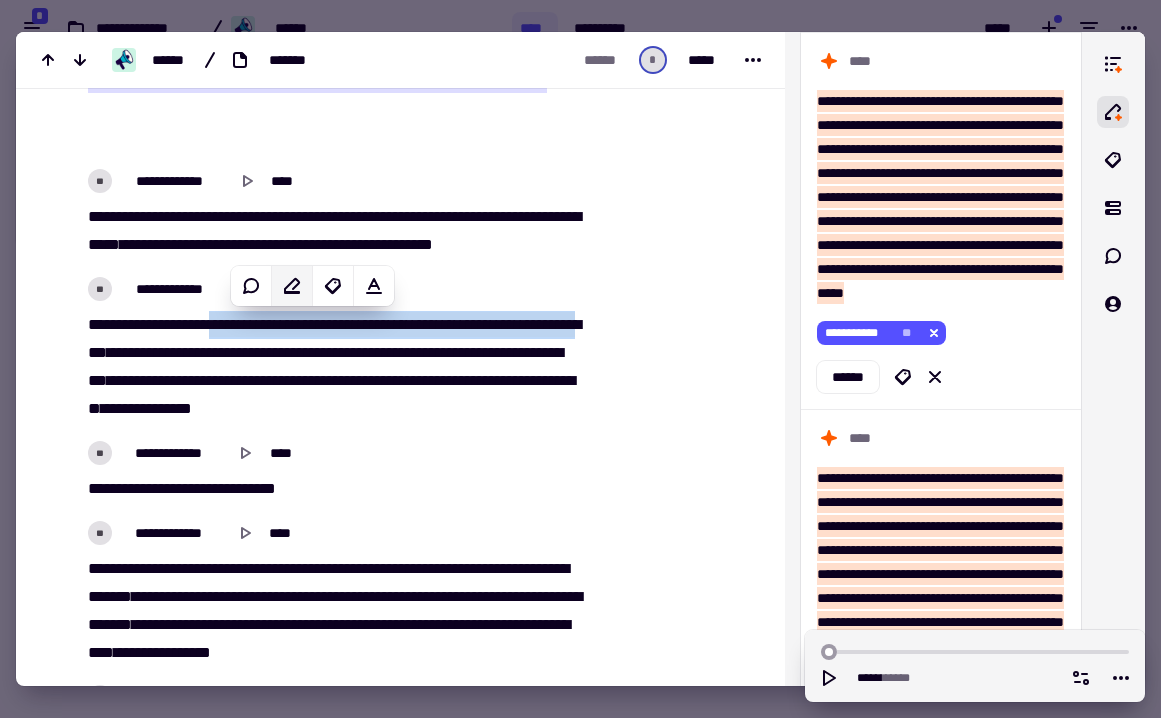 click 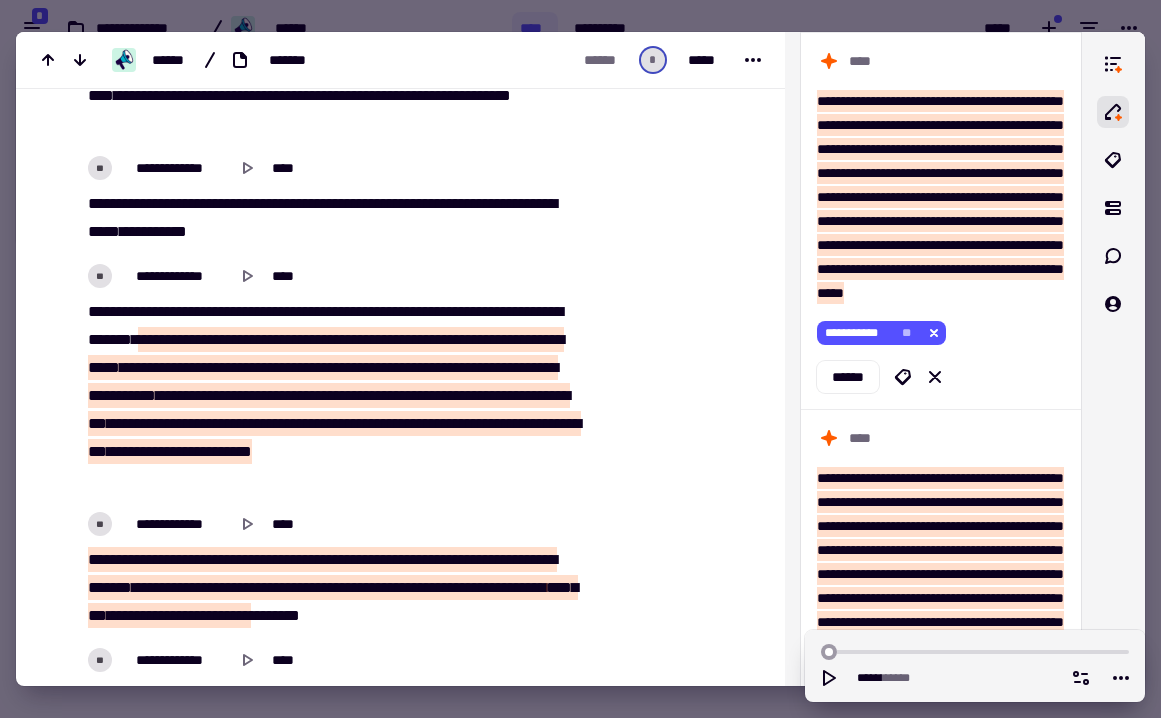 scroll, scrollTop: 6040, scrollLeft: 0, axis: vertical 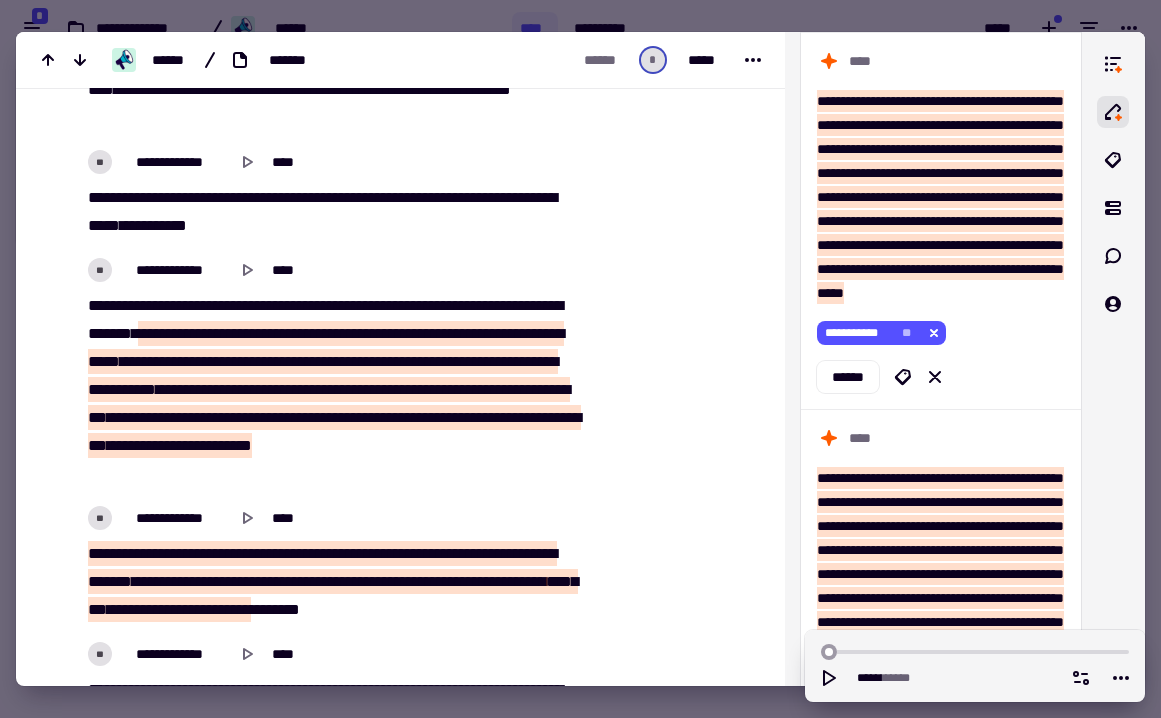 click at bounding box center (471, 361) 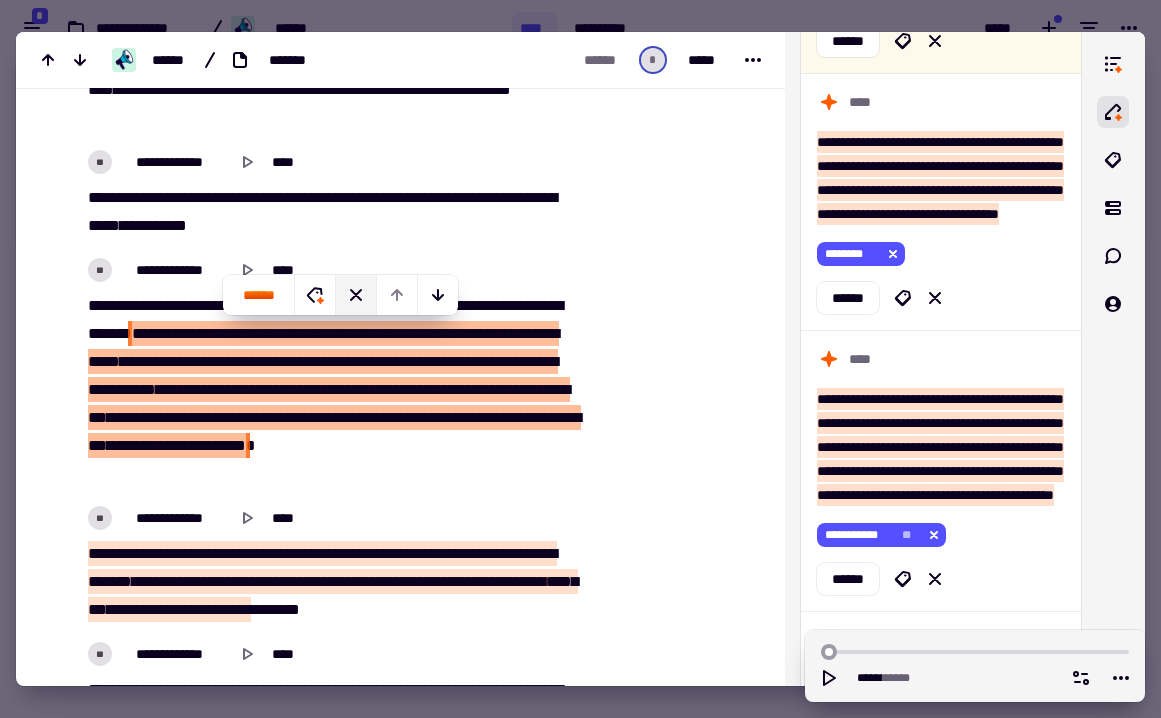 click 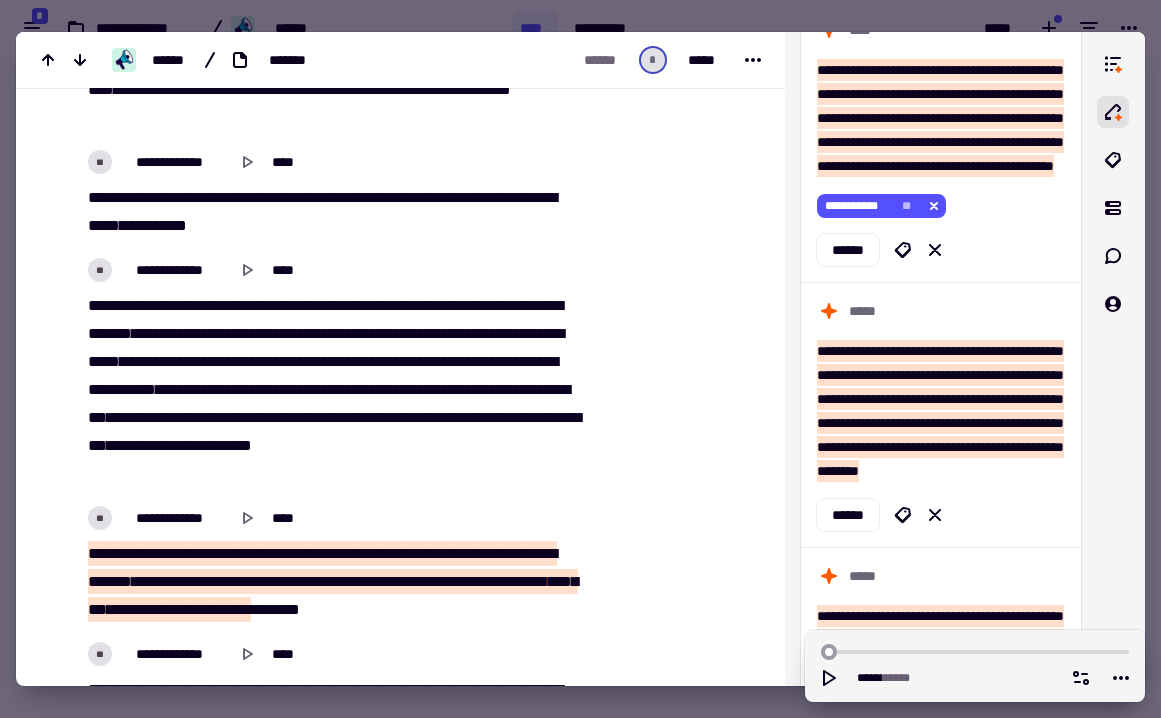 scroll, scrollTop: 1418, scrollLeft: 0, axis: vertical 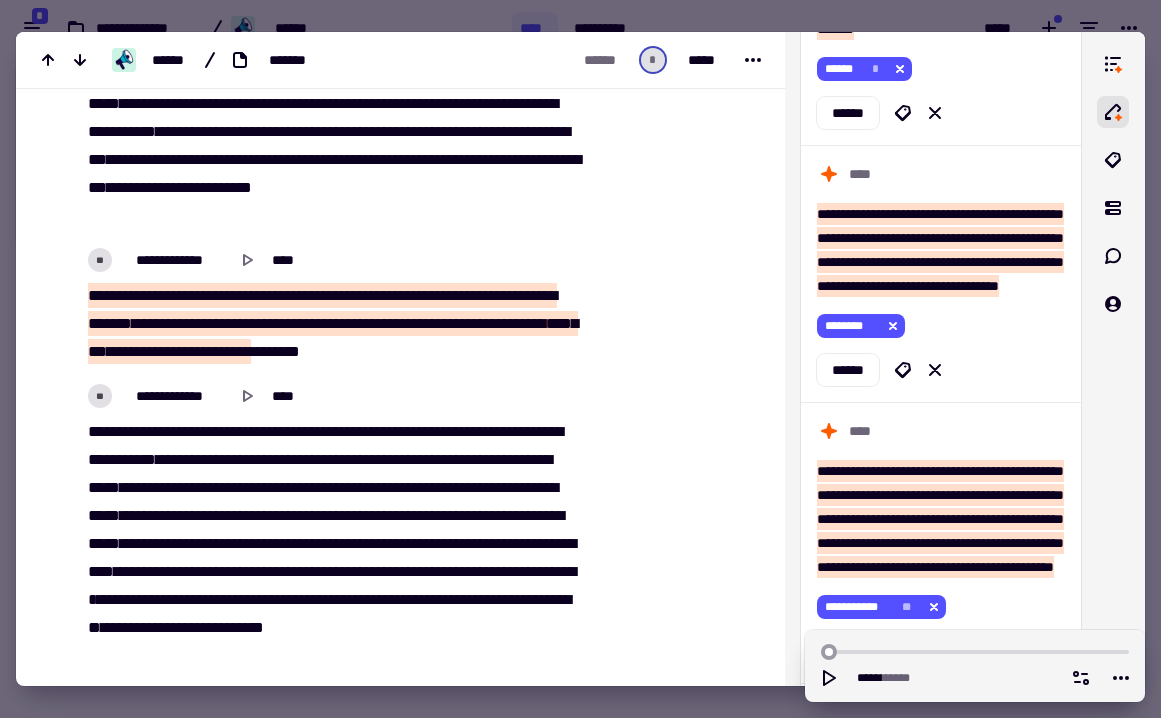 click at bounding box center (243, 323) 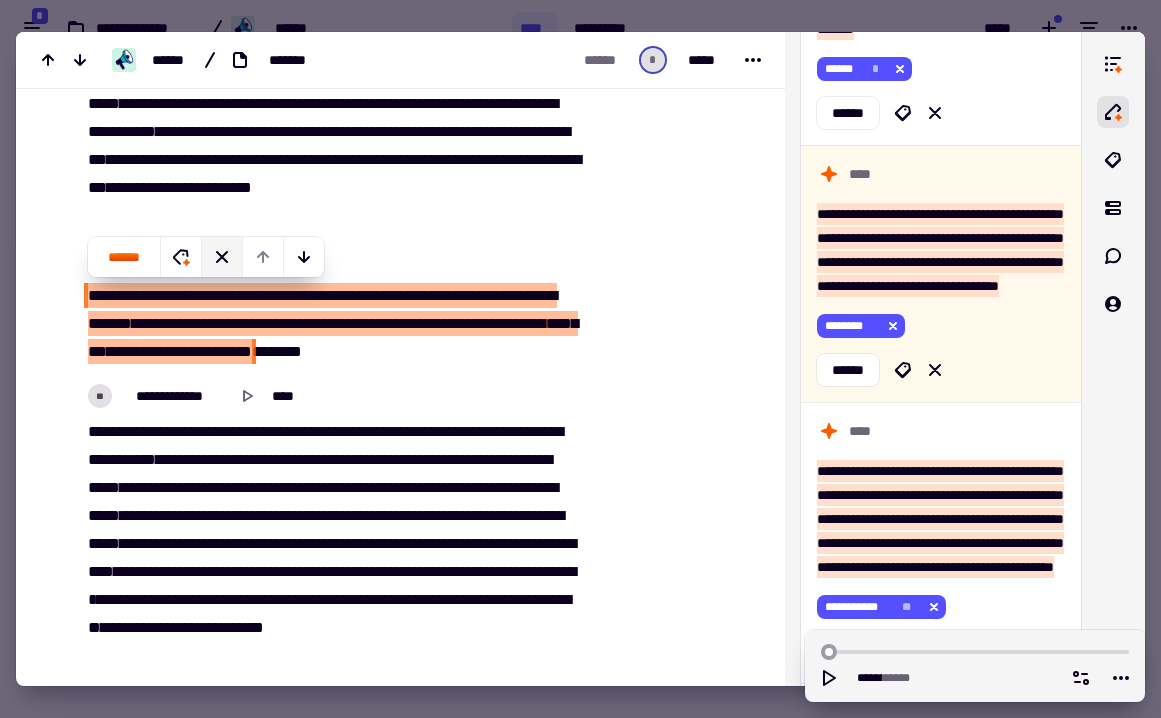 click 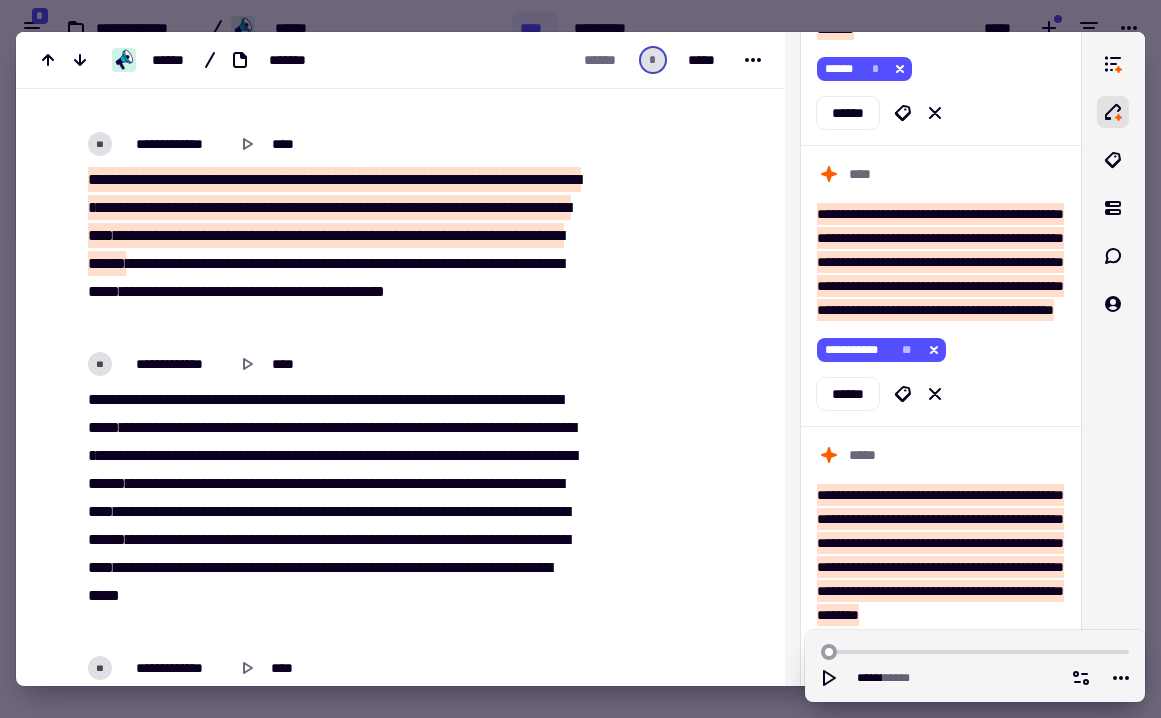 scroll, scrollTop: 6857, scrollLeft: 0, axis: vertical 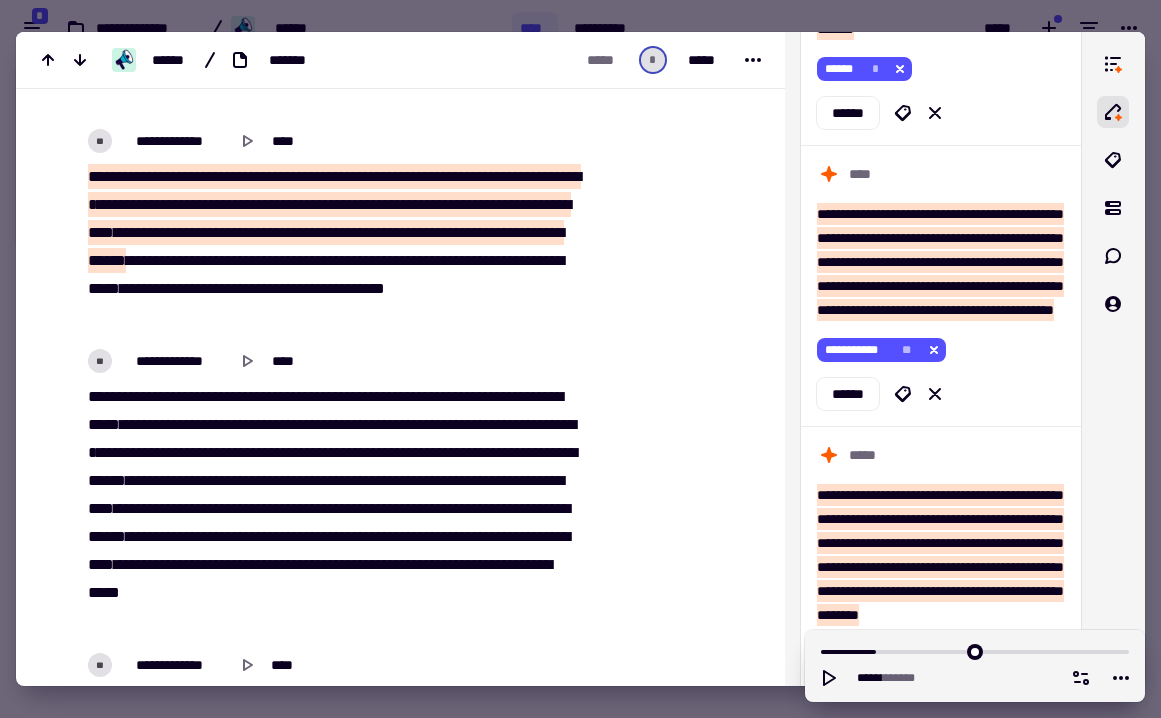 click on "**********" at bounding box center [334, 247] 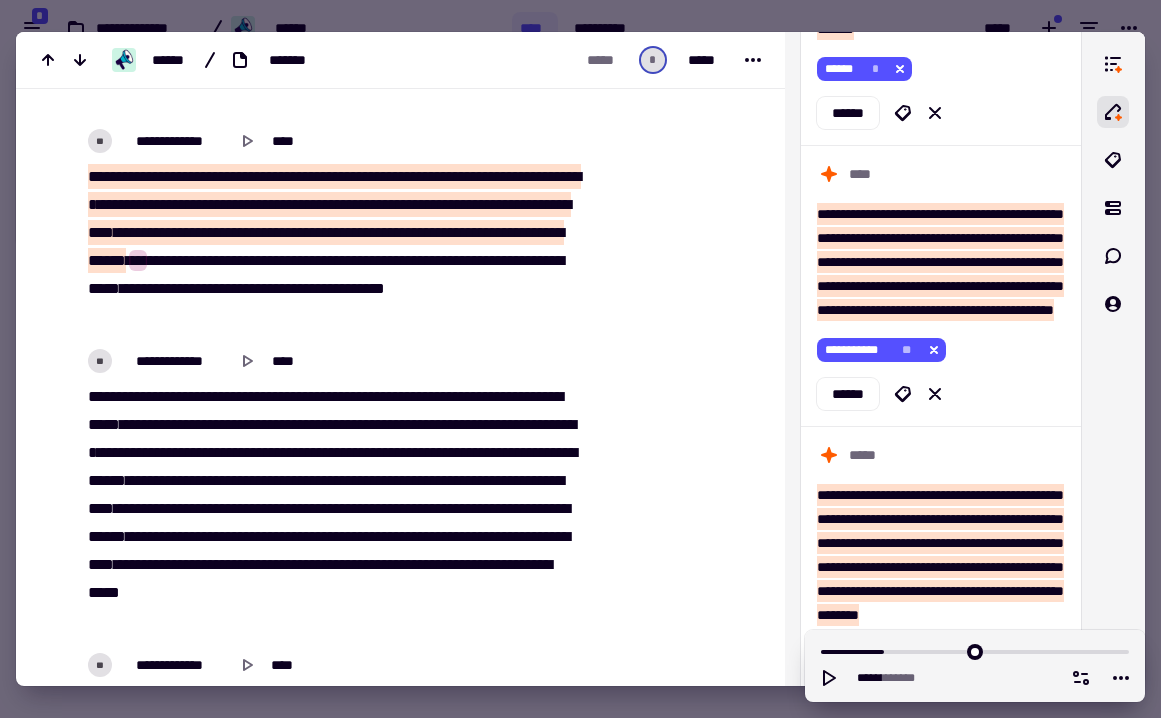 click on "******" at bounding box center [107, 260] 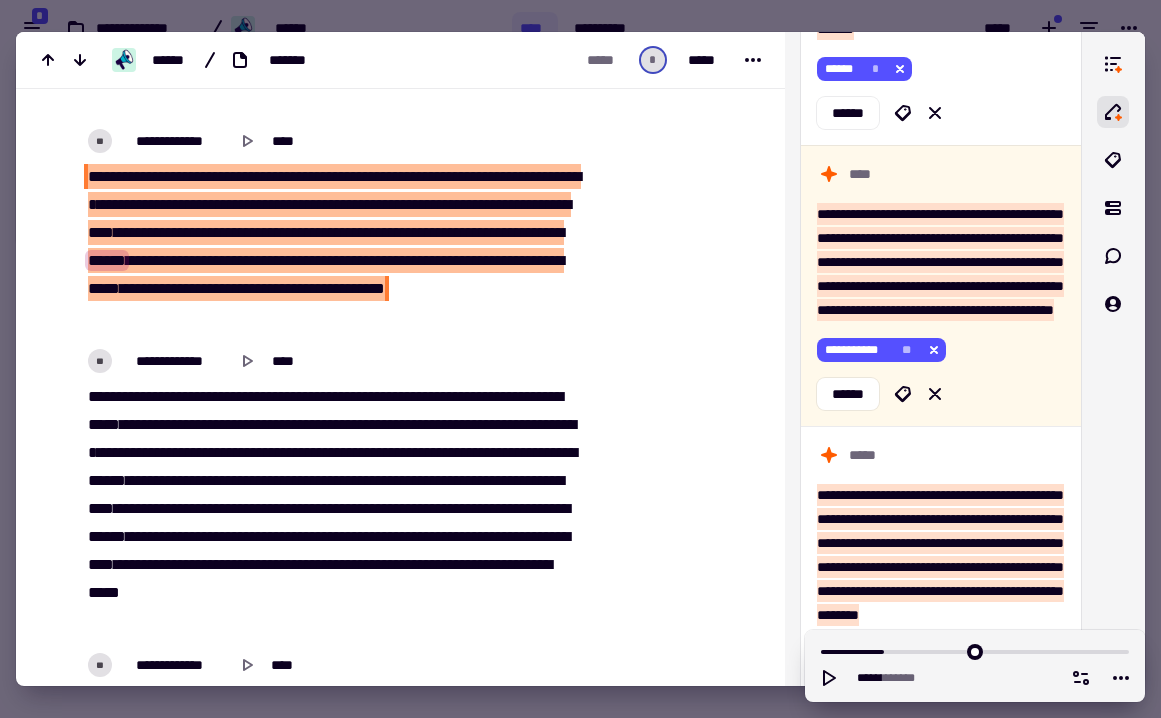 drag, startPoint x: 439, startPoint y: 257, endPoint x: 375, endPoint y: 312, distance: 84.38602 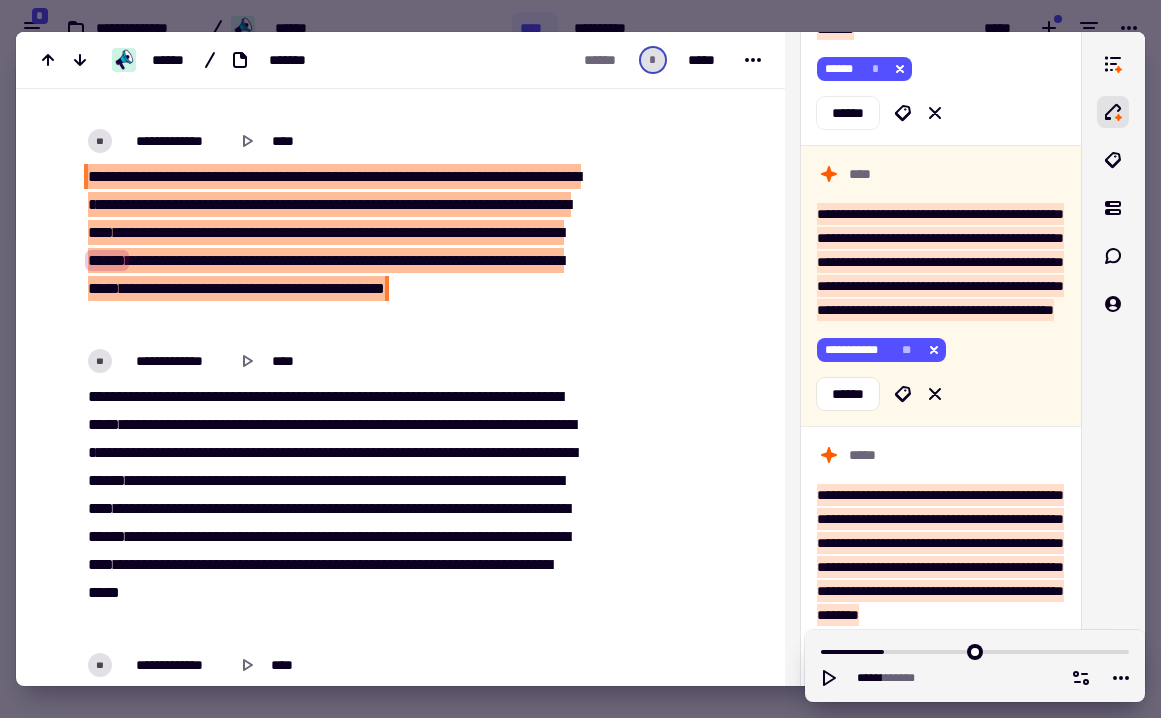 click on "****" at bounding box center (241, 204) 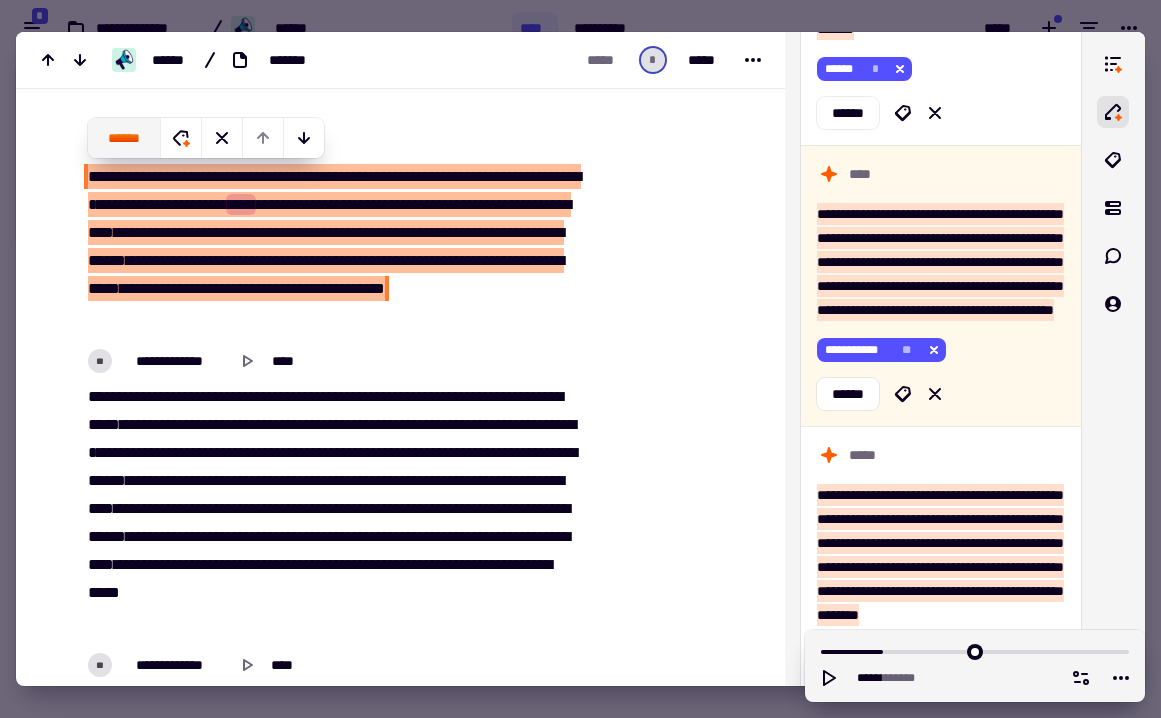 click on "******" 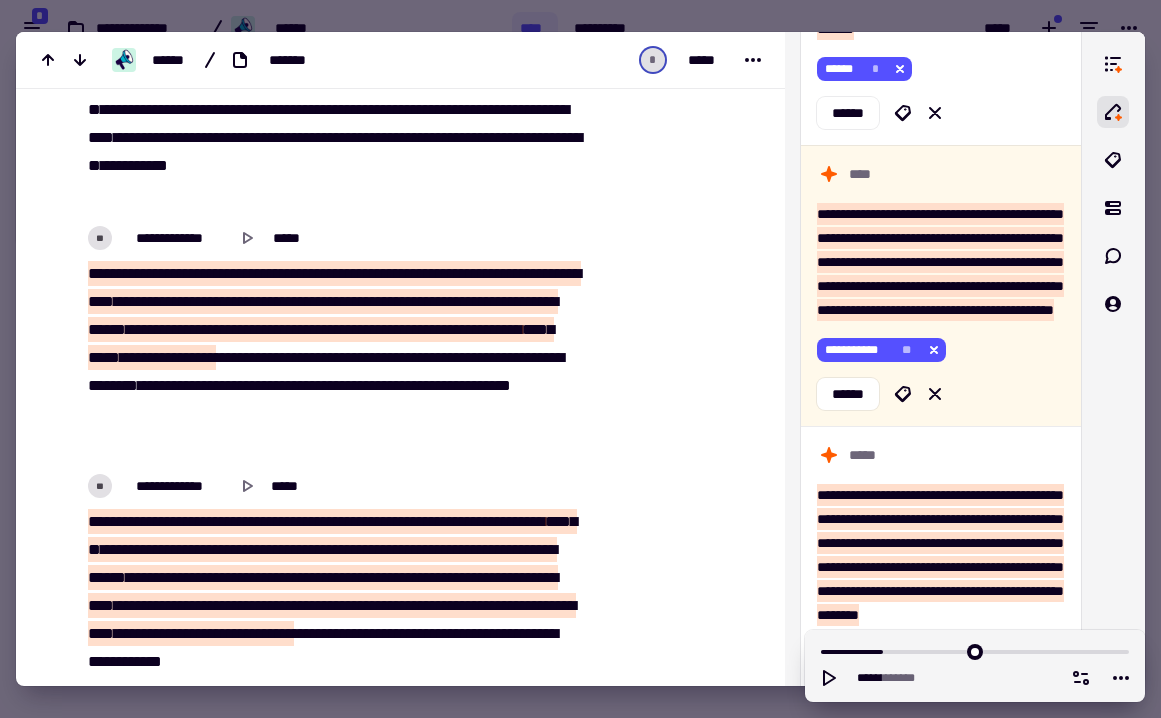 scroll, scrollTop: 7834, scrollLeft: 0, axis: vertical 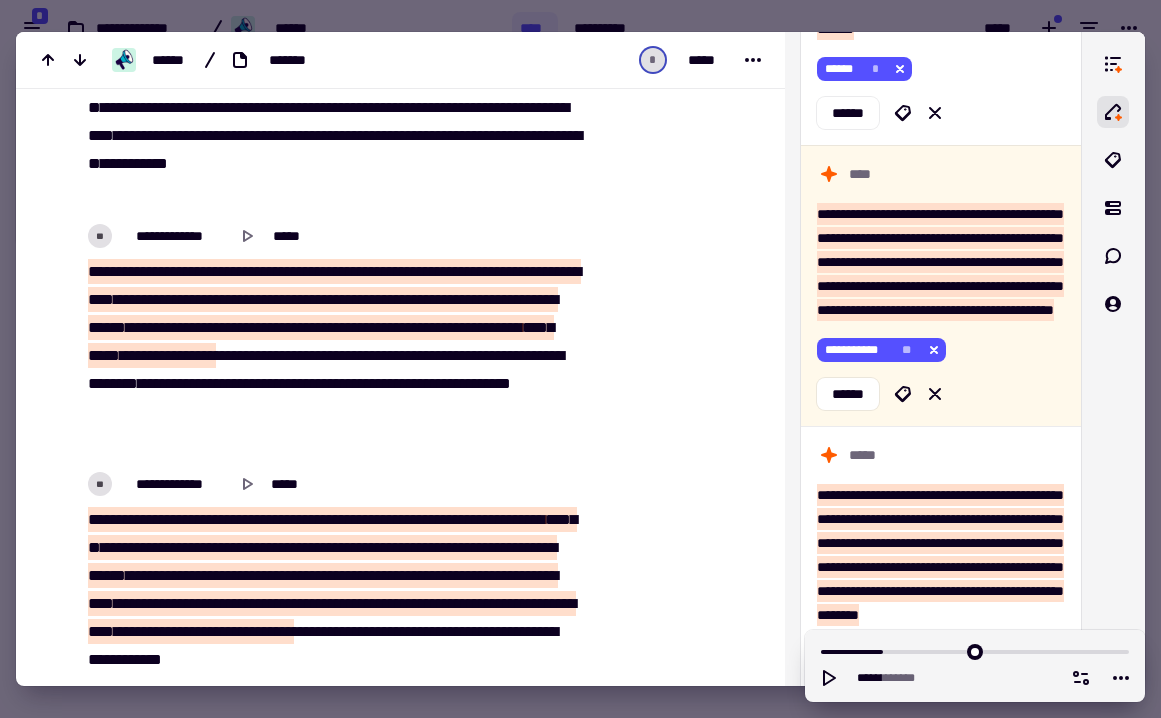 click on "***" at bounding box center (566, 271) 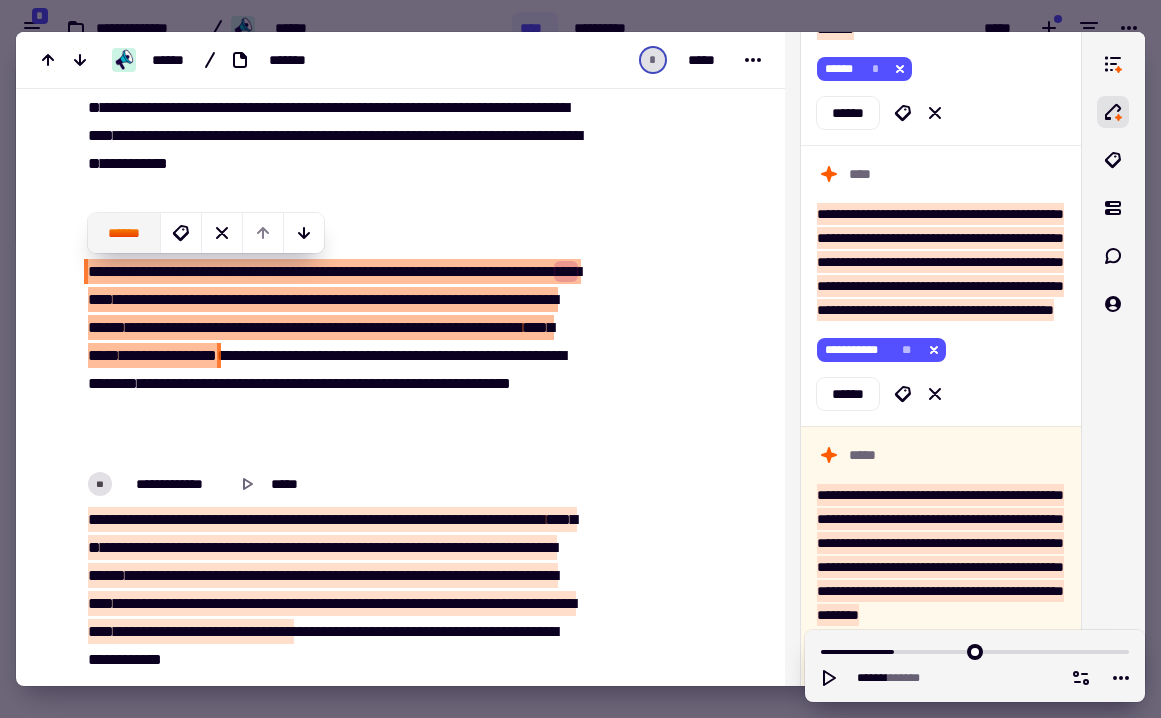 click on "******" 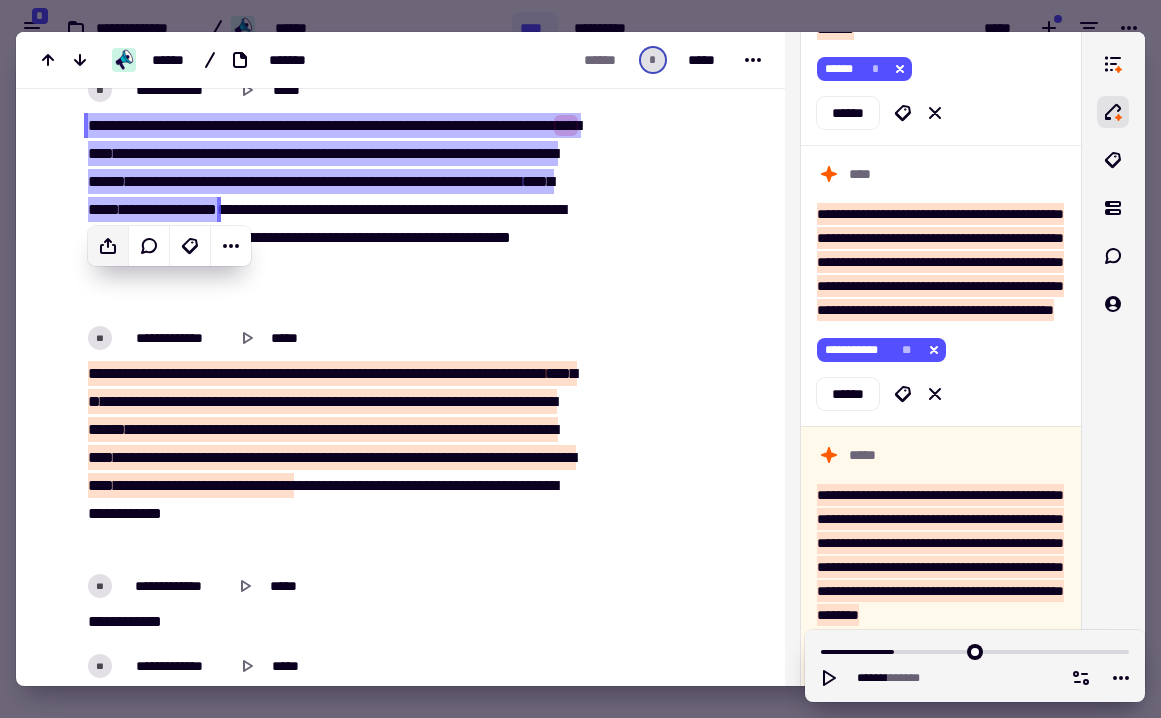 scroll, scrollTop: 7981, scrollLeft: 0, axis: vertical 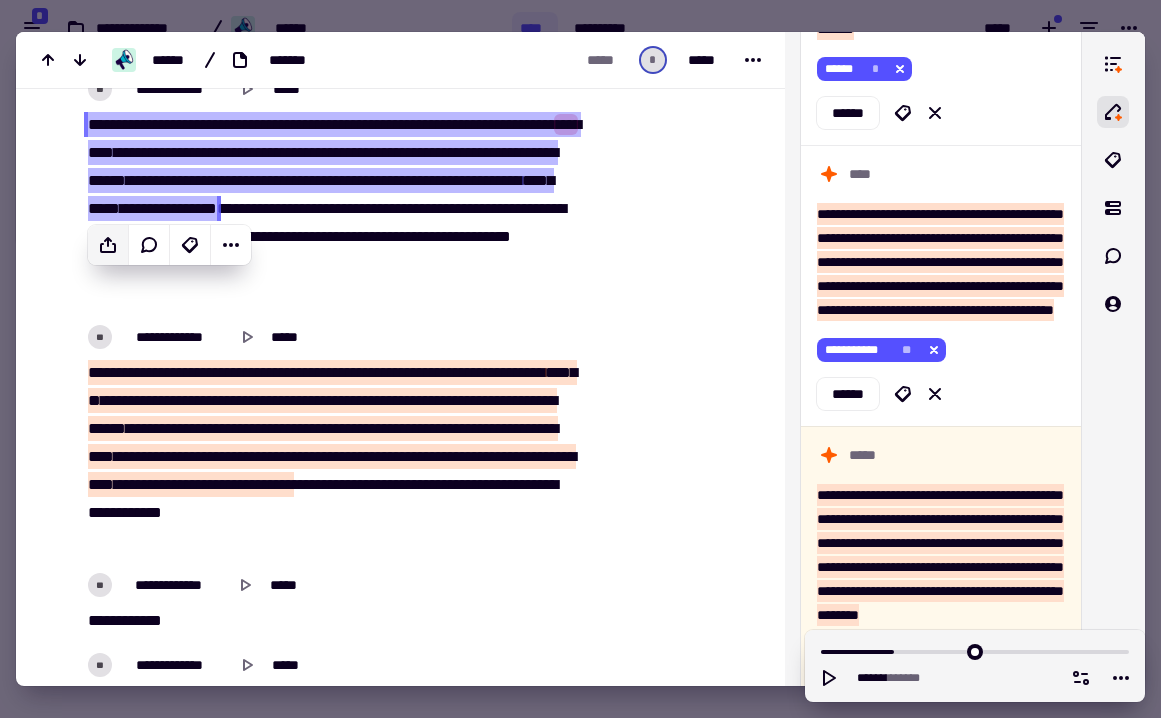 click on "**********" at bounding box center [334, 209] 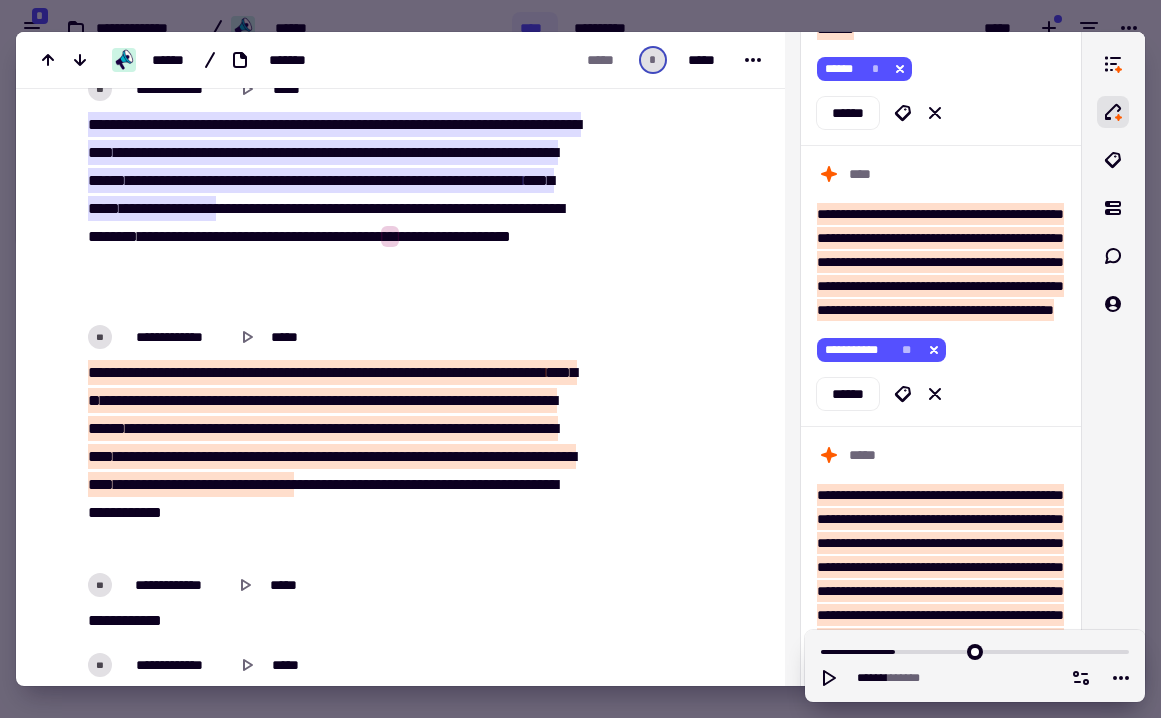 click on "*****" at bounding box center (243, 180) 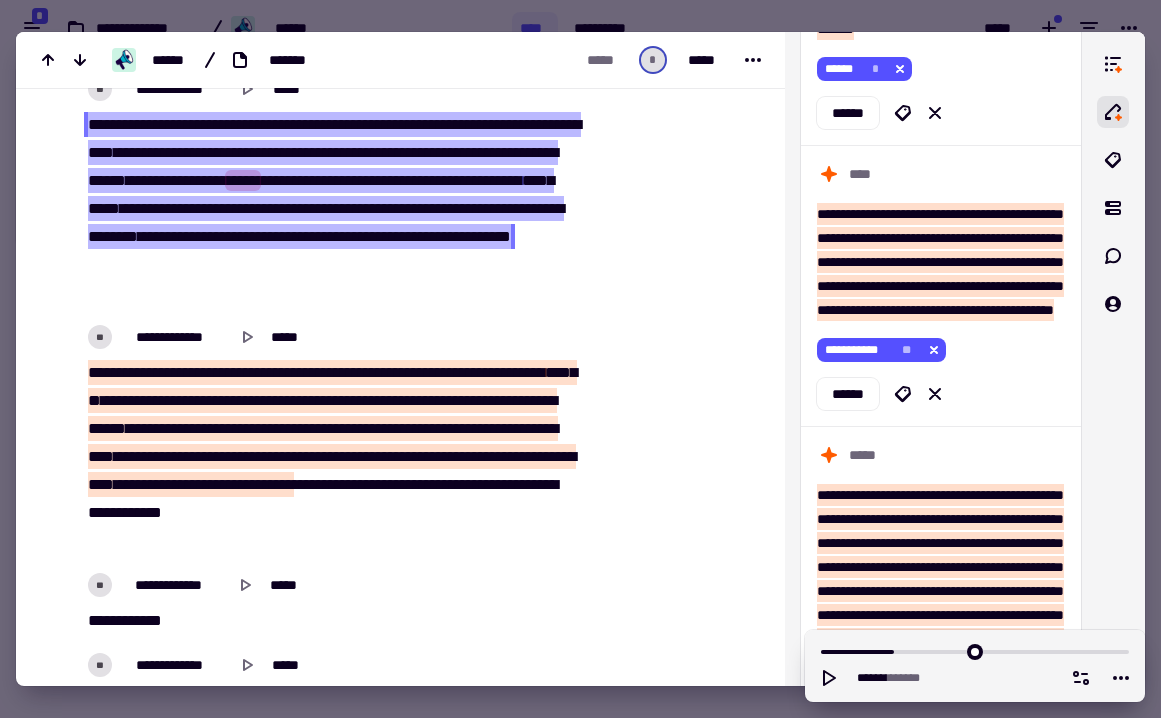 drag, startPoint x: 435, startPoint y: 249, endPoint x: 162, endPoint y: 281, distance: 274.86905 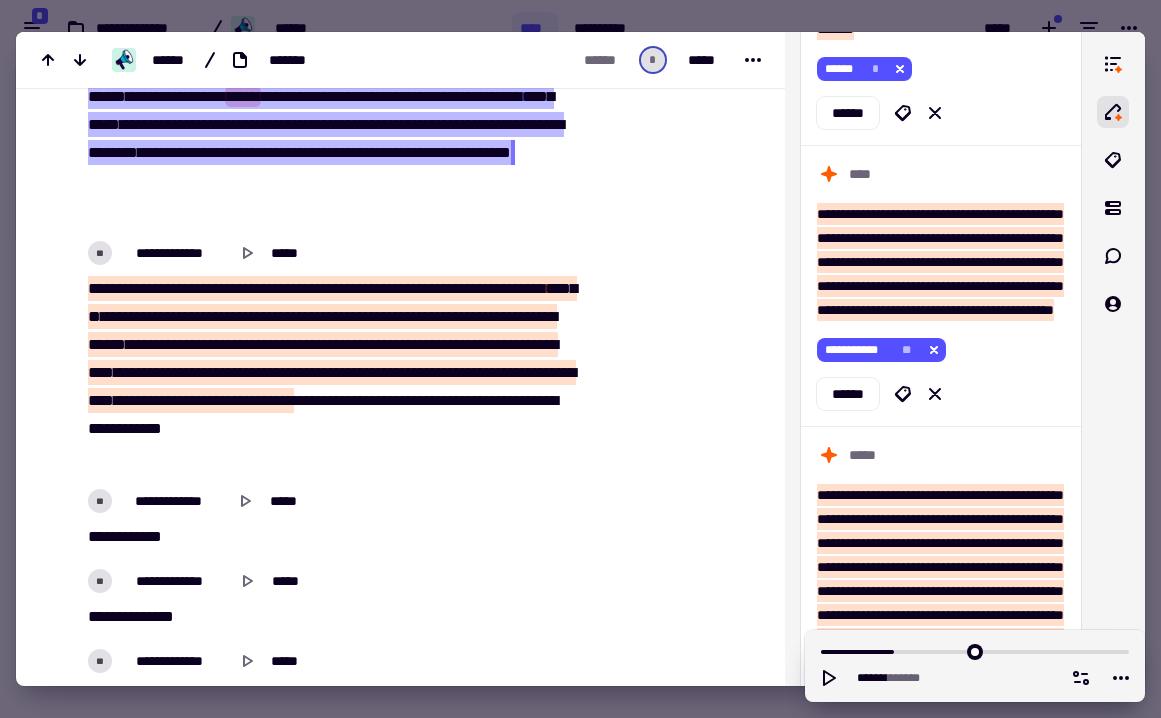 scroll, scrollTop: 8118, scrollLeft: 0, axis: vertical 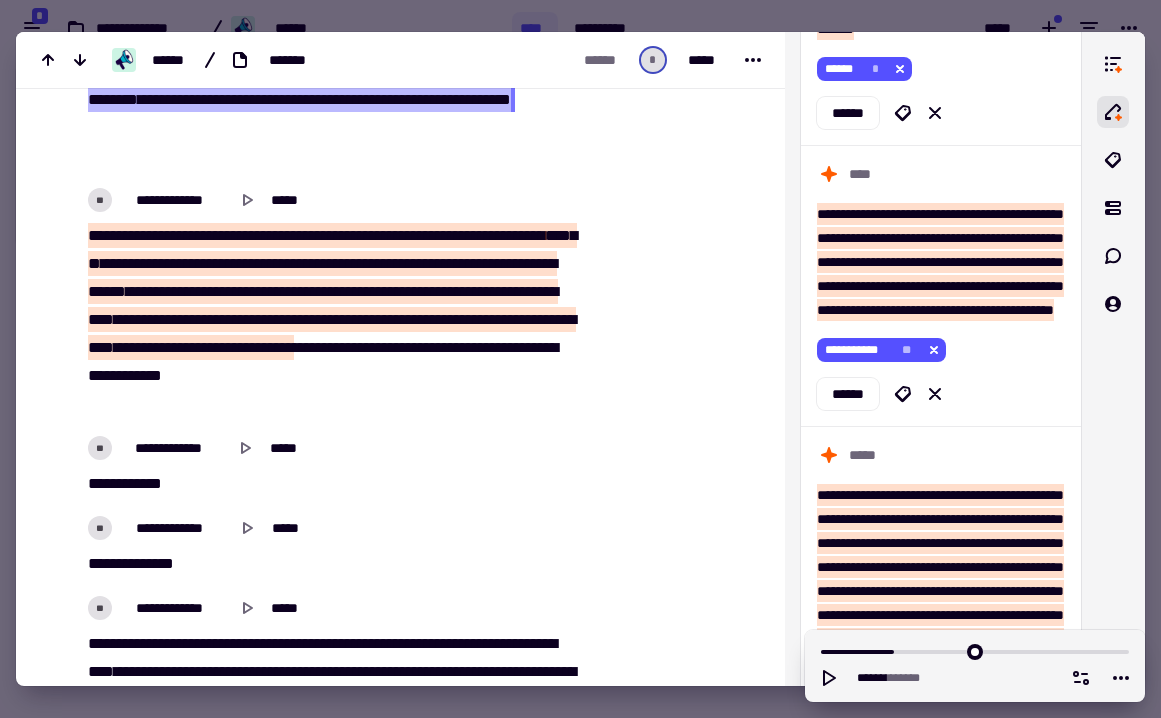 click on "***" at bounding box center [116, 235] 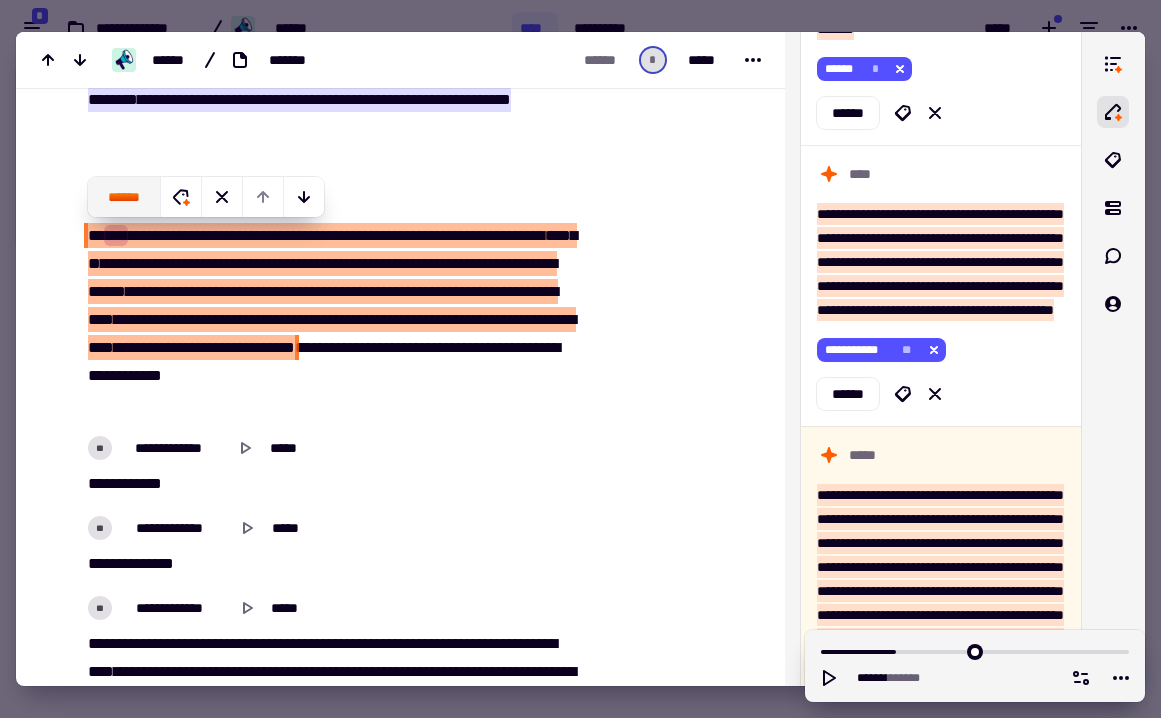 click on "******" 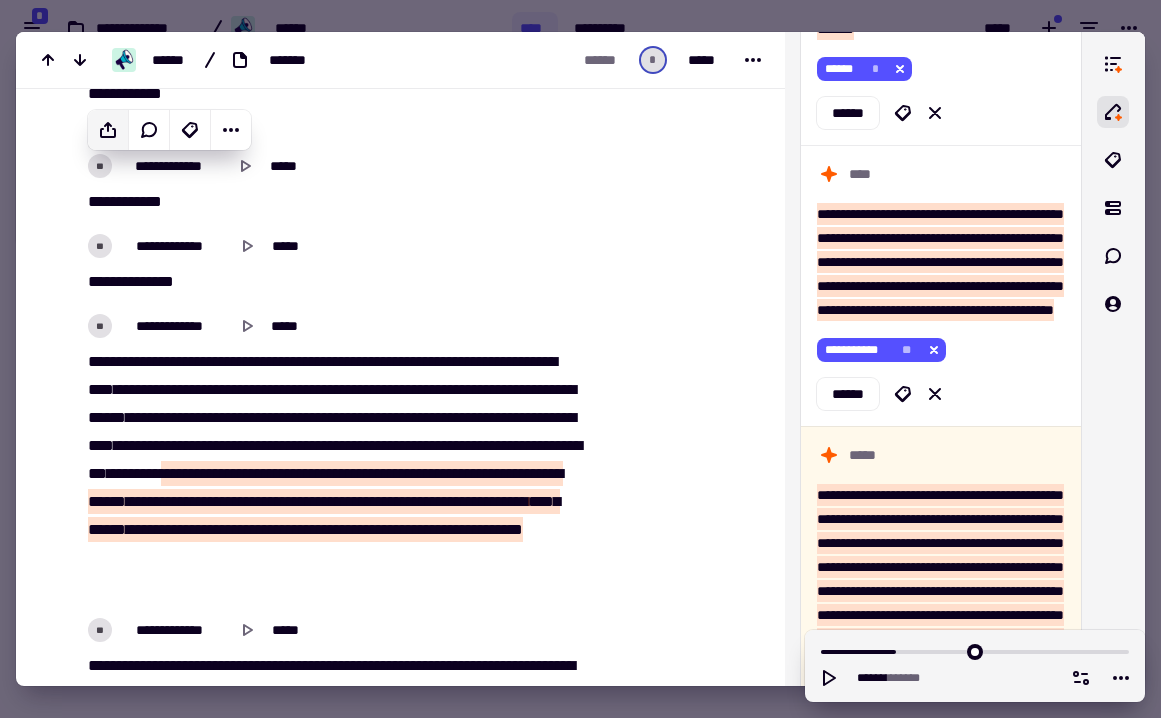 scroll, scrollTop: 8405, scrollLeft: 0, axis: vertical 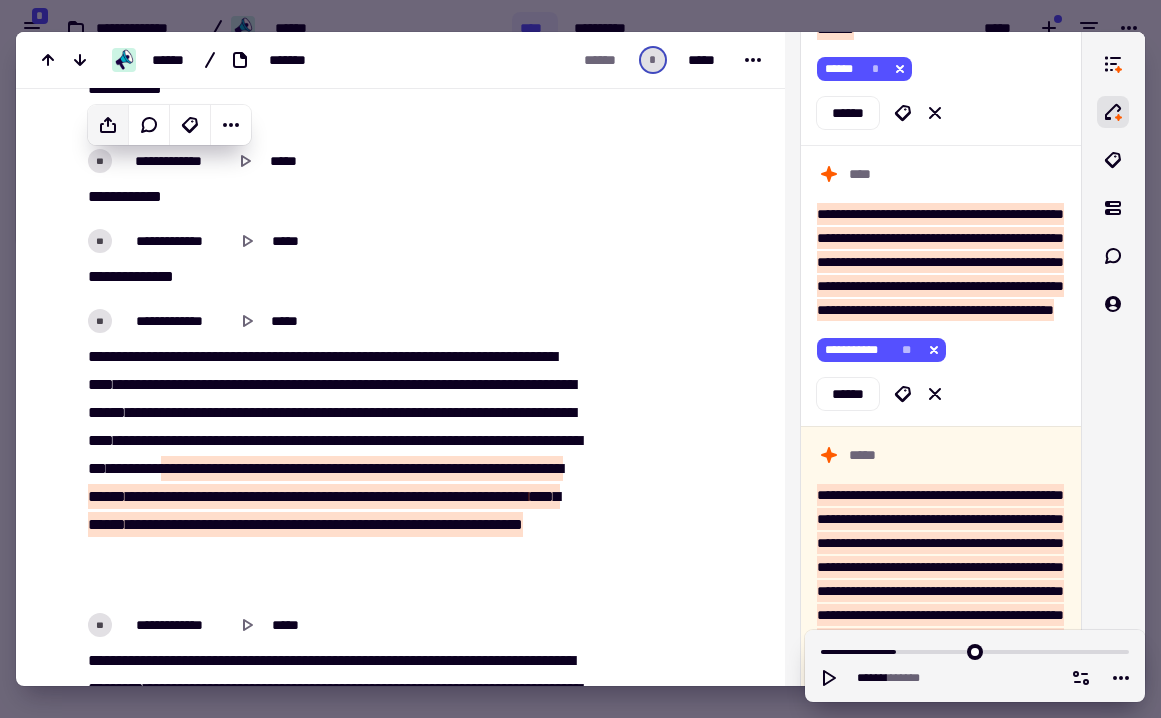 click on "***" at bounding box center (183, 496) 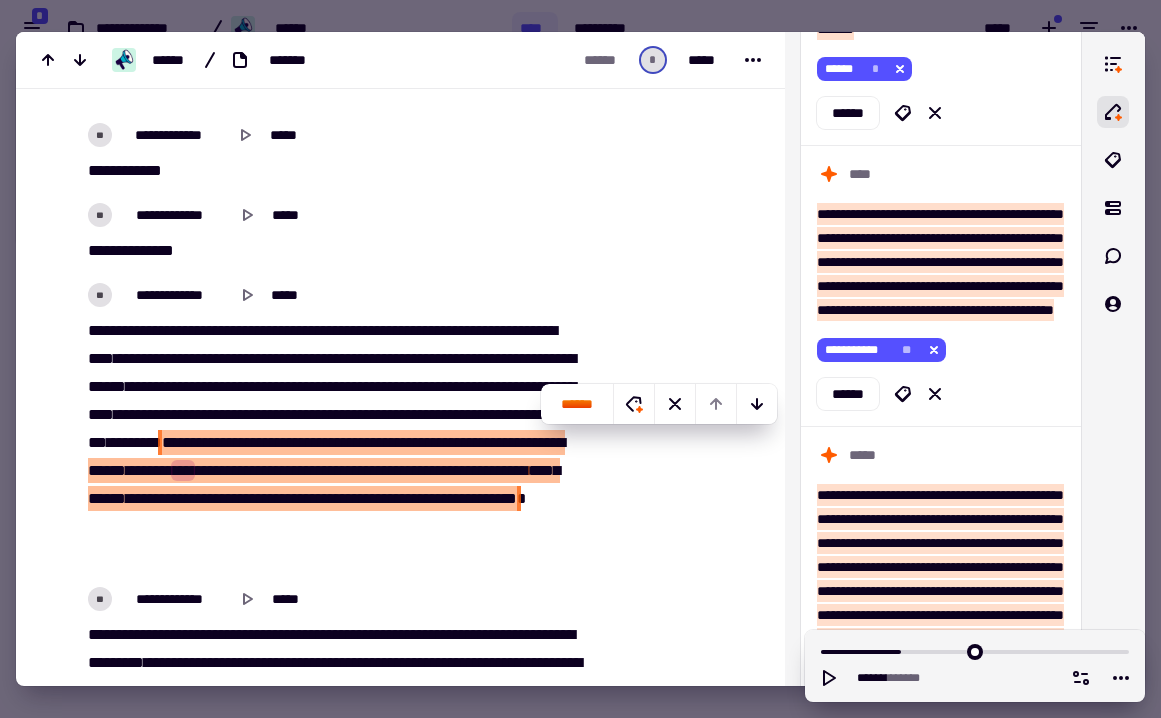 scroll, scrollTop: 8434, scrollLeft: 0, axis: vertical 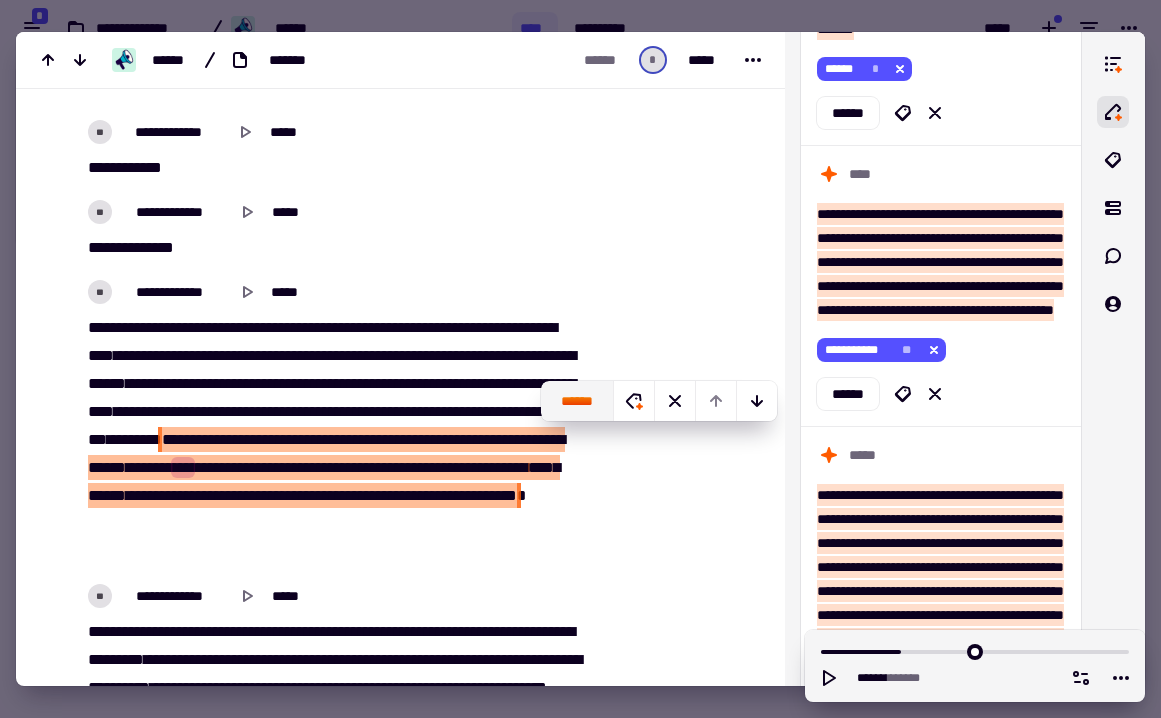 click on "******" 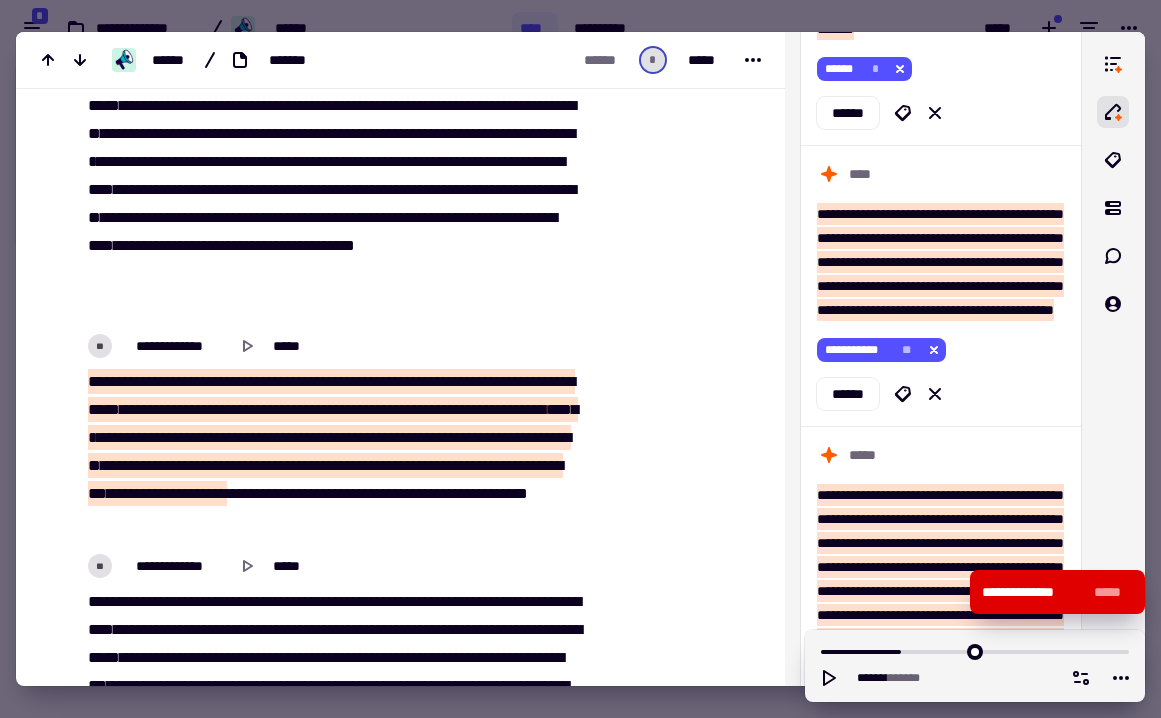 scroll, scrollTop: 9571, scrollLeft: 0, axis: vertical 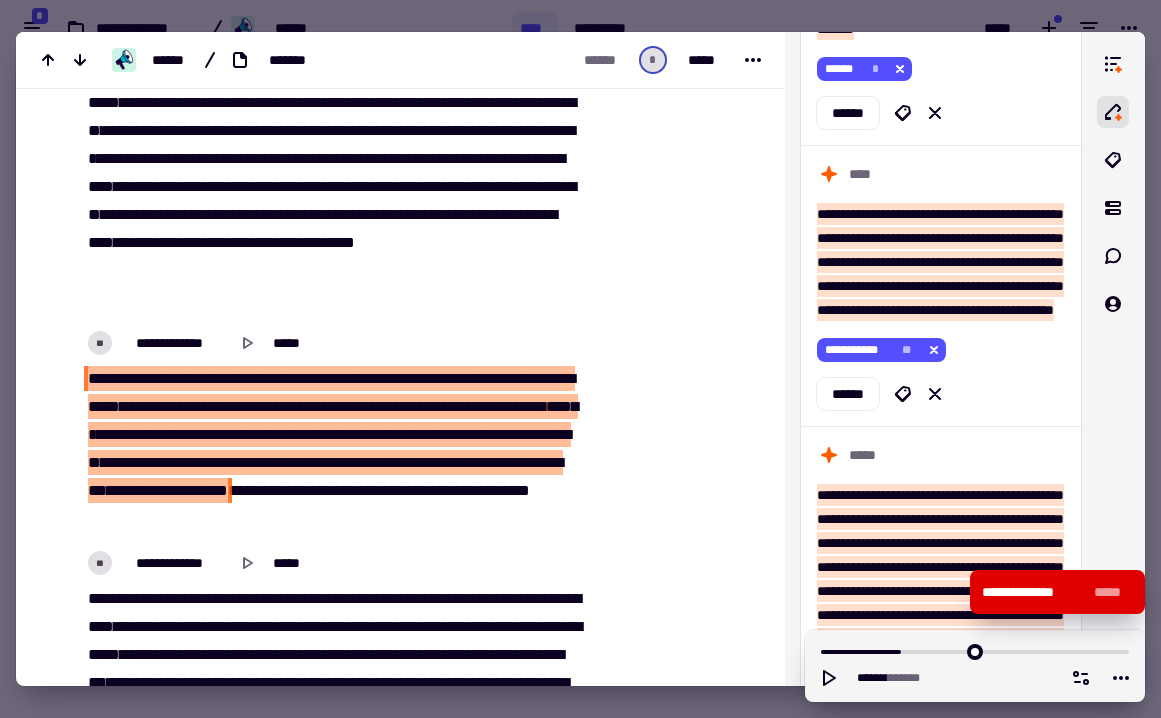 click on "*****" at bounding box center (141, 406) 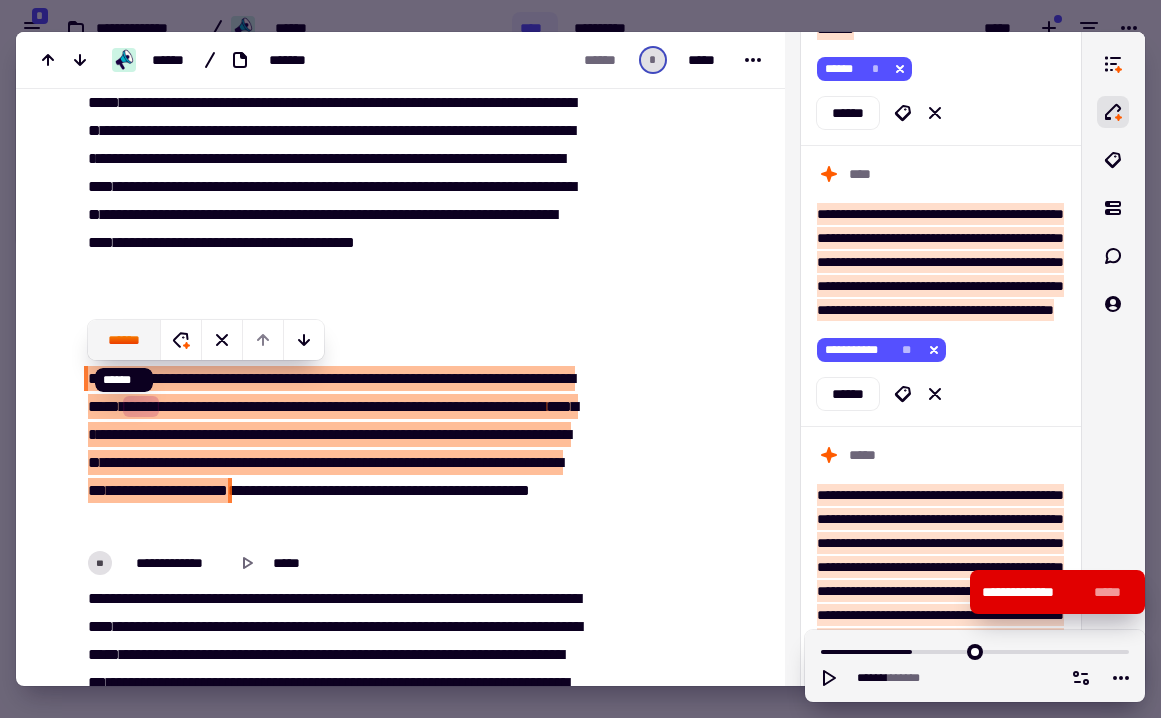 click on "******" 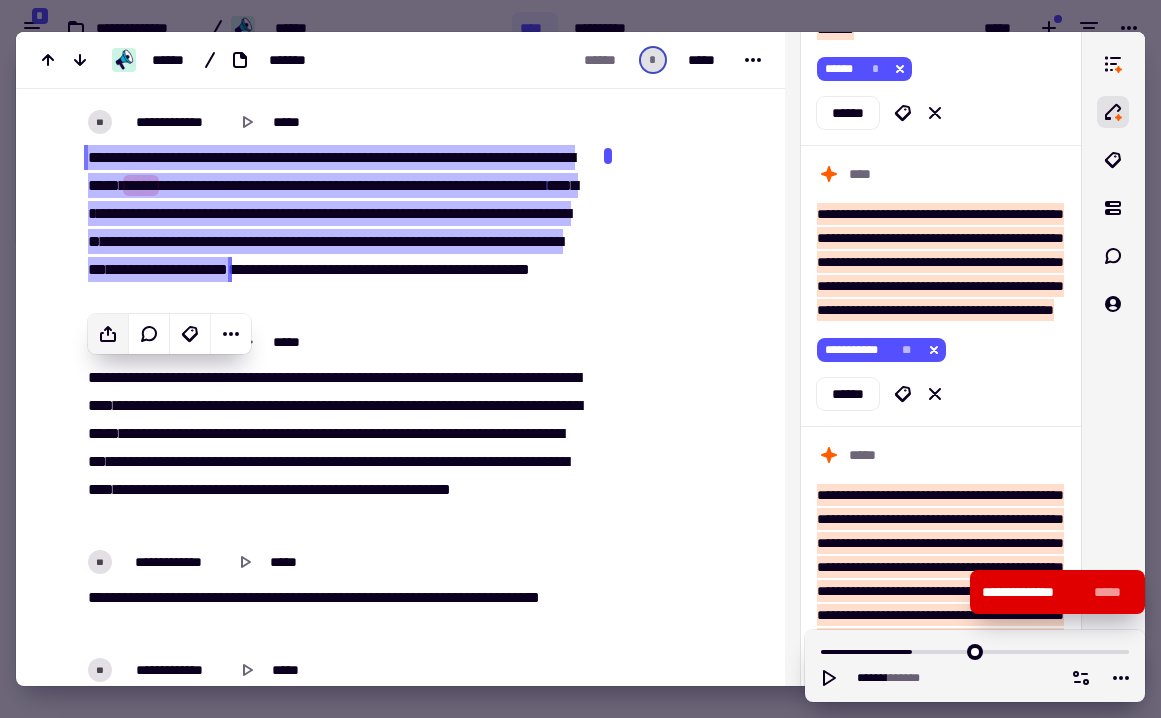 scroll, scrollTop: 9797, scrollLeft: 0, axis: vertical 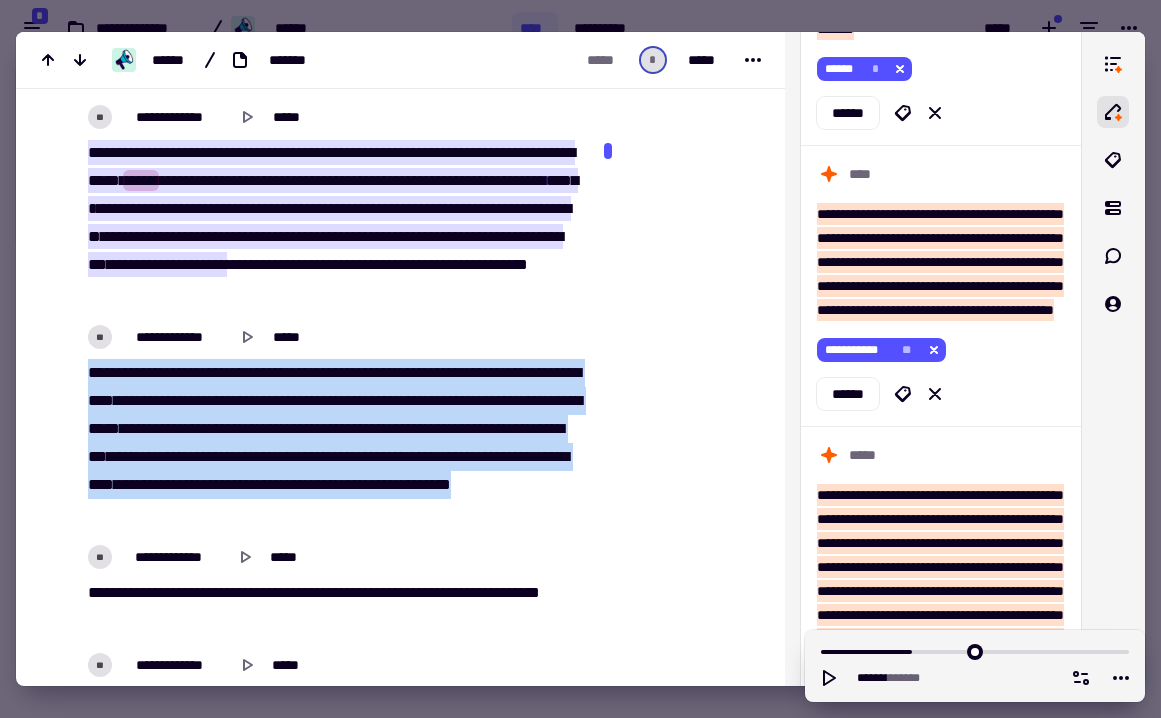 drag, startPoint x: 288, startPoint y: 391, endPoint x: 440, endPoint y: 518, distance: 198.07321 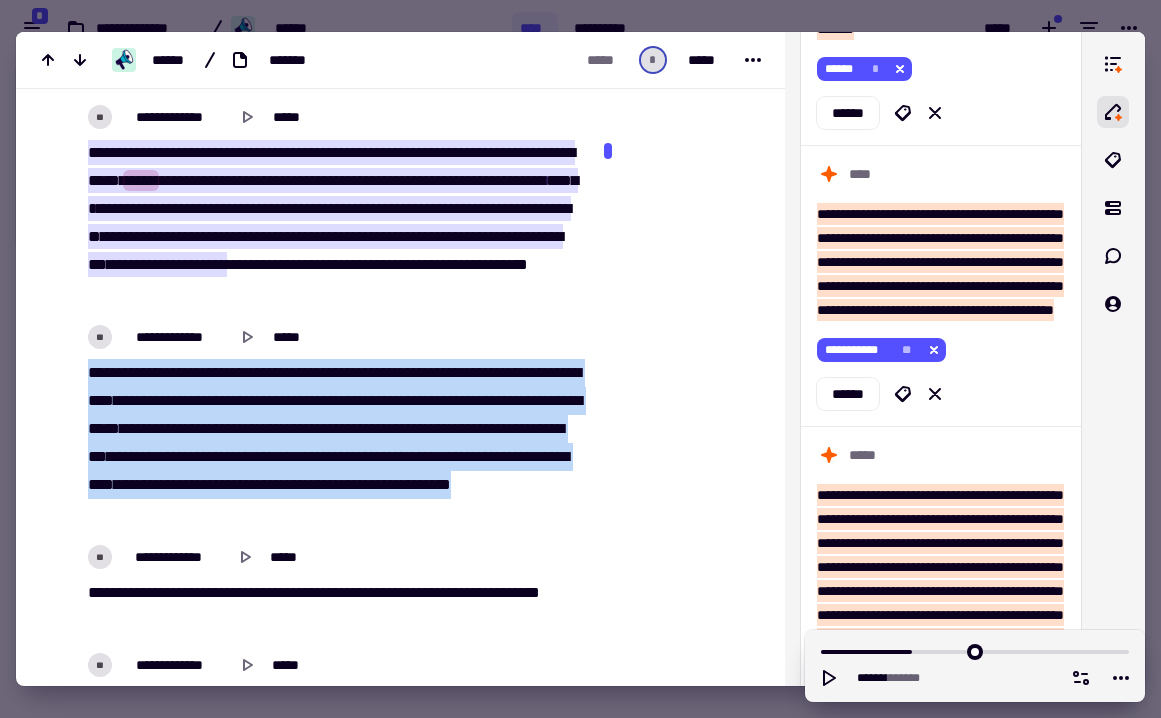 click on "**********" at bounding box center (334, 443) 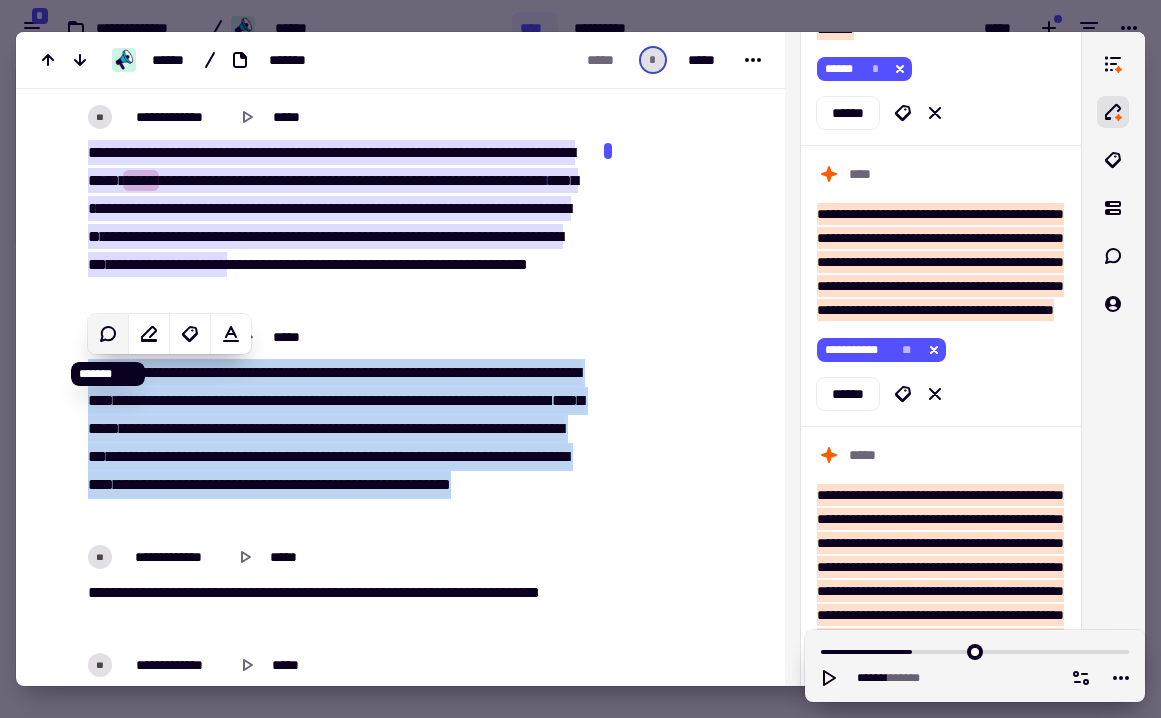 click 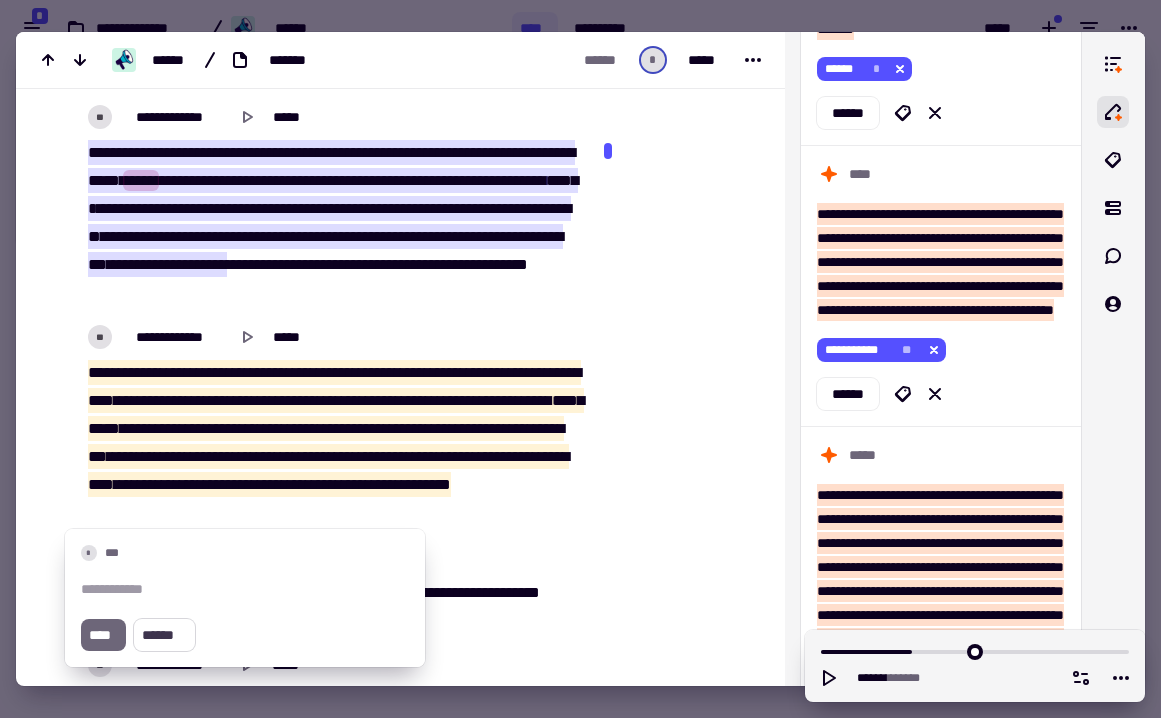 click on "******" 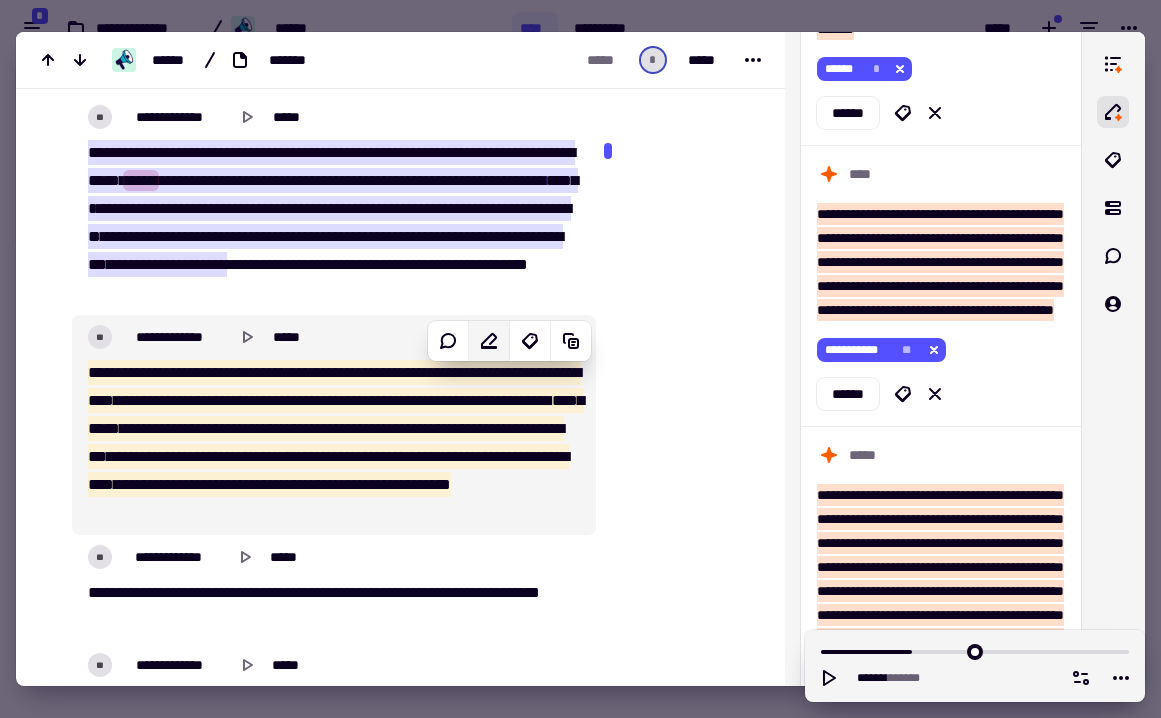 click 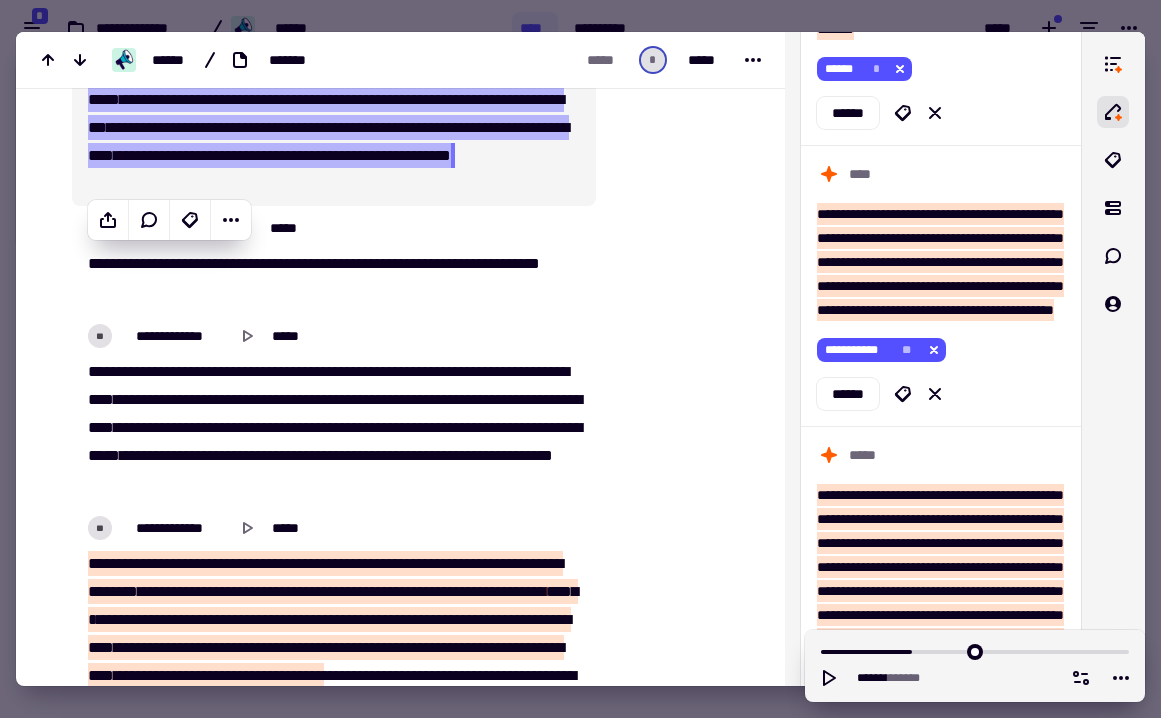 scroll, scrollTop: 10129, scrollLeft: 0, axis: vertical 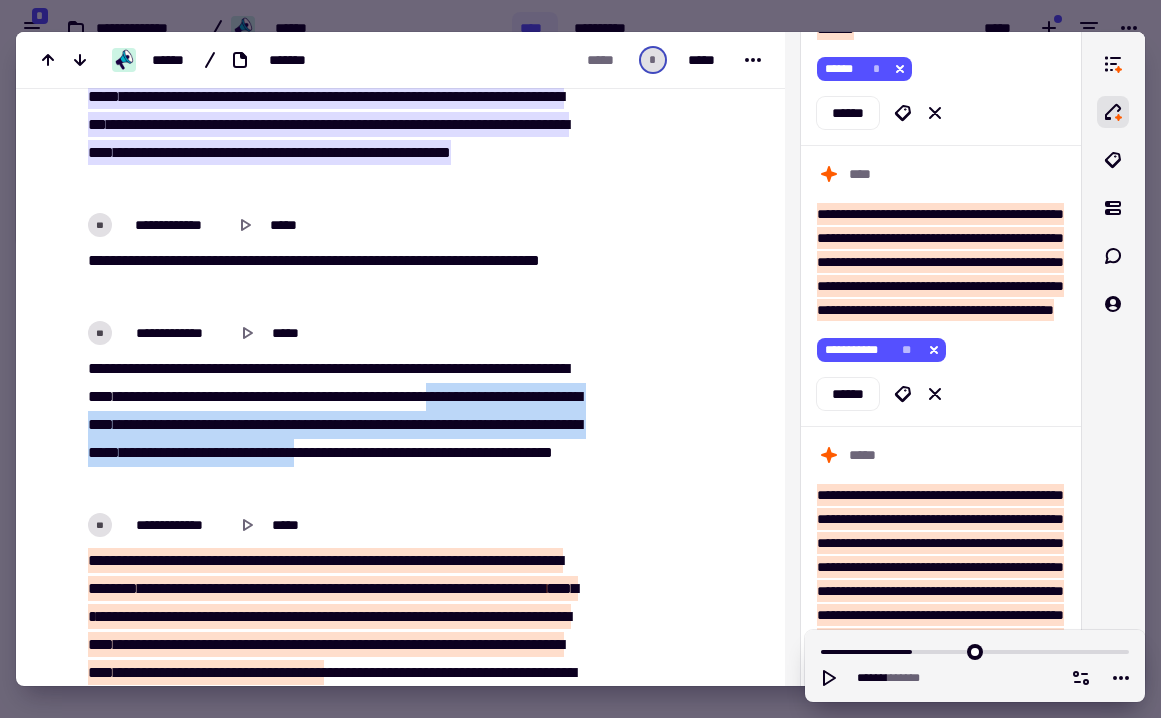 drag, startPoint x: 176, startPoint y: 426, endPoint x: 229, endPoint y: 481, distance: 76.38062 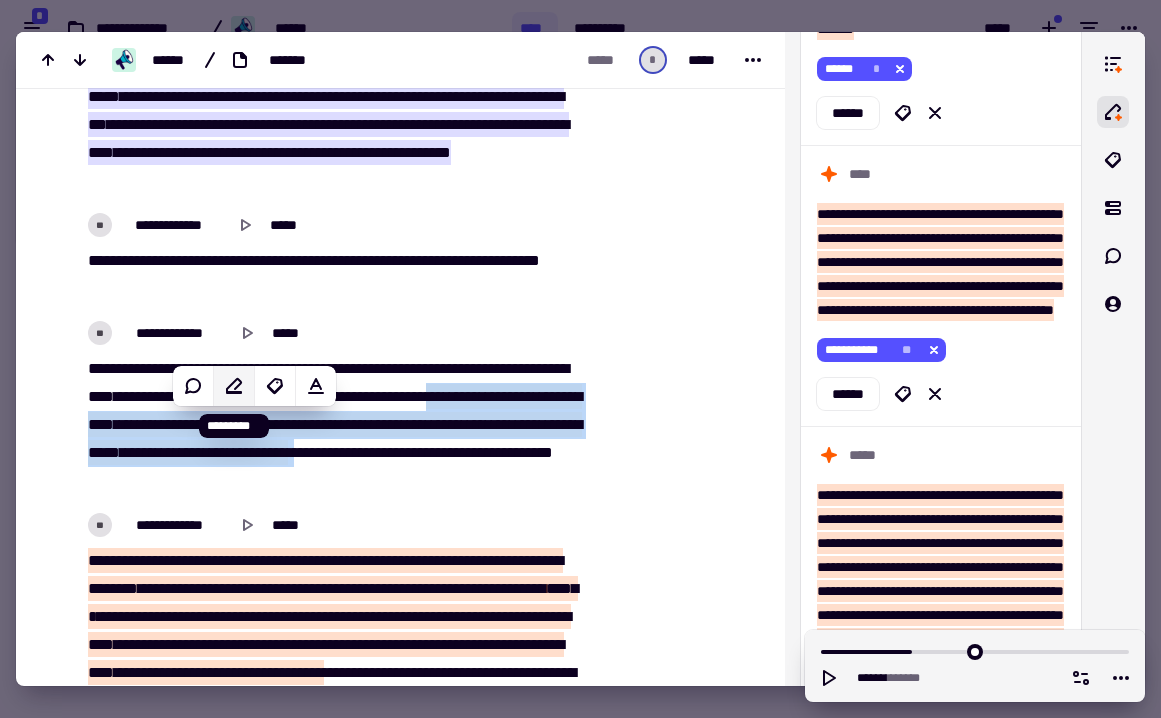 click 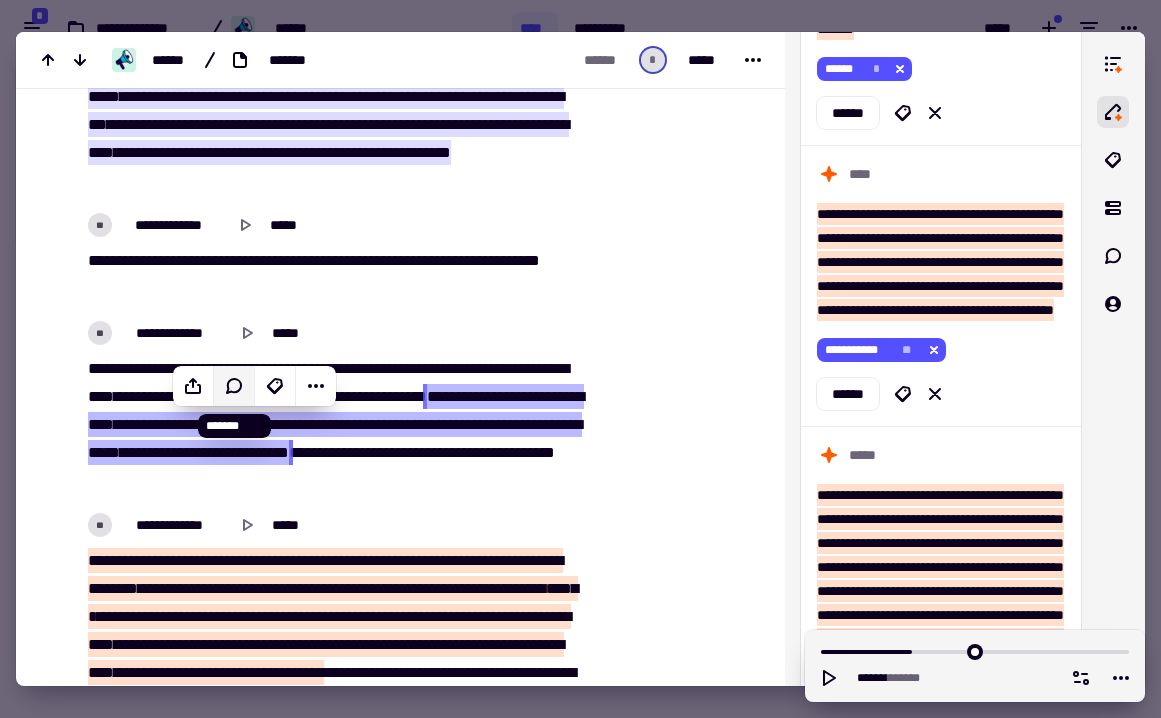 scroll, scrollTop: 10136, scrollLeft: 0, axis: vertical 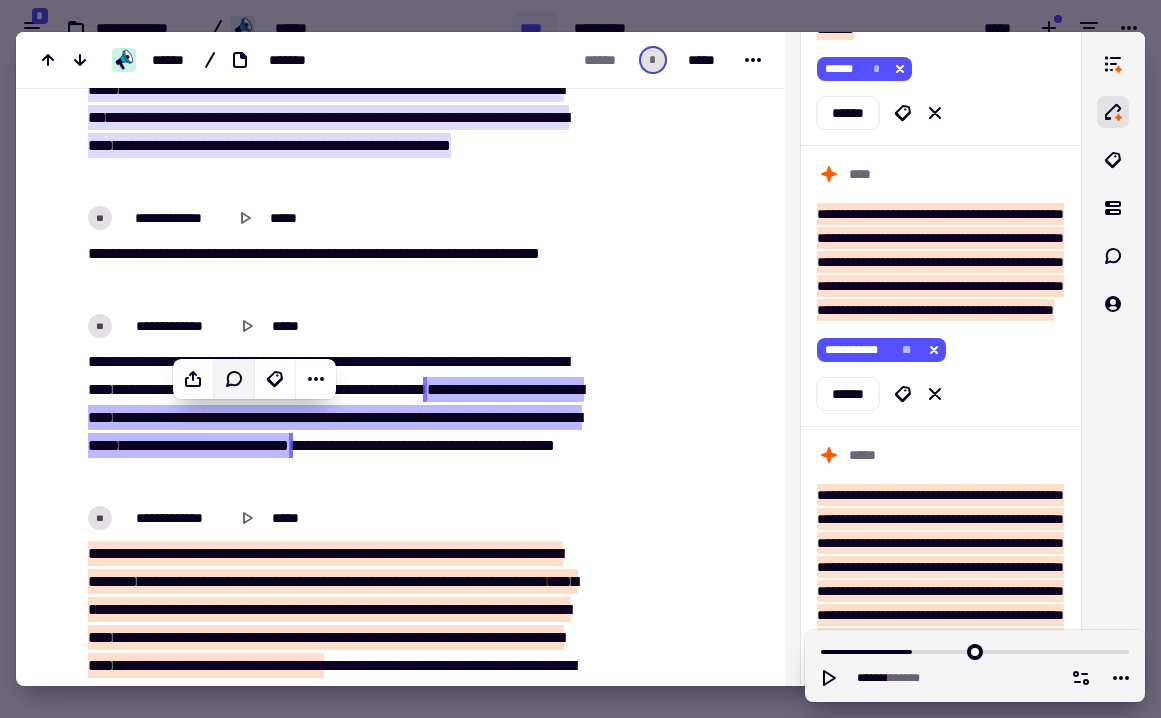 click on "**********" at bounding box center (334, 662) 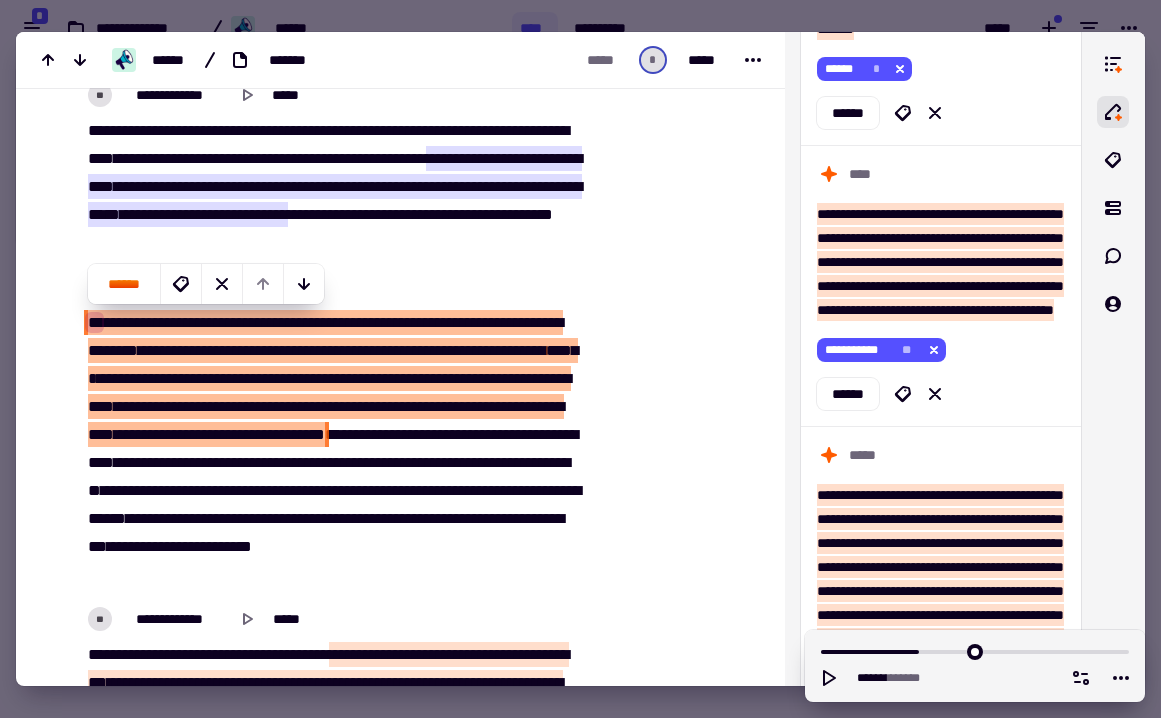 scroll, scrollTop: 10371, scrollLeft: 0, axis: vertical 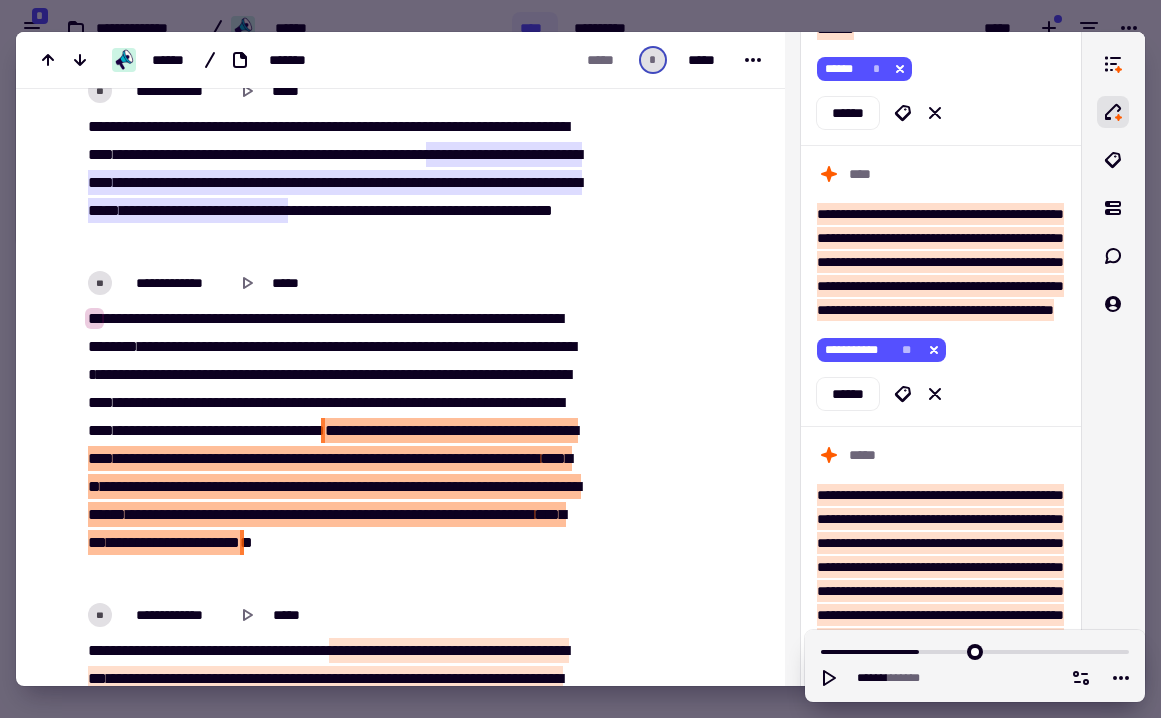 drag, startPoint x: 140, startPoint y: 329, endPoint x: 518, endPoint y: 565, distance: 445.62317 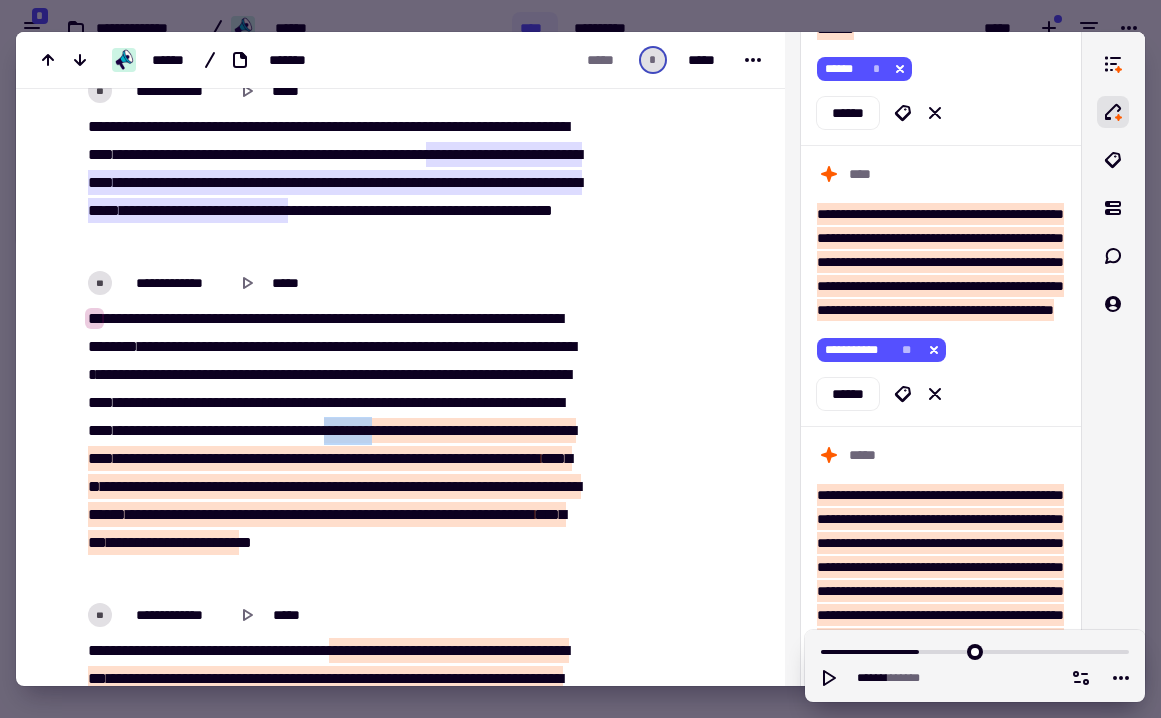 drag, startPoint x: 217, startPoint y: 454, endPoint x: 272, endPoint y: 468, distance: 56.753853 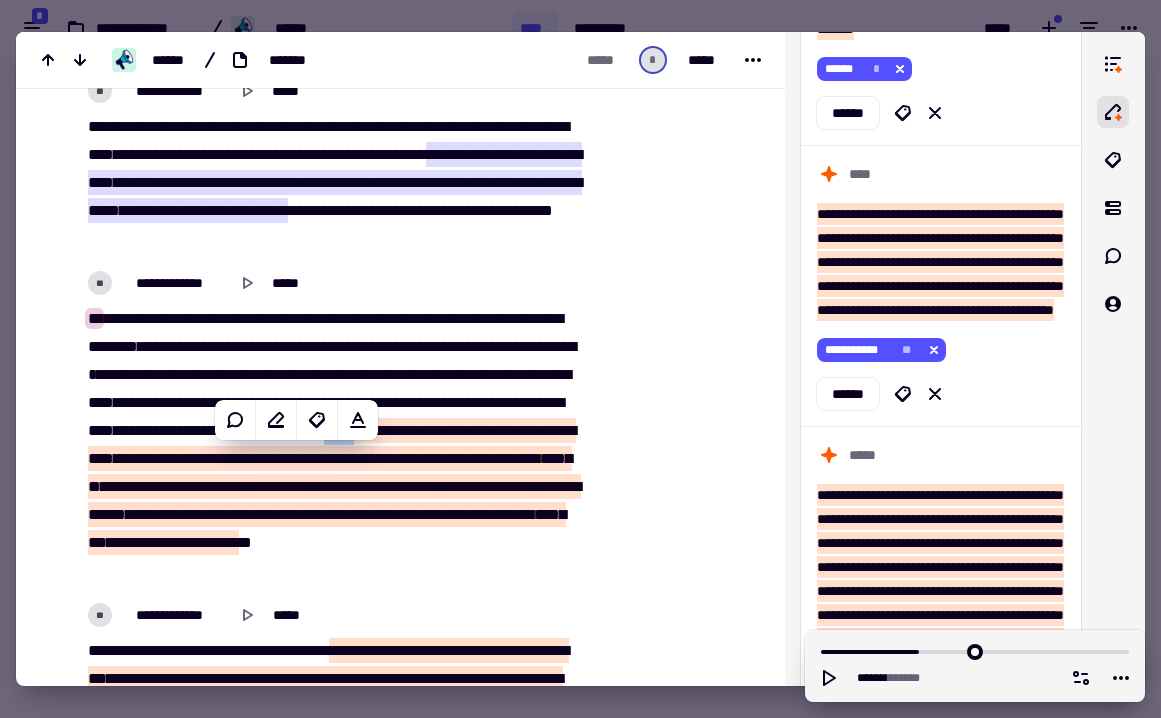 click on "****" at bounding box center (144, 514) 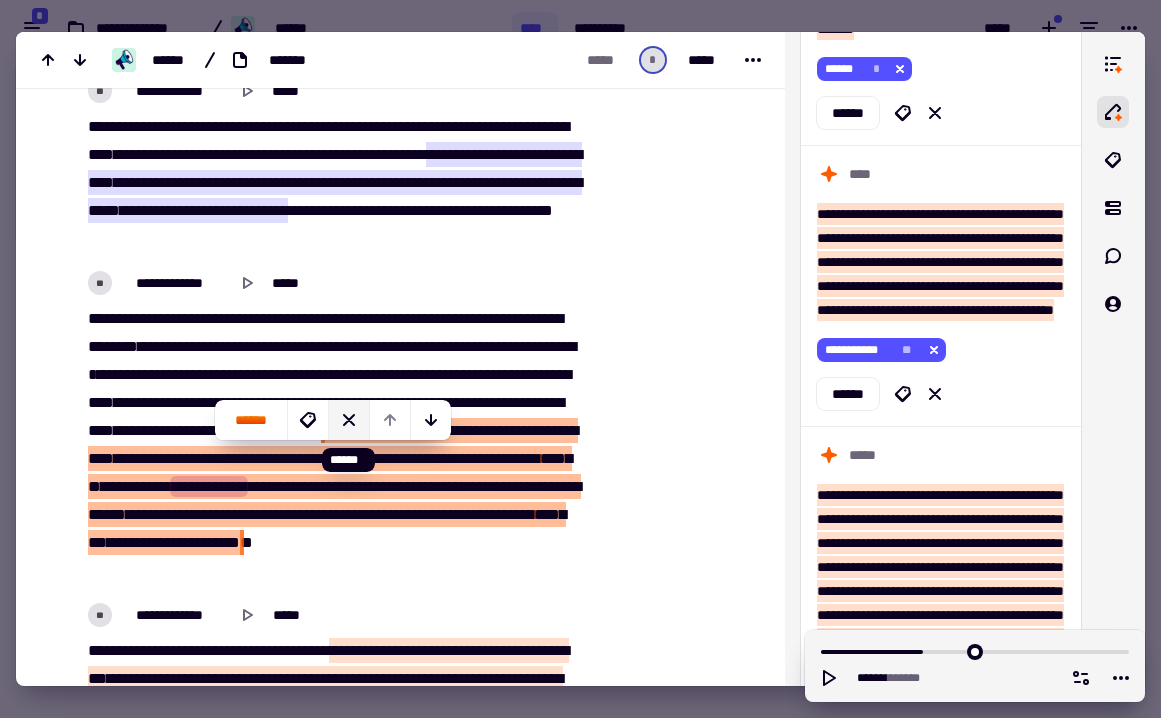 click 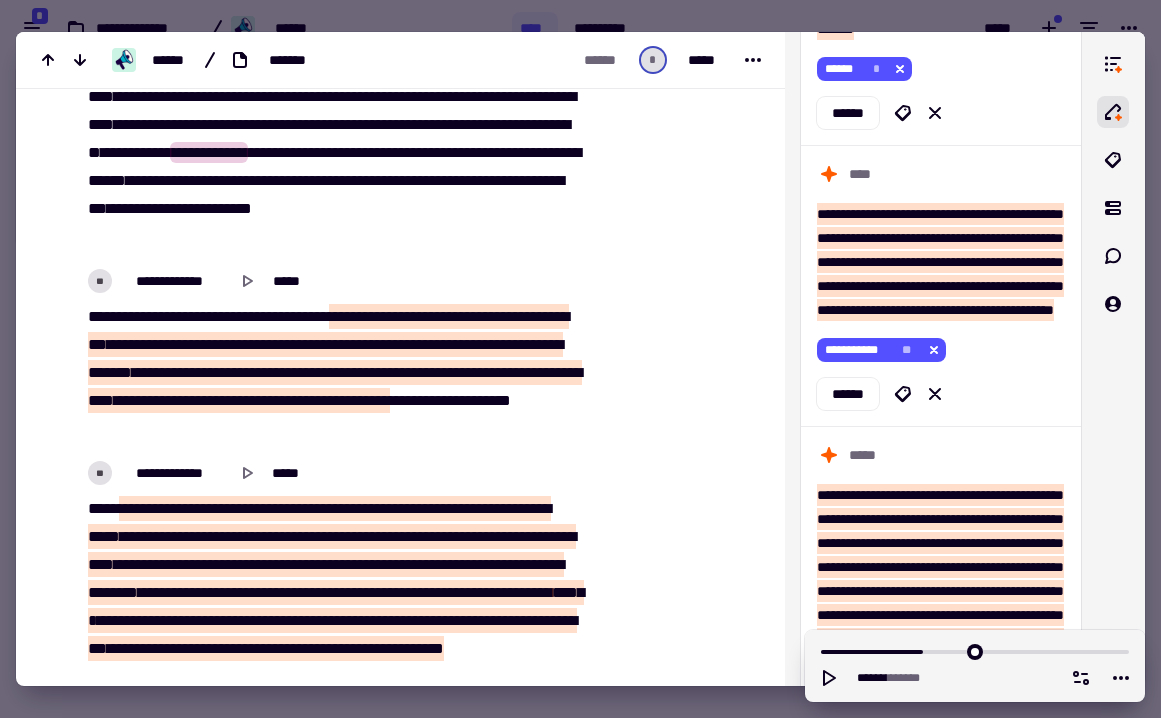 scroll, scrollTop: 10712, scrollLeft: 0, axis: vertical 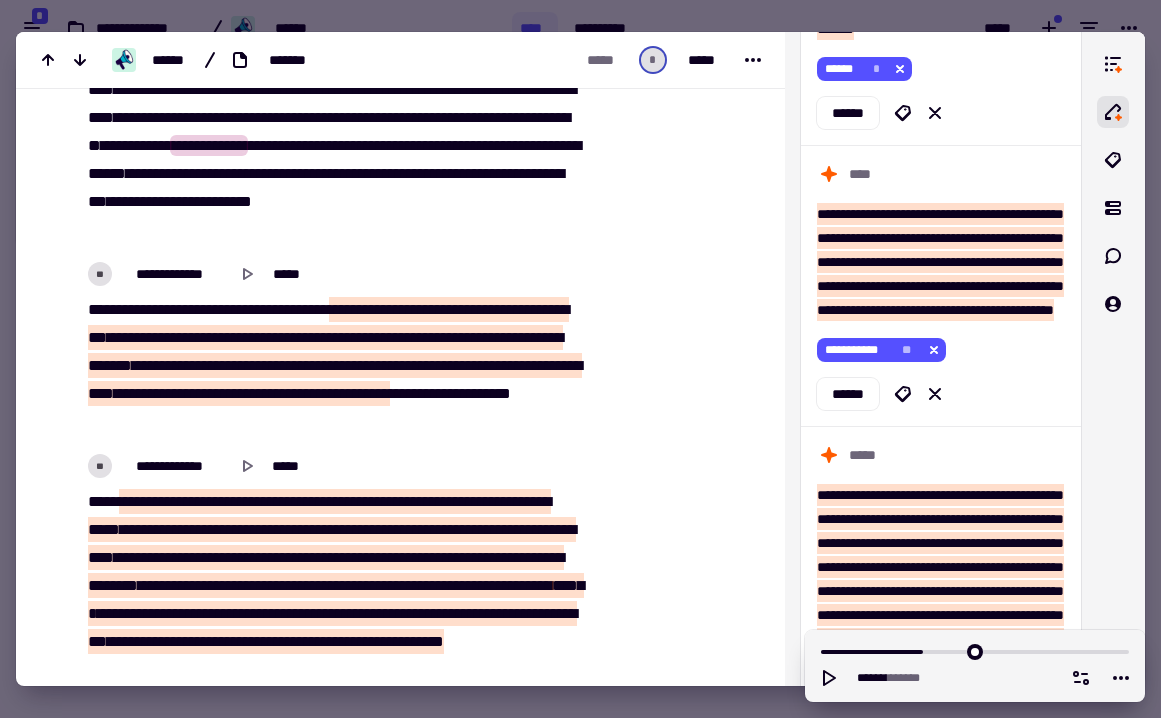 click on "********" at bounding box center [299, 309] 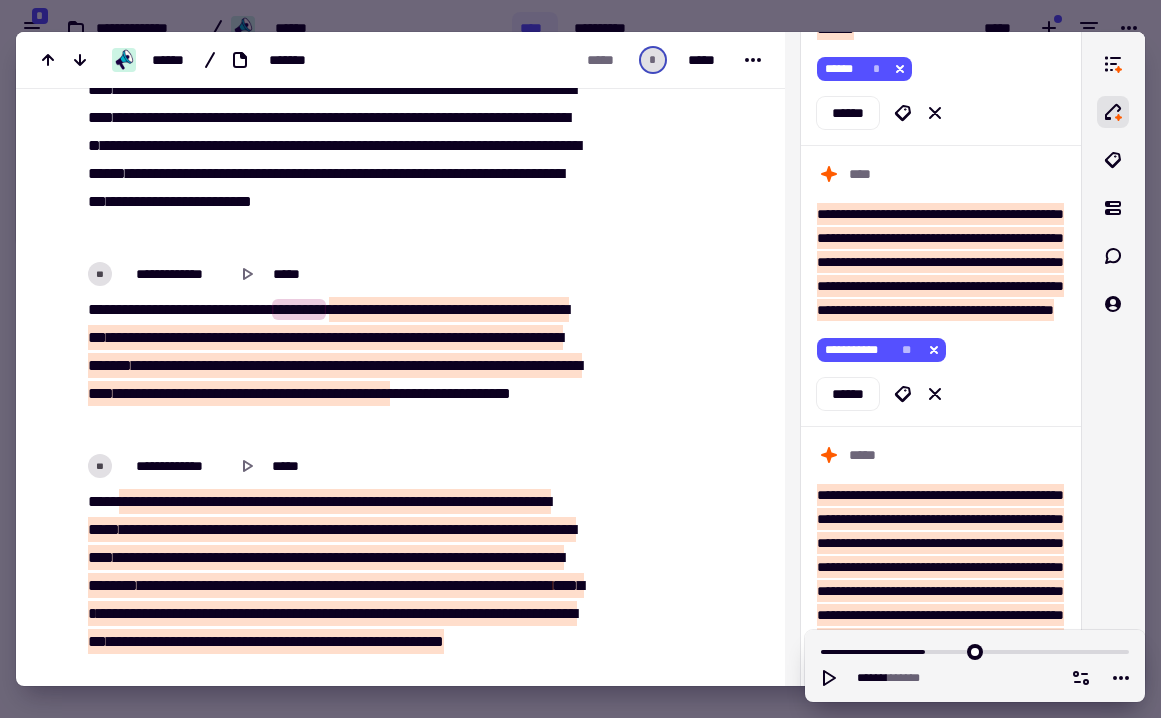 click on "******" at bounding box center (347, 309) 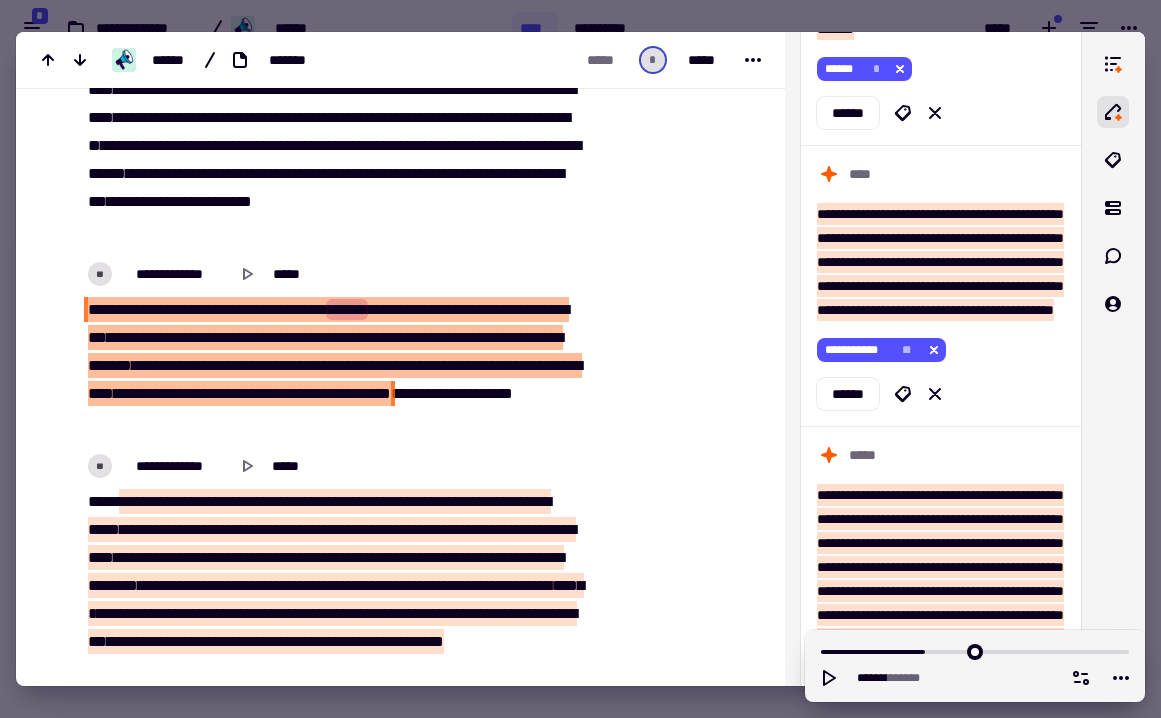 drag, startPoint x: 111, startPoint y: 321, endPoint x: 59, endPoint y: 324, distance: 52.086468 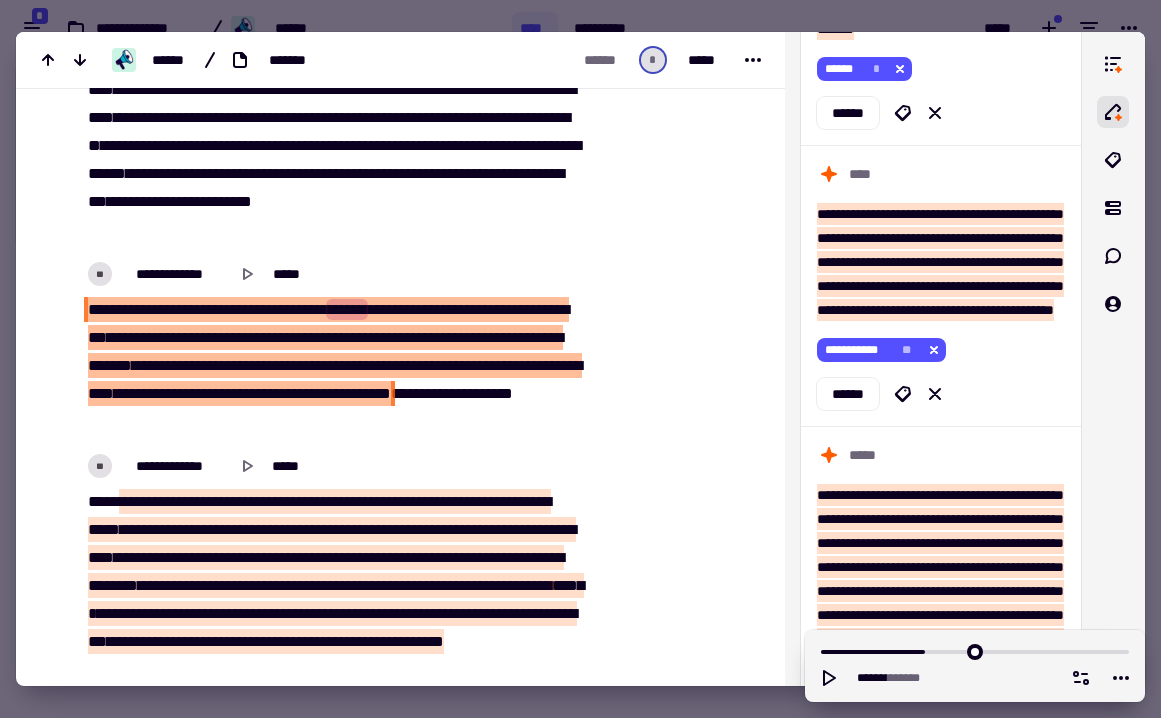 click on "******" at bounding box center [558, 365] 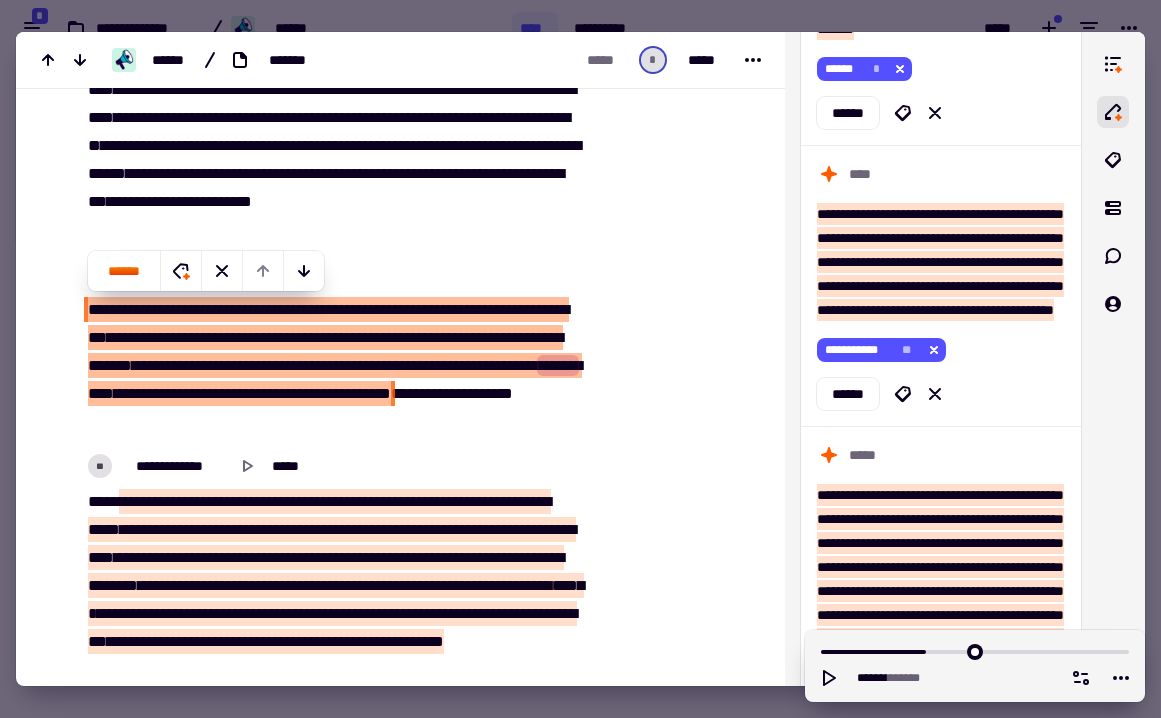 click on "*******" at bounding box center [110, 365] 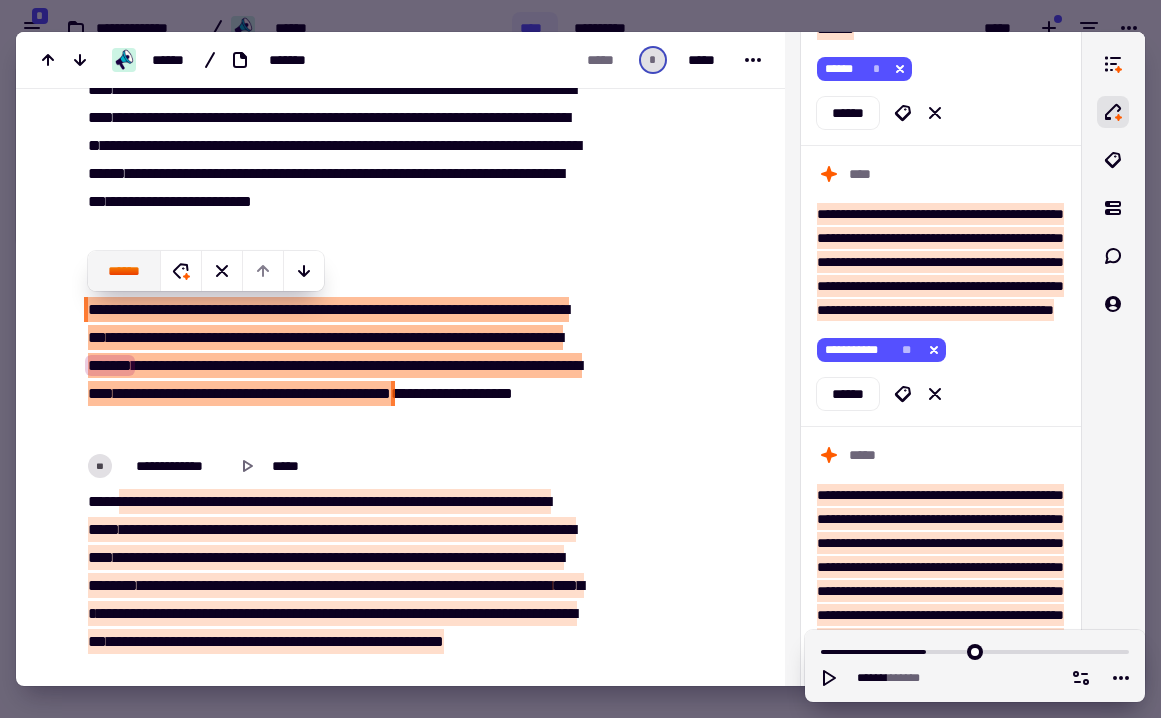 click on "******" 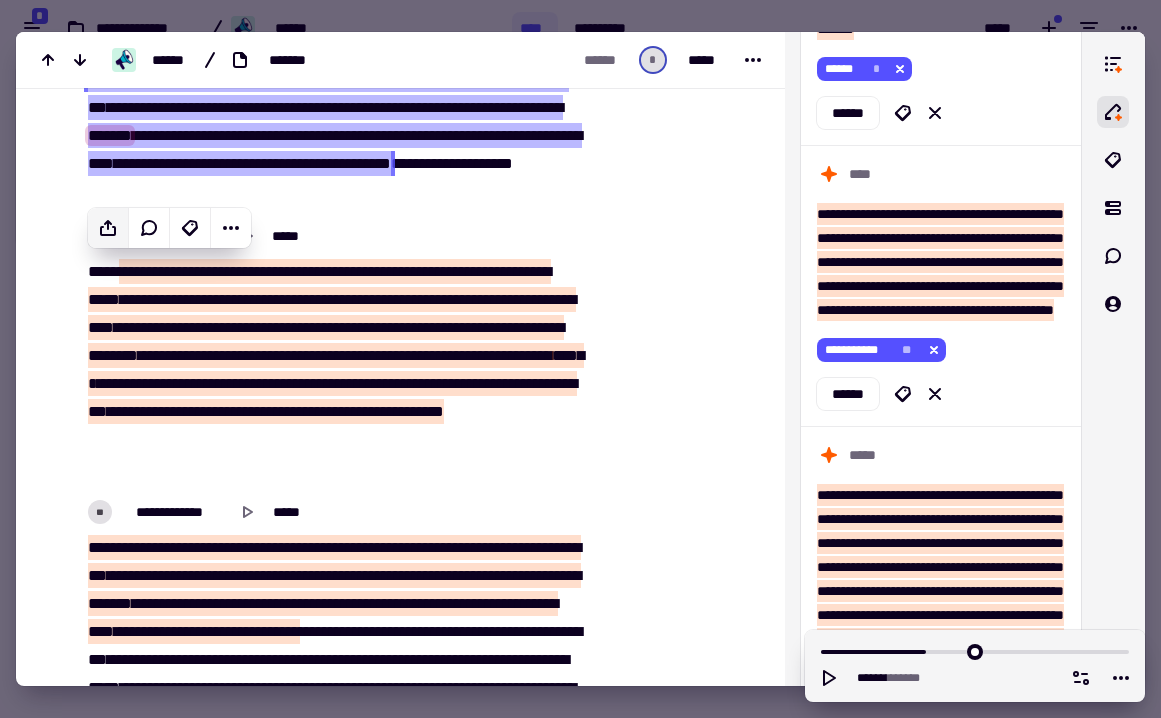 scroll, scrollTop: 10951, scrollLeft: 0, axis: vertical 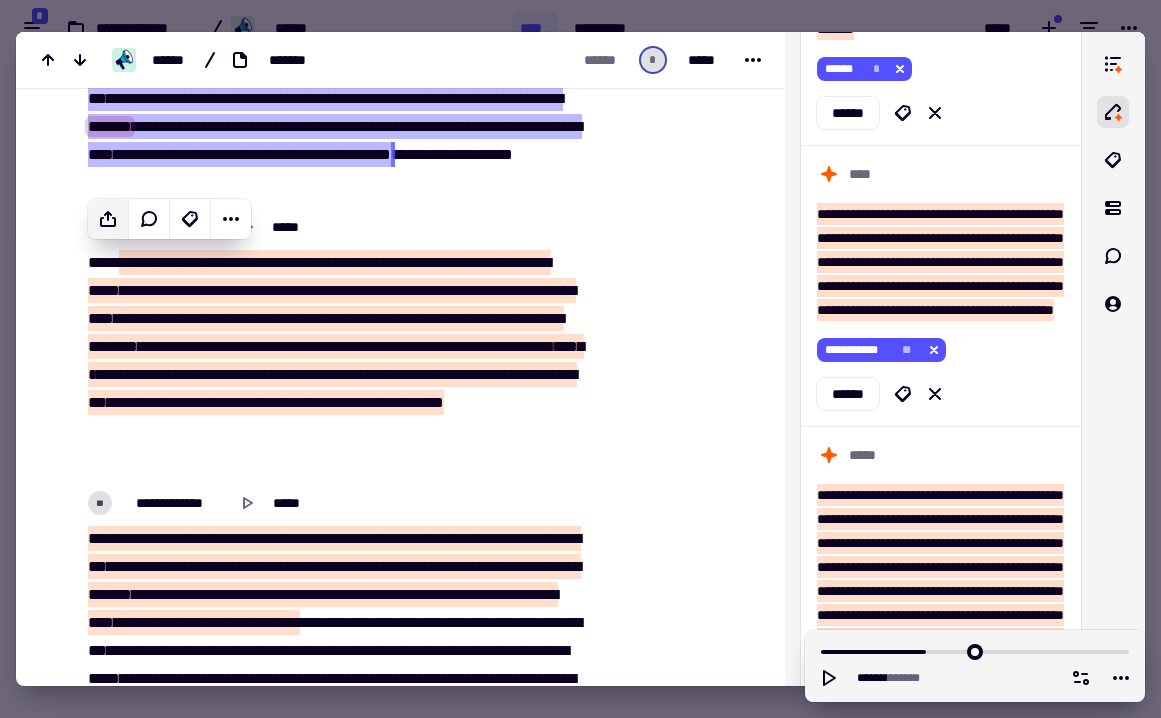 click on "*****" at bounding box center [104, 290] 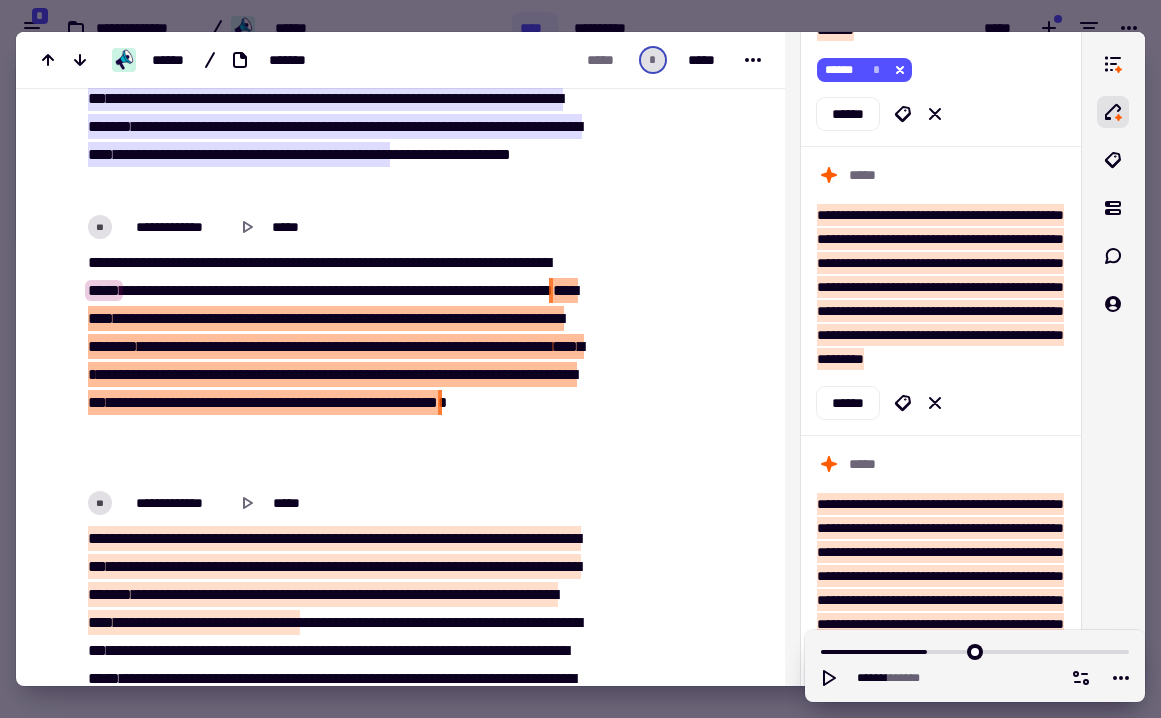 drag, startPoint x: 153, startPoint y: 253, endPoint x: 219, endPoint y: 329, distance: 100.65784 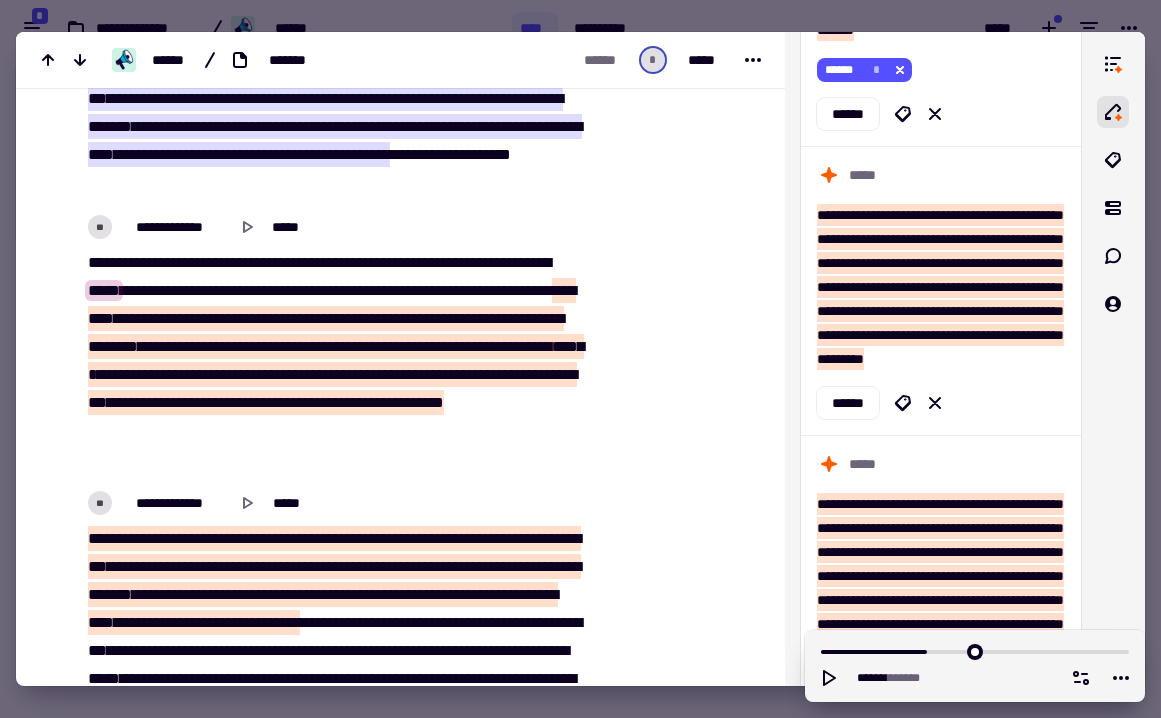 click at bounding box center [471, 318] 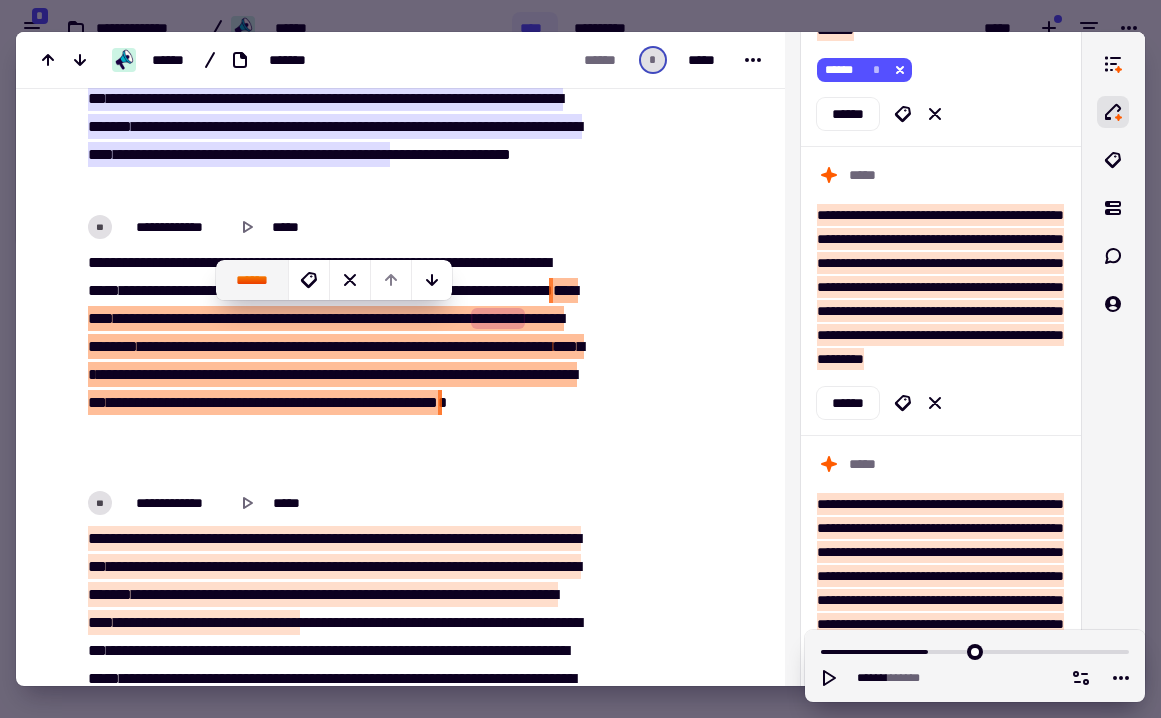 click on "******" 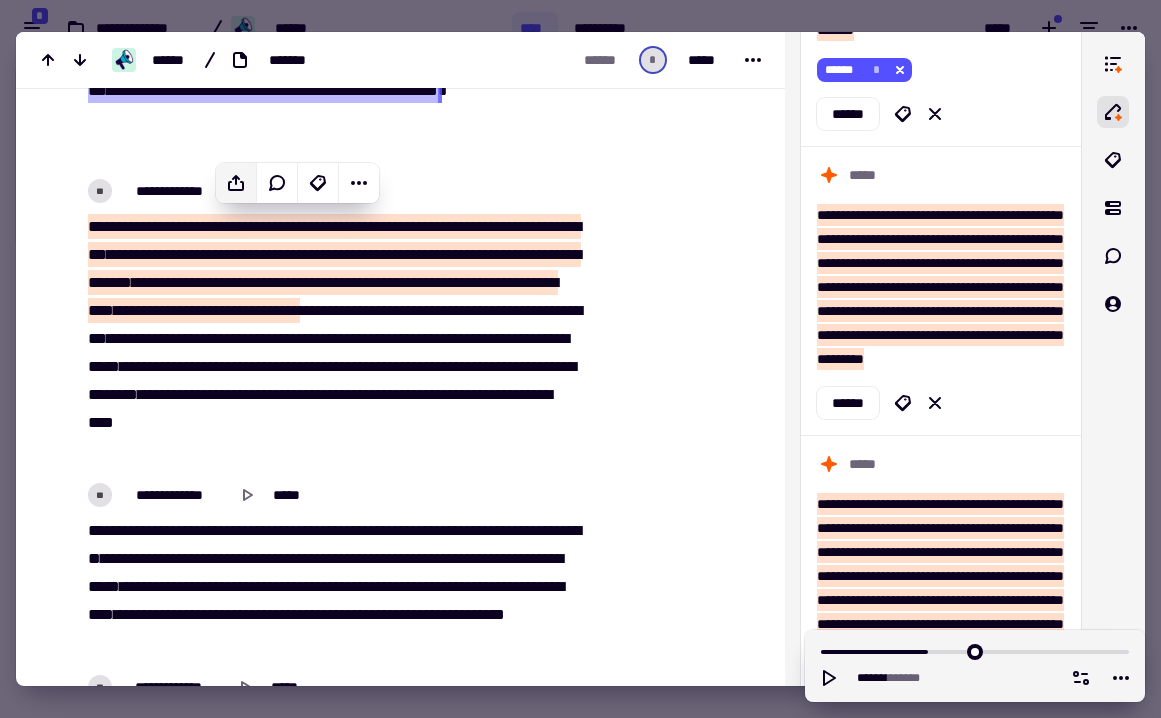 scroll, scrollTop: 11270, scrollLeft: 0, axis: vertical 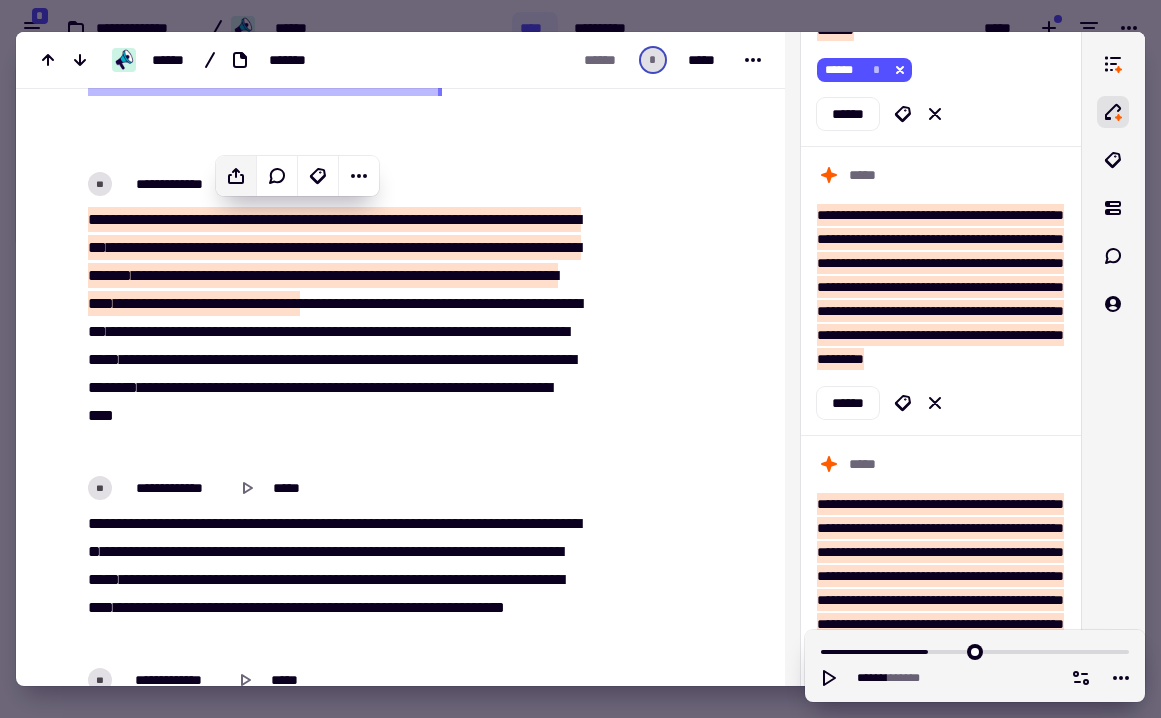 click on "******" at bounding box center (503, 247) 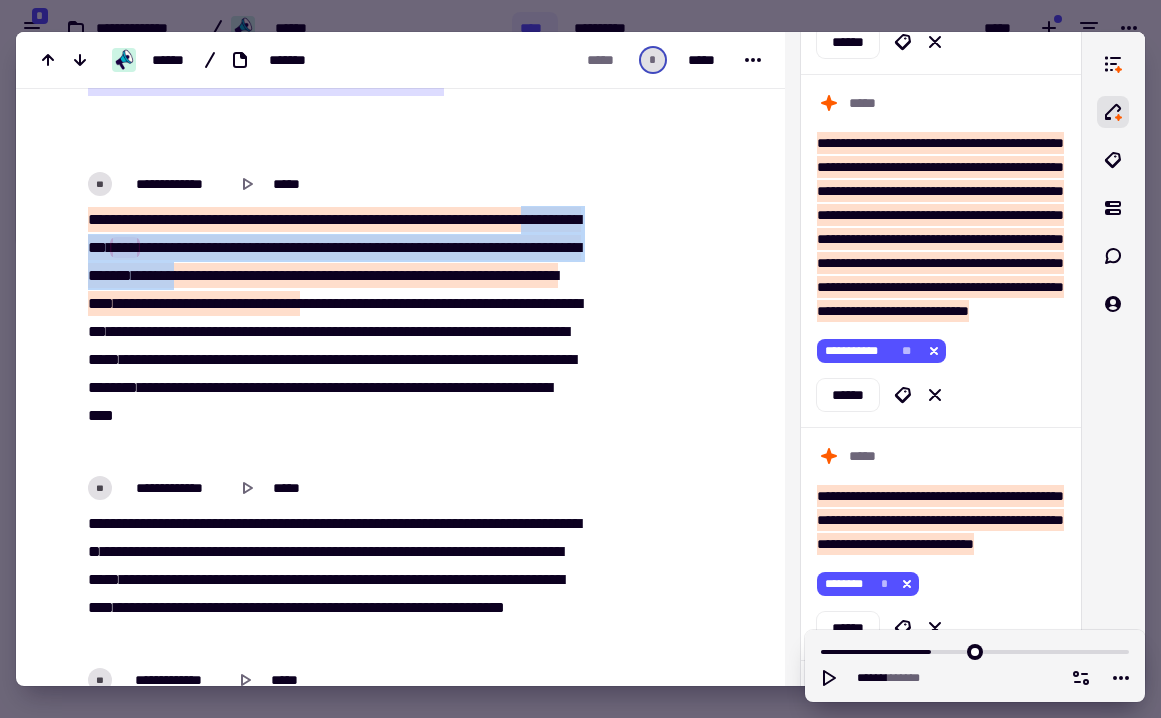 drag, startPoint x: 123, startPoint y: 243, endPoint x: 405, endPoint y: 285, distance: 285.1105 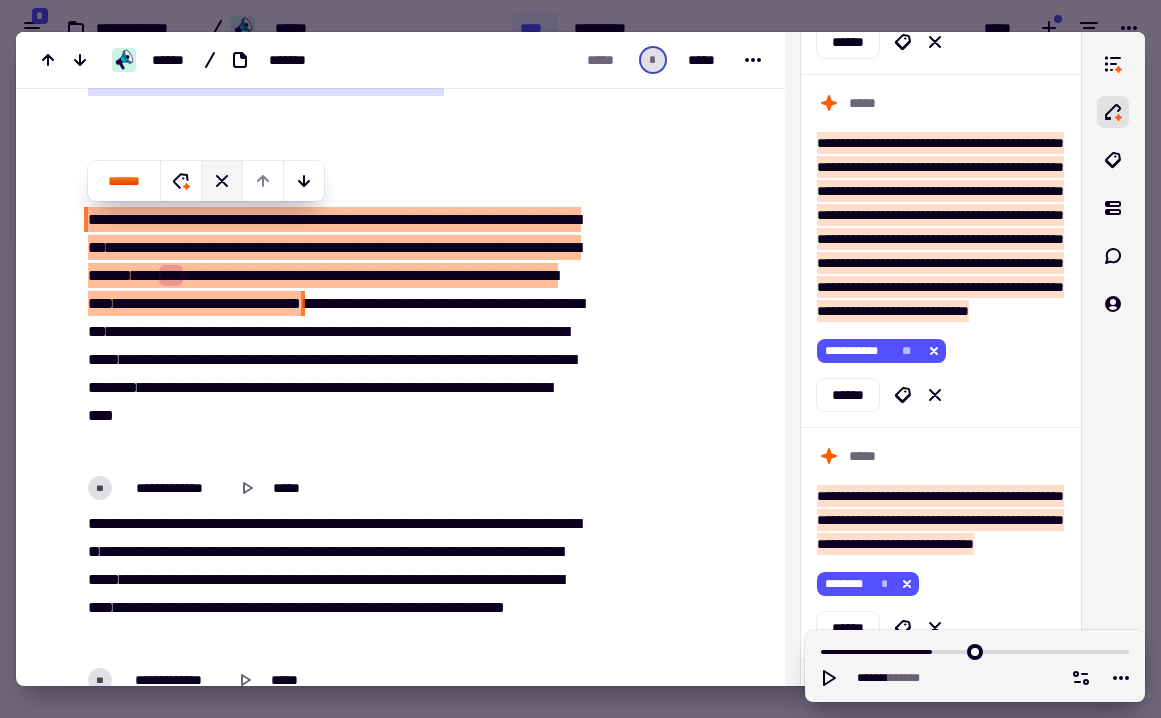 click 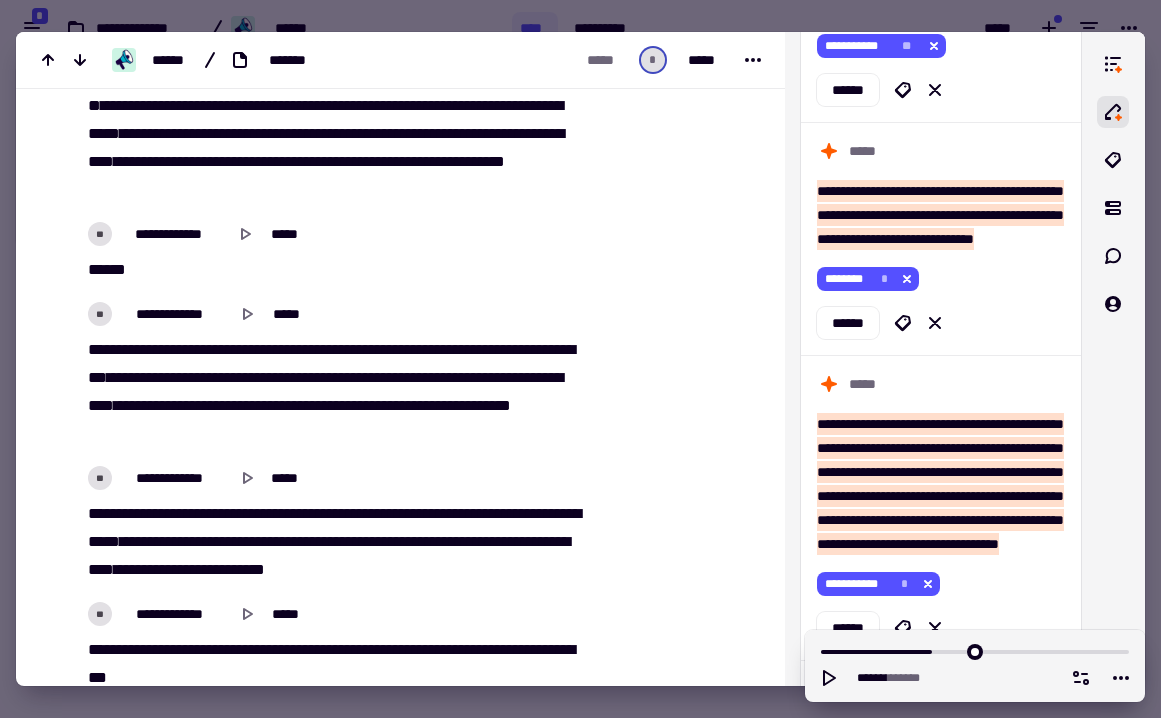 scroll, scrollTop: 11728, scrollLeft: 0, axis: vertical 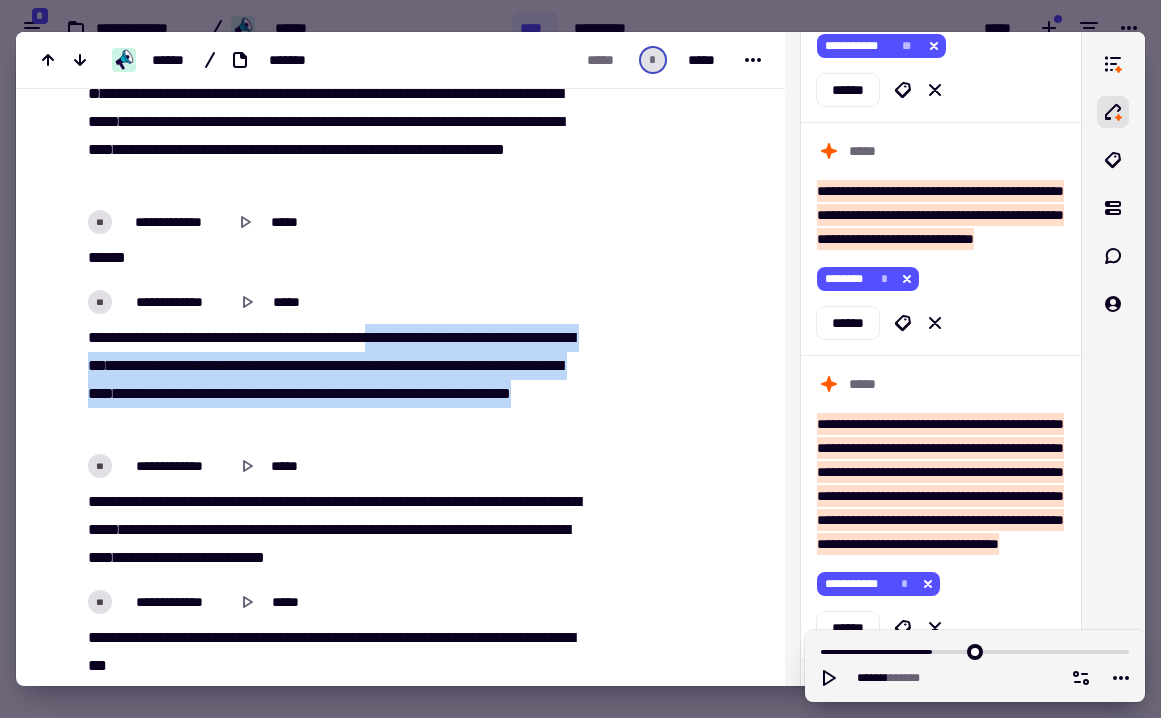 drag, startPoint x: 399, startPoint y: 335, endPoint x: 277, endPoint y: 427, distance: 152.80052 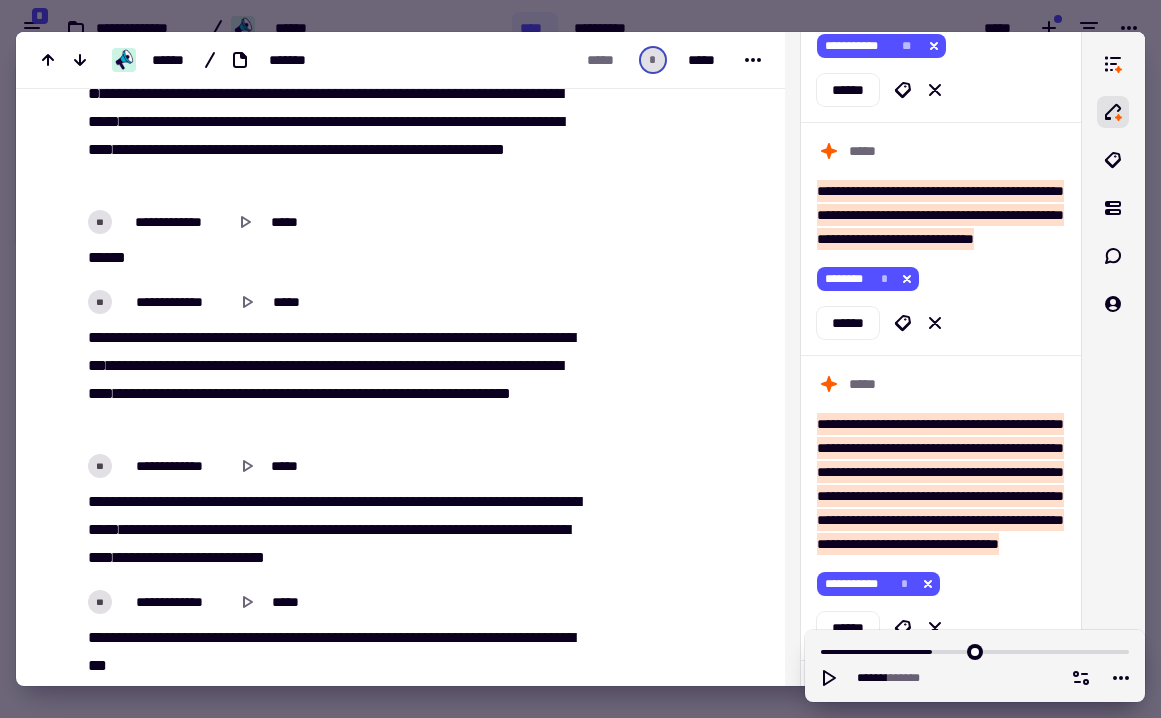 click on "**********" at bounding box center [334, 380] 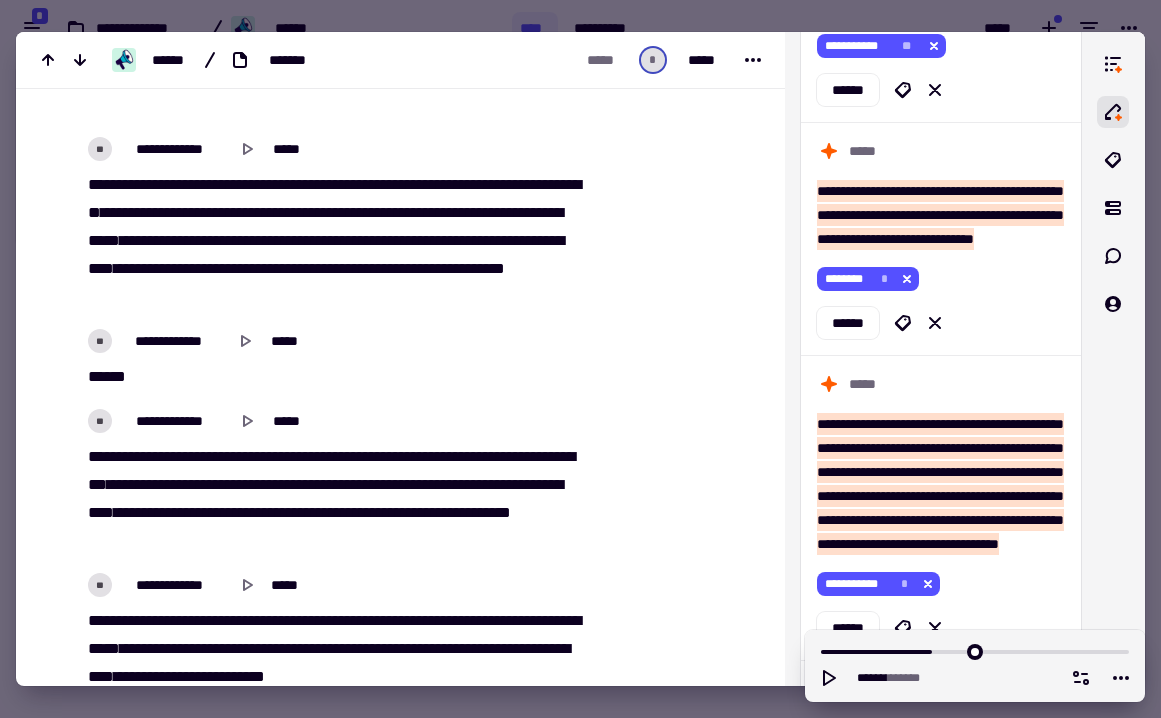 scroll, scrollTop: 11607, scrollLeft: 0, axis: vertical 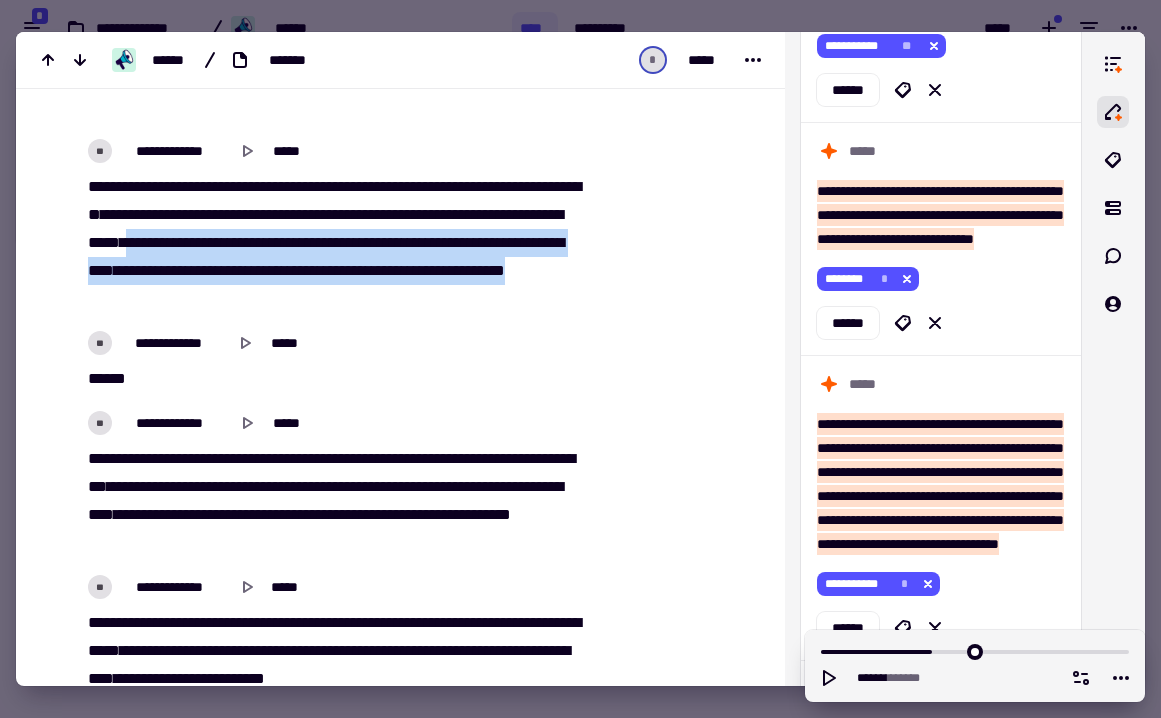 drag, startPoint x: 253, startPoint y: 240, endPoint x: 360, endPoint y: 295, distance: 120.30794 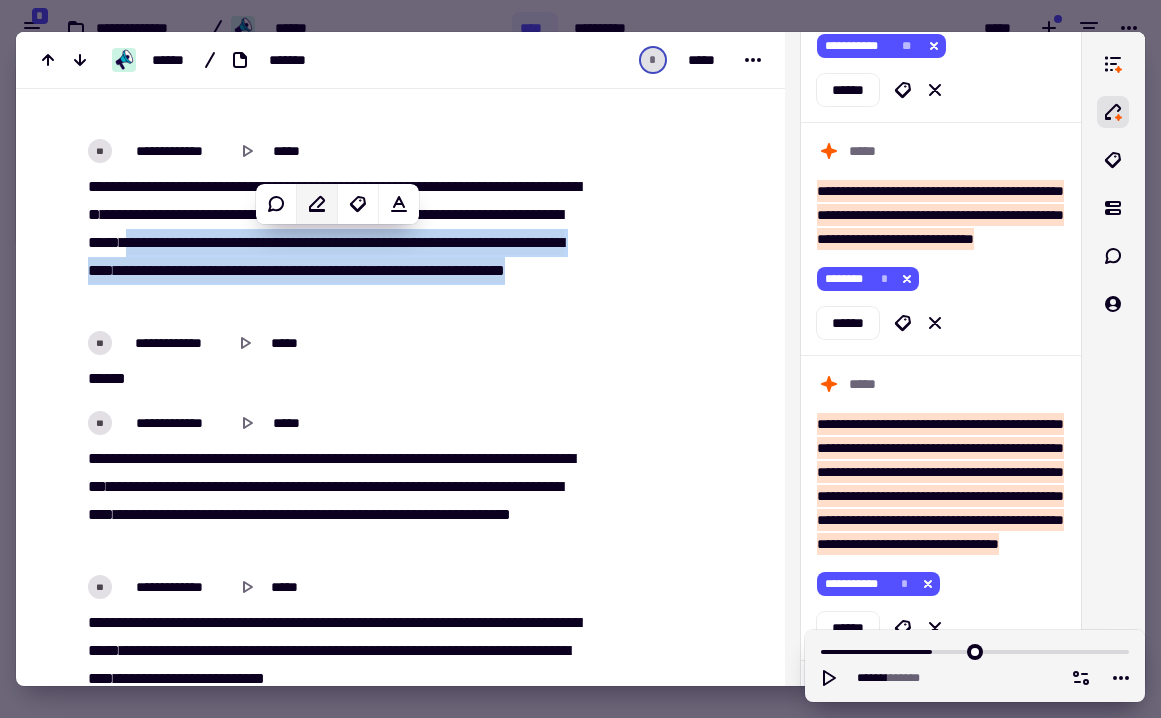 click 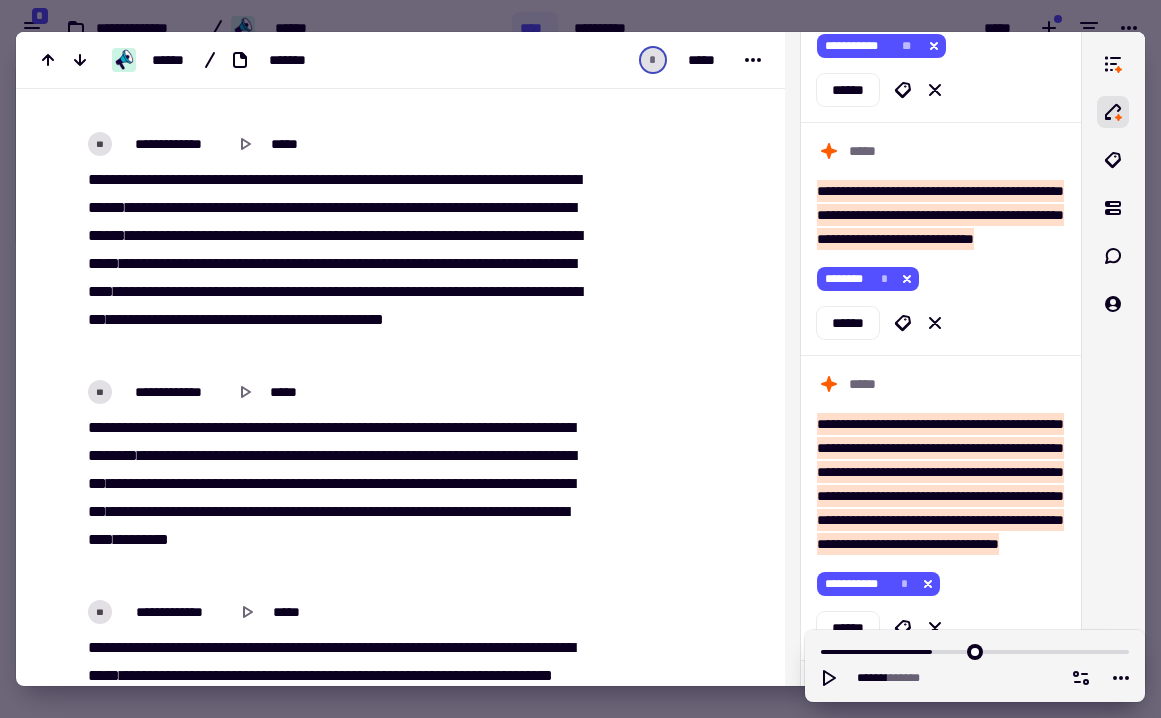 scroll, scrollTop: 12568, scrollLeft: 0, axis: vertical 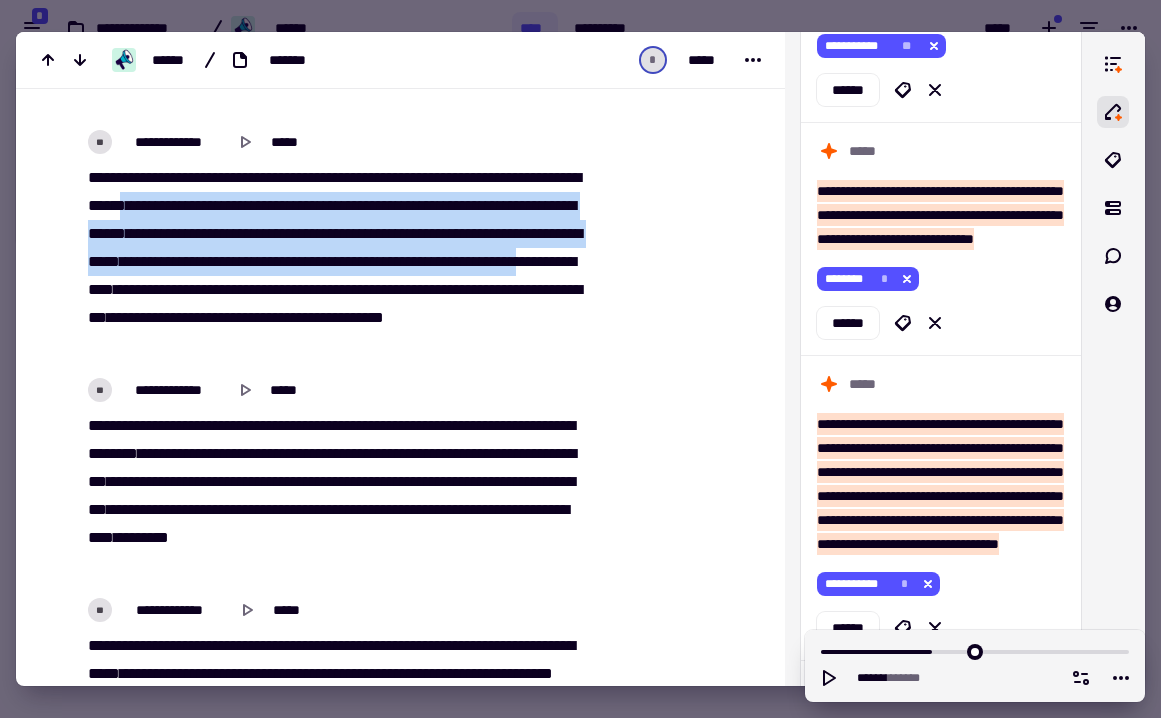 drag, startPoint x: 457, startPoint y: 208, endPoint x: 379, endPoint y: 294, distance: 116.1034 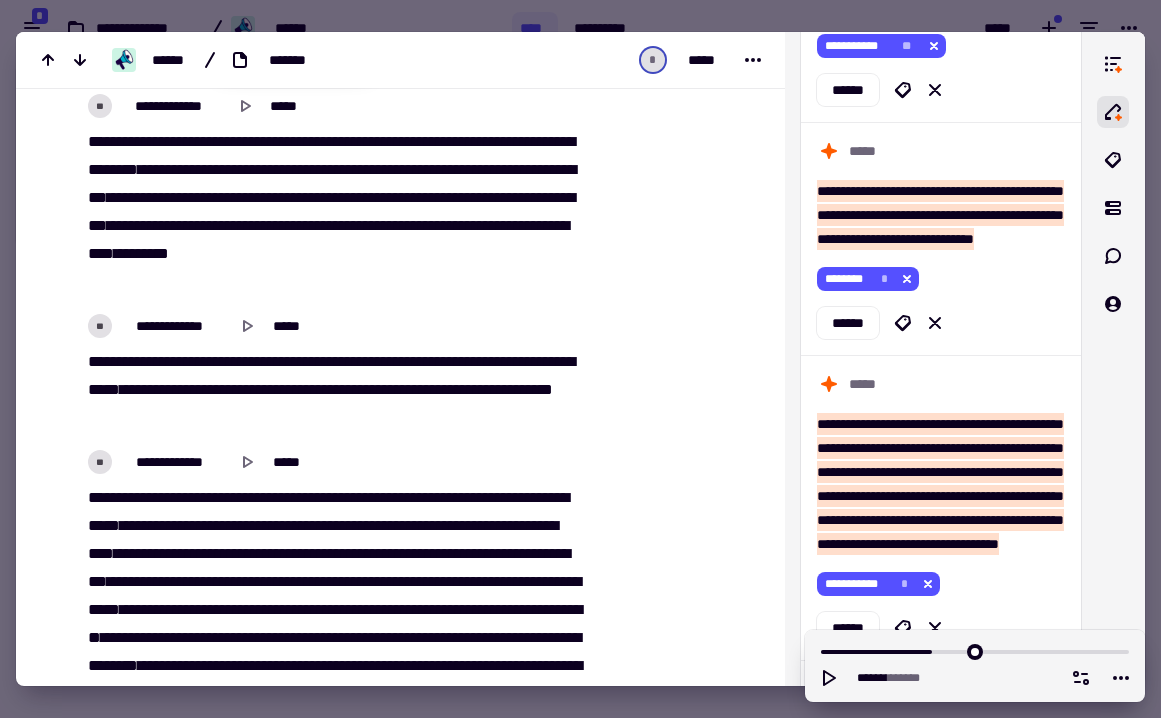 scroll, scrollTop: 12855, scrollLeft: 0, axis: vertical 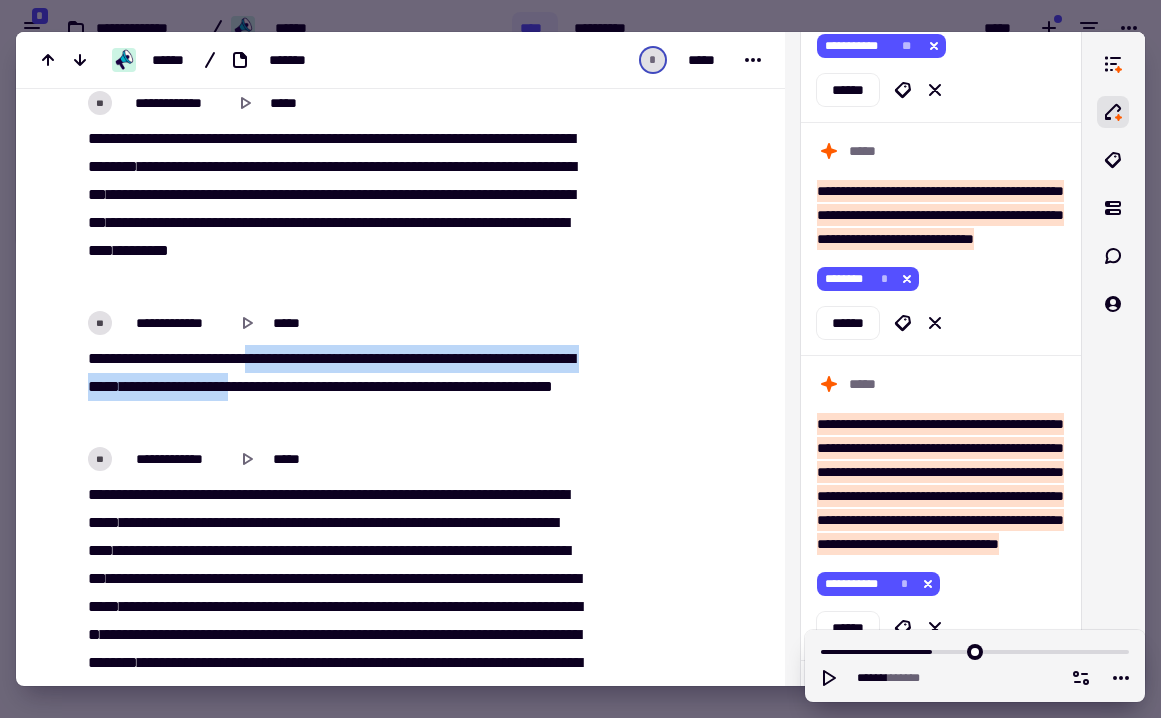 drag, startPoint x: 270, startPoint y: 360, endPoint x: 328, endPoint y: 392, distance: 66.24198 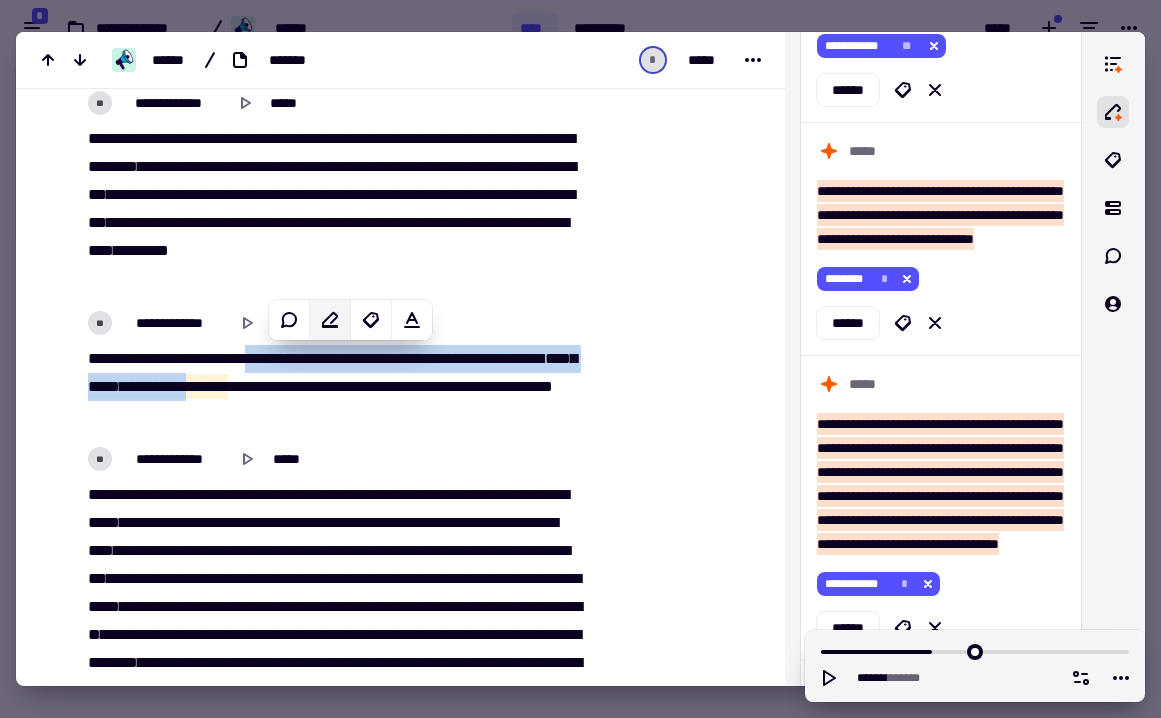 click 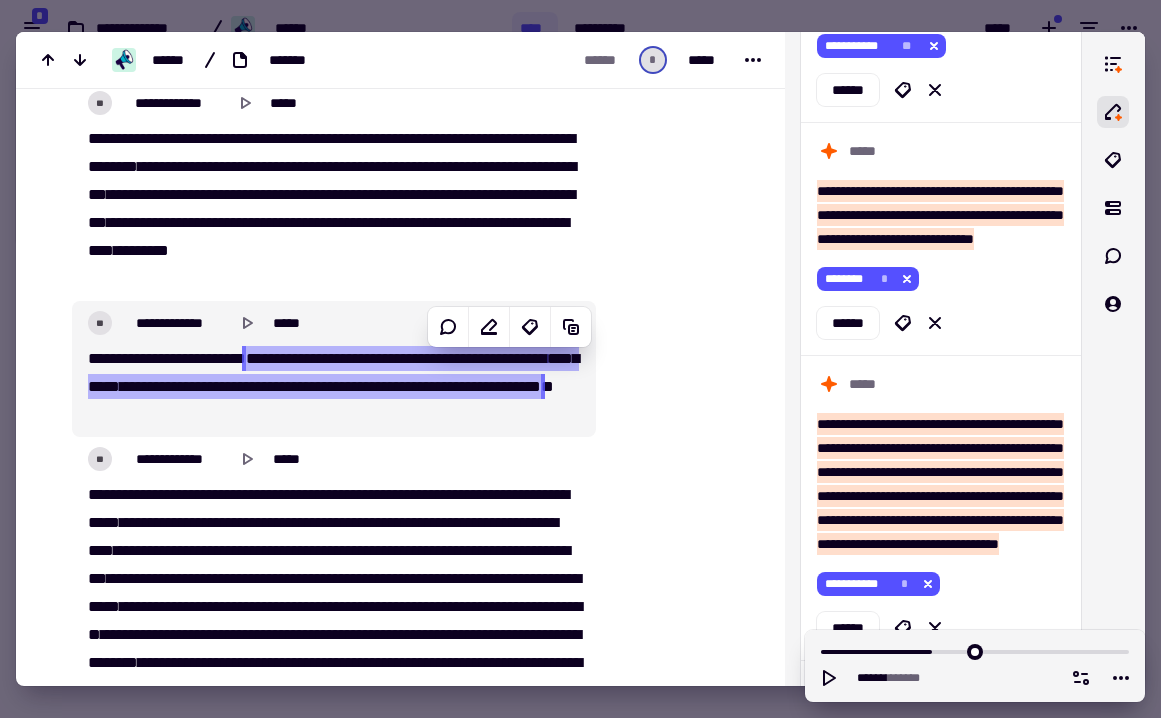 drag, startPoint x: 329, startPoint y: 385, endPoint x: 225, endPoint y: 410, distance: 106.96261 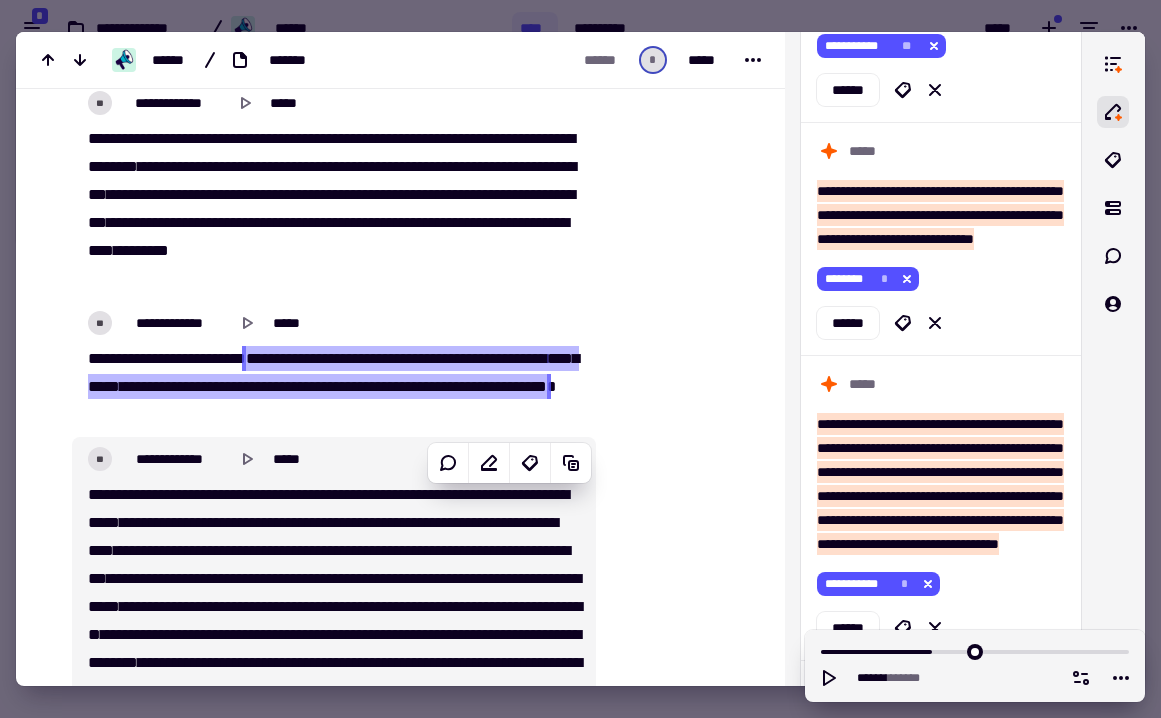 scroll, scrollTop: 13063, scrollLeft: 0, axis: vertical 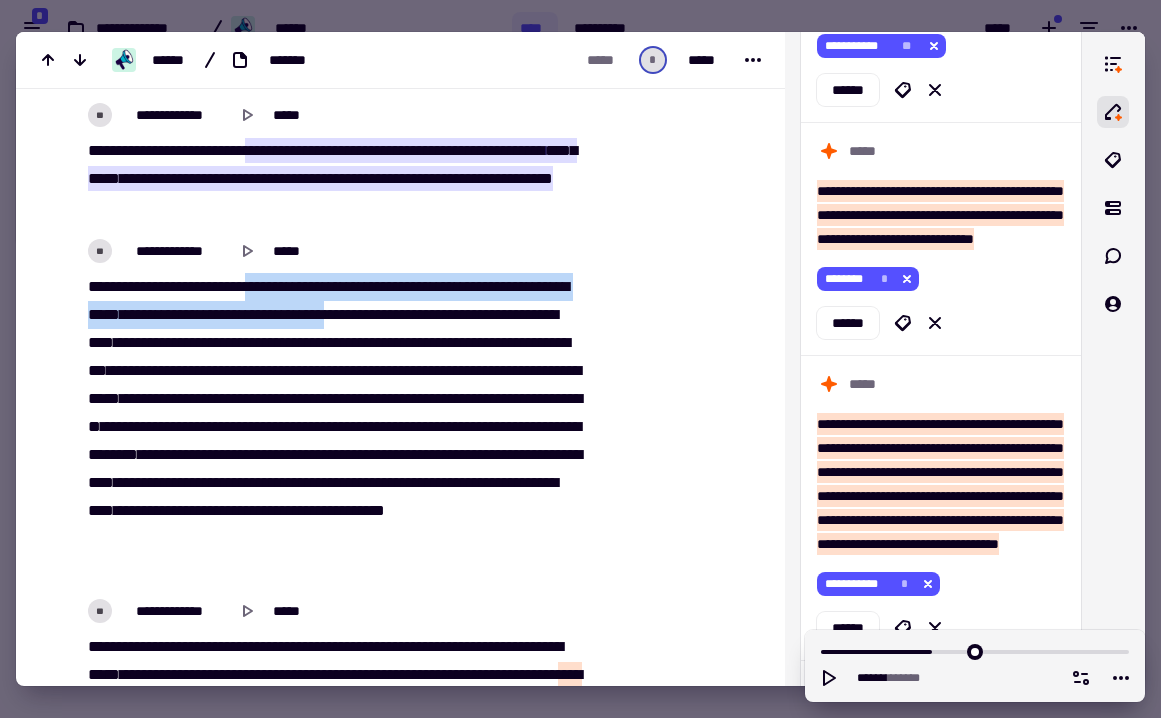 drag, startPoint x: 274, startPoint y: 288, endPoint x: 407, endPoint y: 317, distance: 136.12494 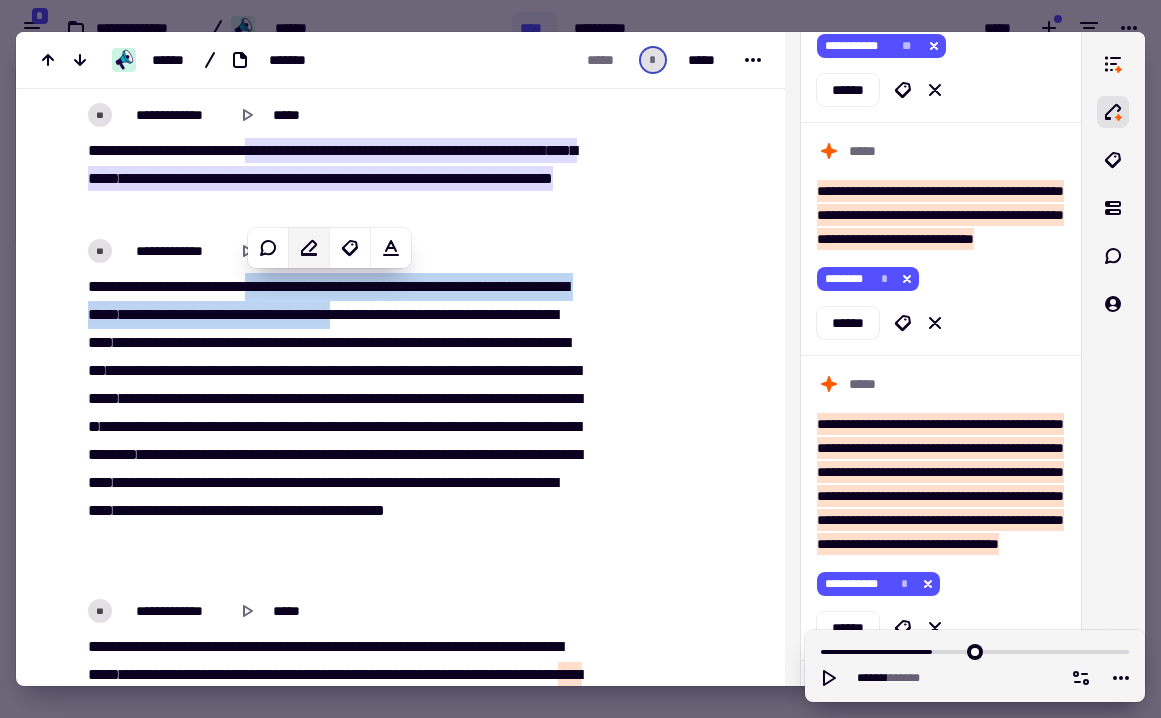 click 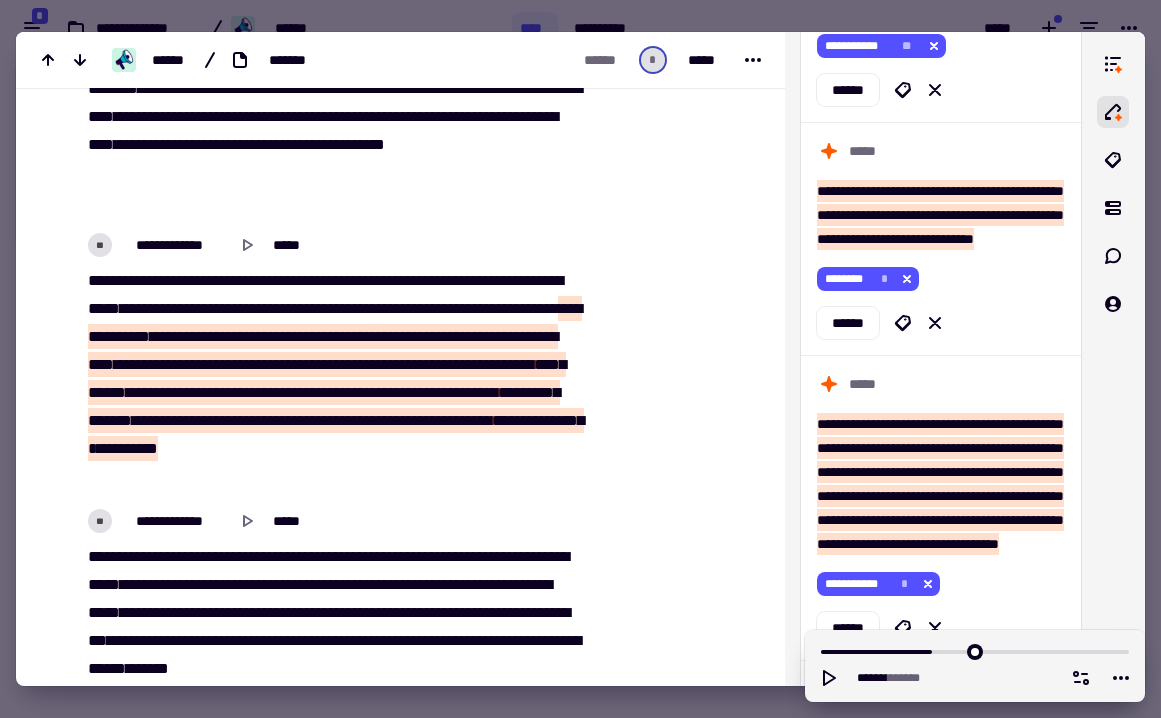 scroll, scrollTop: 13434, scrollLeft: 0, axis: vertical 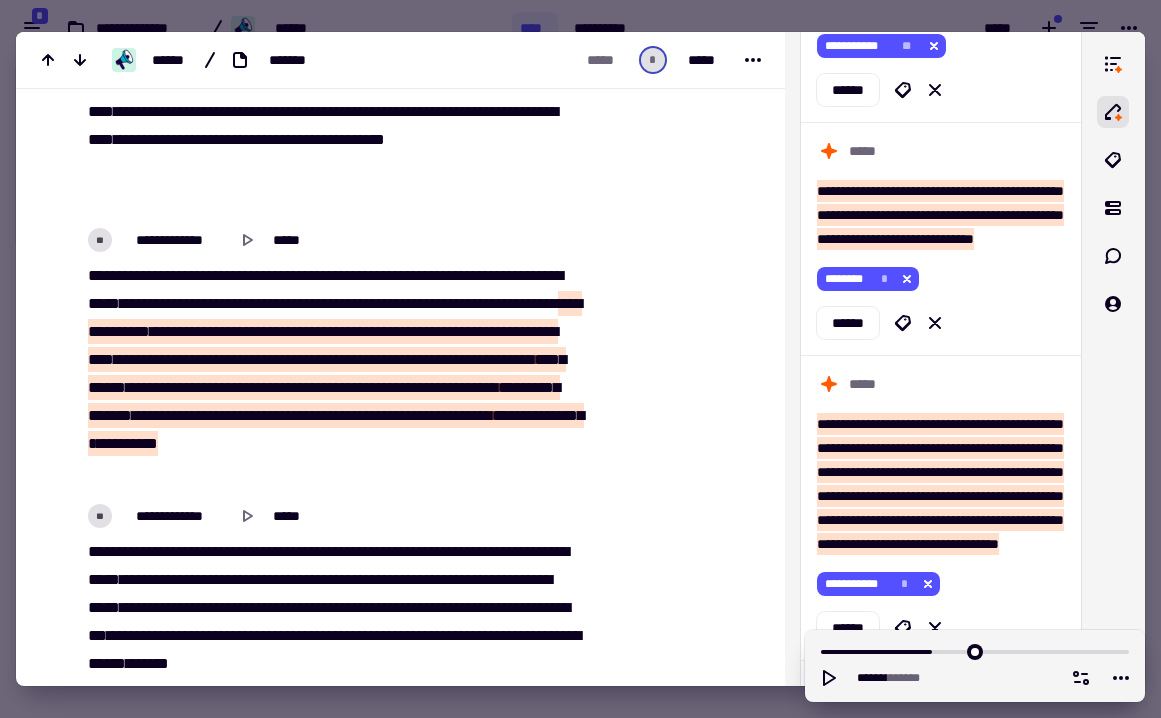click on "**" at bounding box center [486, 359] 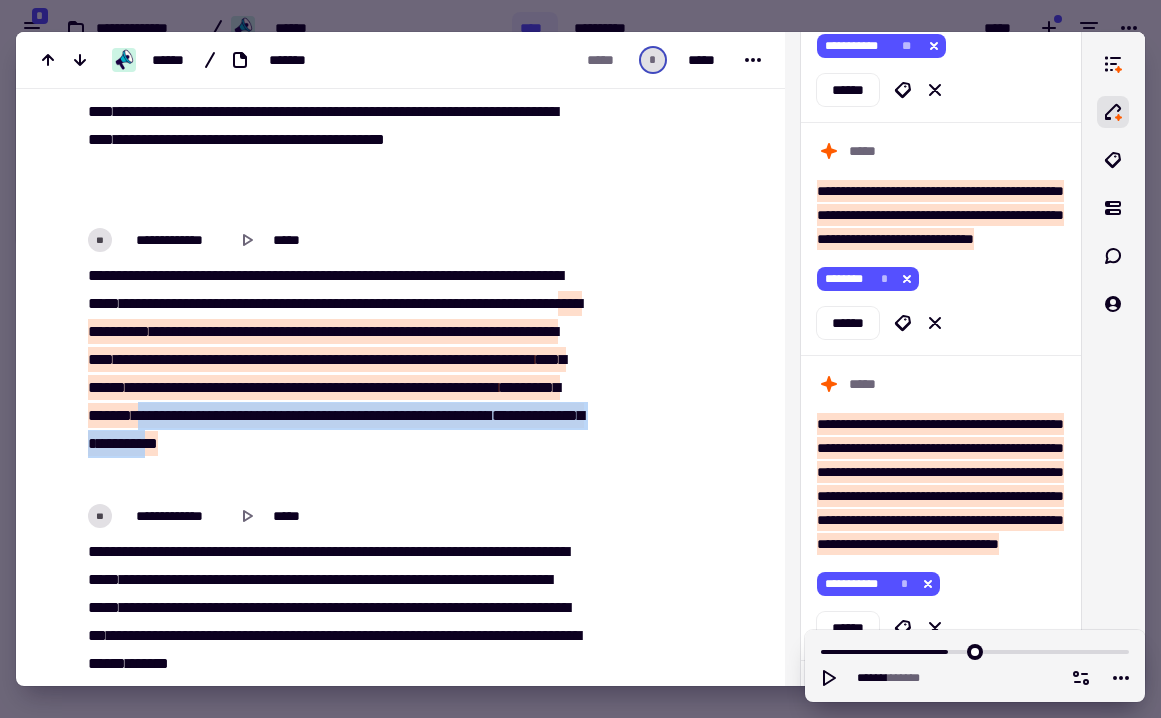 drag, startPoint x: 269, startPoint y: 467, endPoint x: 222, endPoint y: 445, distance: 51.894123 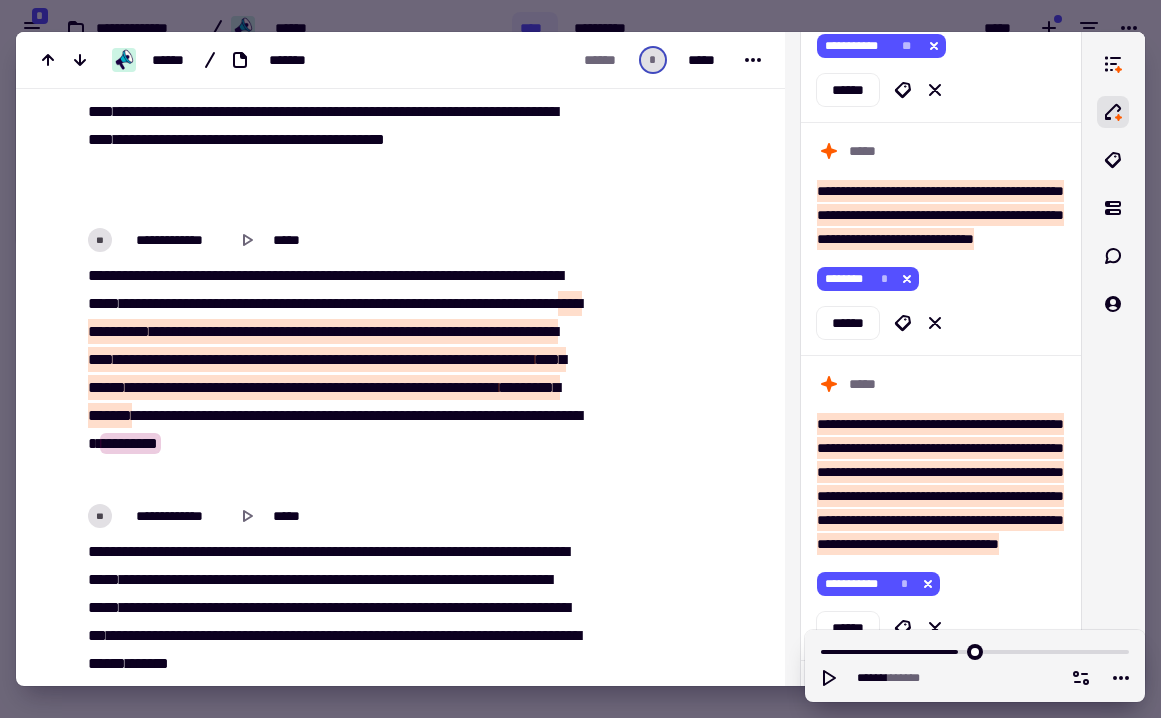 click at bounding box center [375, 359] 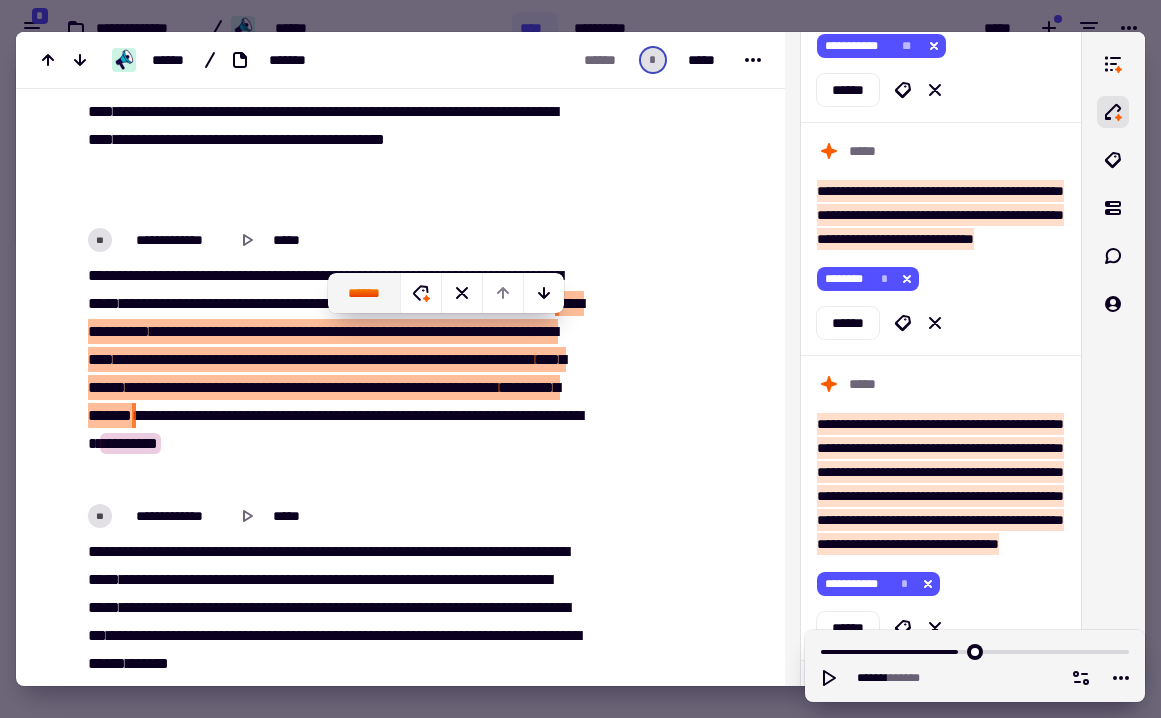 click on "******" 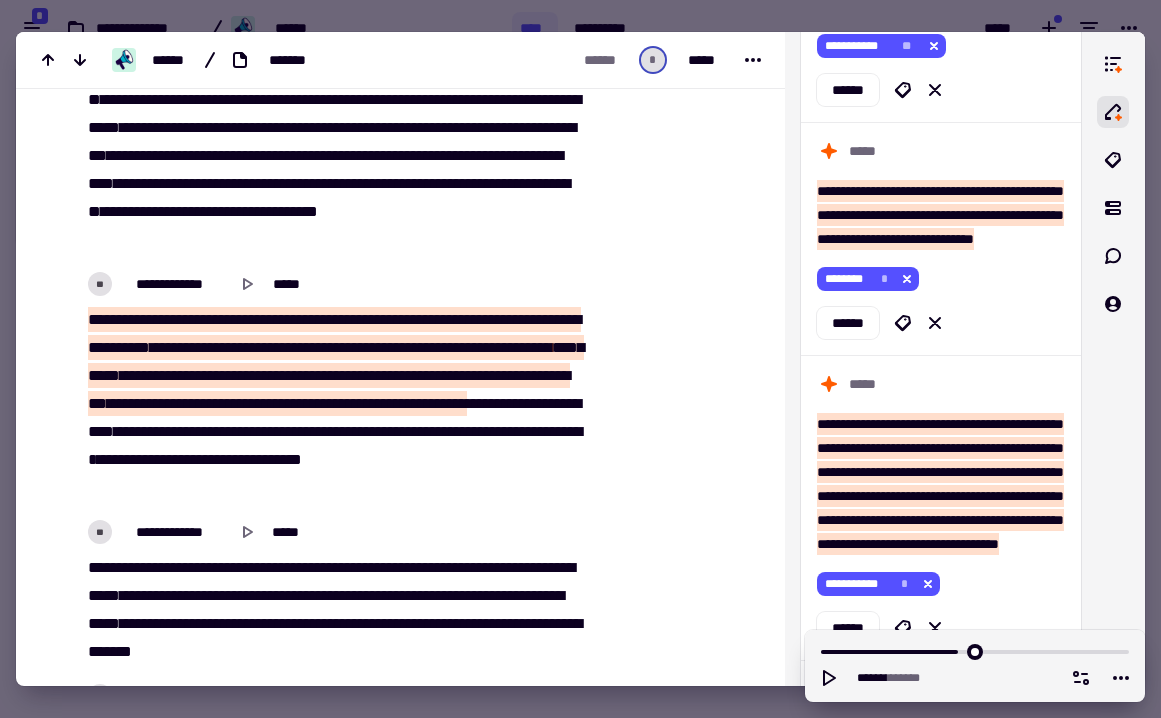 scroll, scrollTop: 14231, scrollLeft: 0, axis: vertical 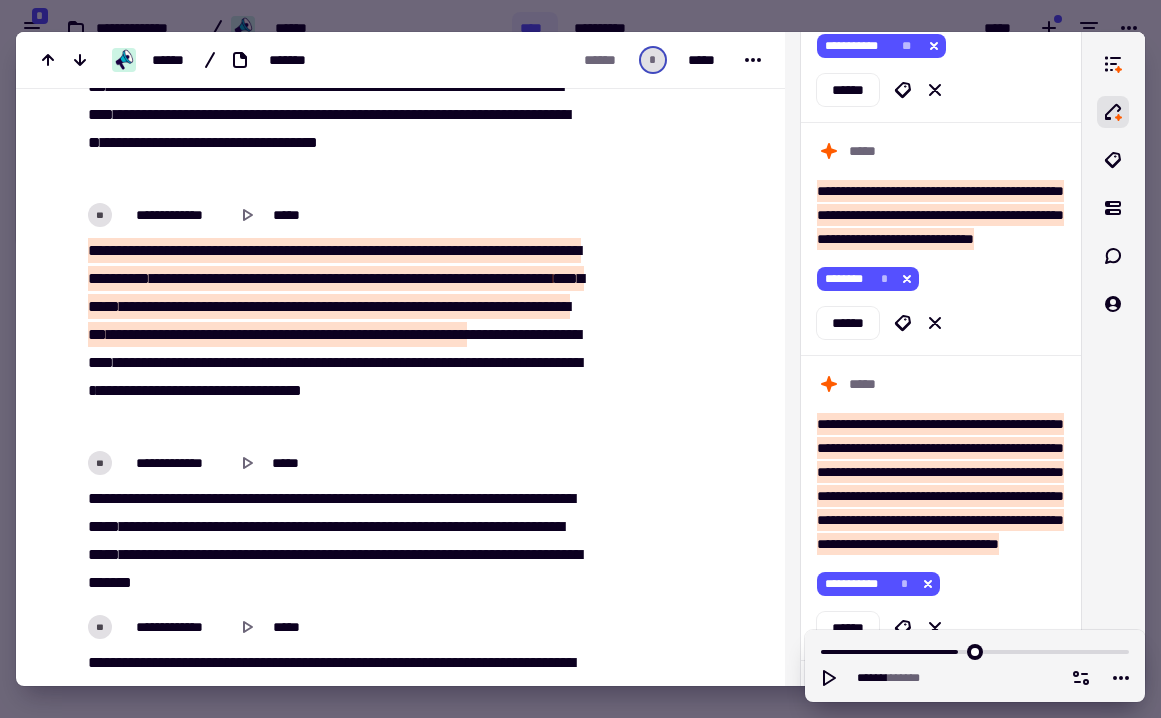 click on "**********" at bounding box center [119, 278] 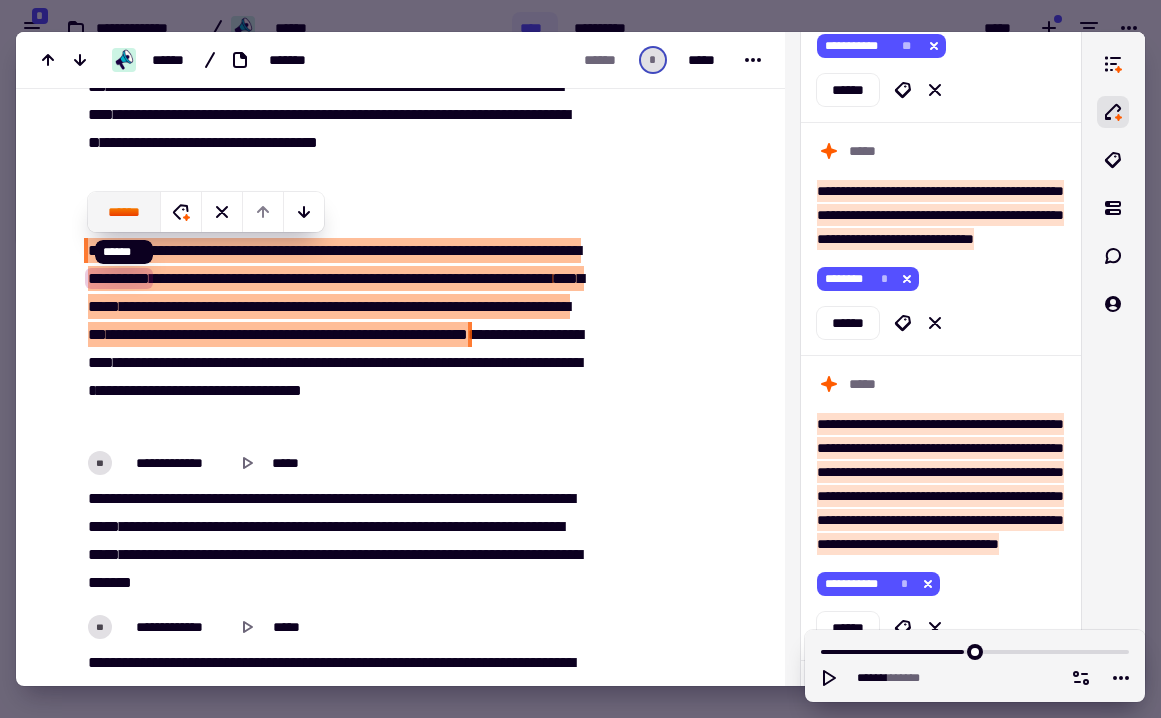 click on "******" 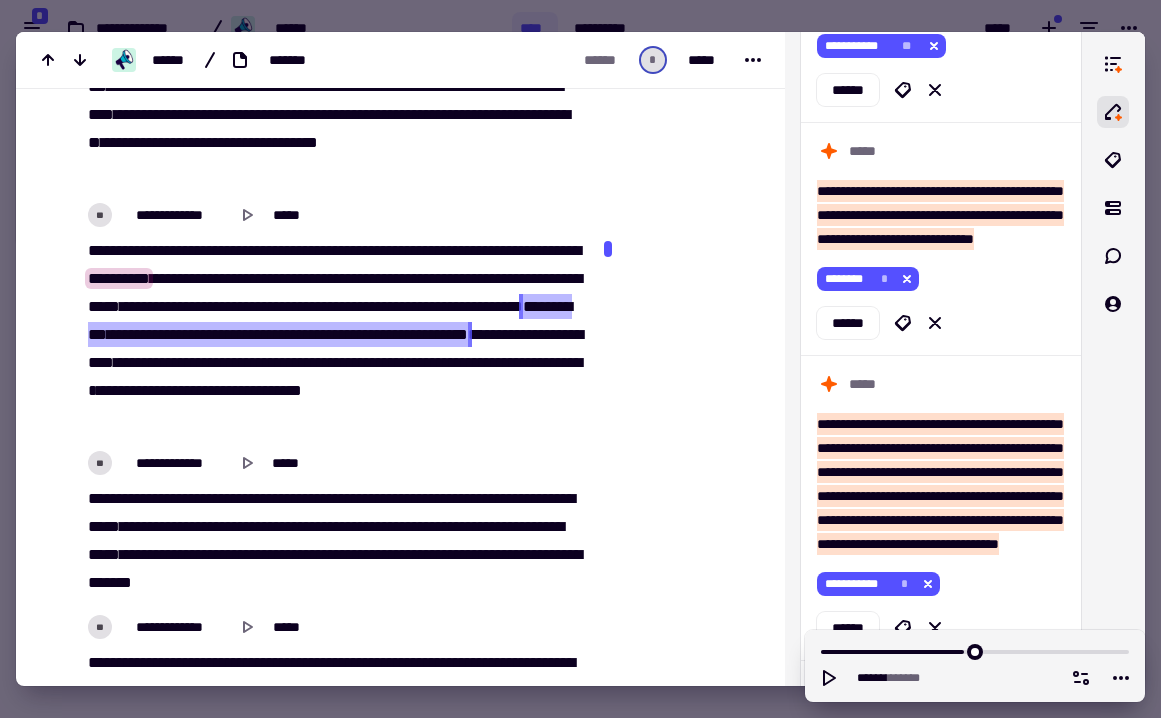 drag, startPoint x: 265, startPoint y: 257, endPoint x: 248, endPoint y: 342, distance: 86.683334 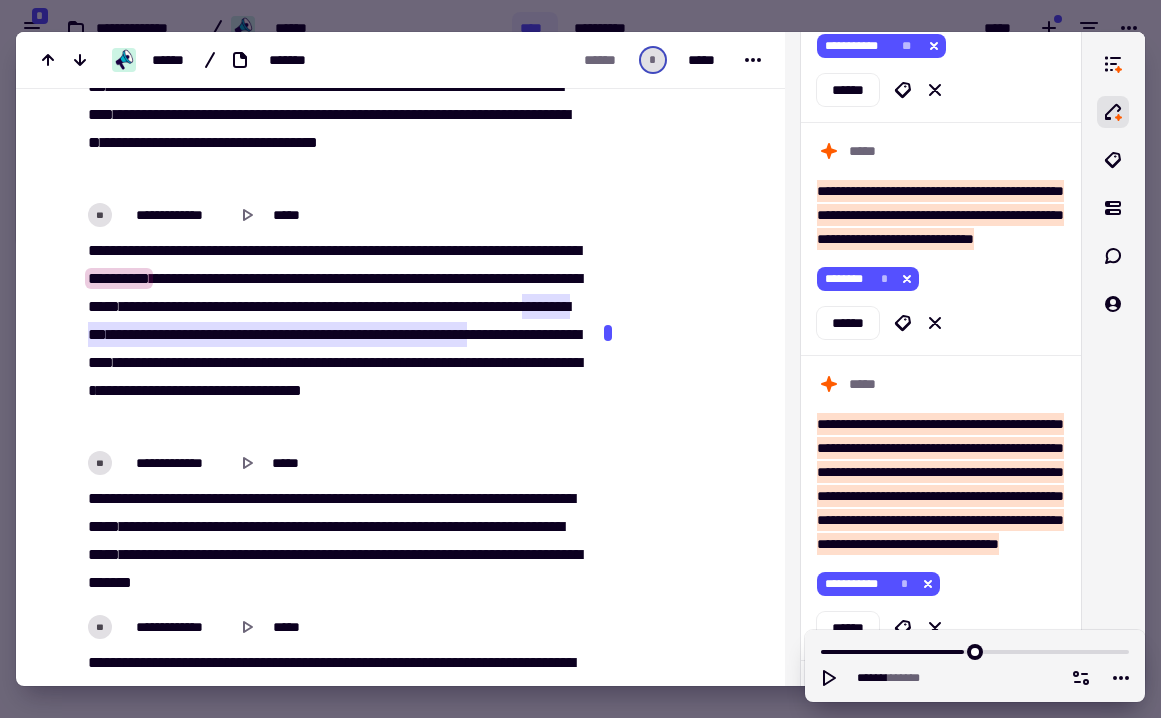 click on "******" at bounding box center [449, 334] 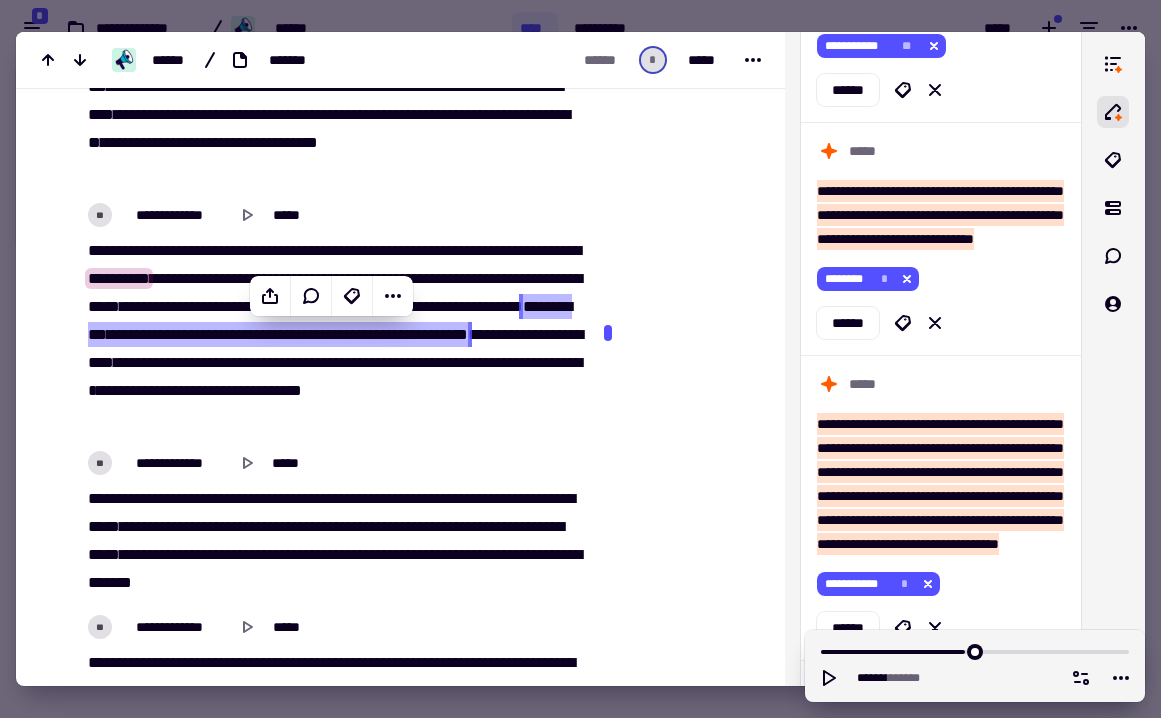 type on "*******" 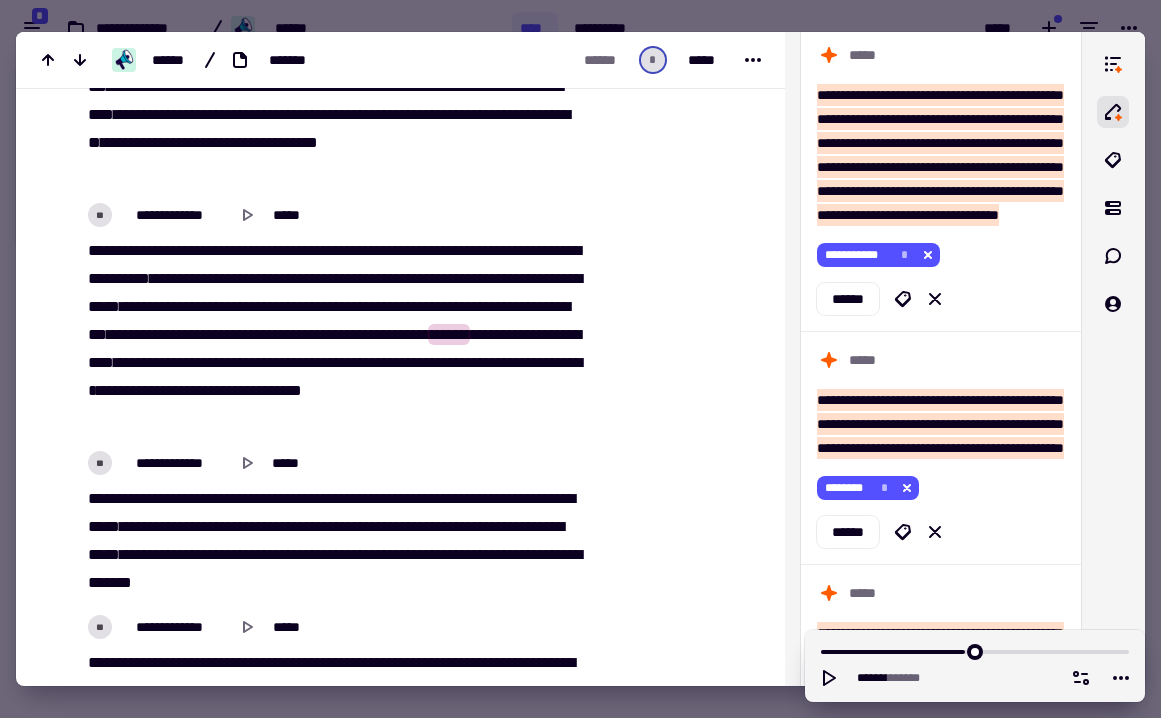 type 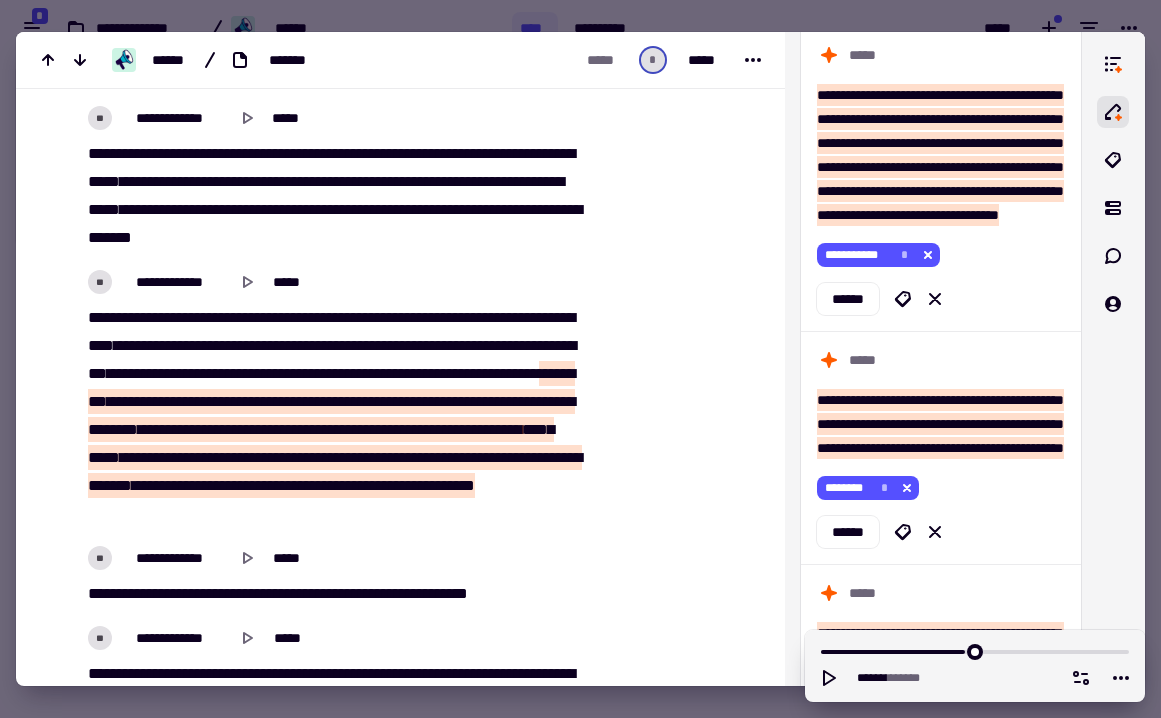 scroll, scrollTop: 14577, scrollLeft: 0, axis: vertical 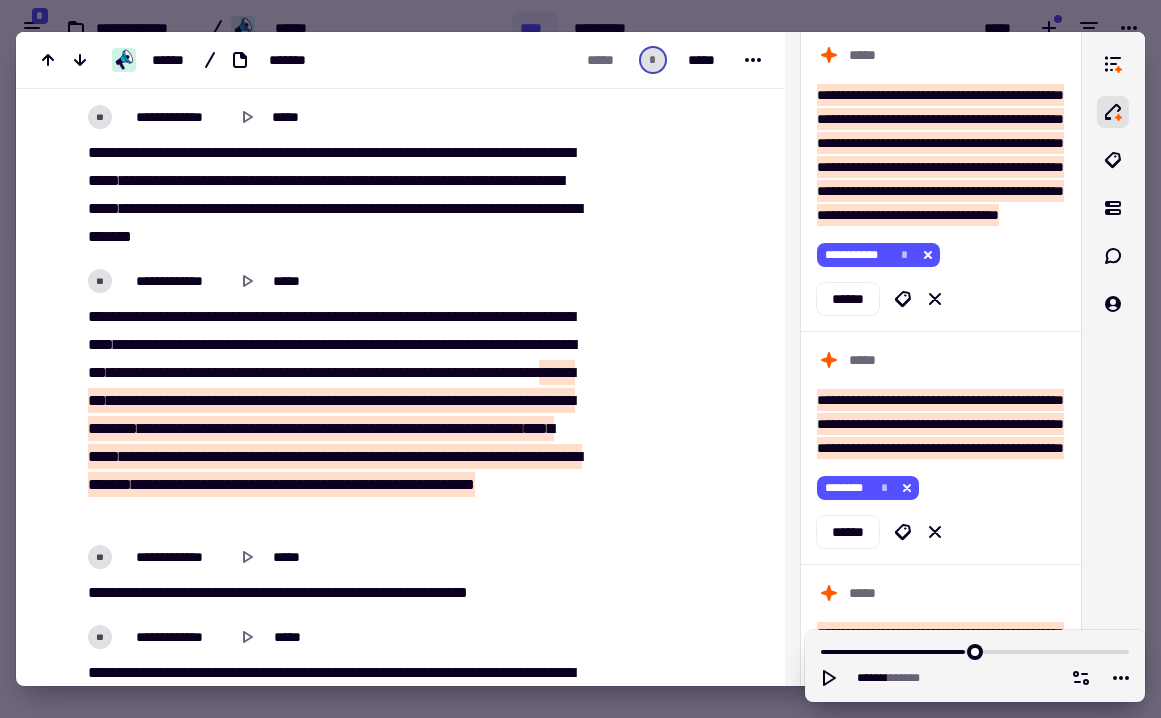 click on "****" at bounding box center [491, 400] 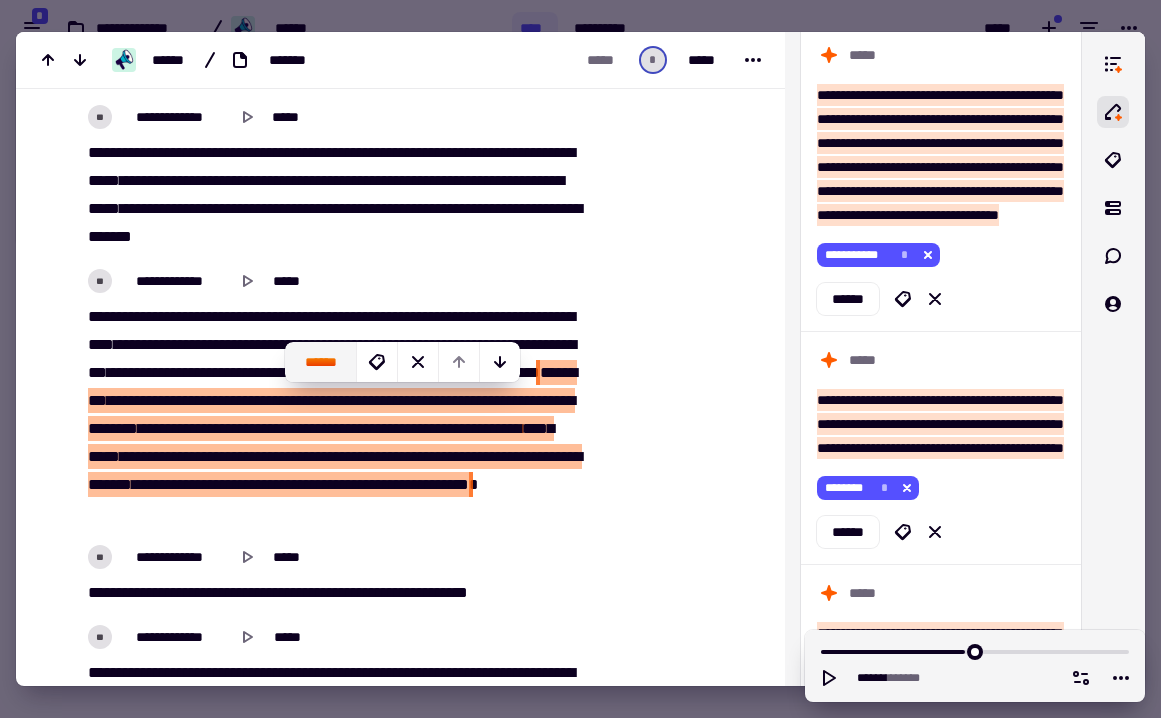 click on "******" 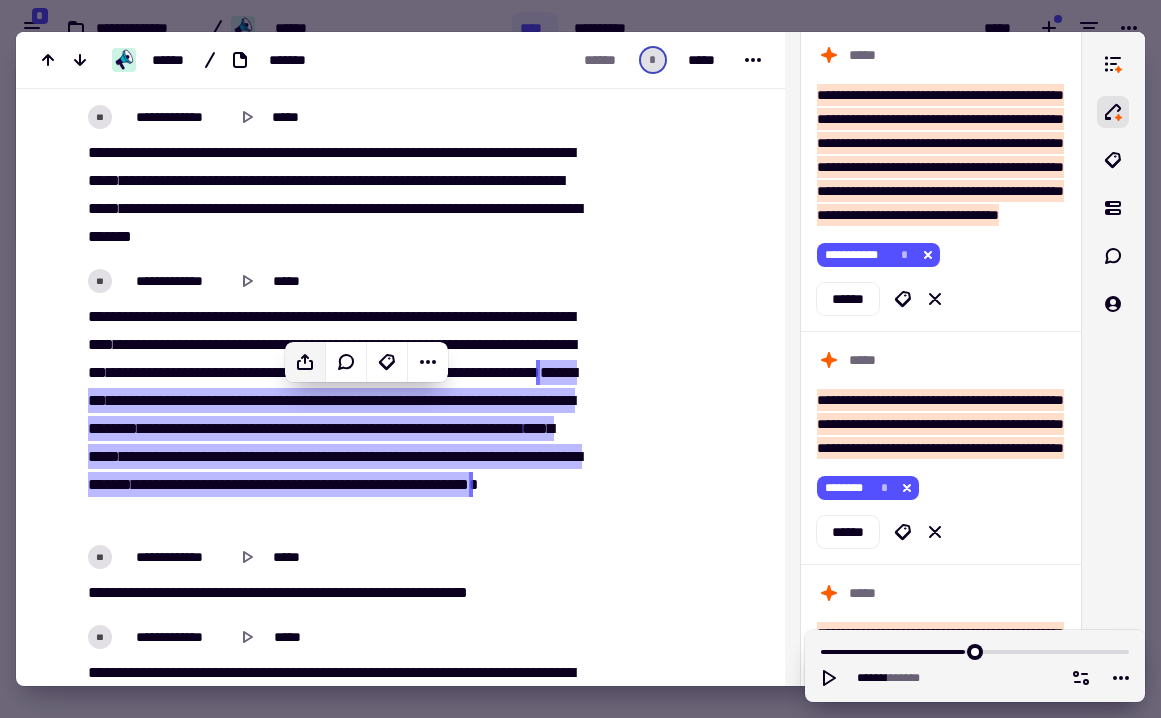 click on "**********" at bounding box center [334, 415] 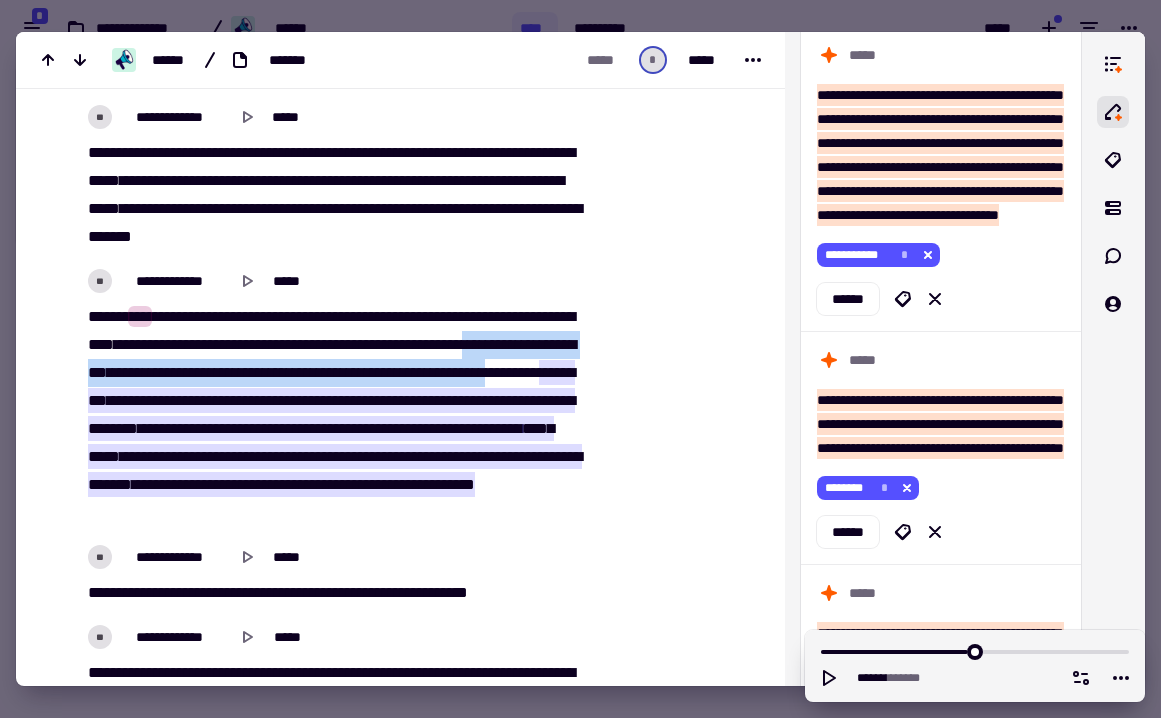 drag, startPoint x: 115, startPoint y: 377, endPoint x: 269, endPoint y: 416, distance: 158.86157 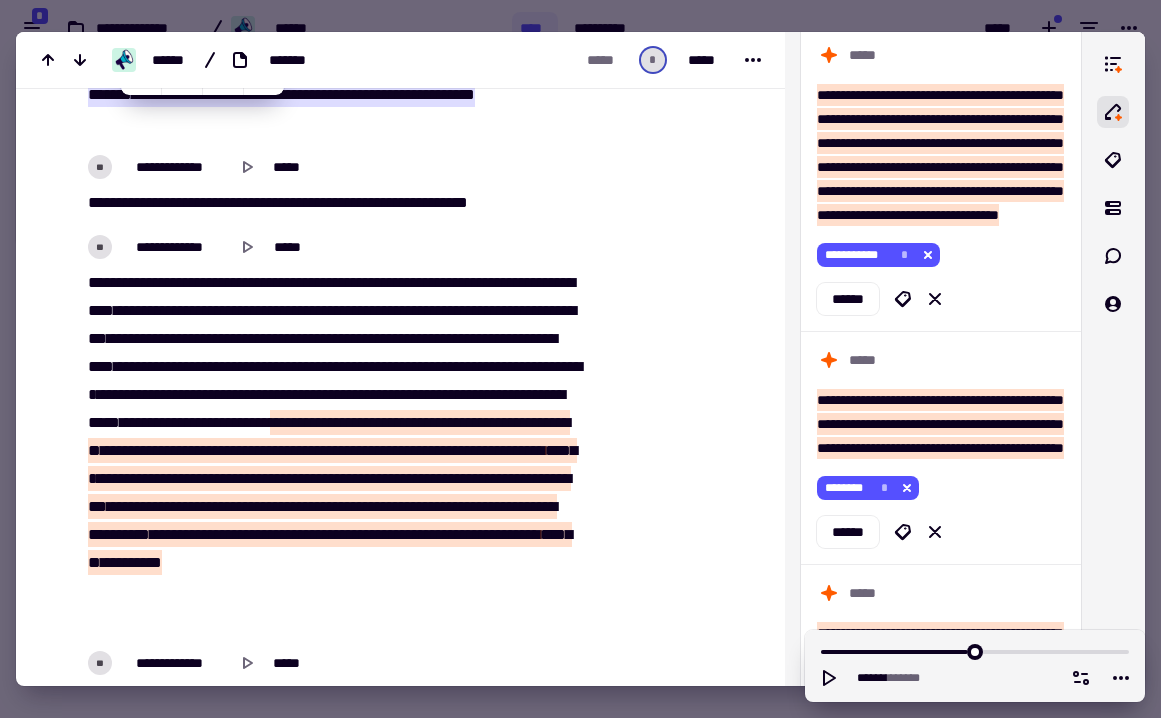 scroll, scrollTop: 14969, scrollLeft: 0, axis: vertical 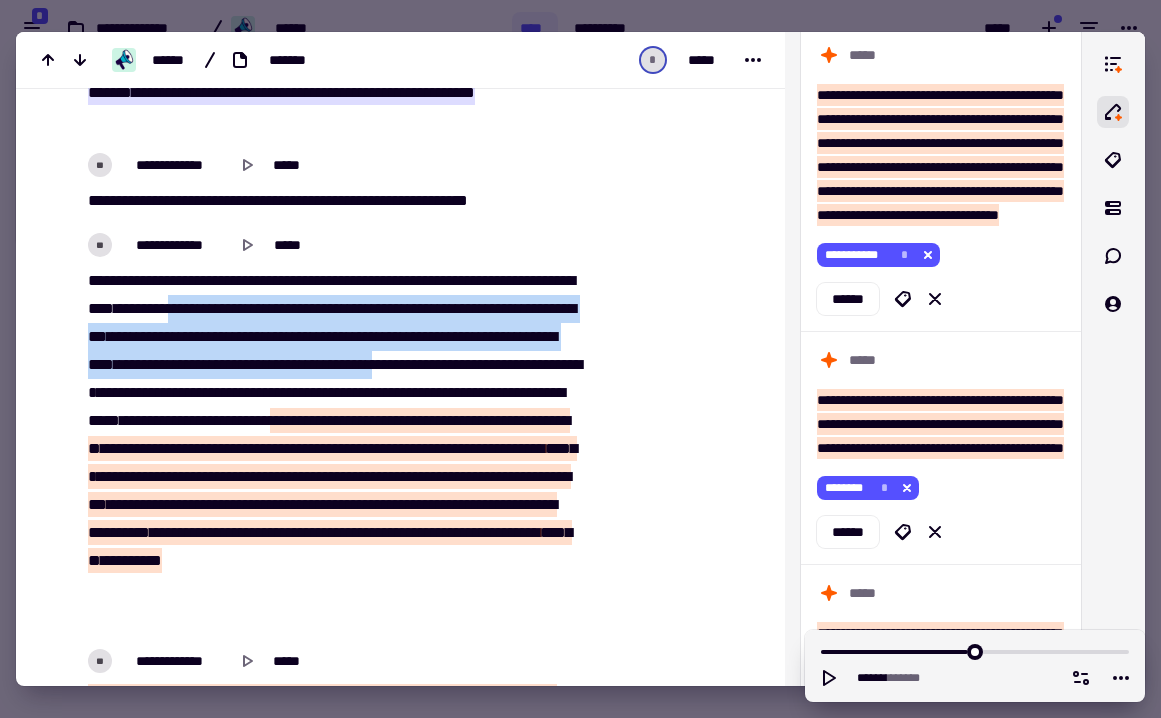 drag, startPoint x: 299, startPoint y: 307, endPoint x: 158, endPoint y: 393, distance: 165.1575 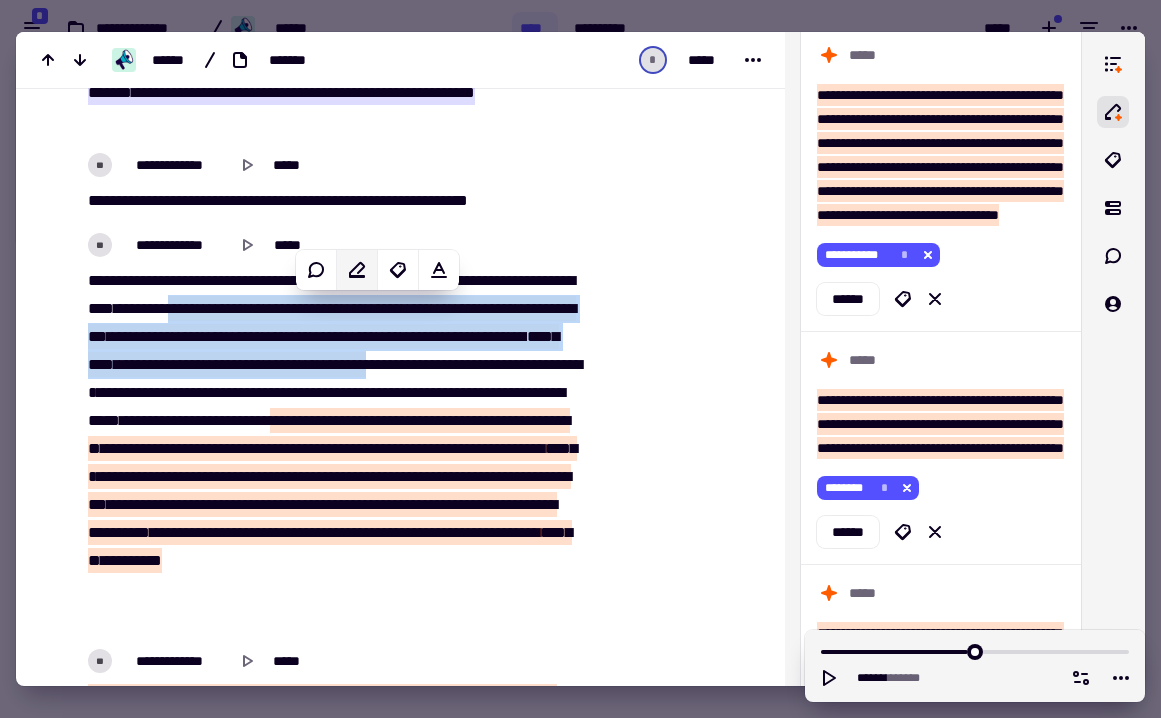 click 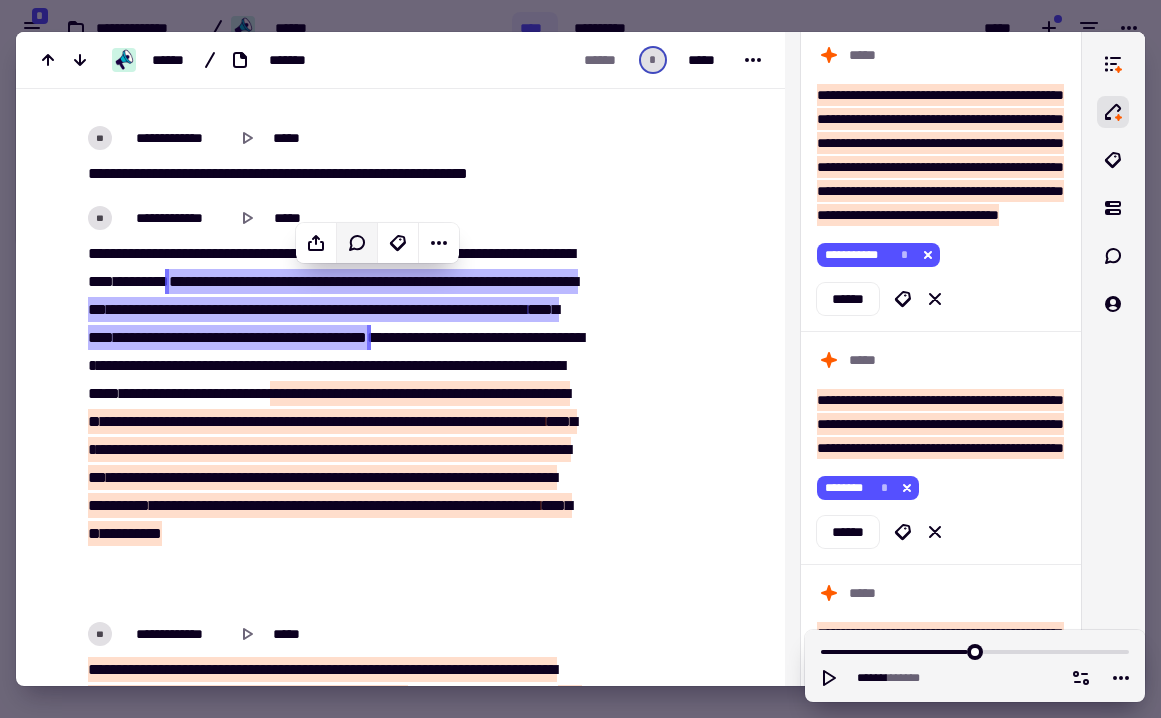click on "*****" at bounding box center (202, 449) 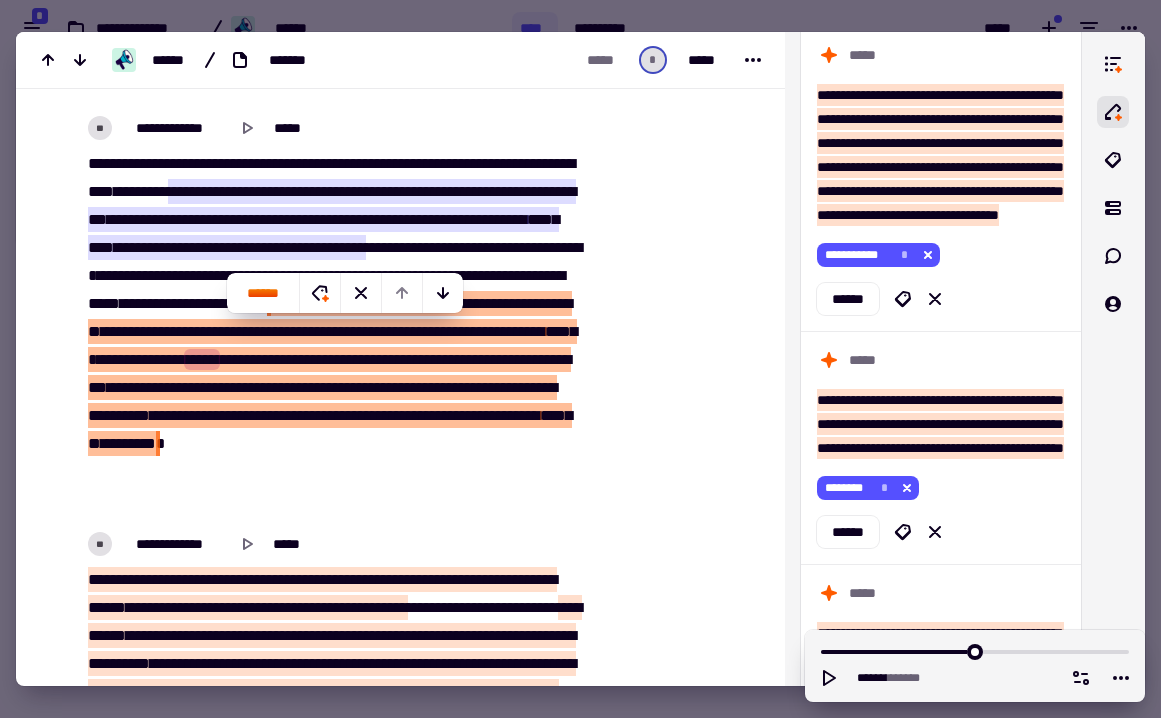 scroll, scrollTop: 15089, scrollLeft: 0, axis: vertical 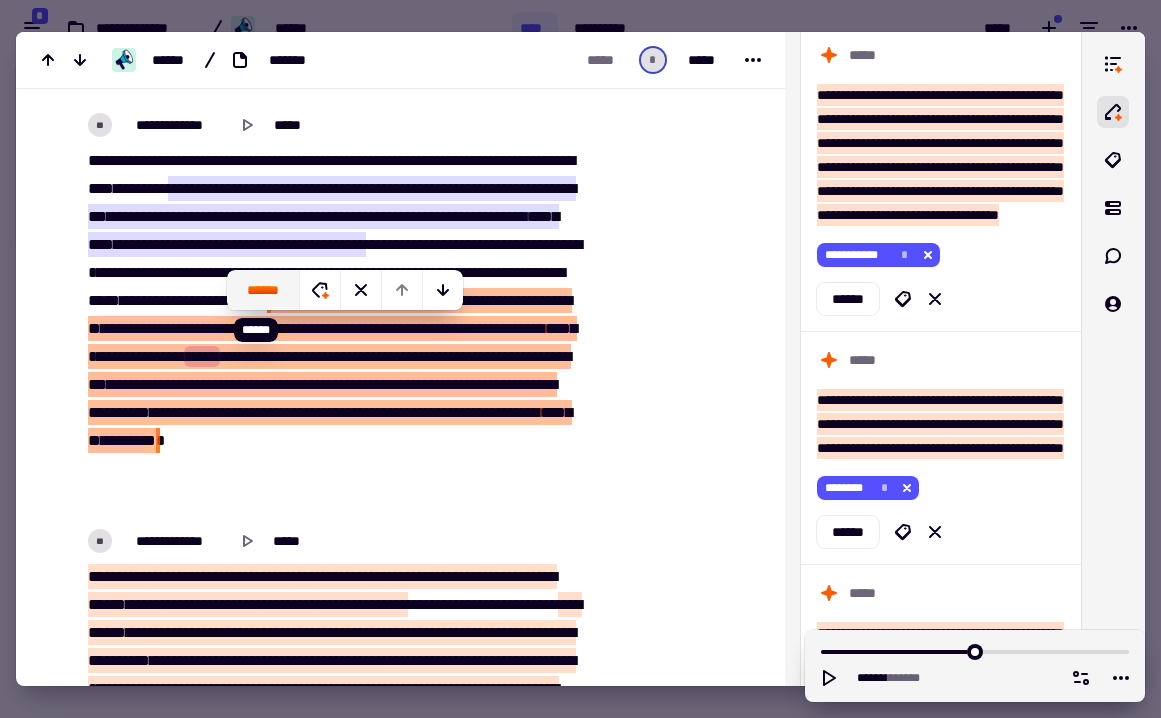 click on "******" 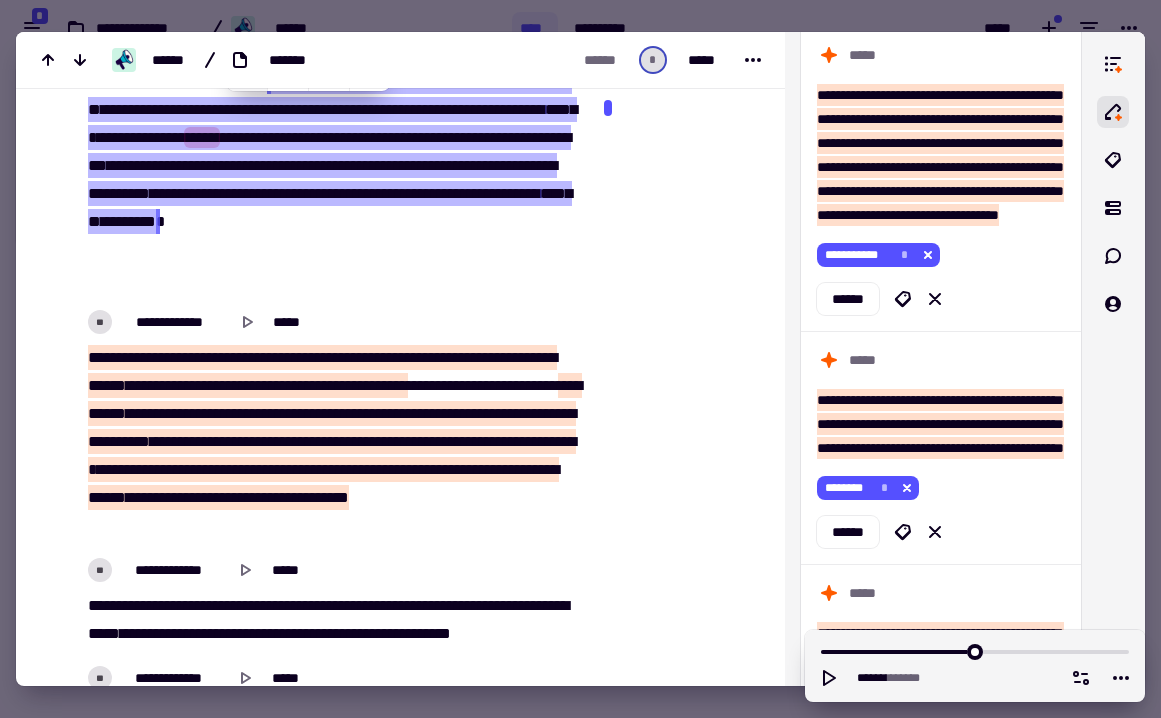 scroll, scrollTop: 15309, scrollLeft: 0, axis: vertical 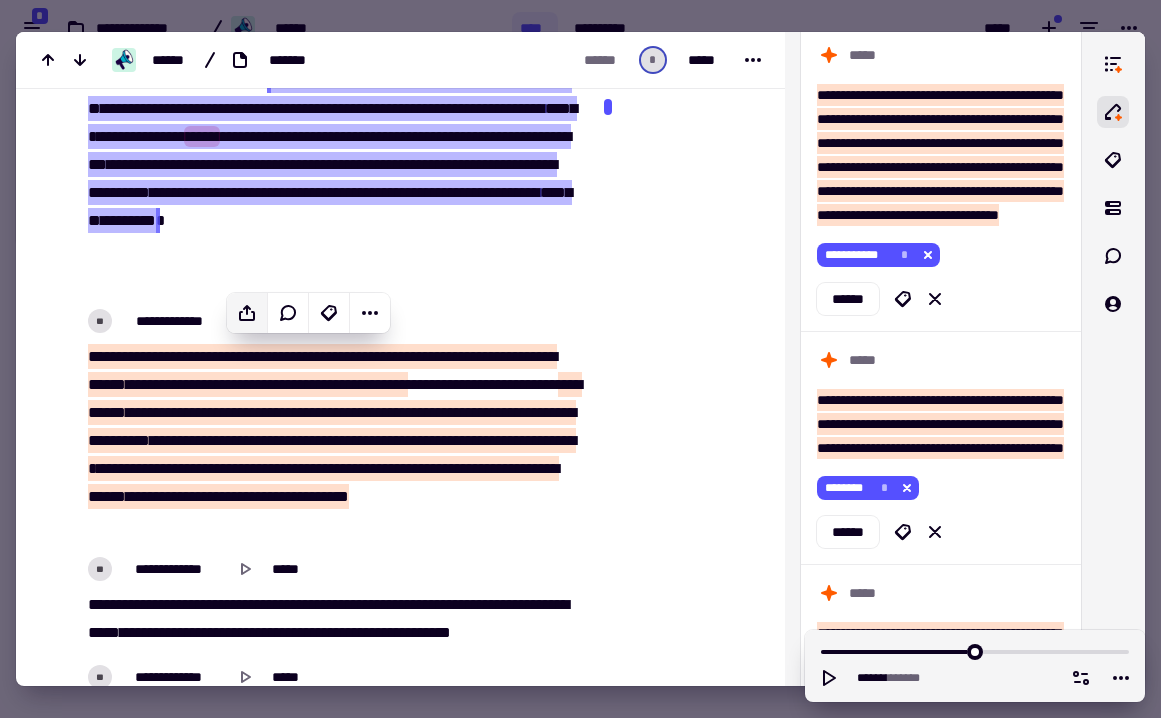 click on "**" at bounding box center (204, 384) 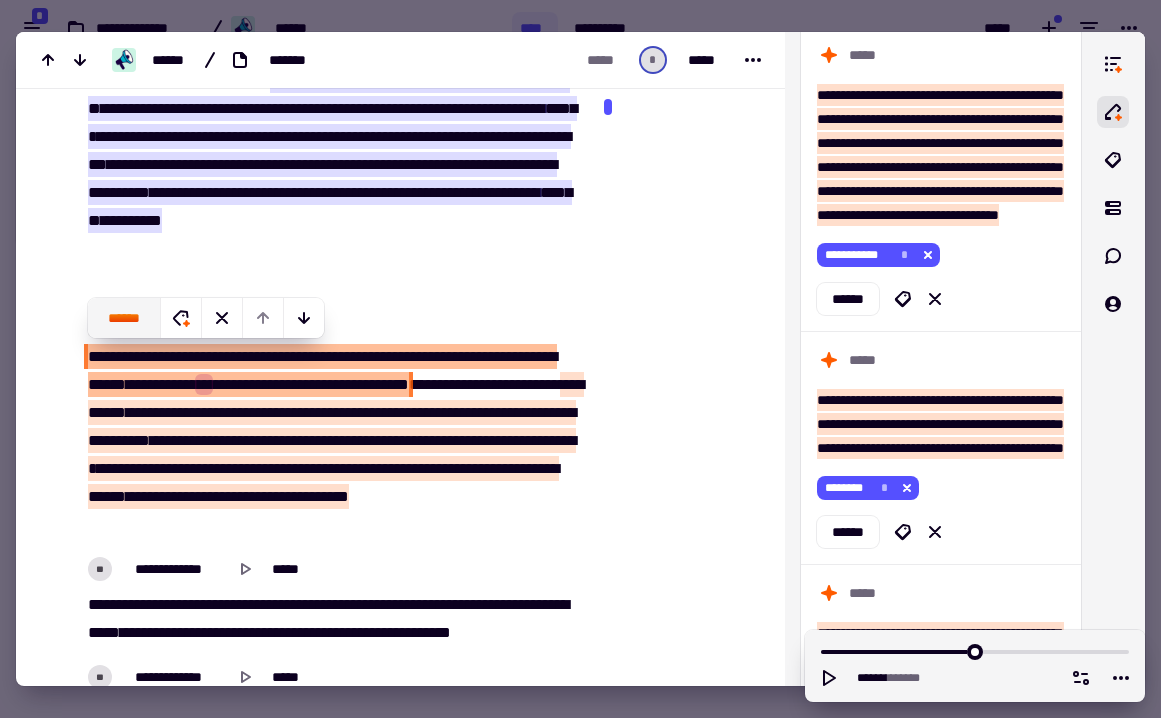 click on "******" 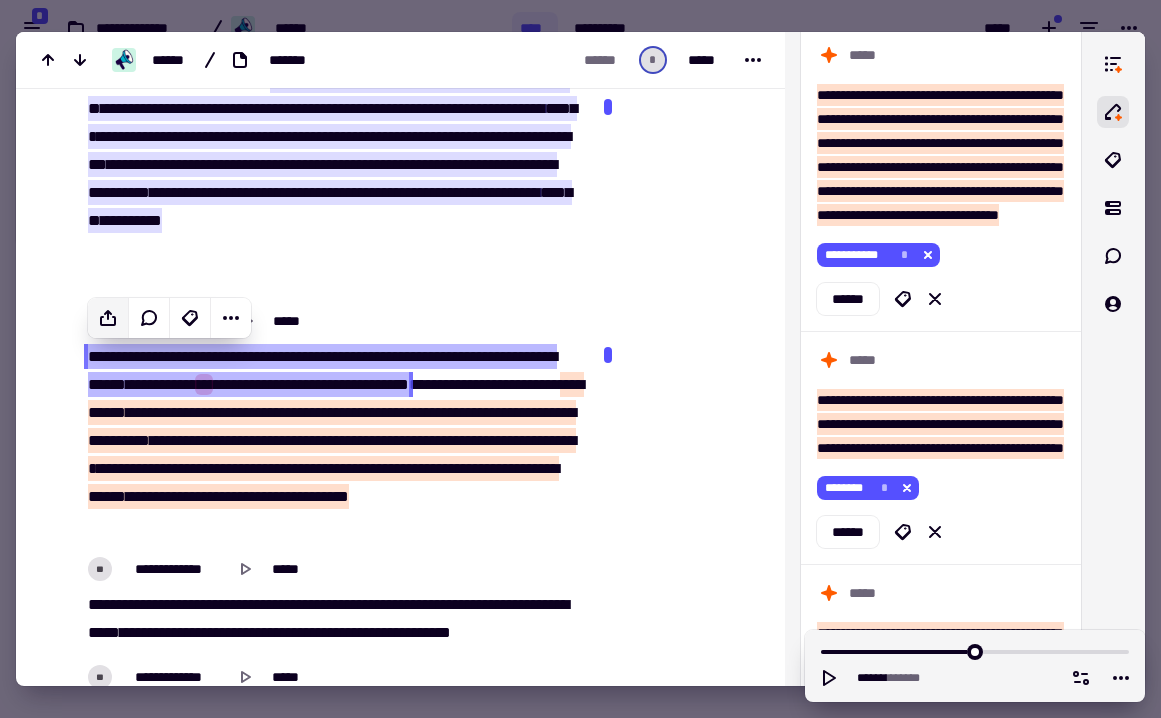 click on "******" at bounding box center (107, 412) 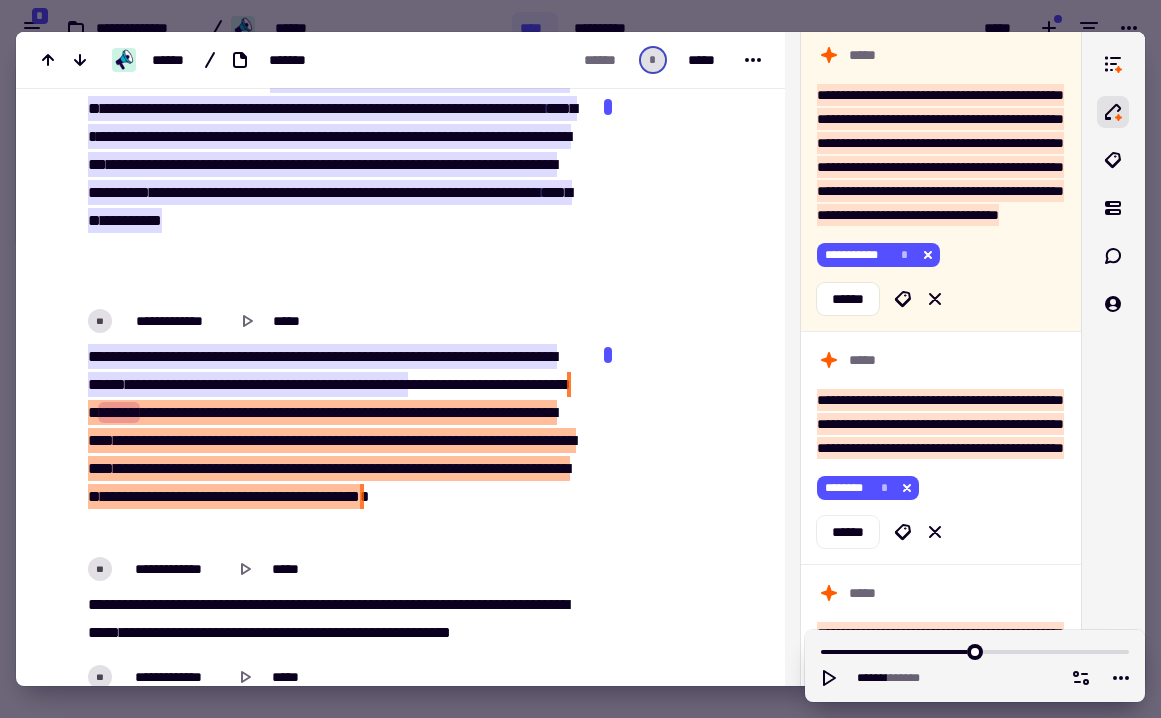 click 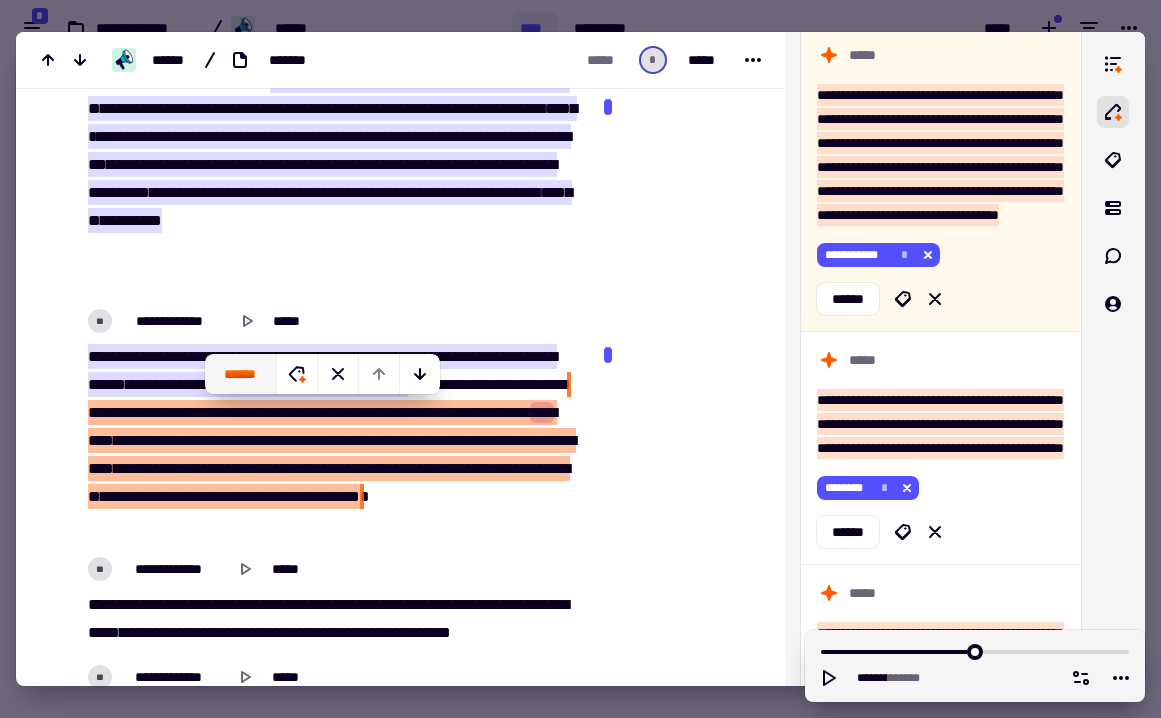 click on "******" 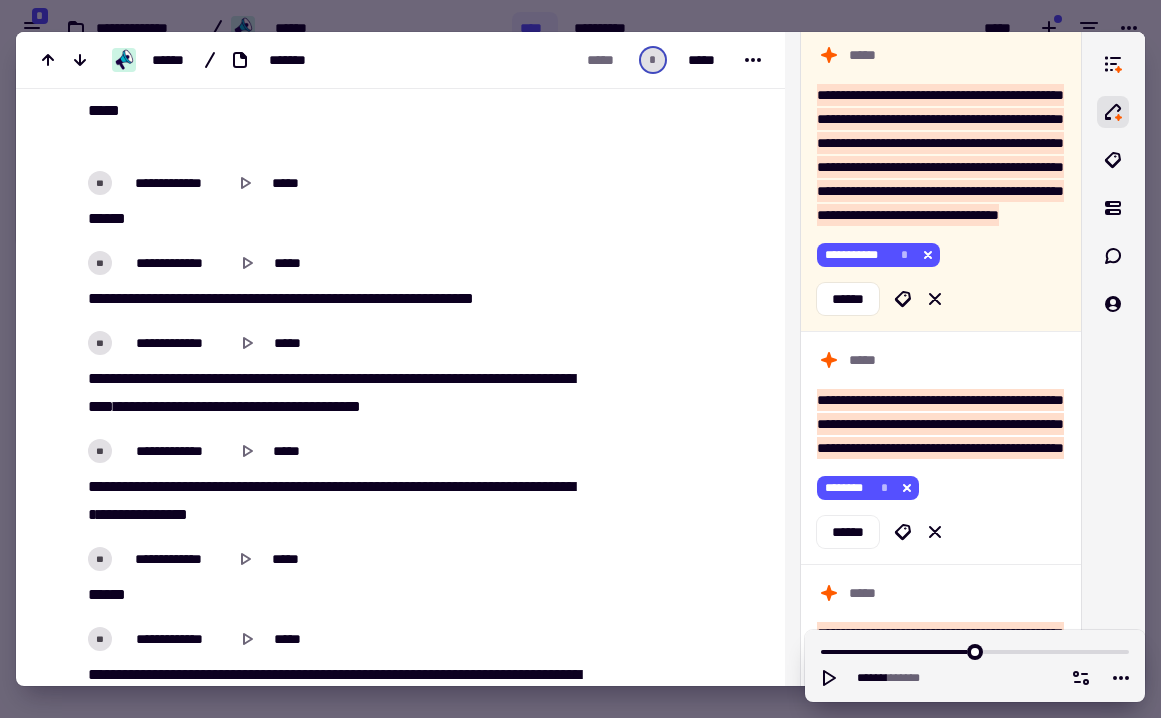 scroll, scrollTop: 16136, scrollLeft: 0, axis: vertical 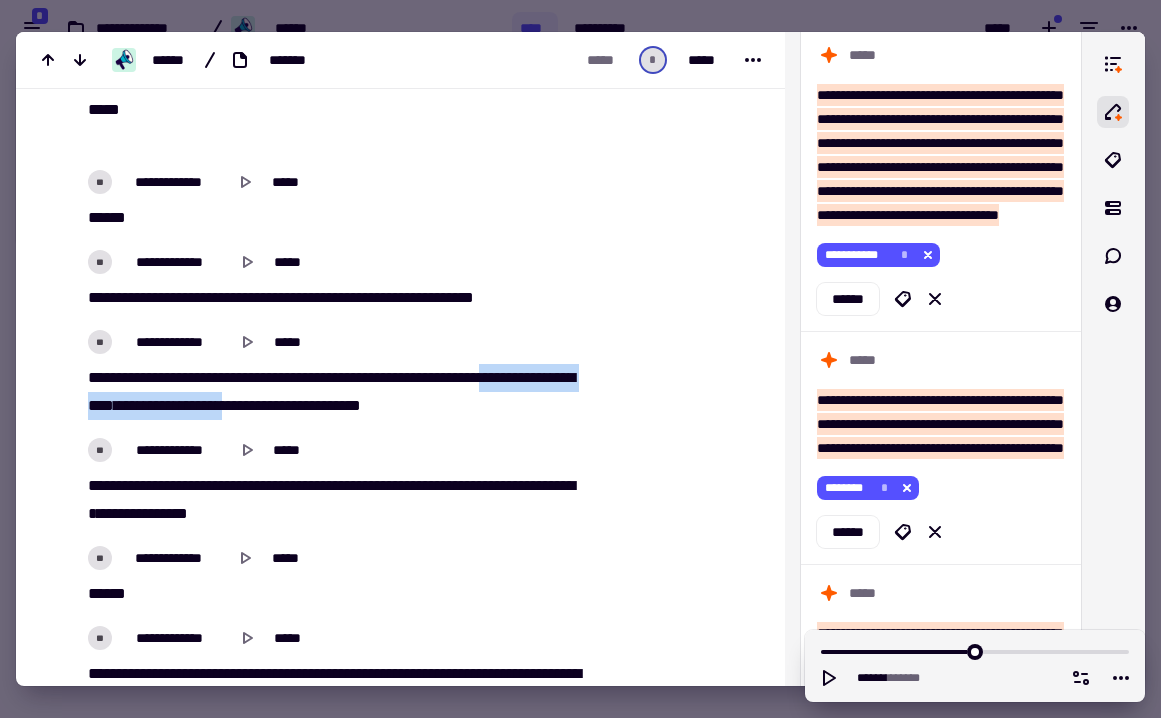 drag, startPoint x: 186, startPoint y: 401, endPoint x: 364, endPoint y: 407, distance: 178.10109 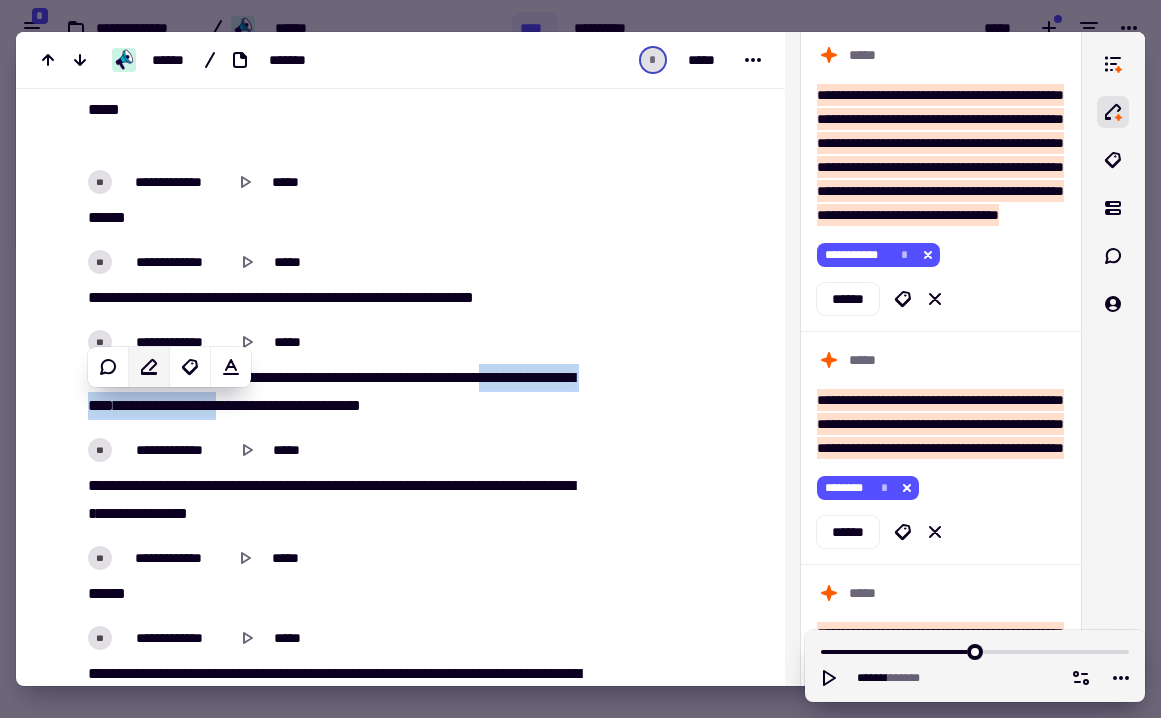 click 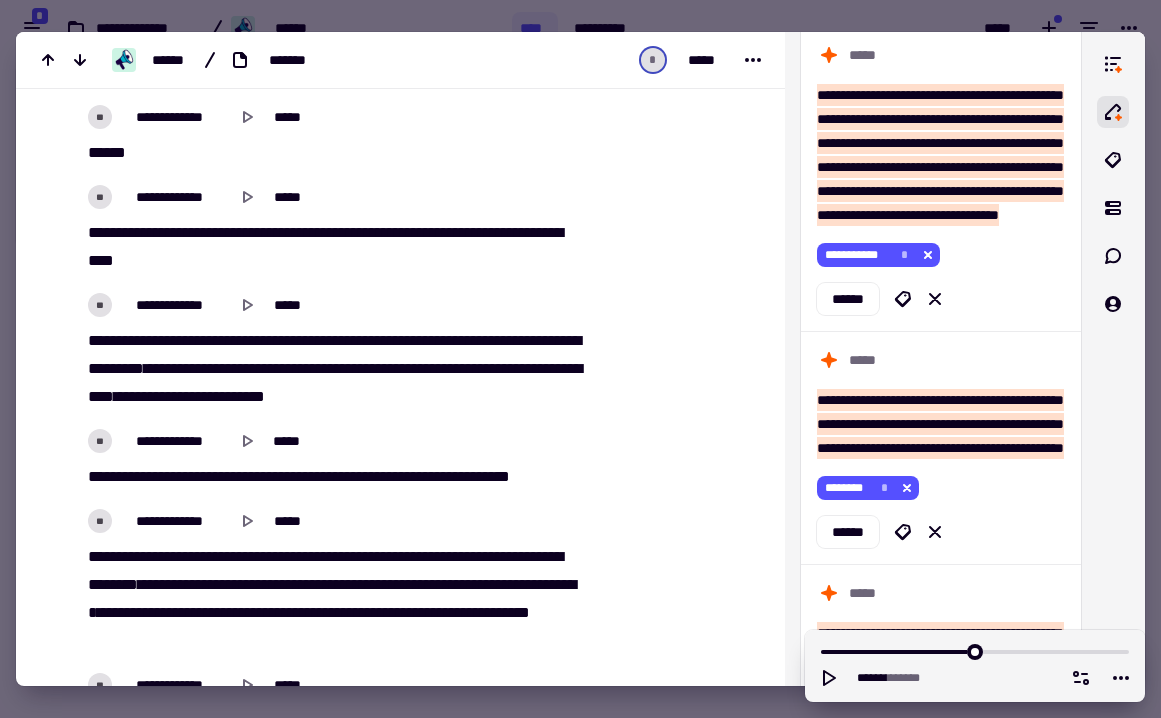 scroll, scrollTop: 17035, scrollLeft: 0, axis: vertical 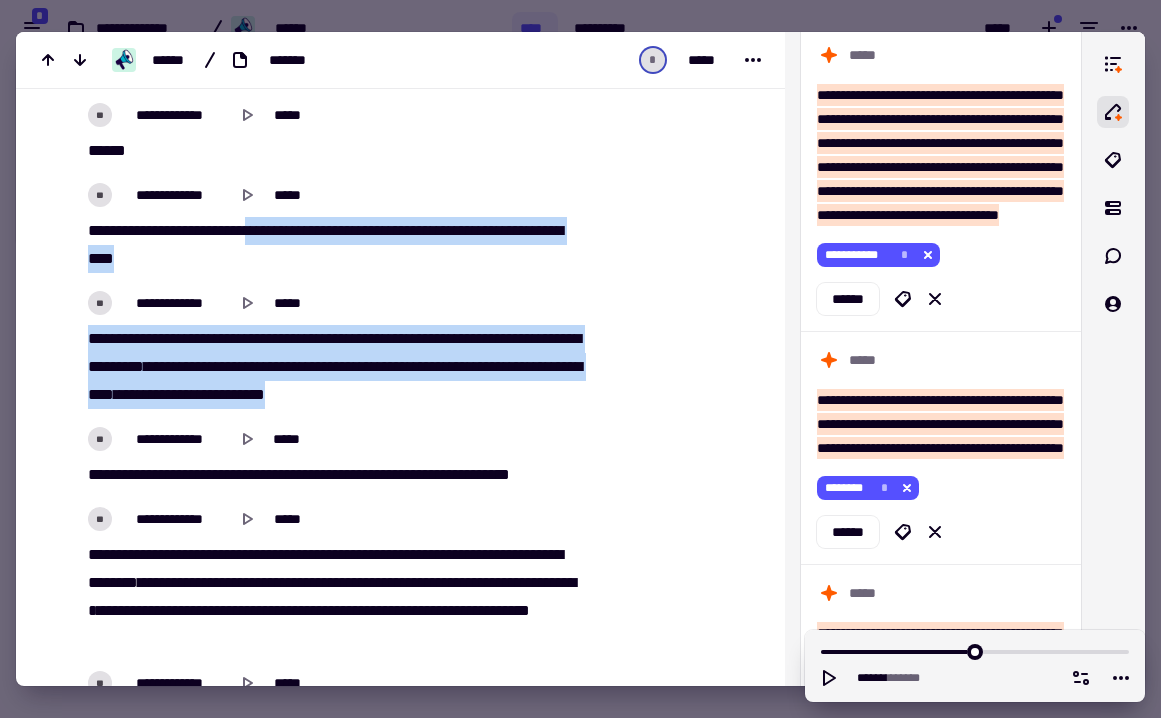drag, startPoint x: 267, startPoint y: 225, endPoint x: 551, endPoint y: 393, distance: 329.9697 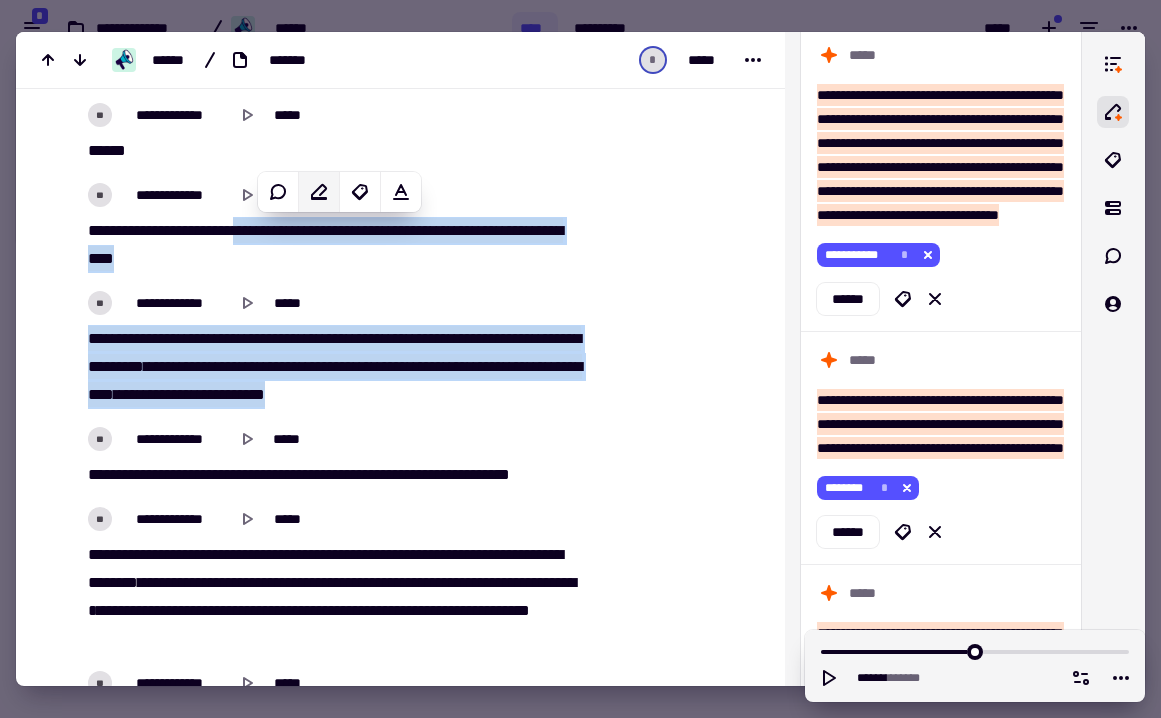 click 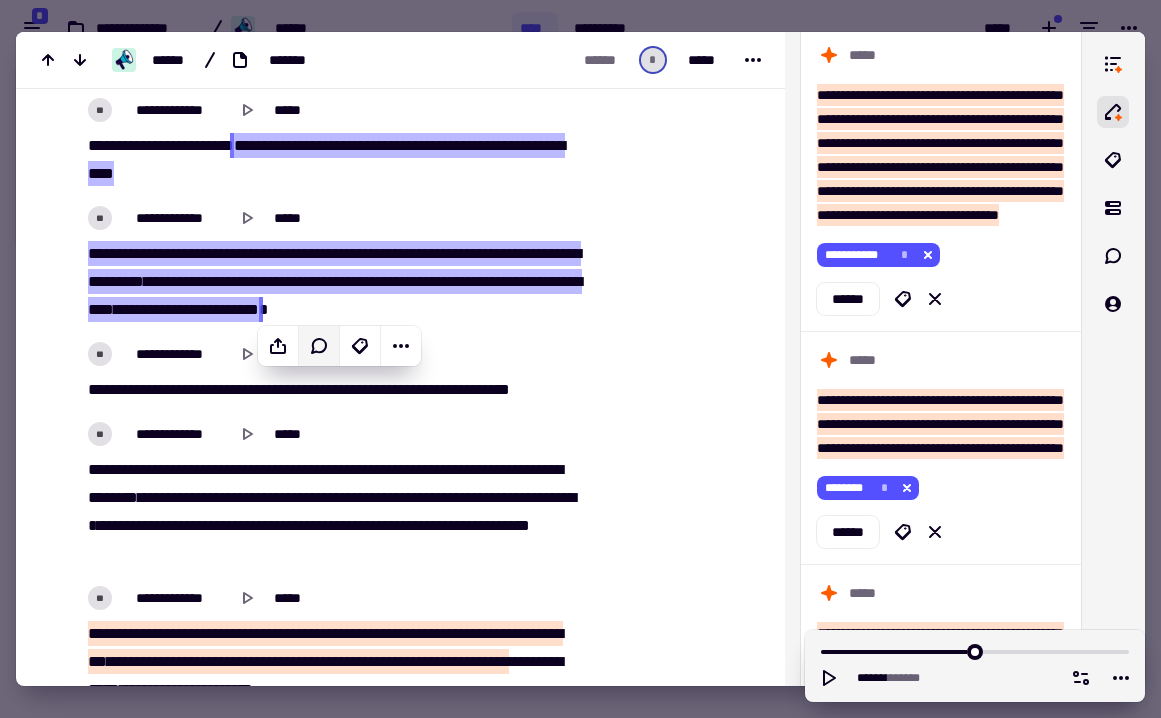 scroll, scrollTop: 17131, scrollLeft: 0, axis: vertical 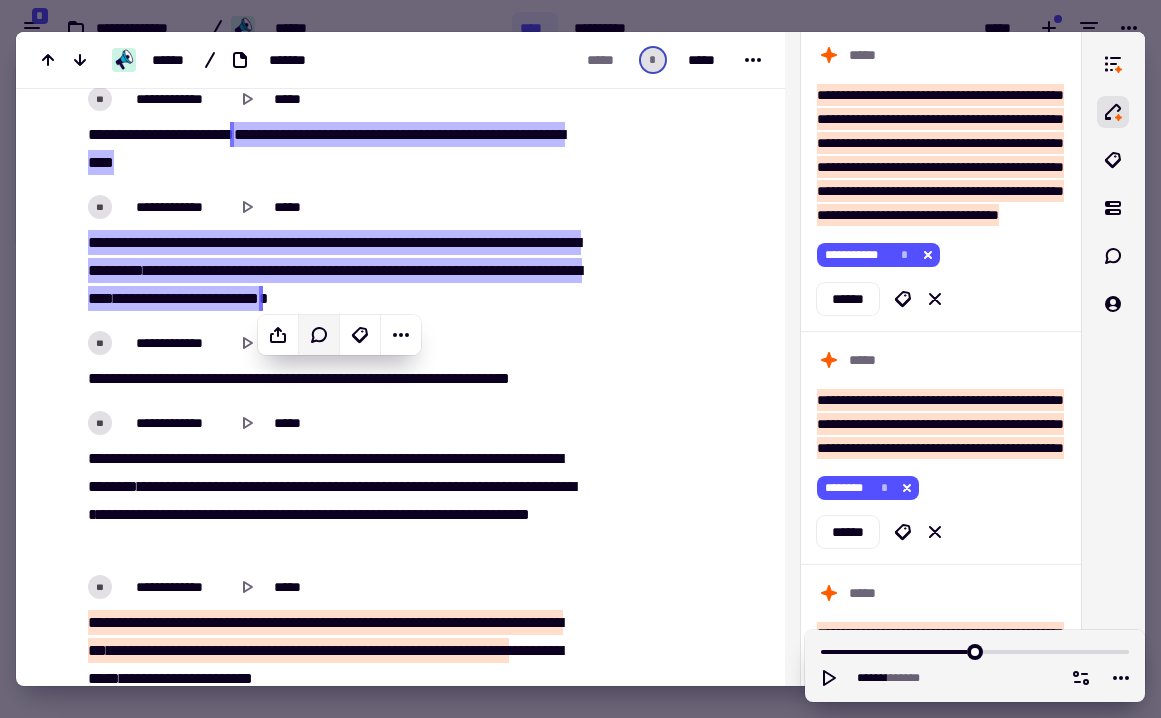 click on "***" at bounding box center [308, 378] 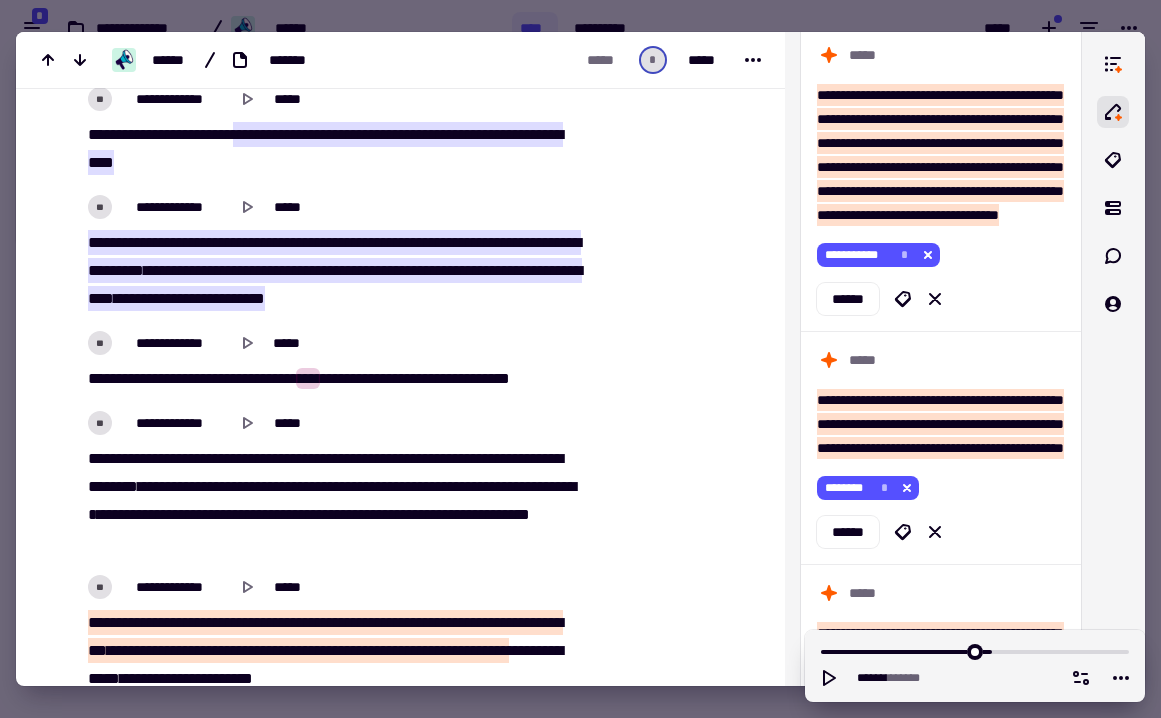scroll, scrollTop: 17229, scrollLeft: 0, axis: vertical 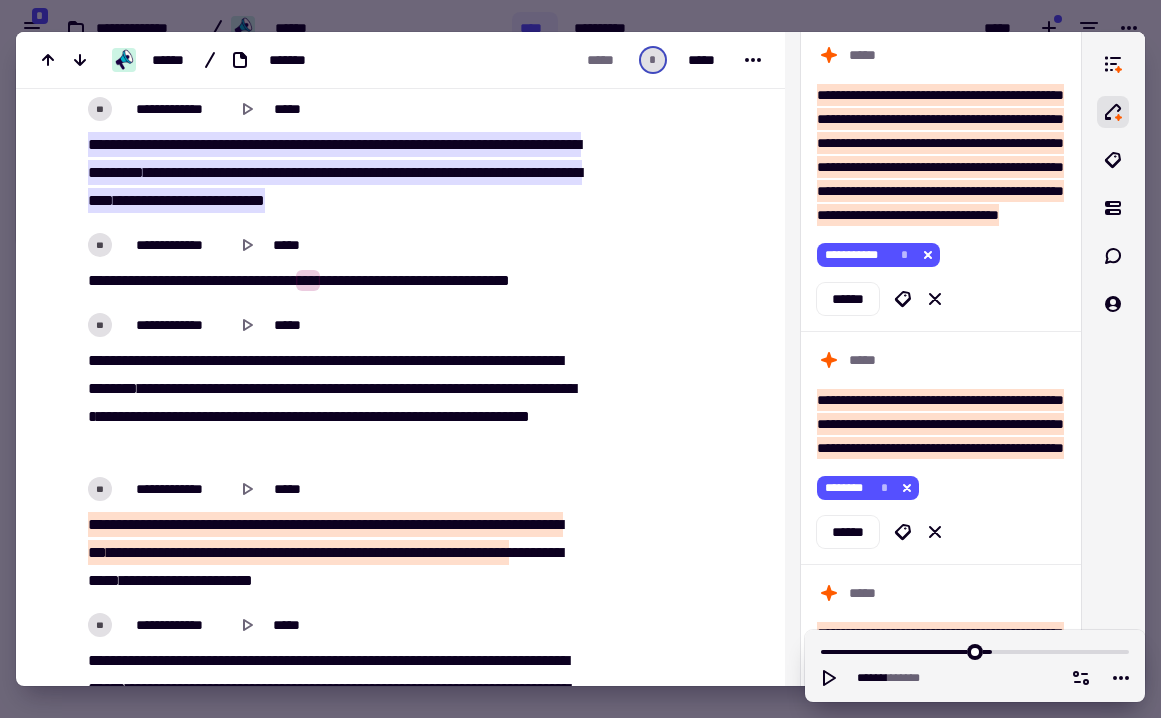 click on "***" at bounding box center (152, 524) 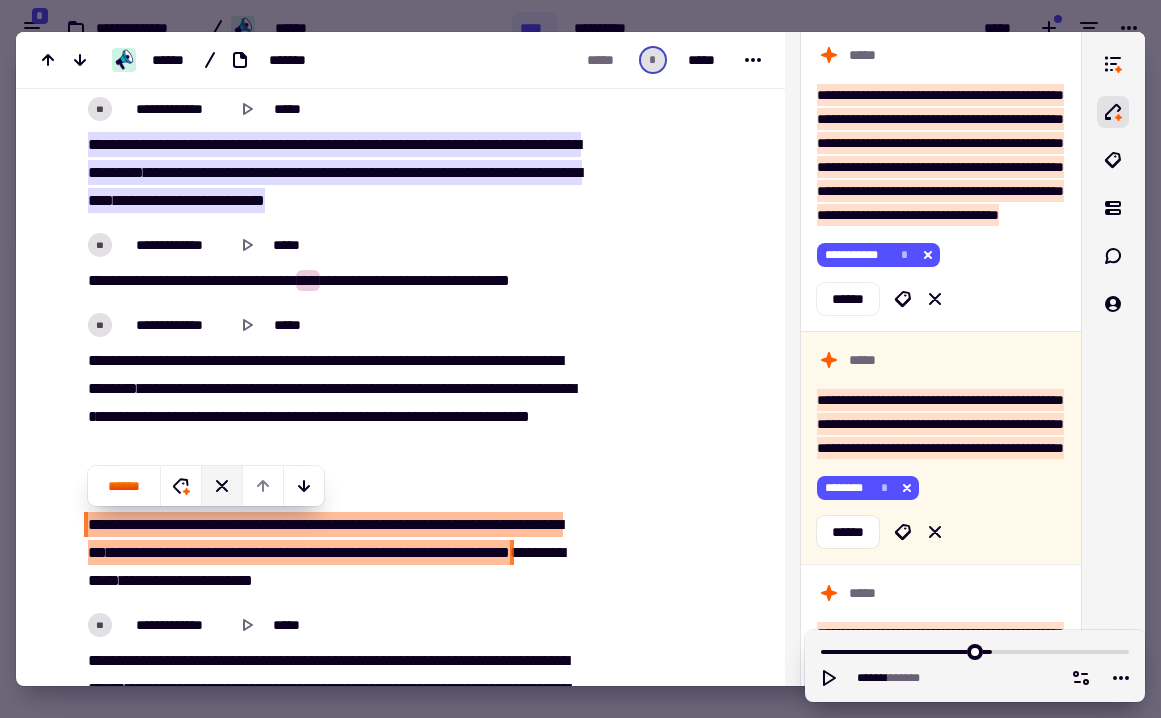 click 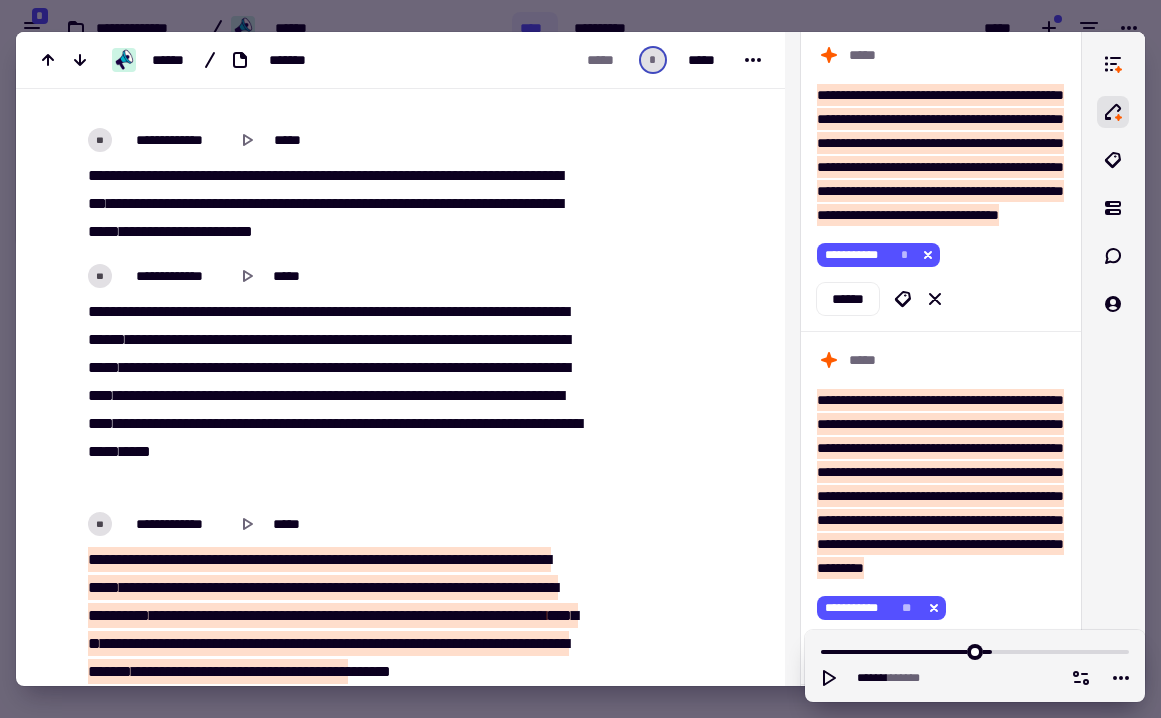 scroll, scrollTop: 17687, scrollLeft: 0, axis: vertical 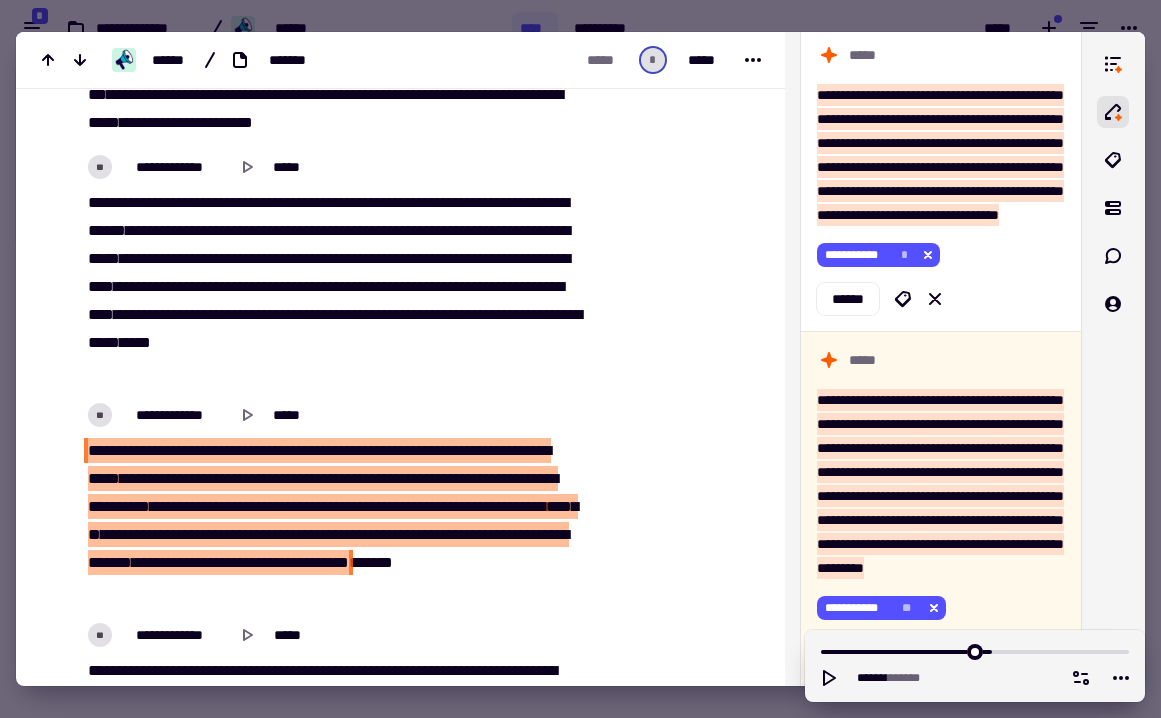 click on "*******" at bounding box center (333, 520) 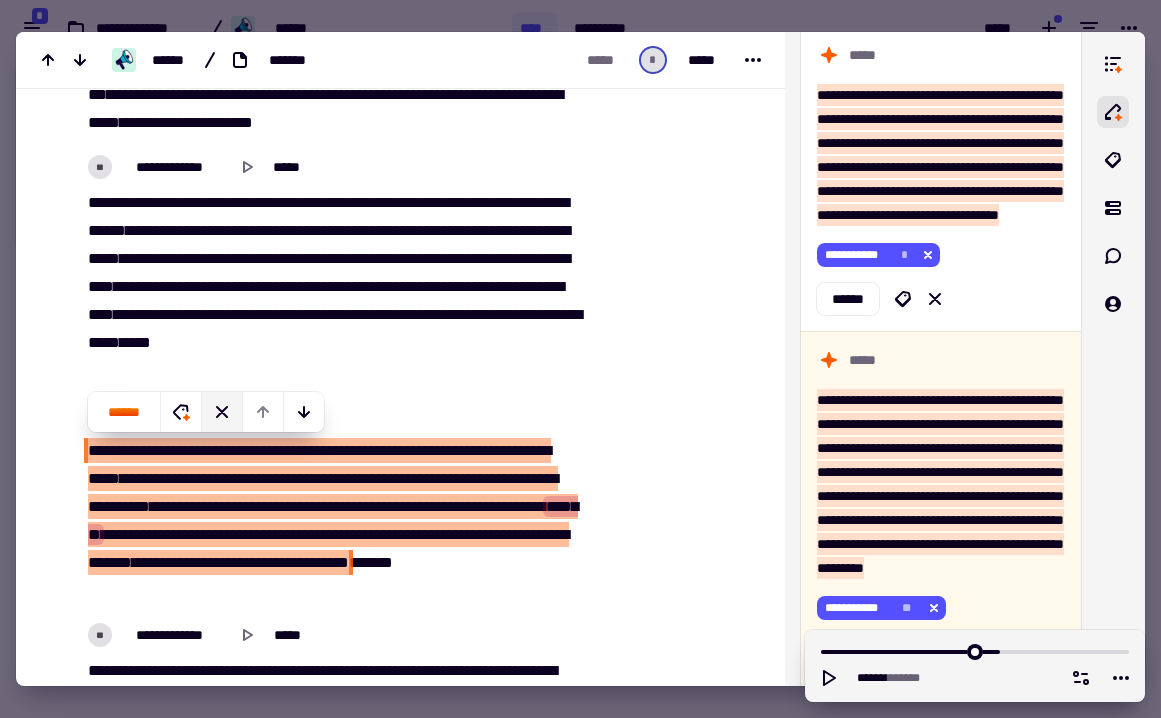 click 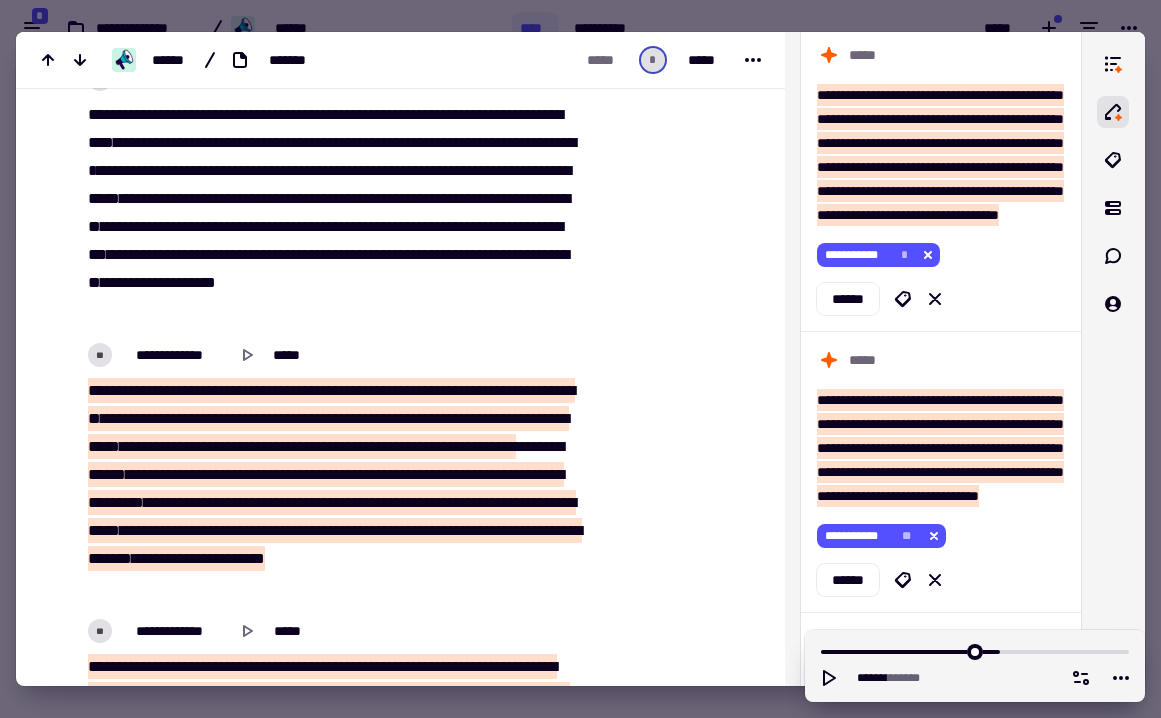 scroll, scrollTop: 18436, scrollLeft: 0, axis: vertical 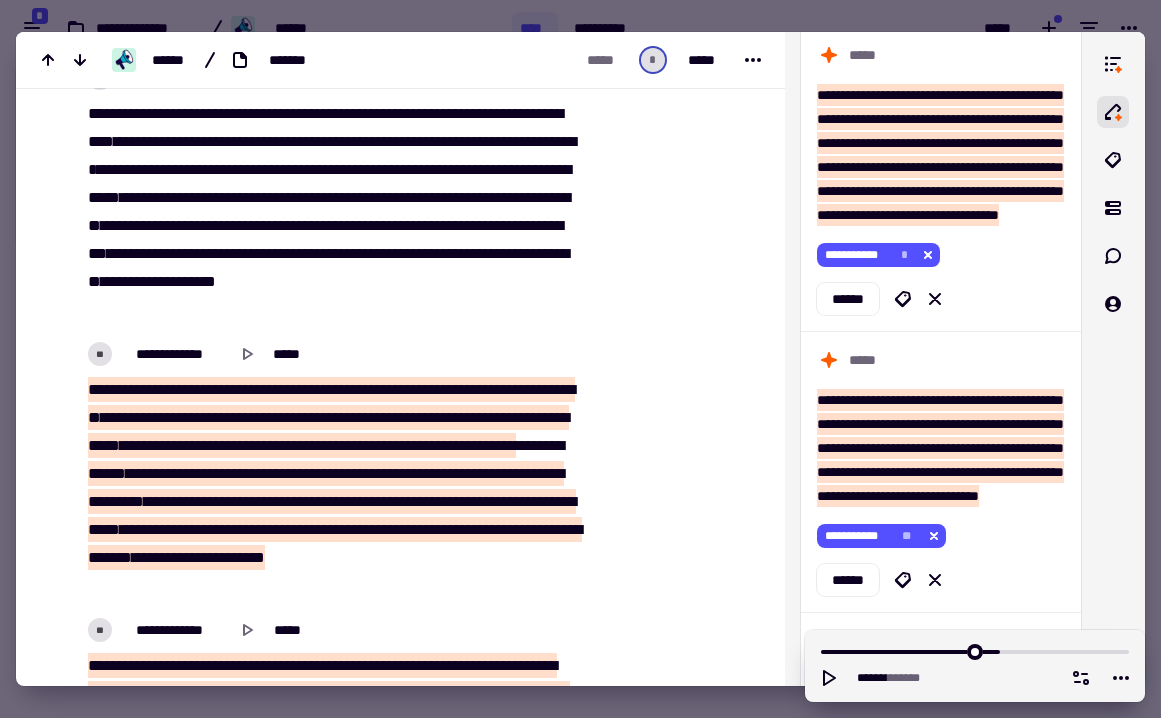 click on "*****" at bounding box center [501, 445] 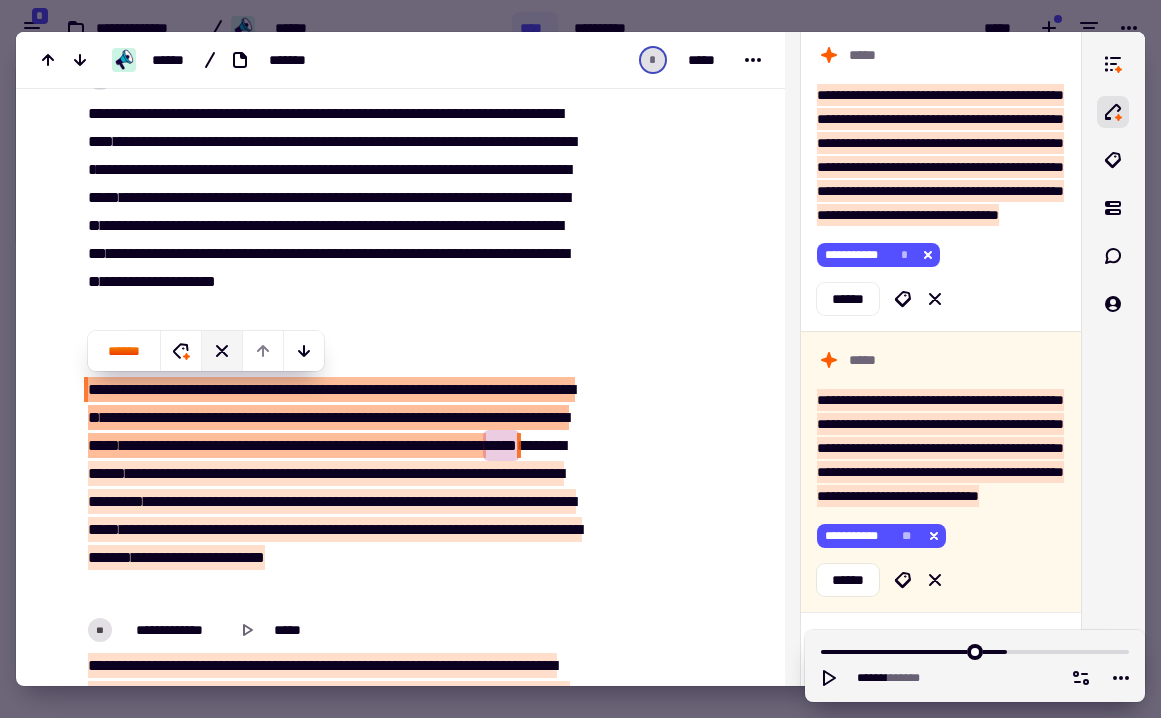 click 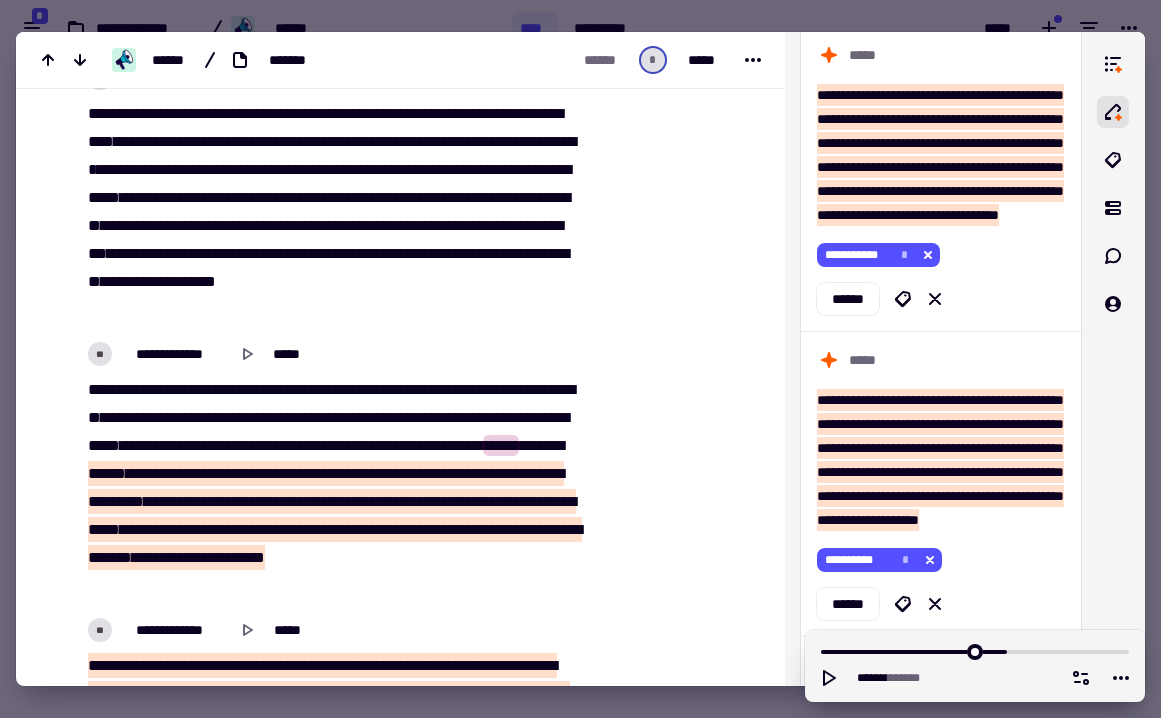 click at bounding box center (369, 529) 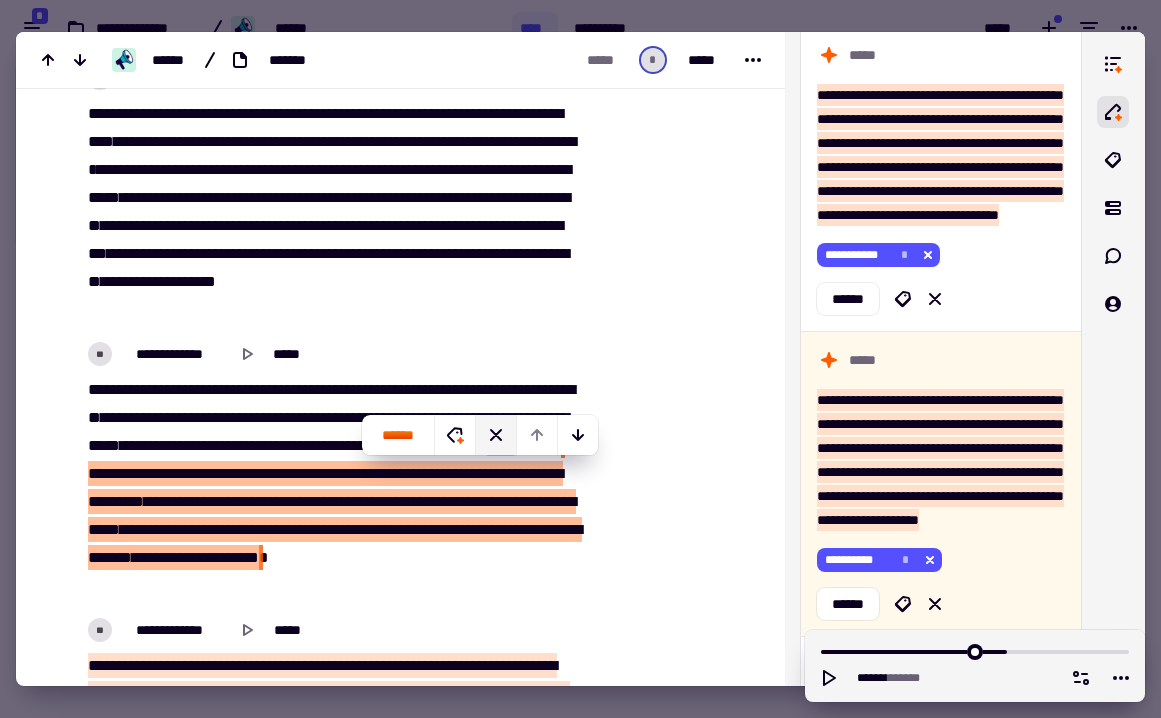click 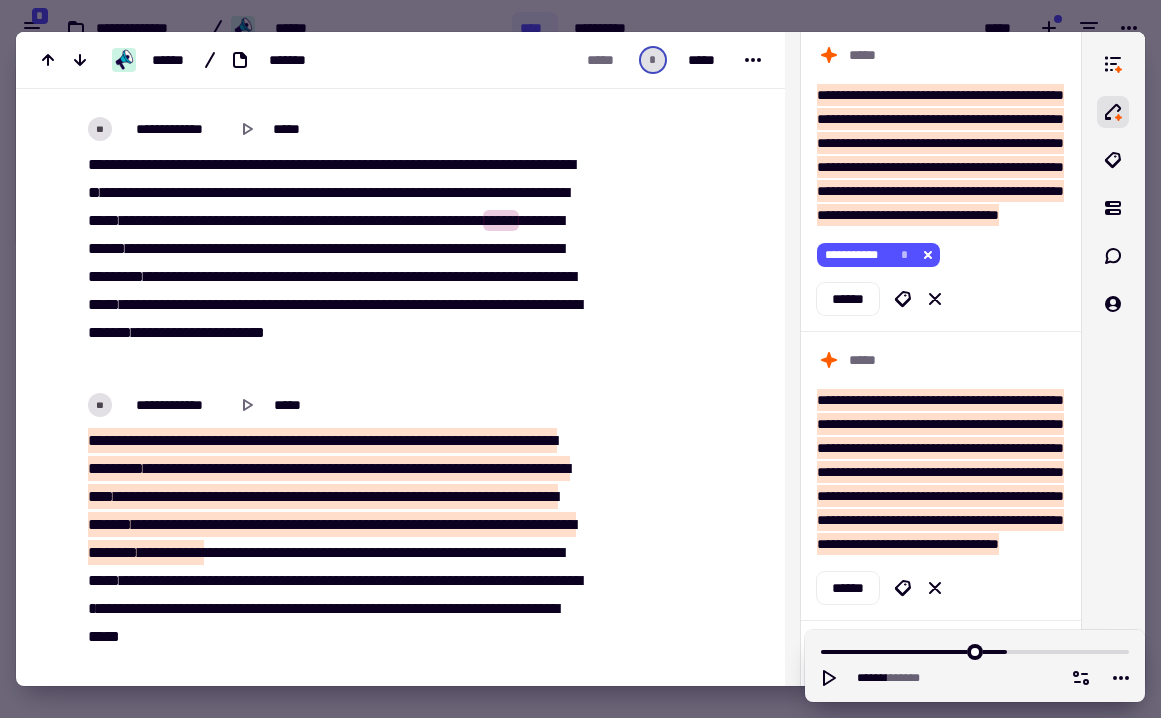 scroll, scrollTop: 18667, scrollLeft: 0, axis: vertical 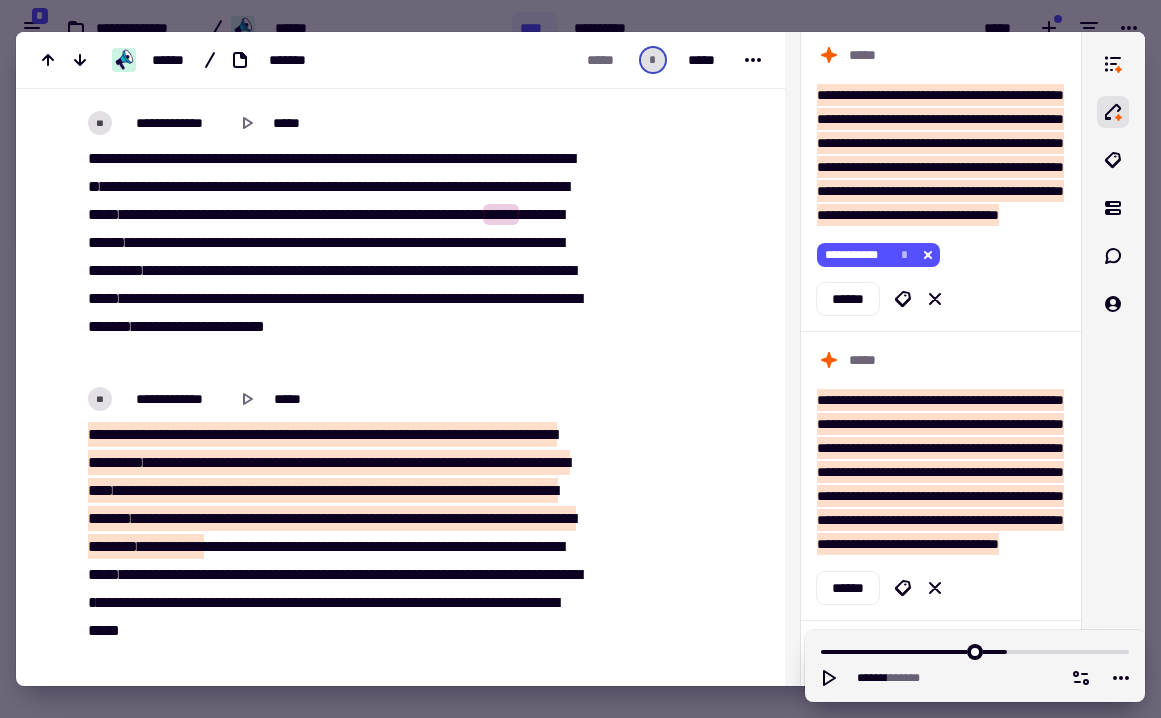 click on "***" at bounding box center [279, 462] 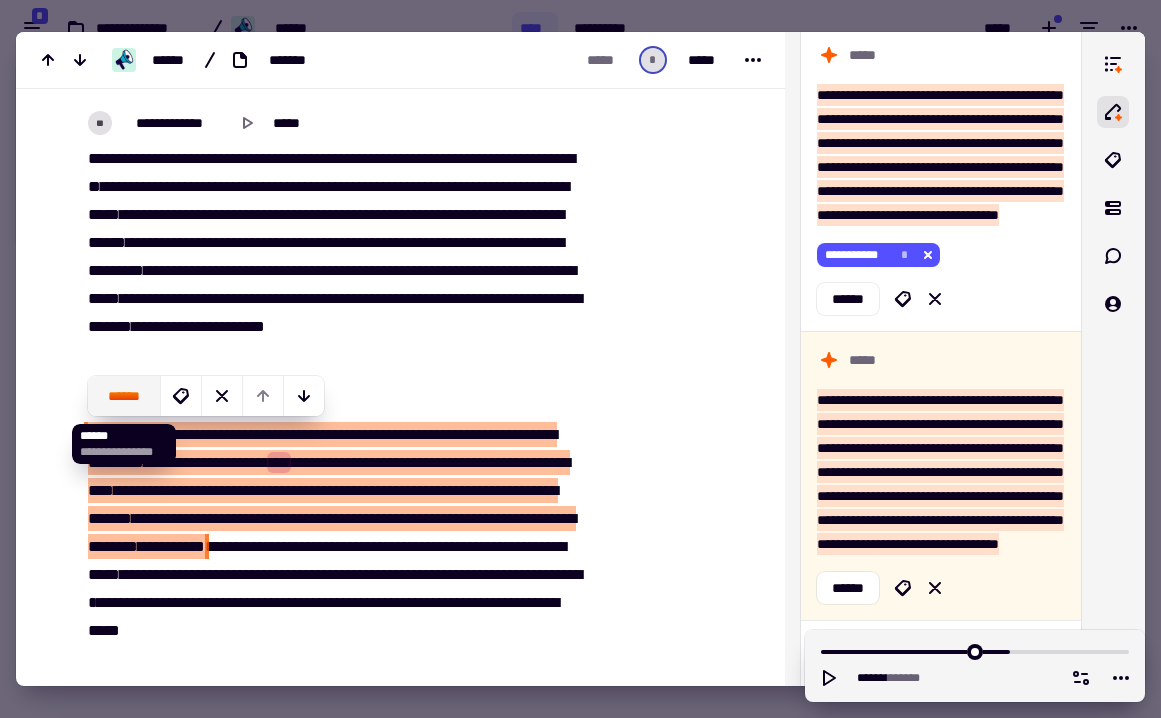 click on "******" 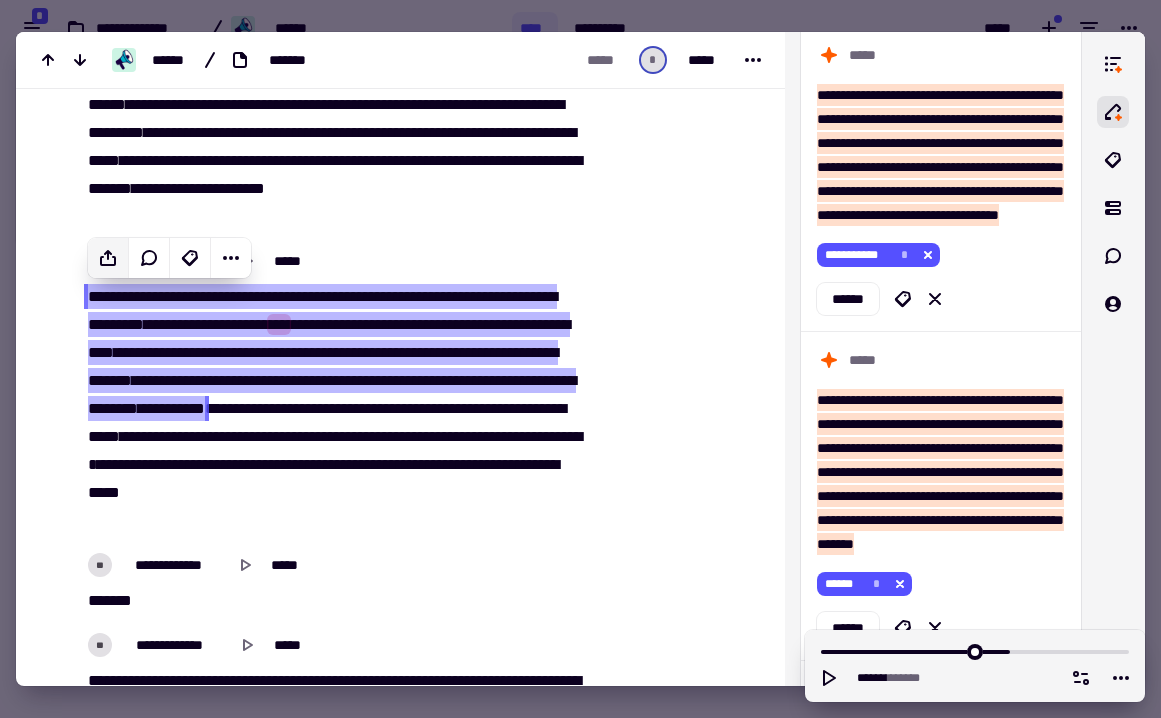 scroll, scrollTop: 18808, scrollLeft: 0, axis: vertical 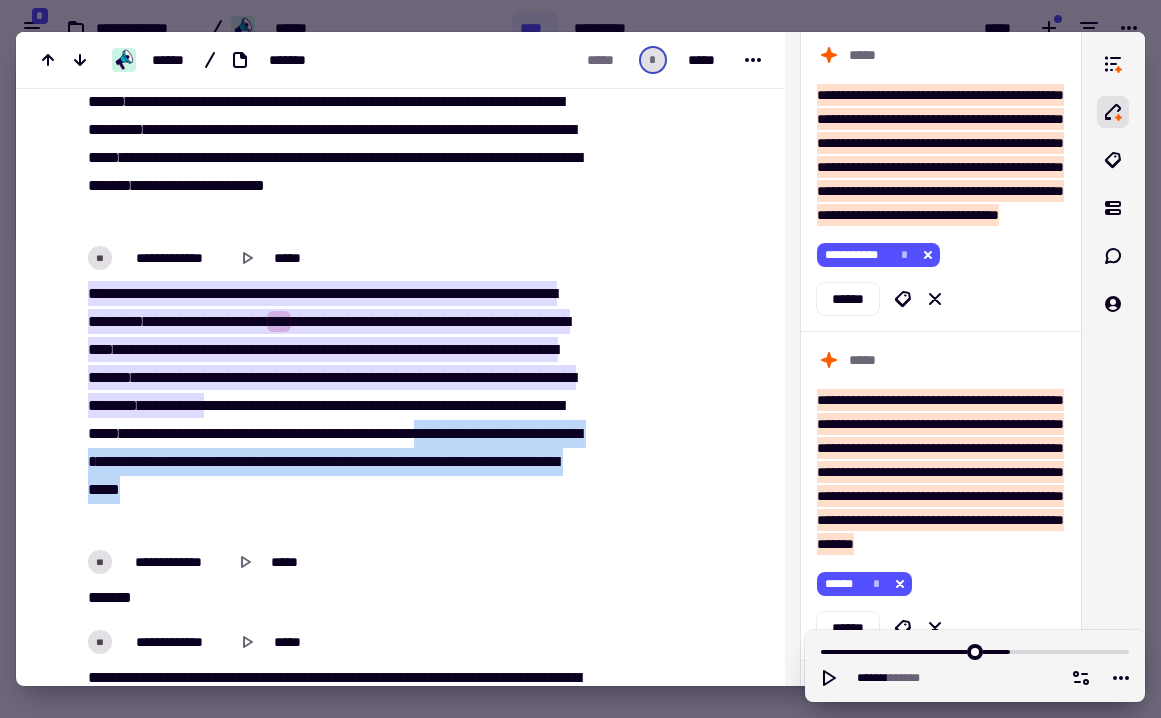 drag, startPoint x: 339, startPoint y: 458, endPoint x: 174, endPoint y: 508, distance: 172.4094 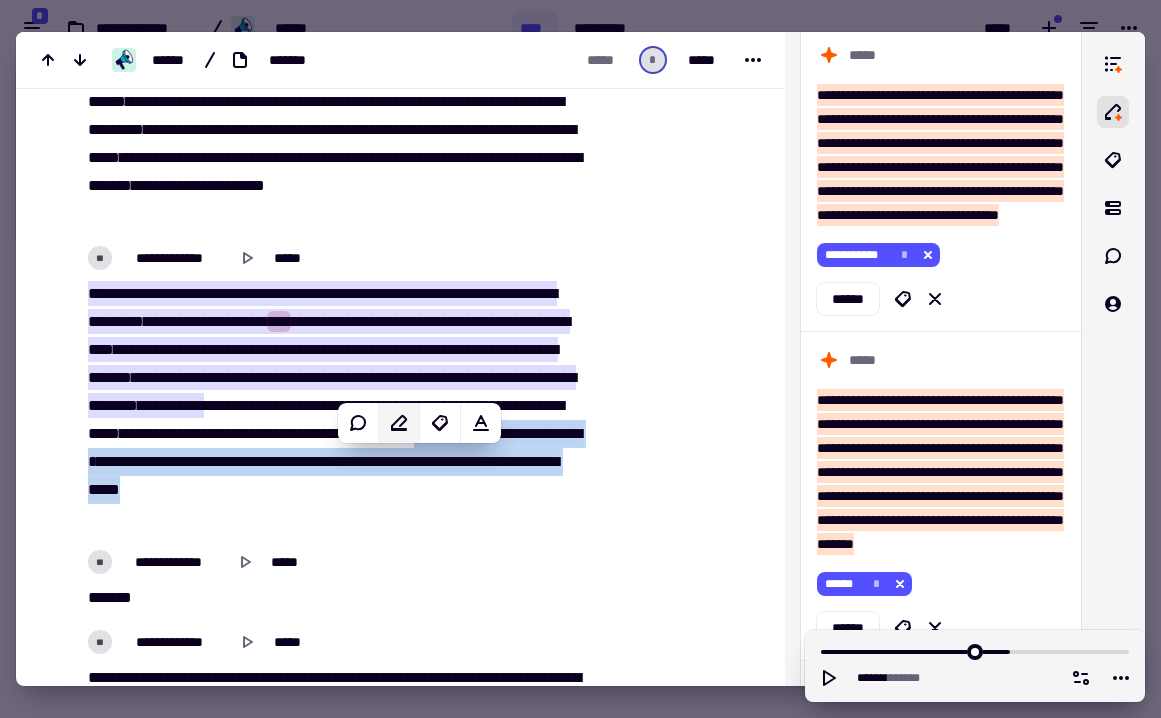 click 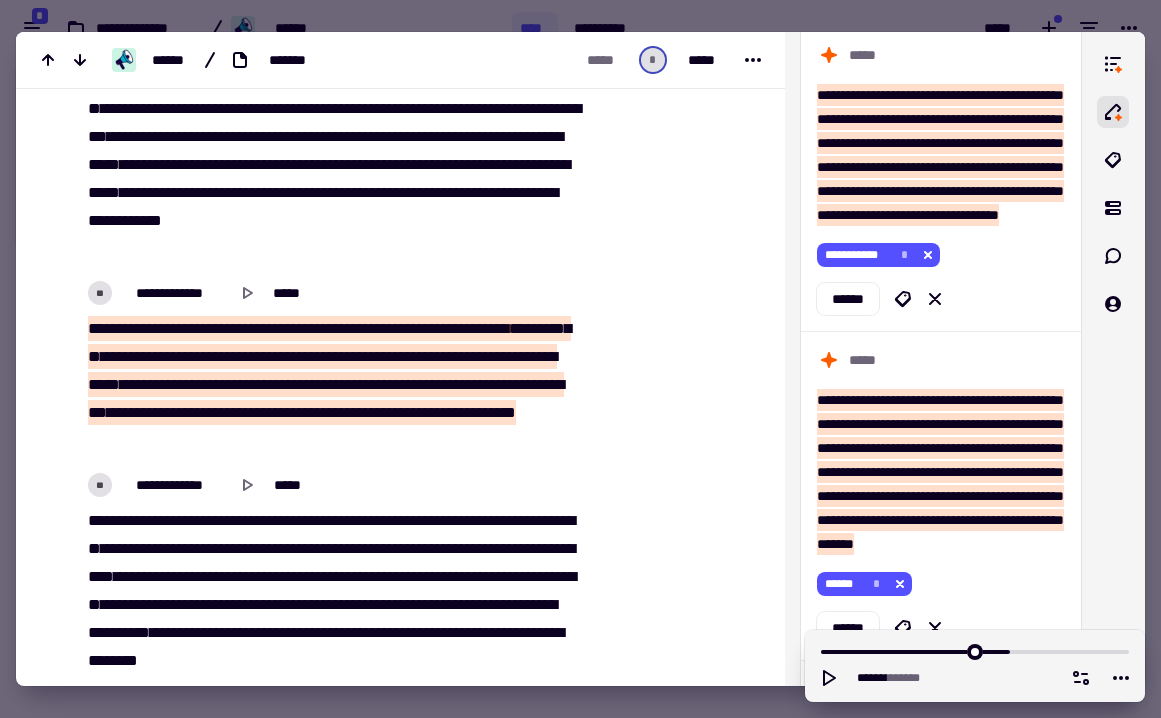 scroll, scrollTop: 19735, scrollLeft: 0, axis: vertical 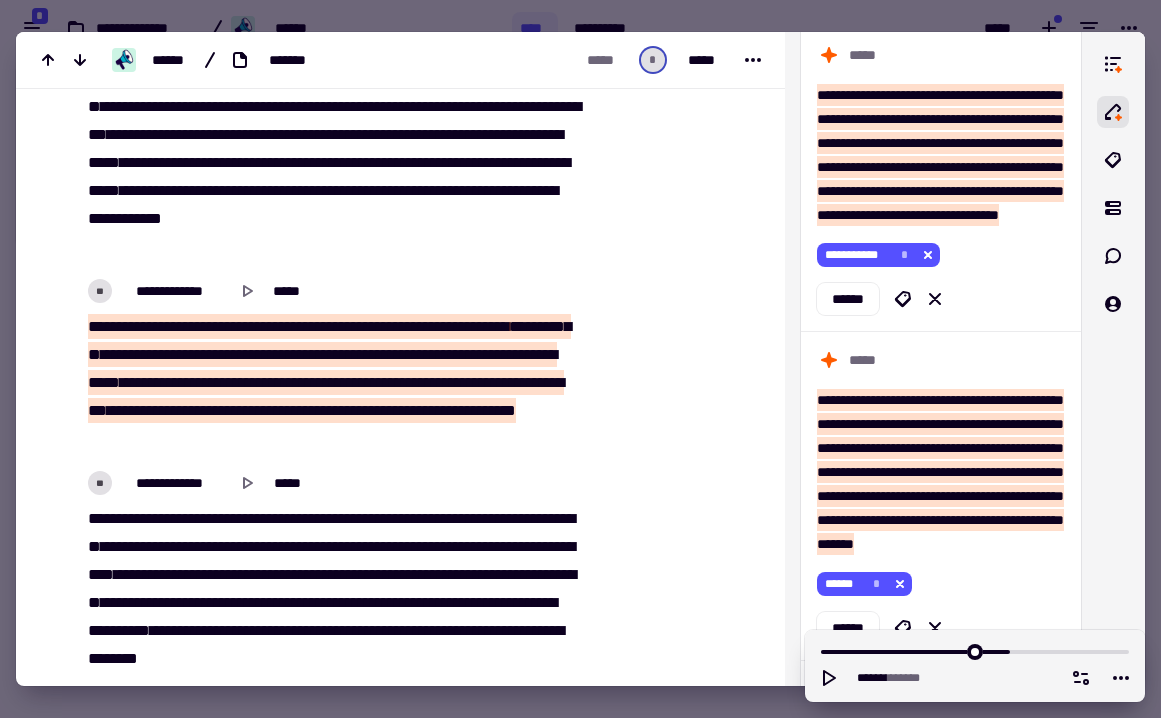 click on "*********" at bounding box center [477, 382] 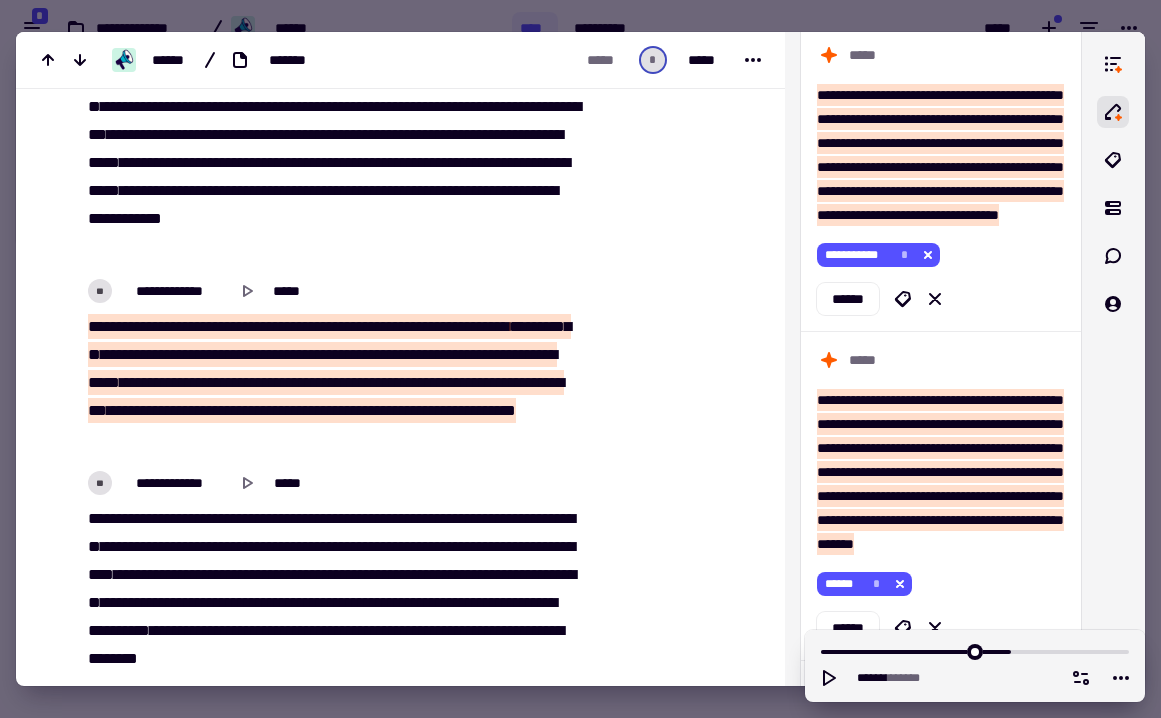 click at bounding box center [476, 410] 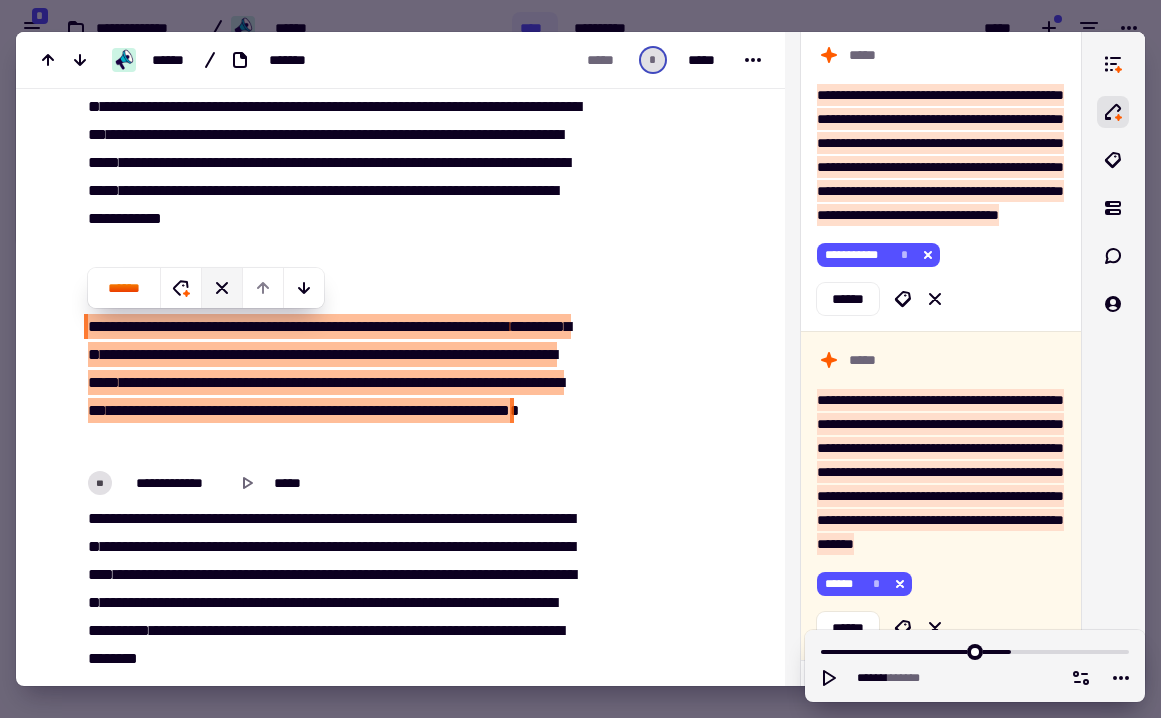 click 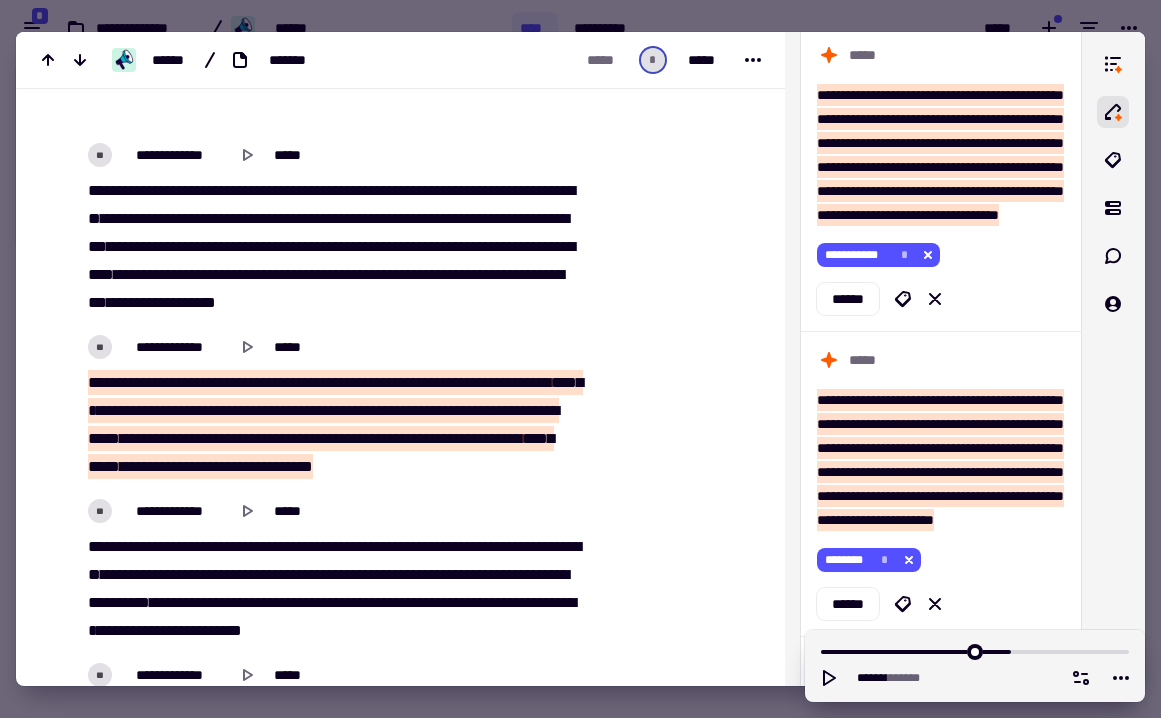 scroll, scrollTop: 20313, scrollLeft: 0, axis: vertical 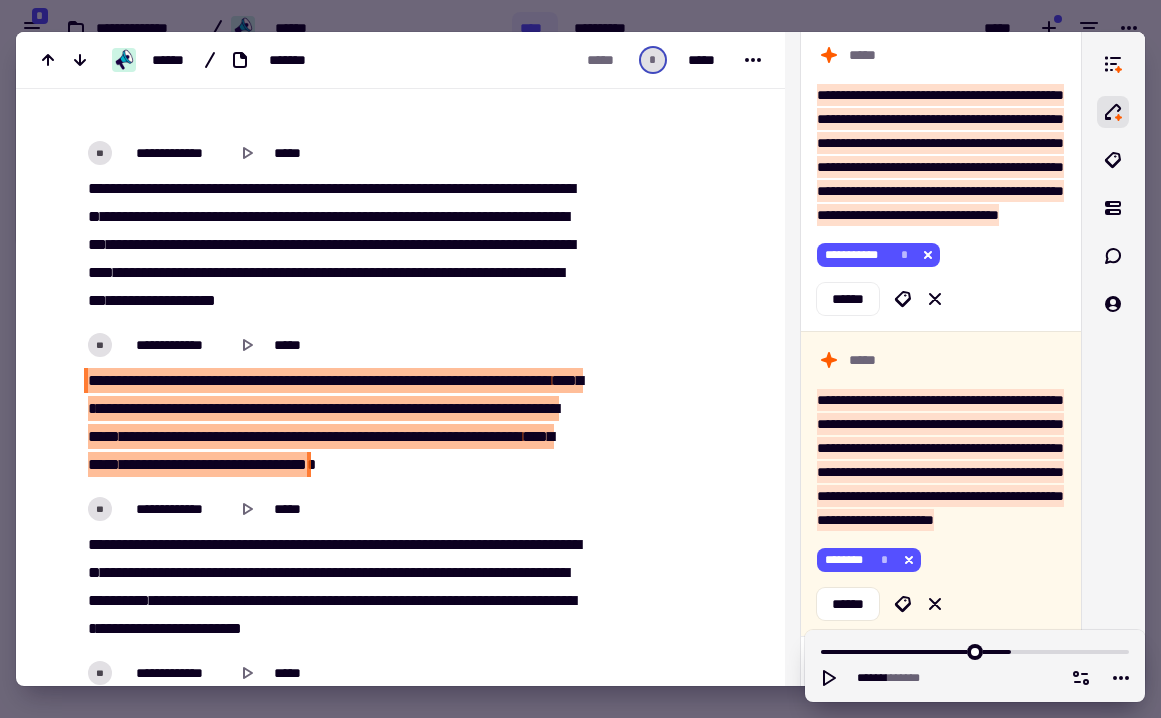 click on "***" at bounding box center [544, 408] 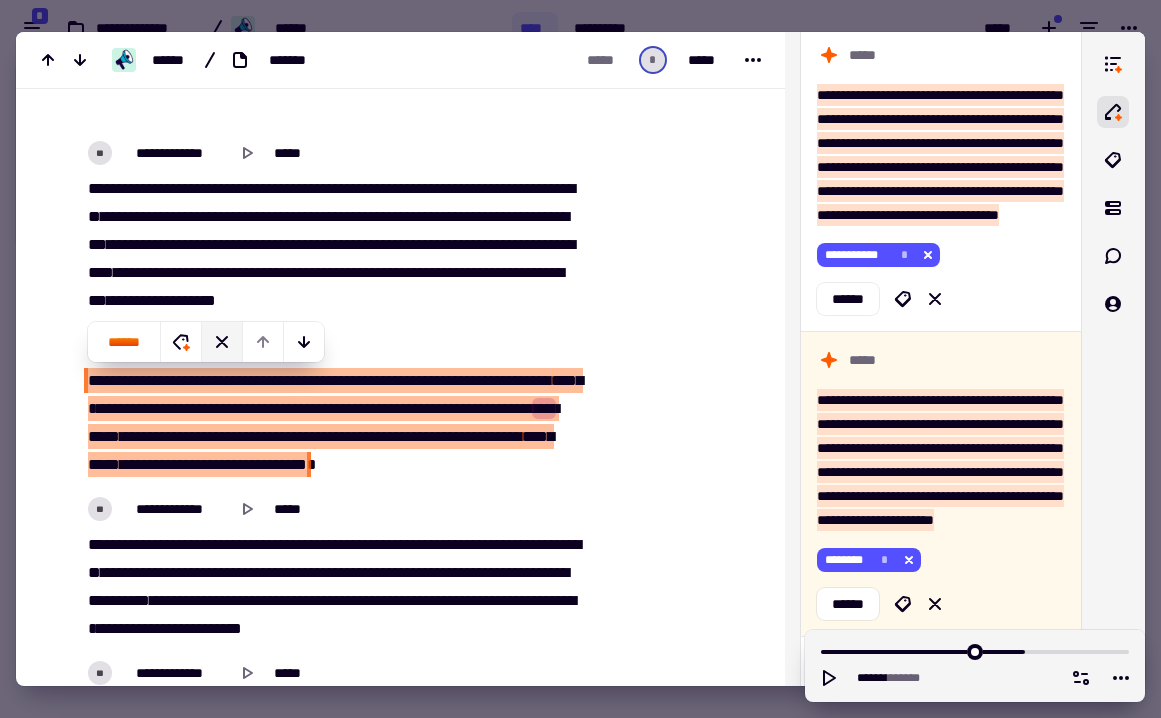 click 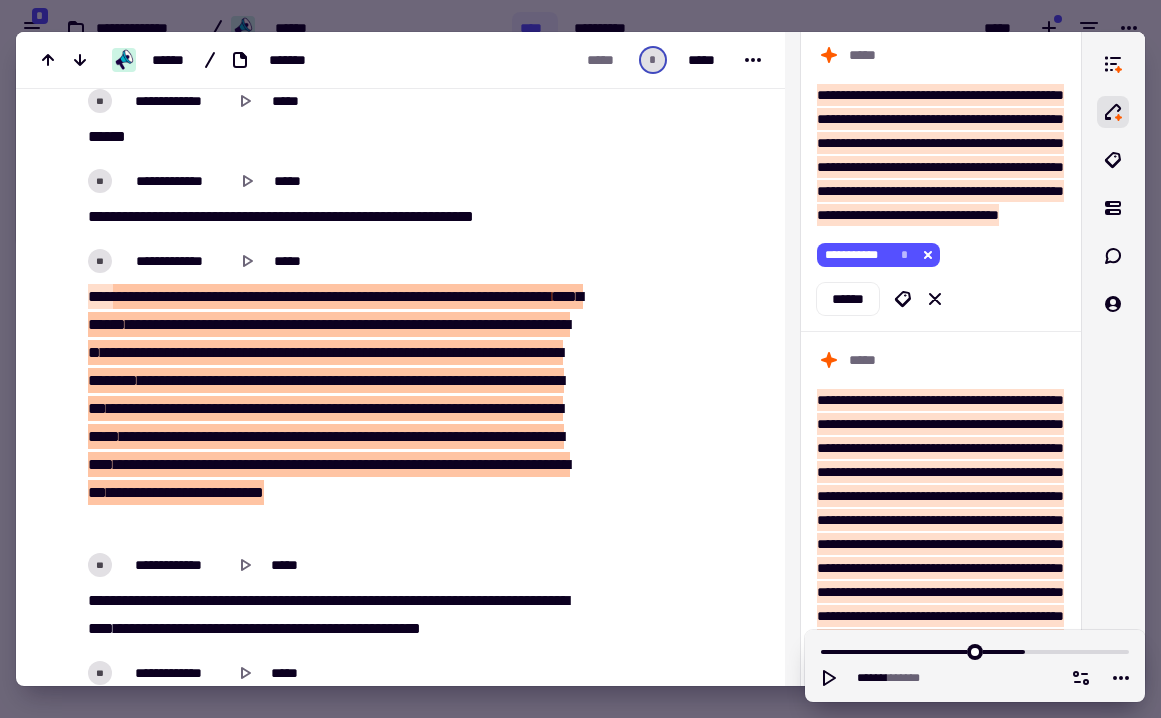 scroll, scrollTop: 21054, scrollLeft: 0, axis: vertical 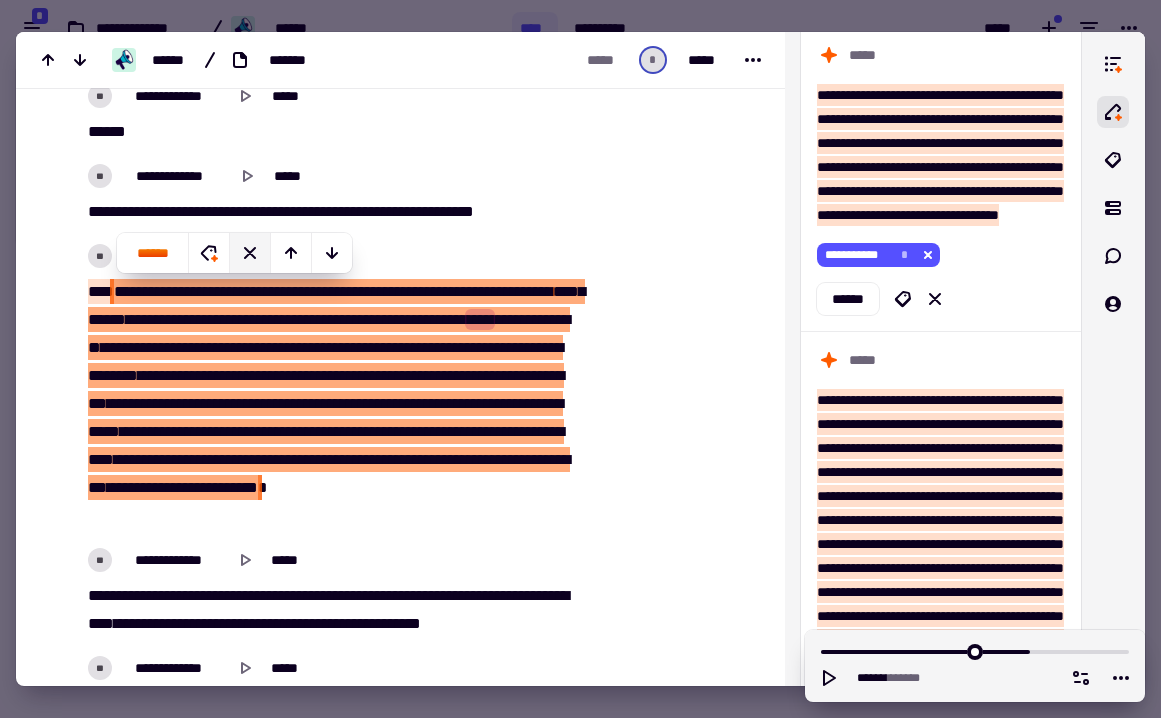 click 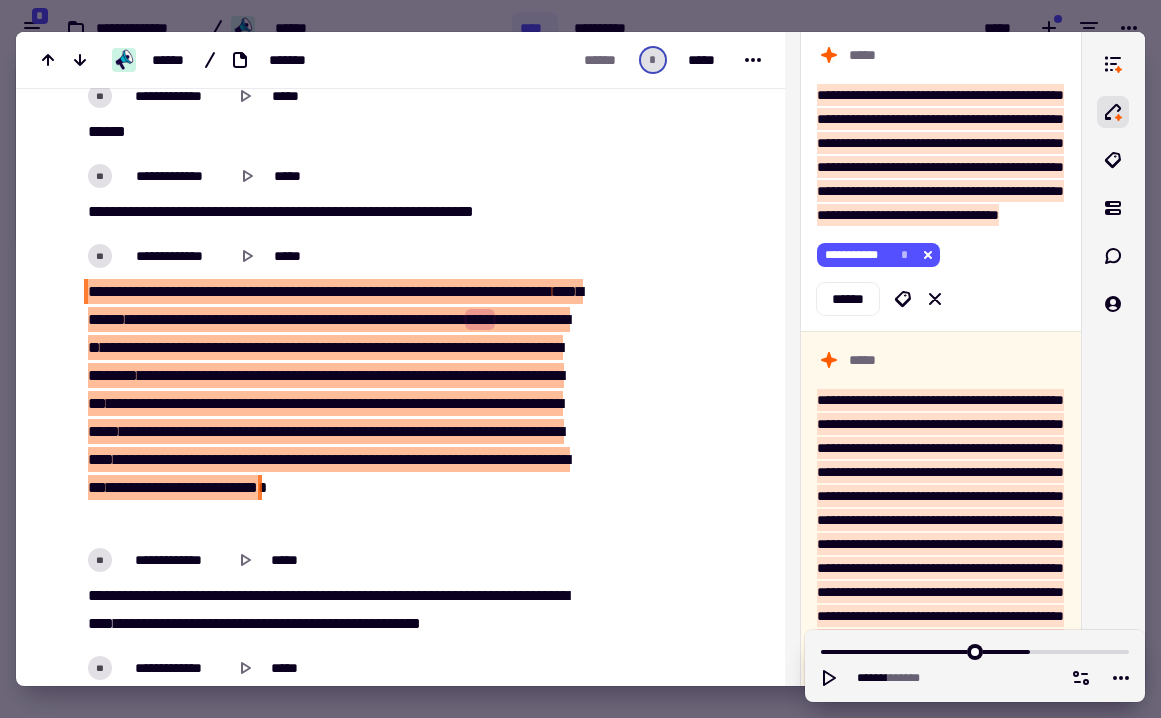 click on "**********" at bounding box center [335, 305] 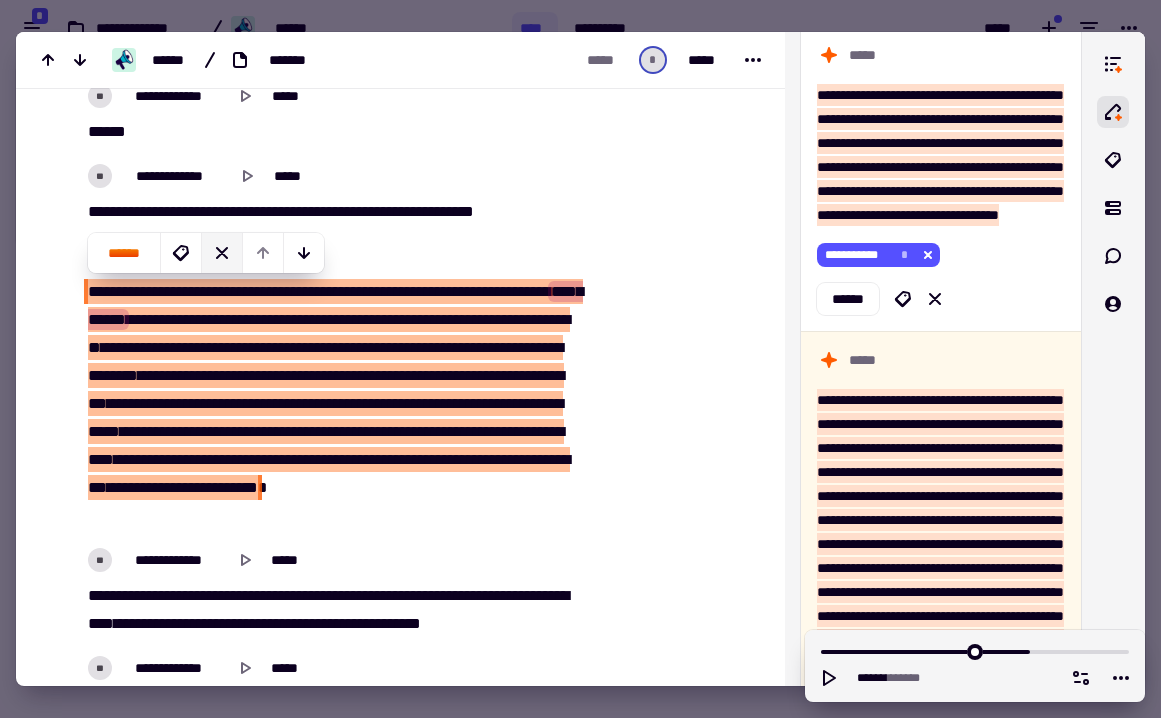 click 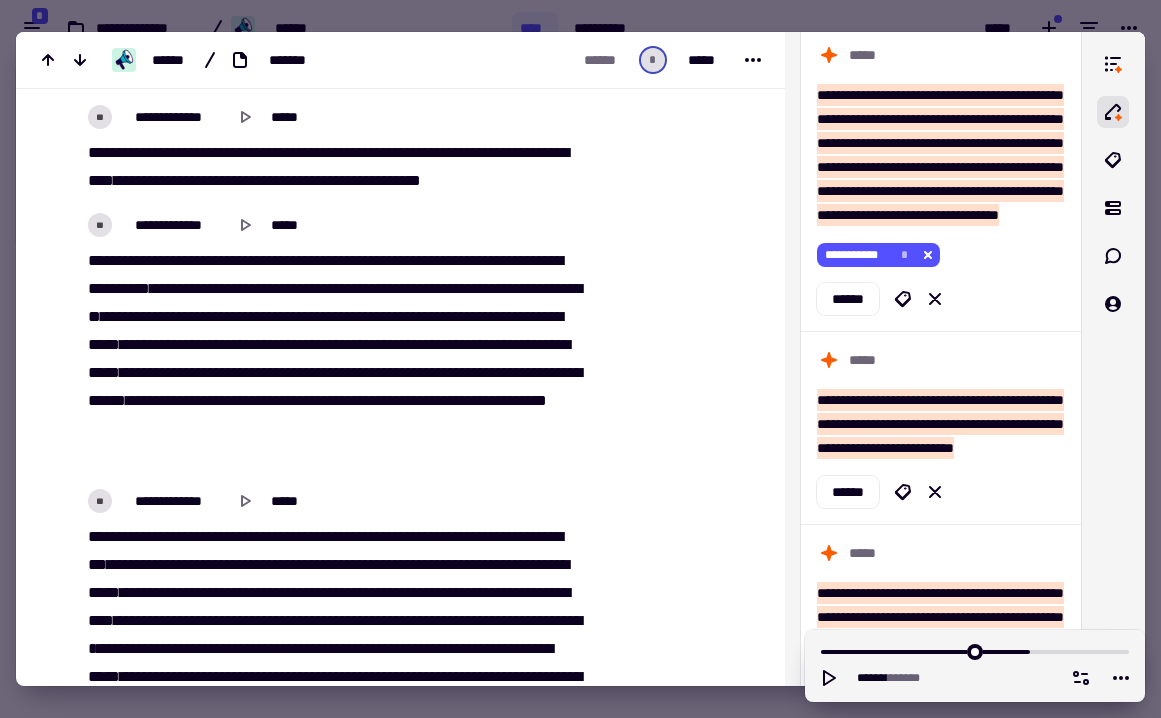 scroll, scrollTop: 21499, scrollLeft: 0, axis: vertical 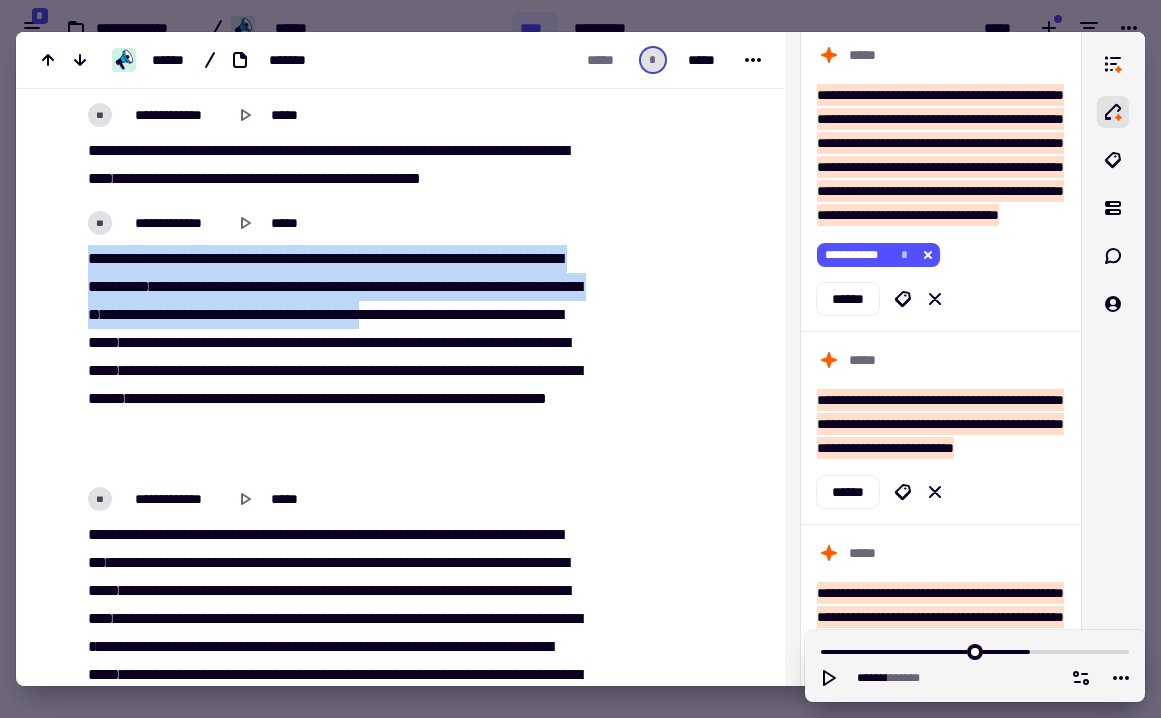 drag, startPoint x: 88, startPoint y: 256, endPoint x: 146, endPoint y: 345, distance: 106.23088 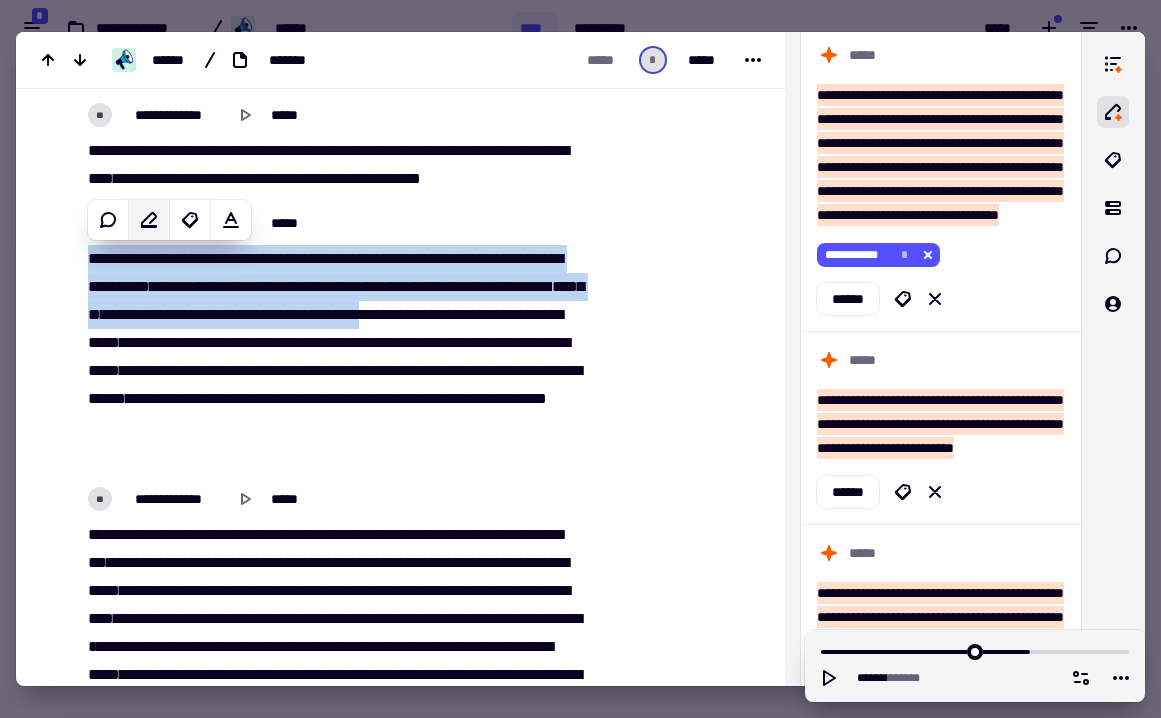 click 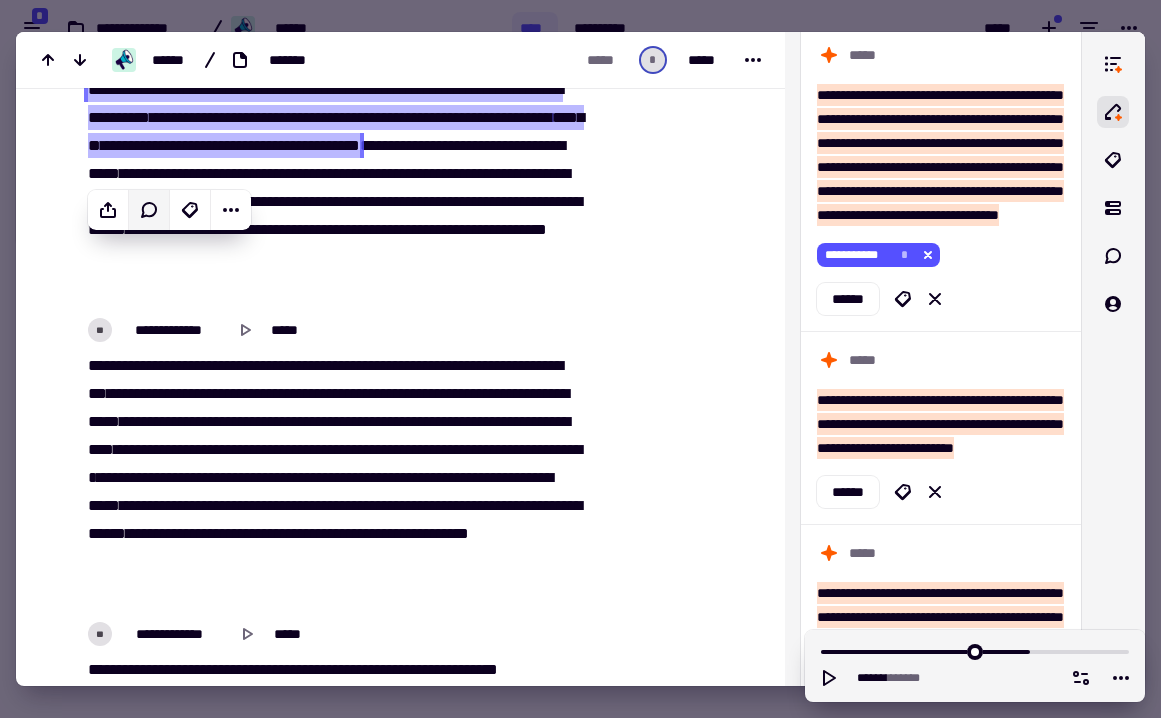scroll, scrollTop: 21676, scrollLeft: 0, axis: vertical 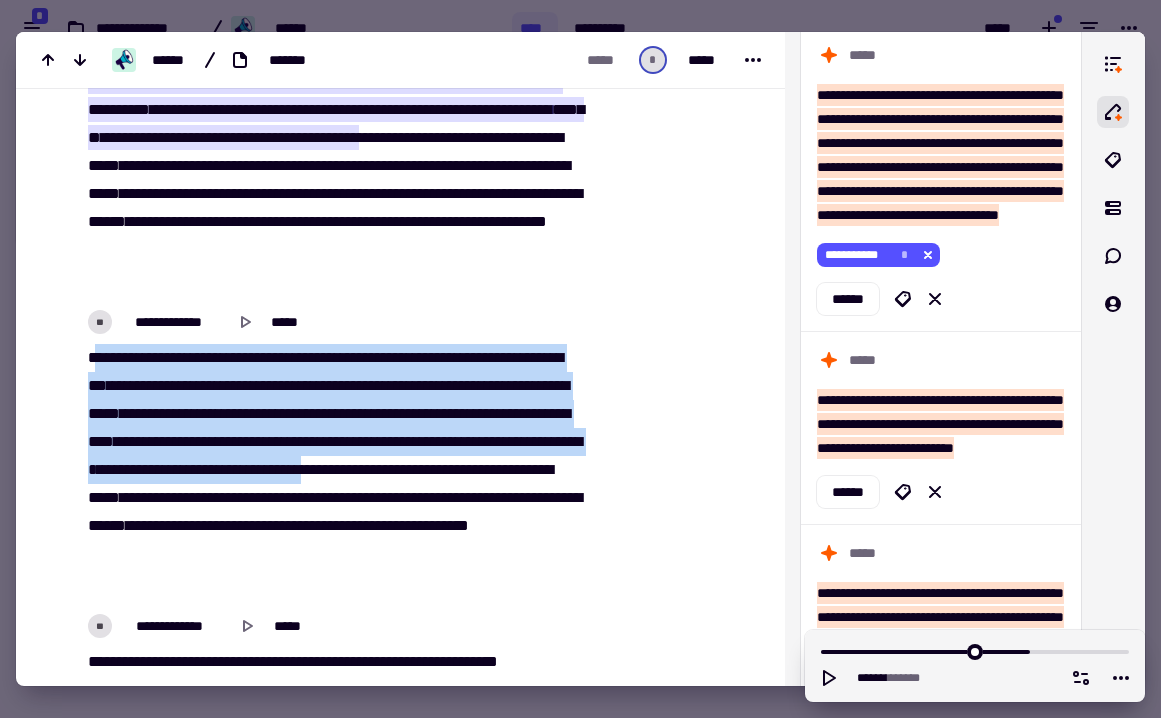 drag, startPoint x: 93, startPoint y: 355, endPoint x: 328, endPoint y: 496, distance: 274.05475 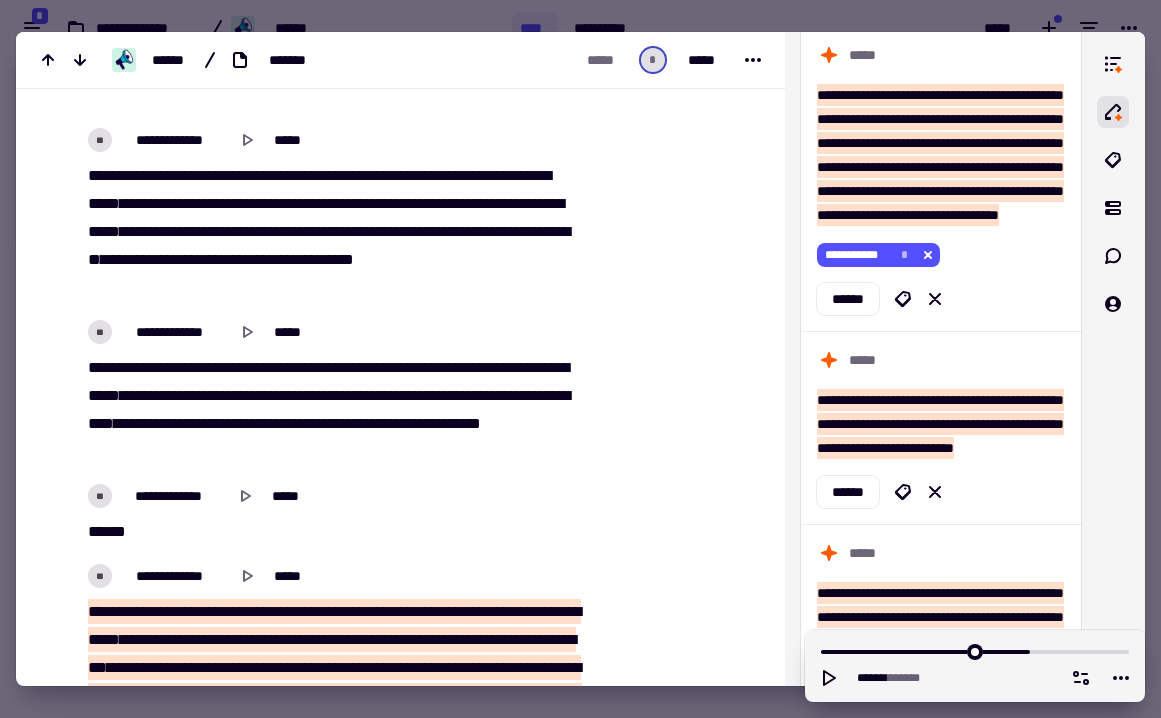 scroll, scrollTop: 22279, scrollLeft: 0, axis: vertical 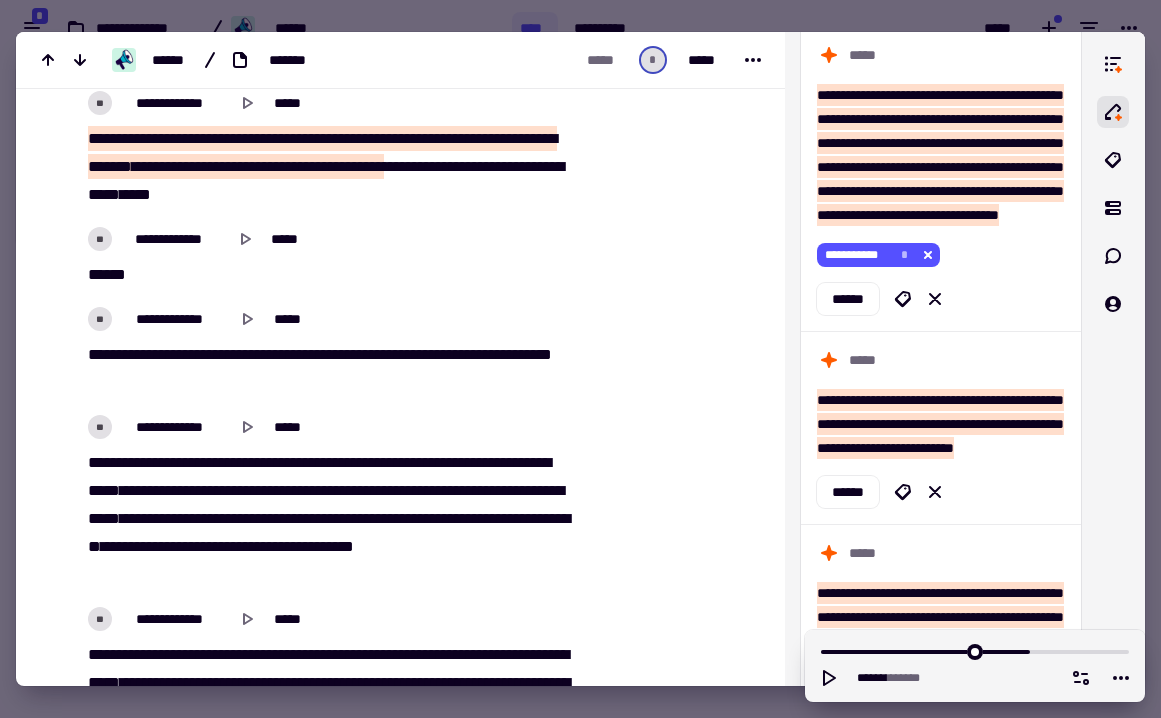 click on "**********" at bounding box center (251, 138) 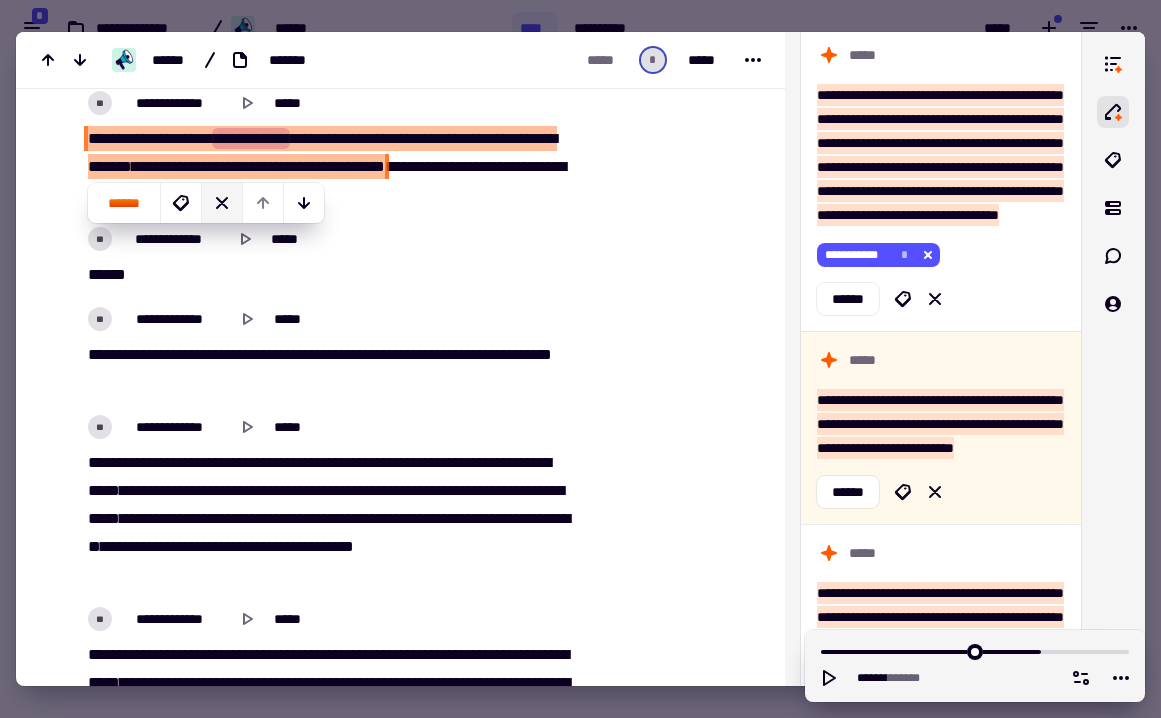 click 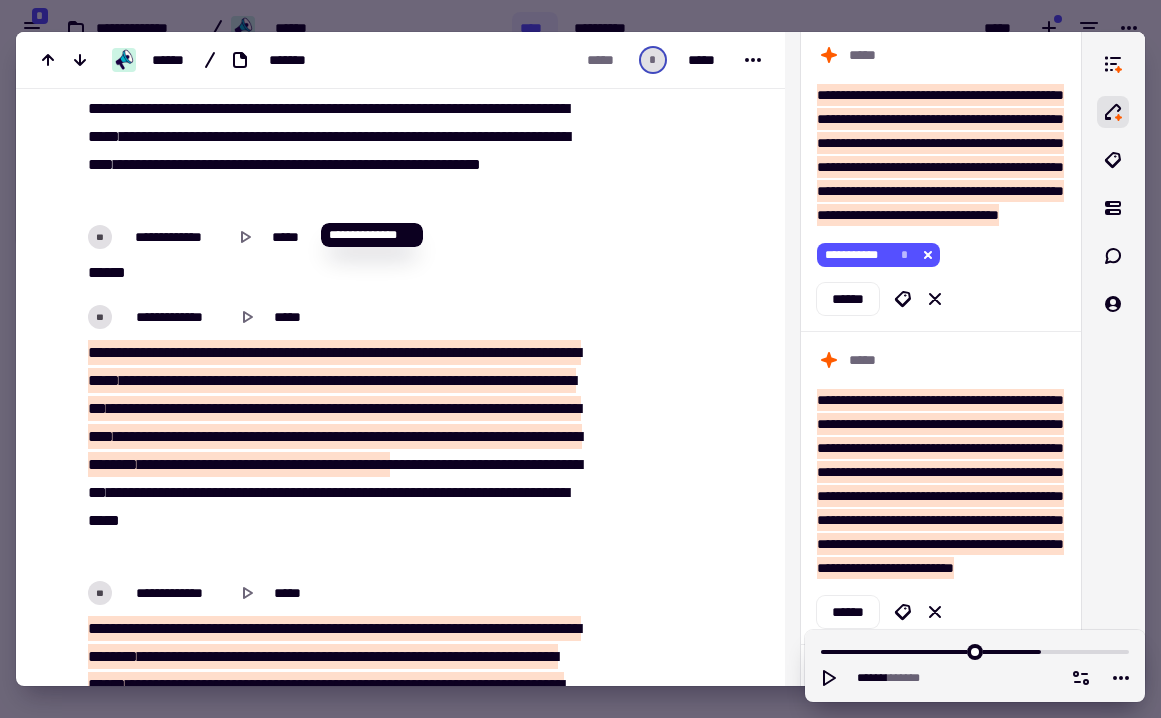 scroll, scrollTop: 22826, scrollLeft: 0, axis: vertical 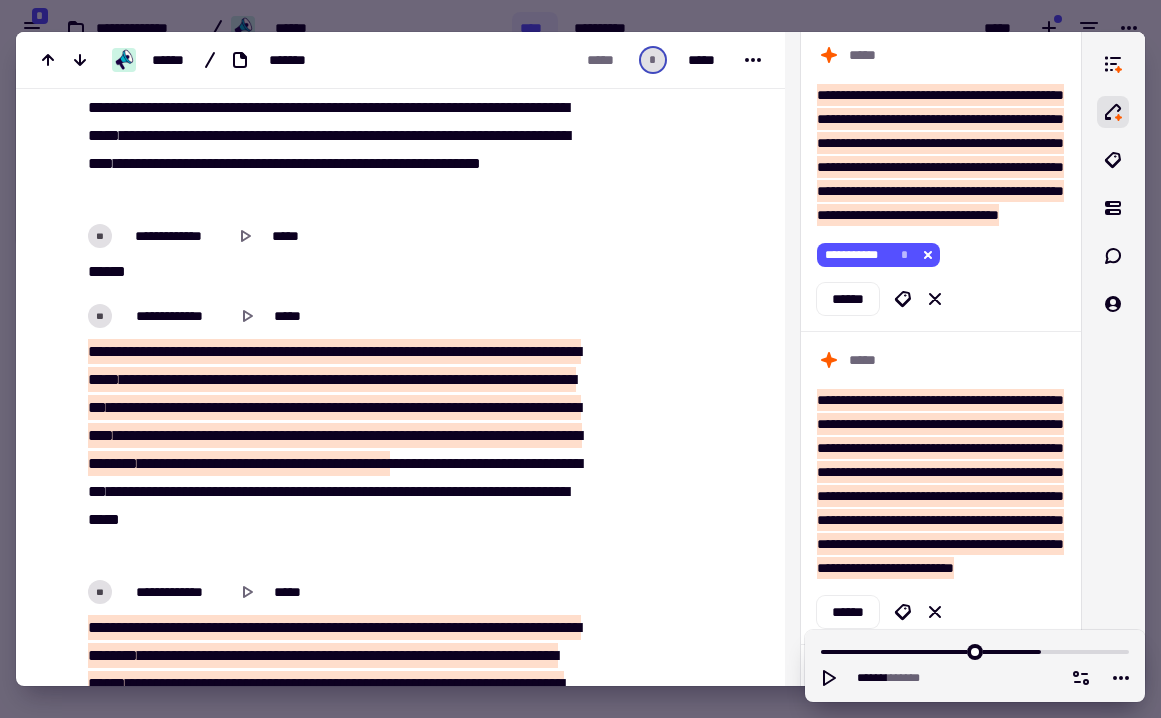click on "****" at bounding box center [168, 379] 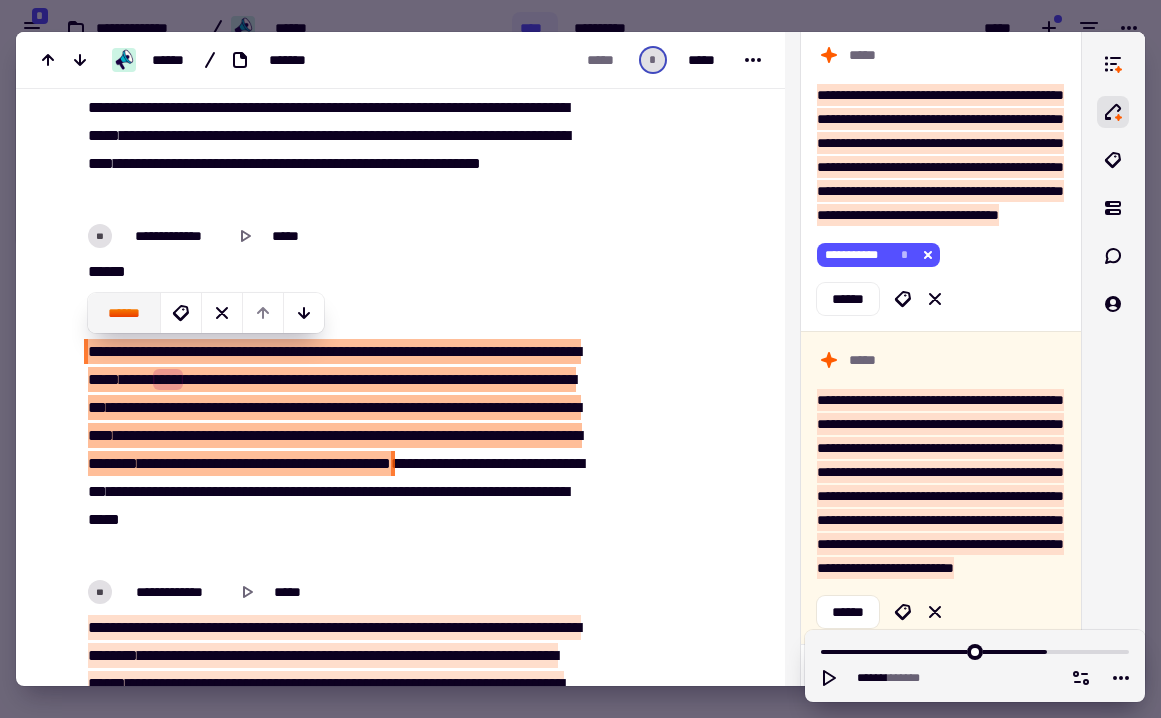 click on "******" 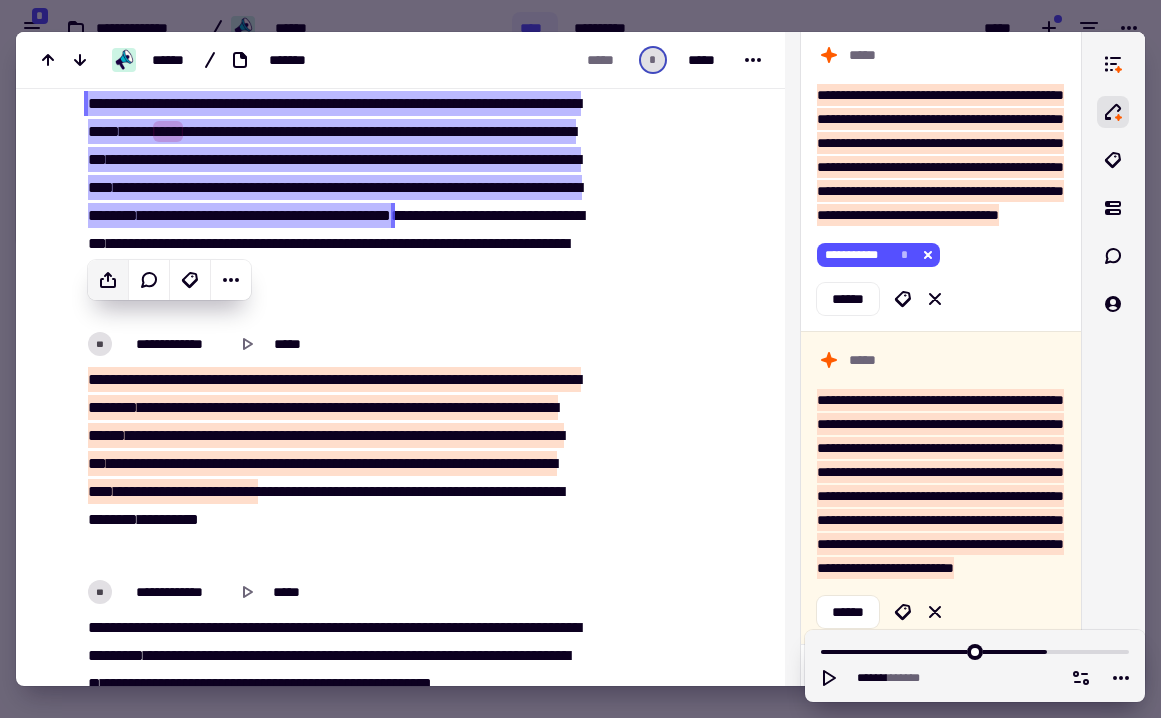 scroll, scrollTop: 23082, scrollLeft: 0, axis: vertical 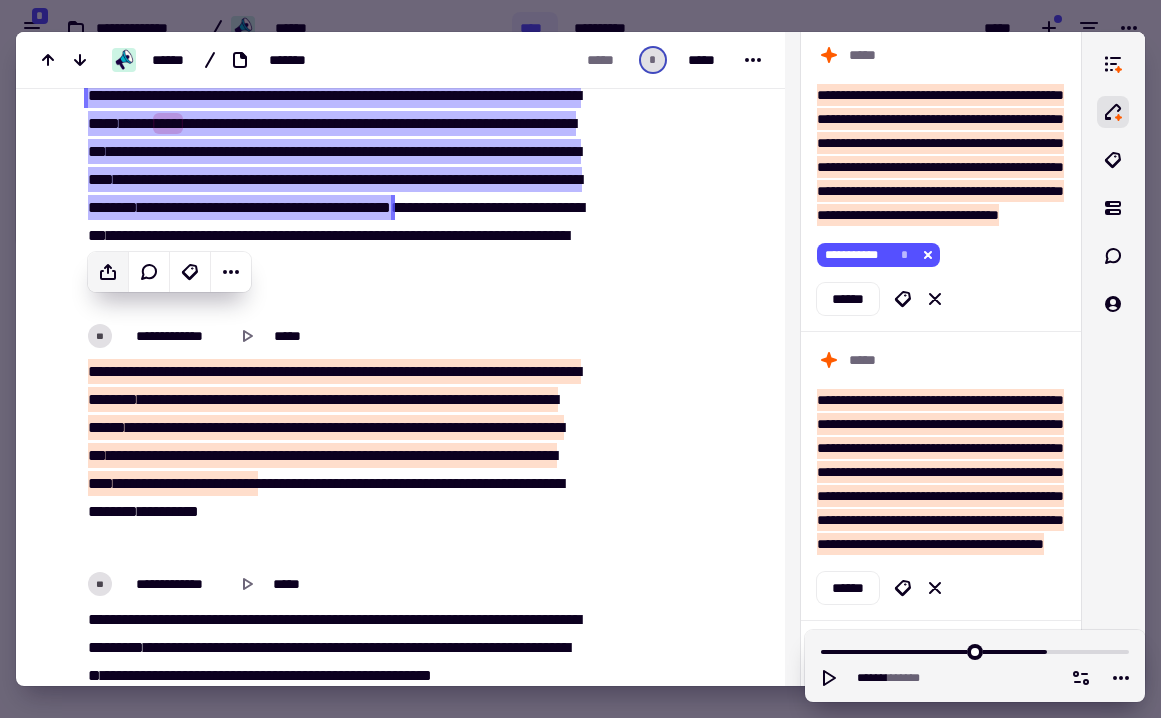 click on "***" at bounding box center [447, 427] 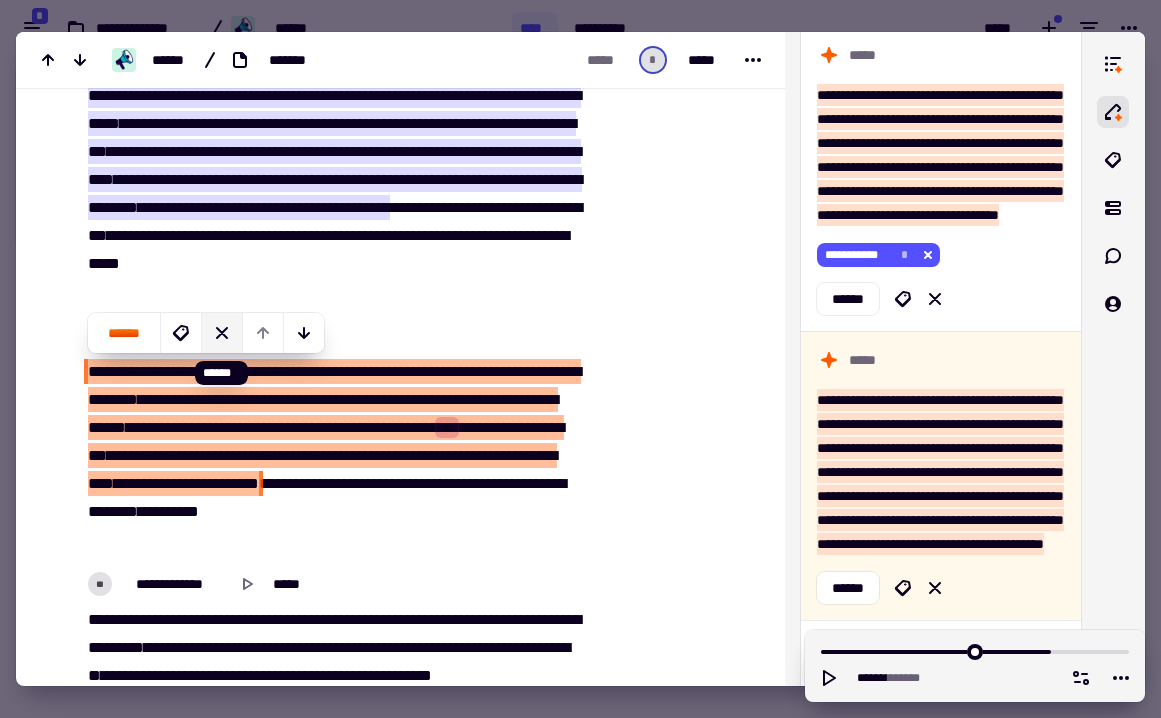 click 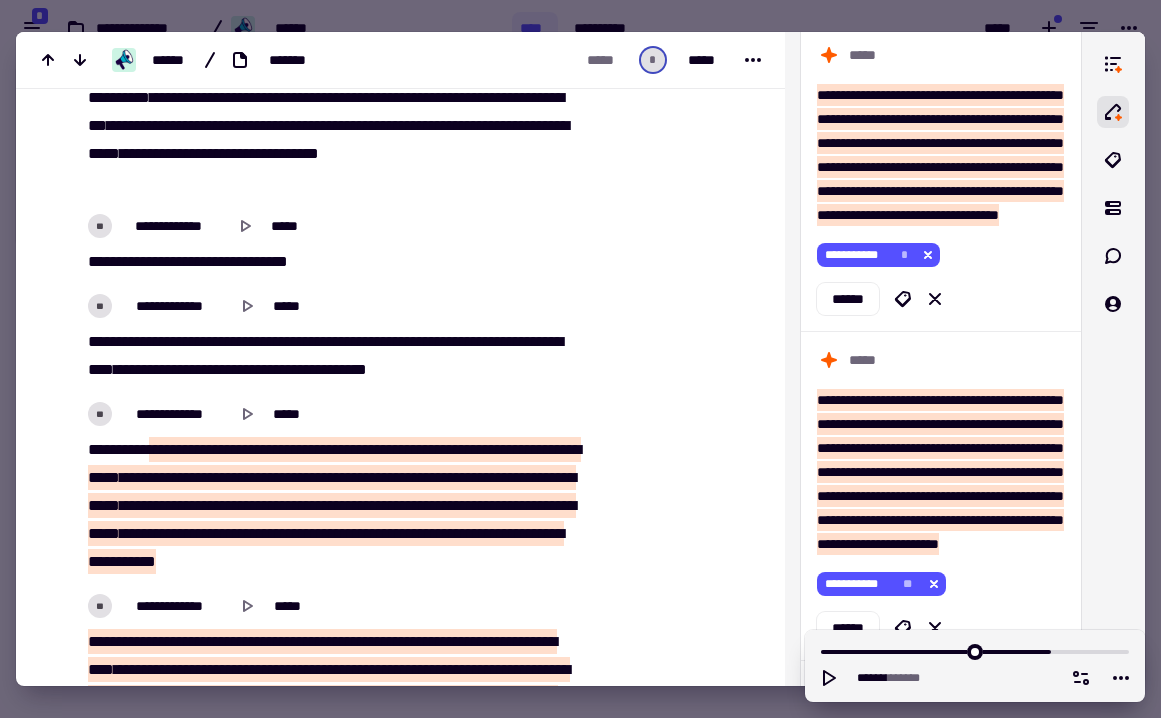 scroll, scrollTop: 23967, scrollLeft: 0, axis: vertical 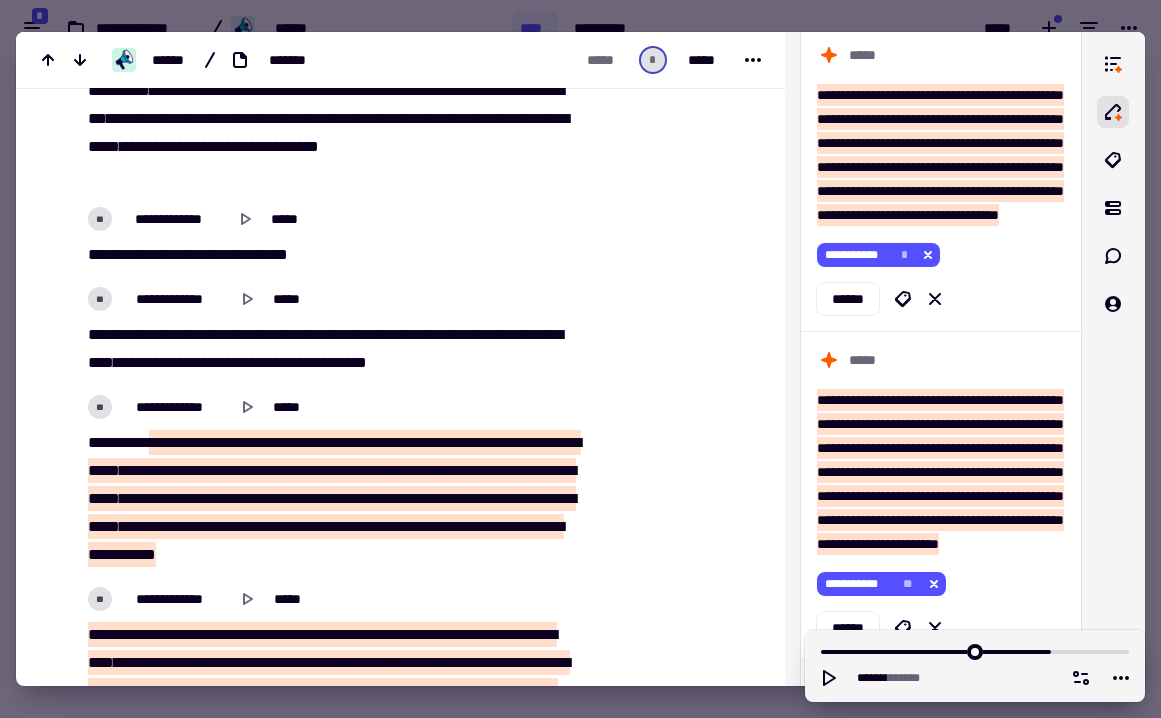 click on "**" at bounding box center [564, 470] 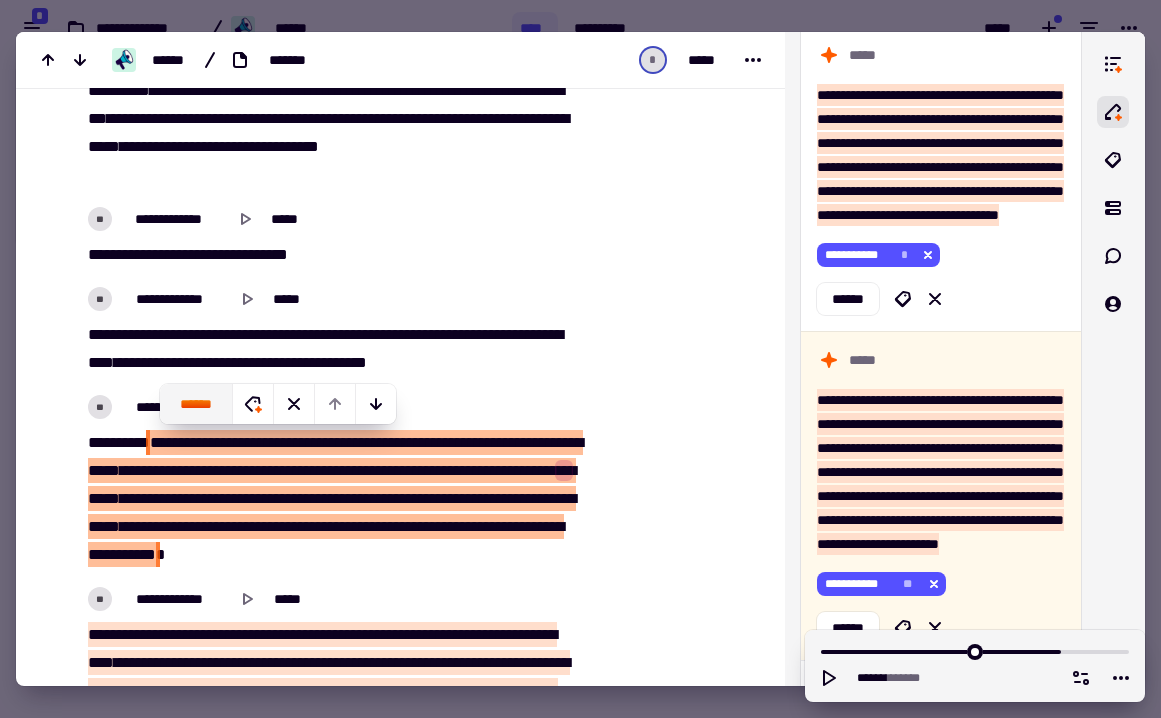 click on "******" 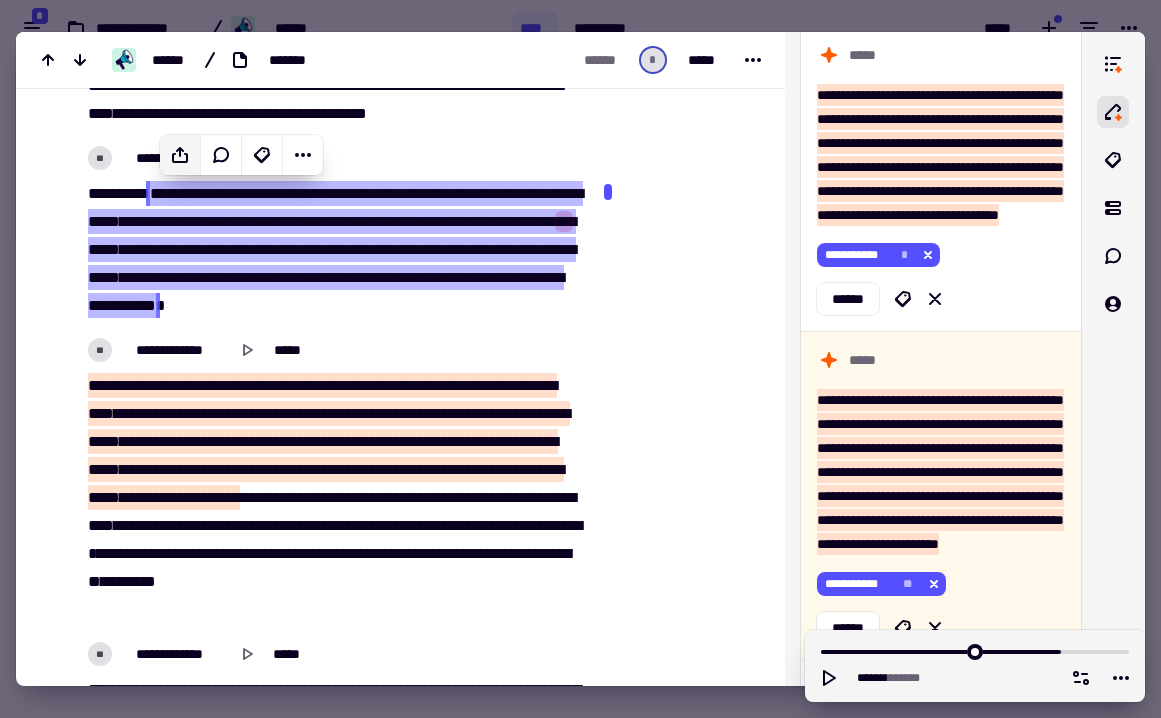 scroll, scrollTop: 24224, scrollLeft: 0, axis: vertical 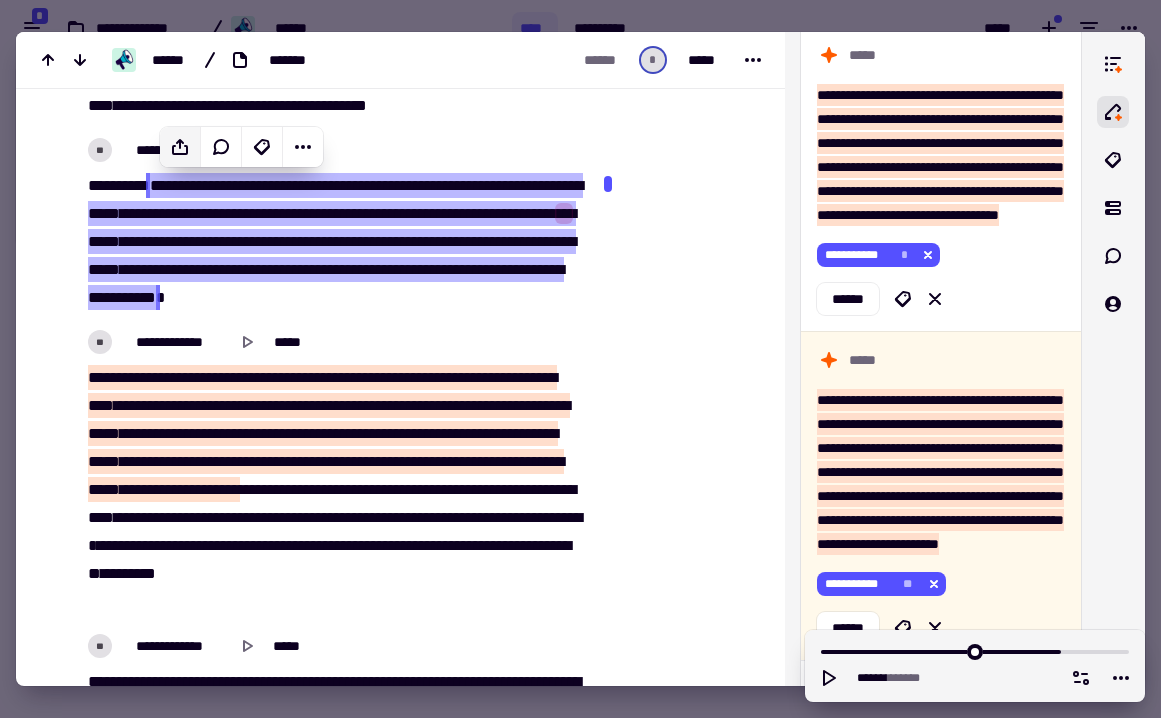 click on "***" at bounding box center (159, 405) 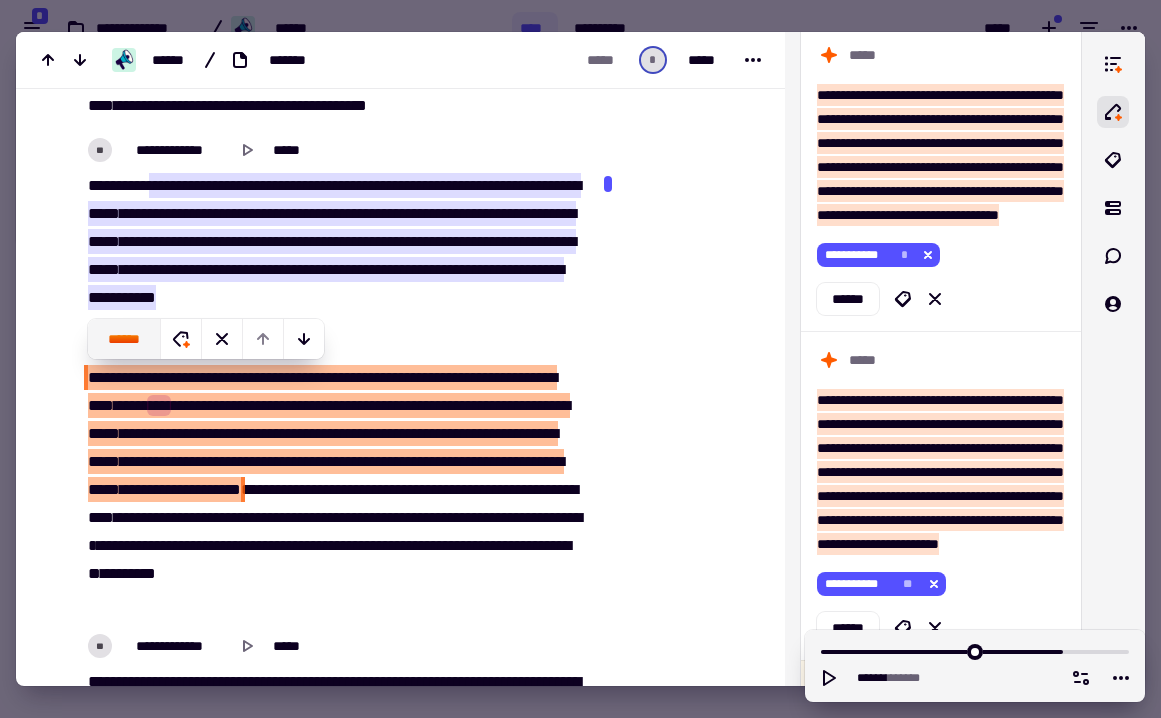 click on "******" 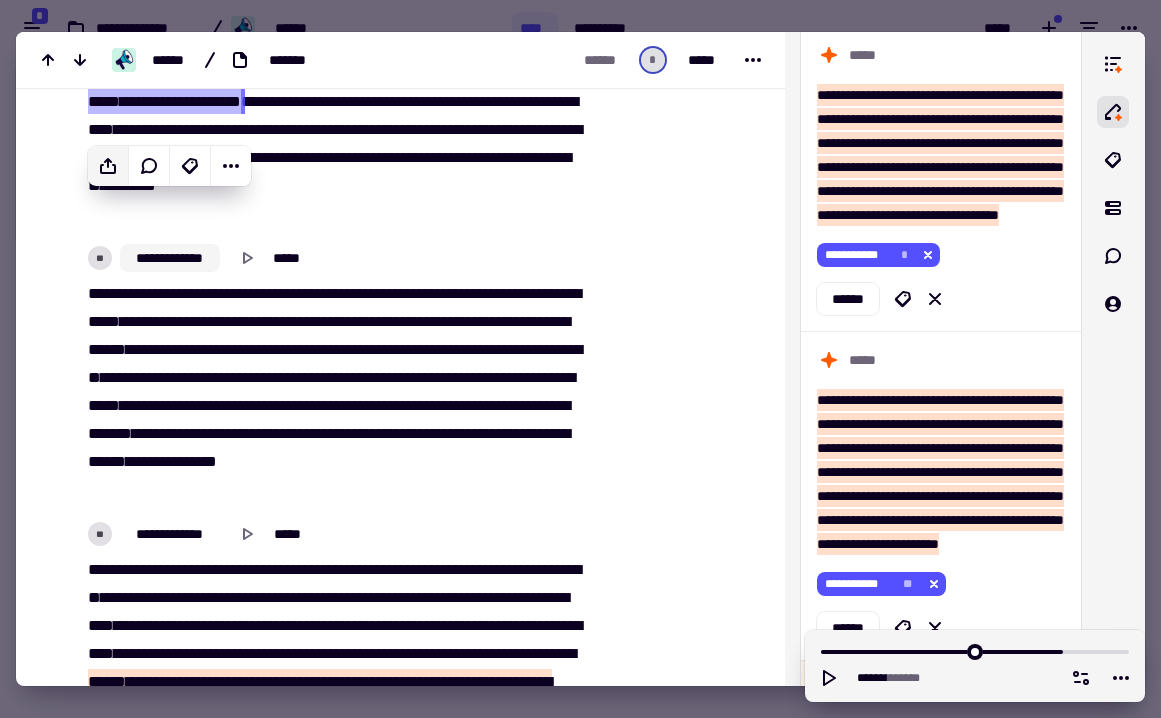 scroll, scrollTop: 24550, scrollLeft: 0, axis: vertical 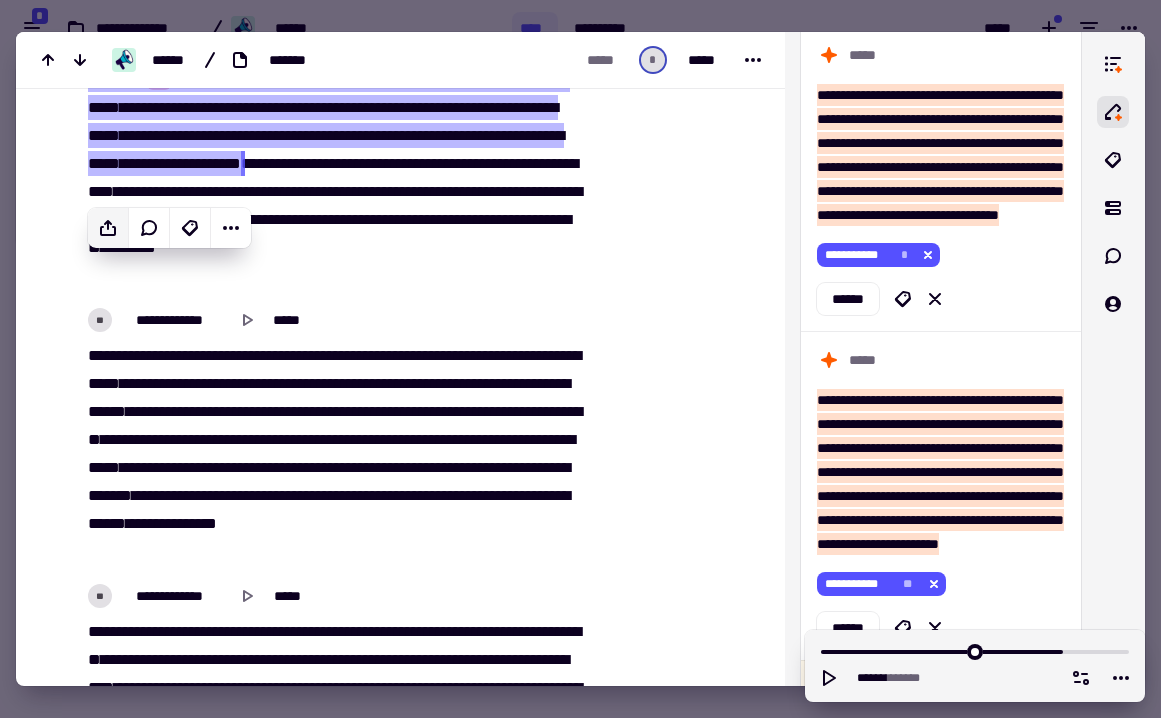 click on "**********" at bounding box center [334, 164] 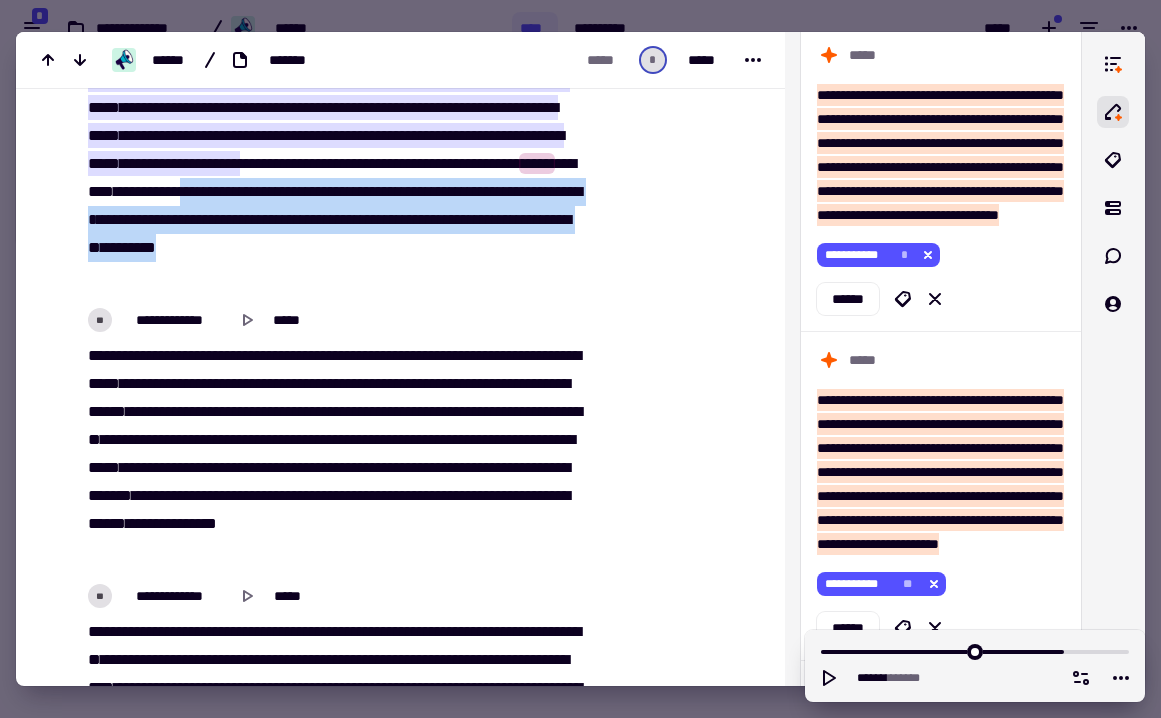 drag, startPoint x: 89, startPoint y: 224, endPoint x: 214, endPoint y: 294, distance: 143.26549 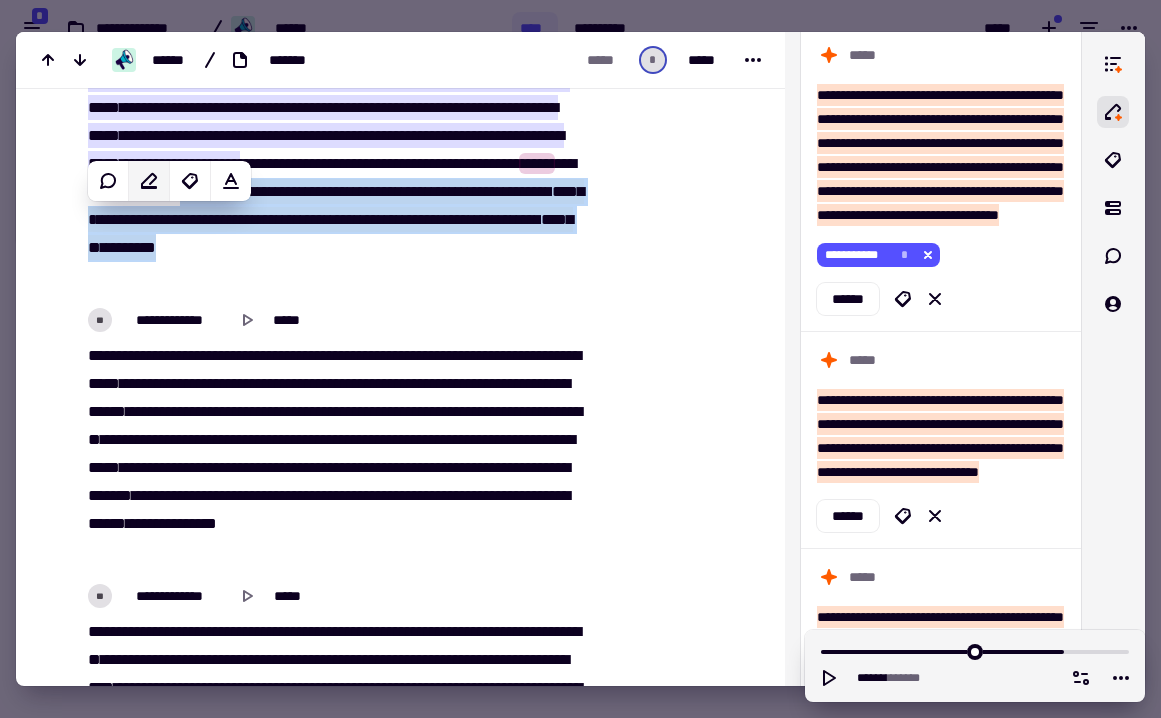 click 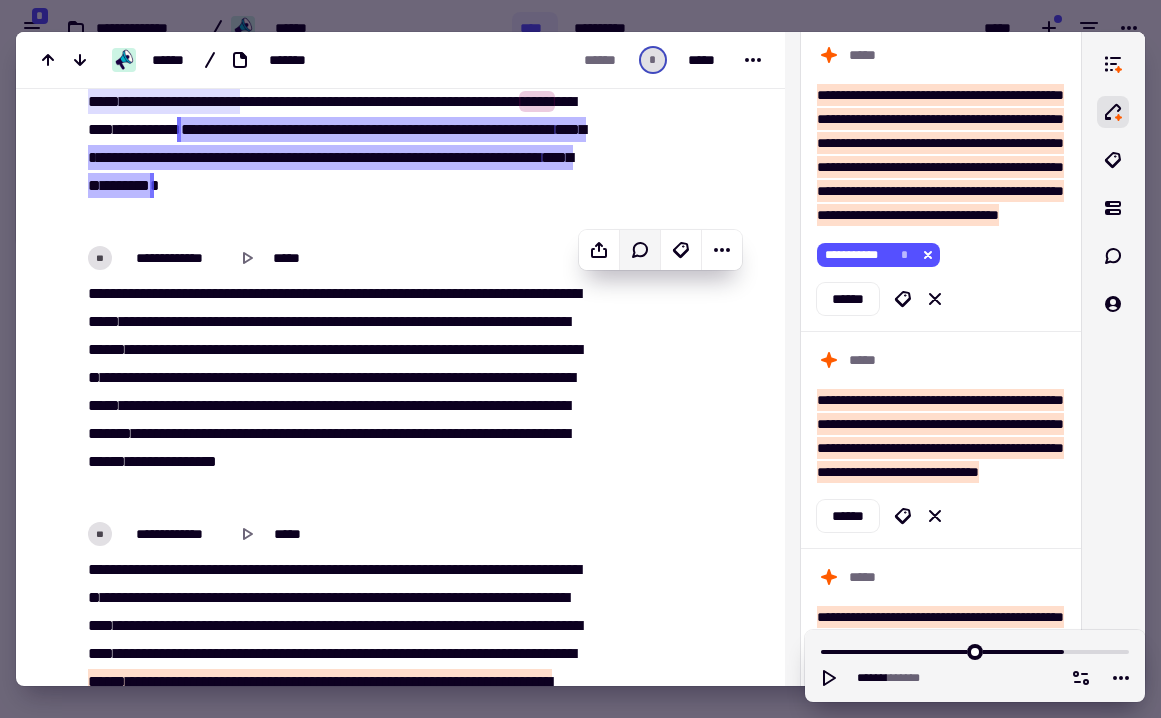 click on "**********" at bounding box center [334, 392] 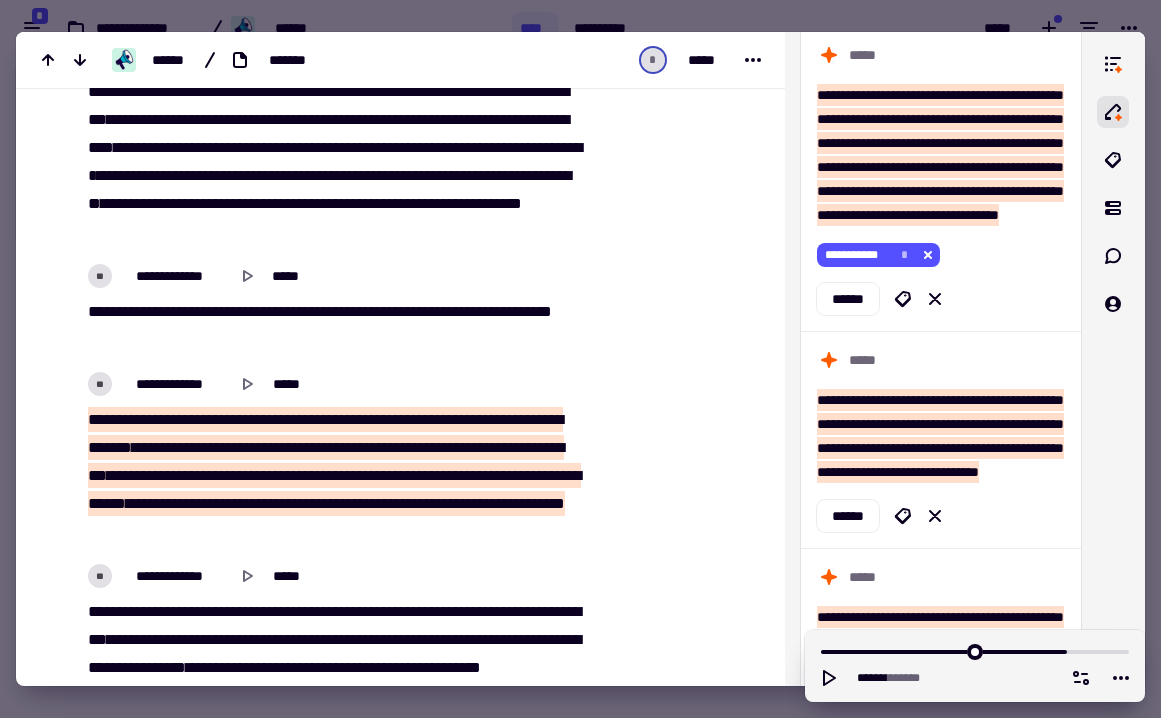 scroll, scrollTop: 25845, scrollLeft: 0, axis: vertical 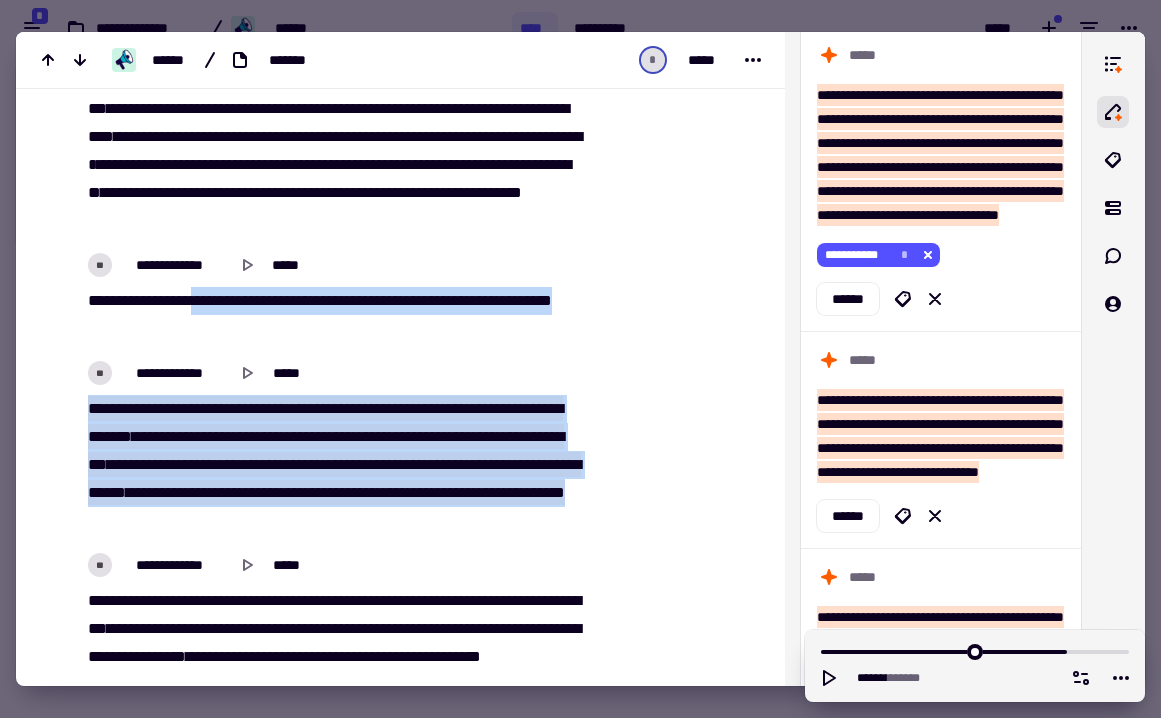 drag, startPoint x: 203, startPoint y: 301, endPoint x: 449, endPoint y: 530, distance: 336.09076 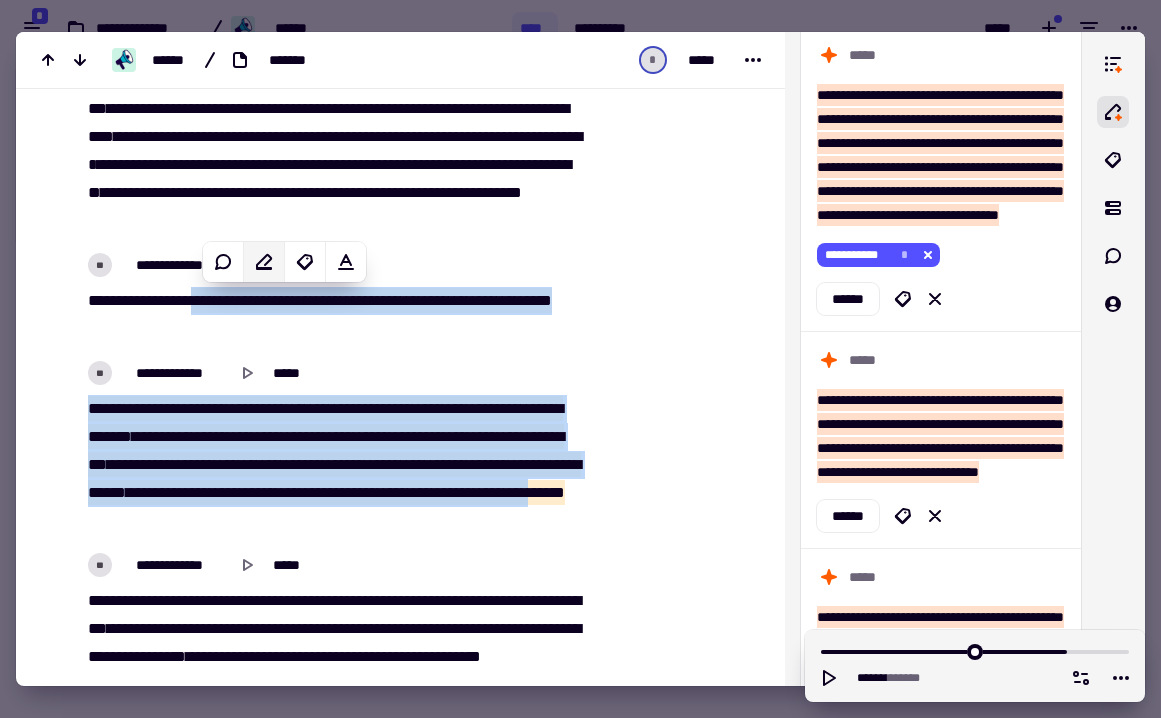 click 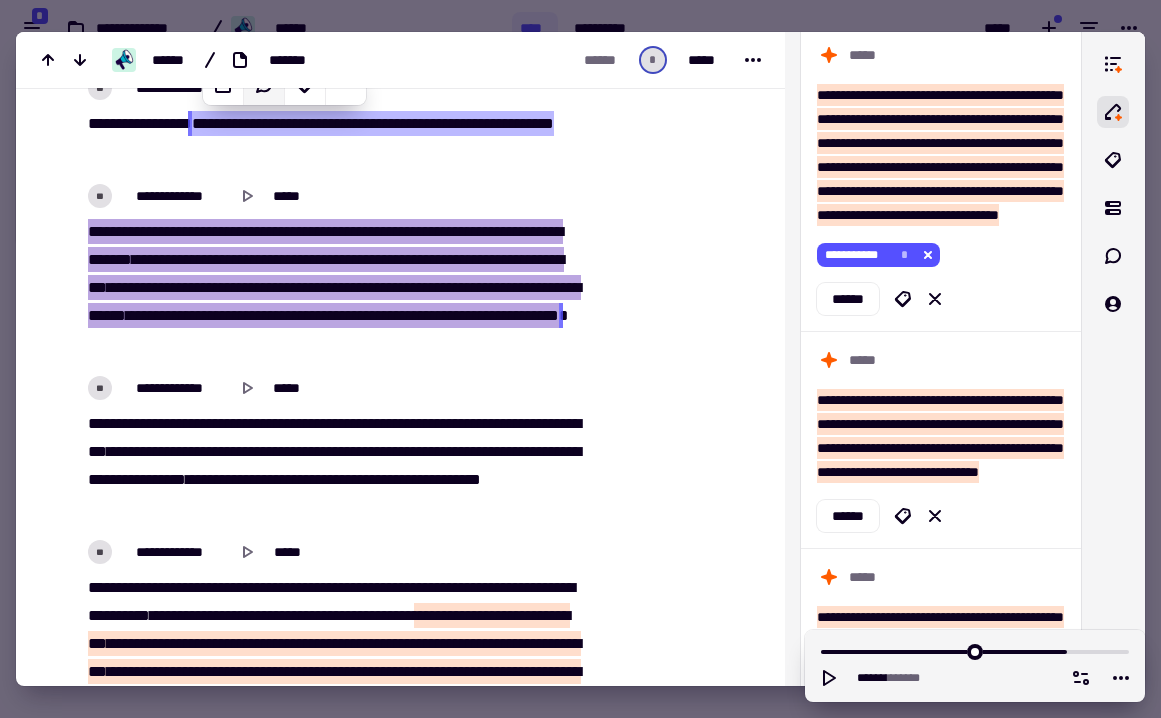 scroll, scrollTop: 26027, scrollLeft: 0, axis: vertical 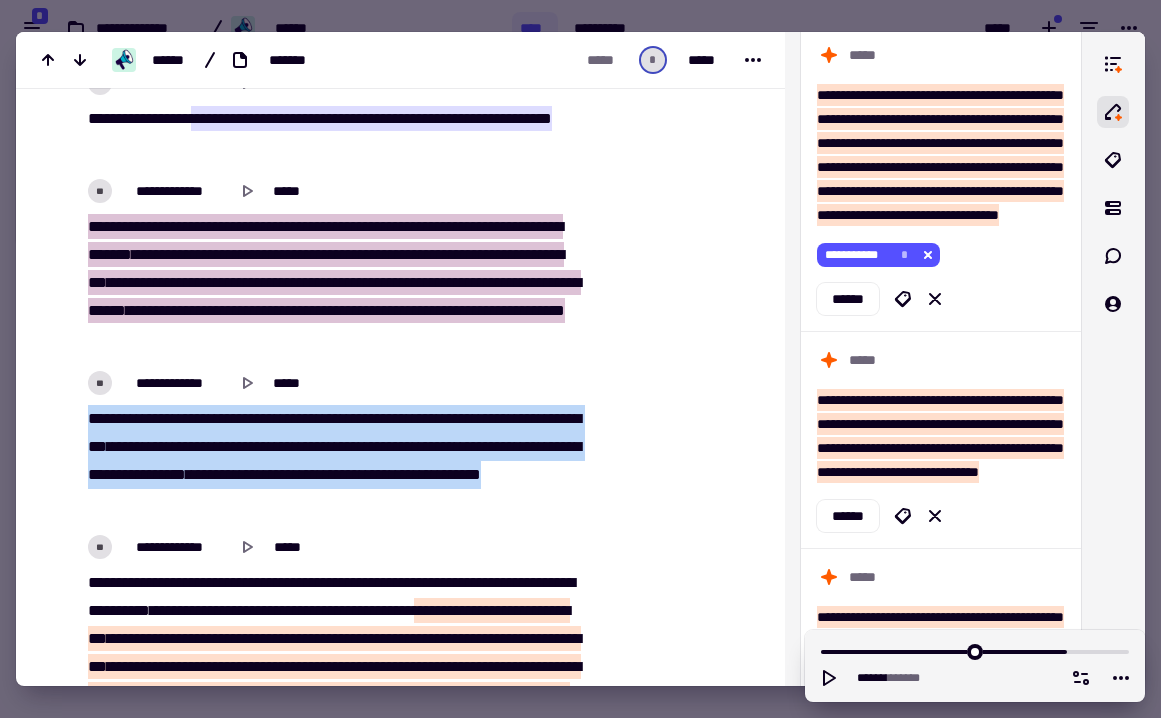 drag, startPoint x: 216, startPoint y: 435, endPoint x: 303, endPoint y: 504, distance: 111.040535 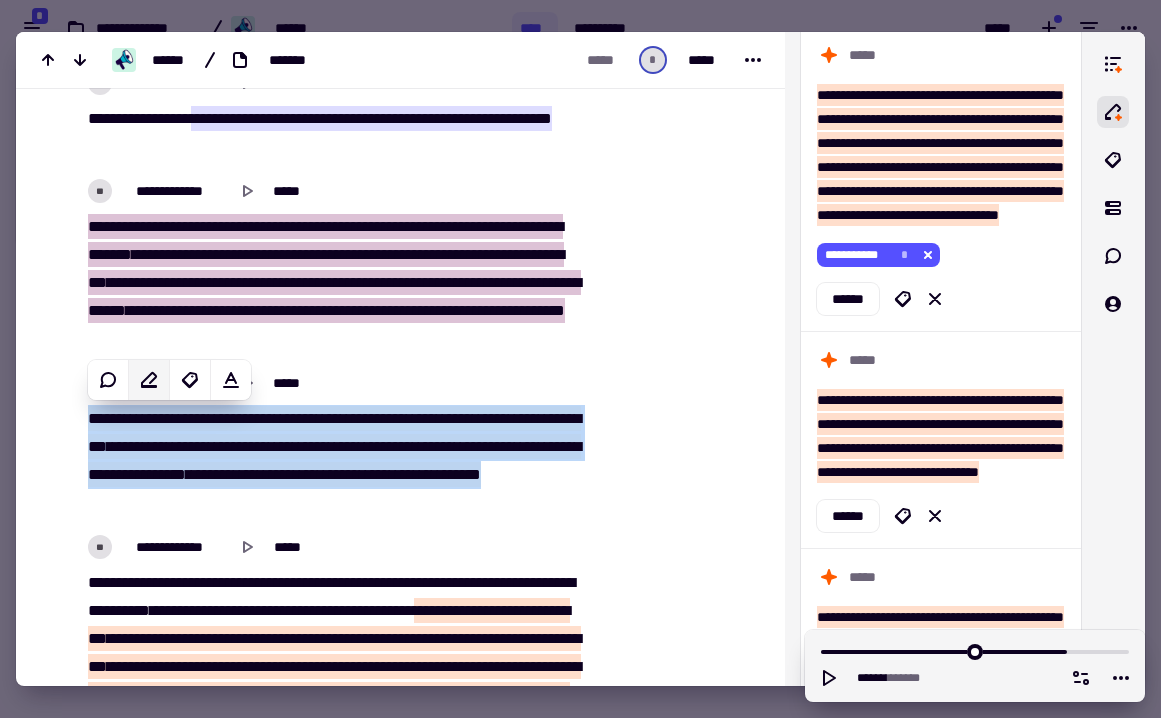 click 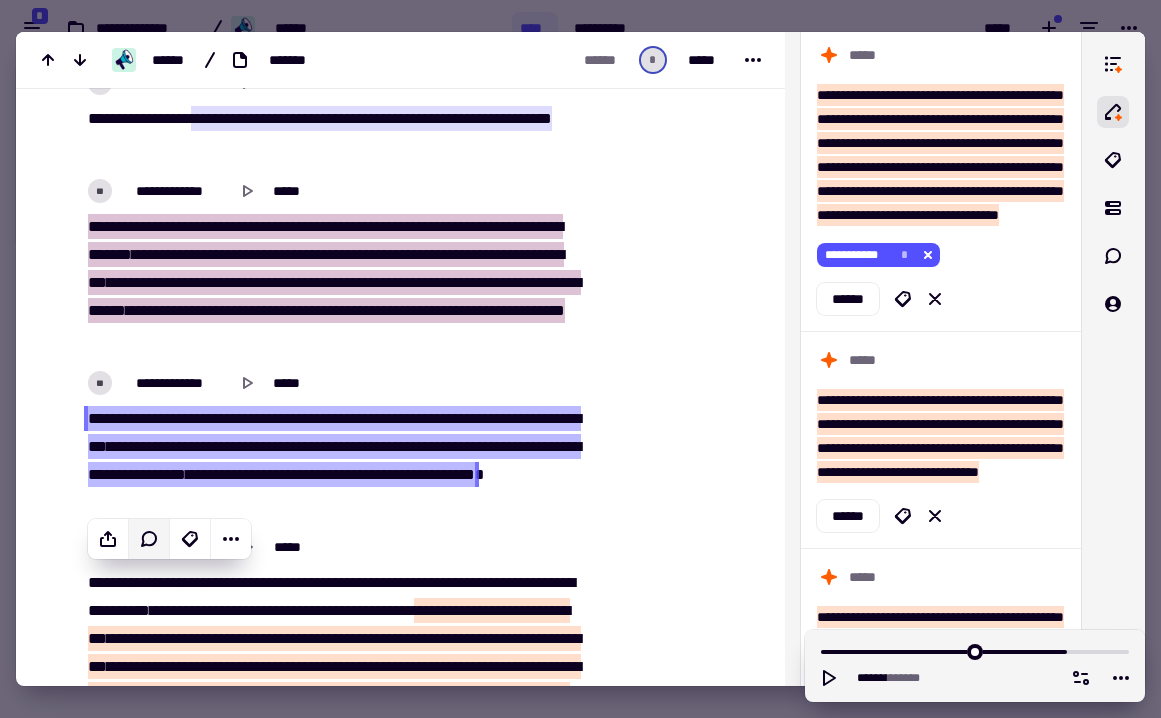 scroll, scrollTop: 26349, scrollLeft: 0, axis: vertical 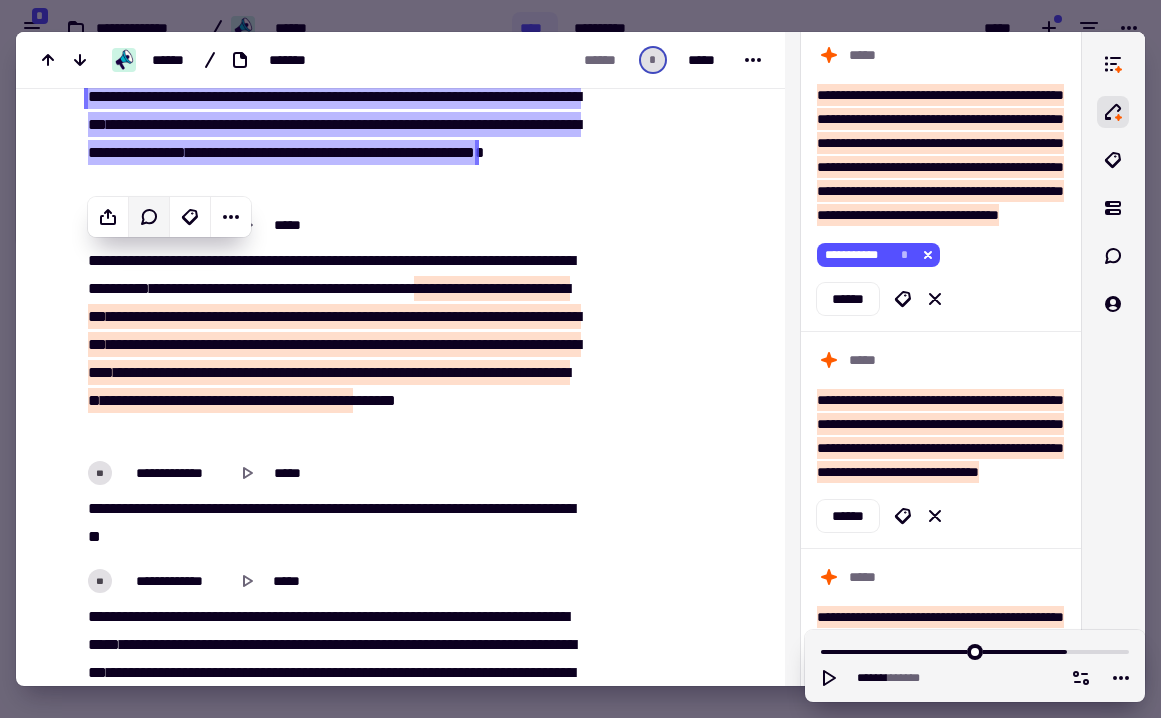 click at bounding box center [332, 344] 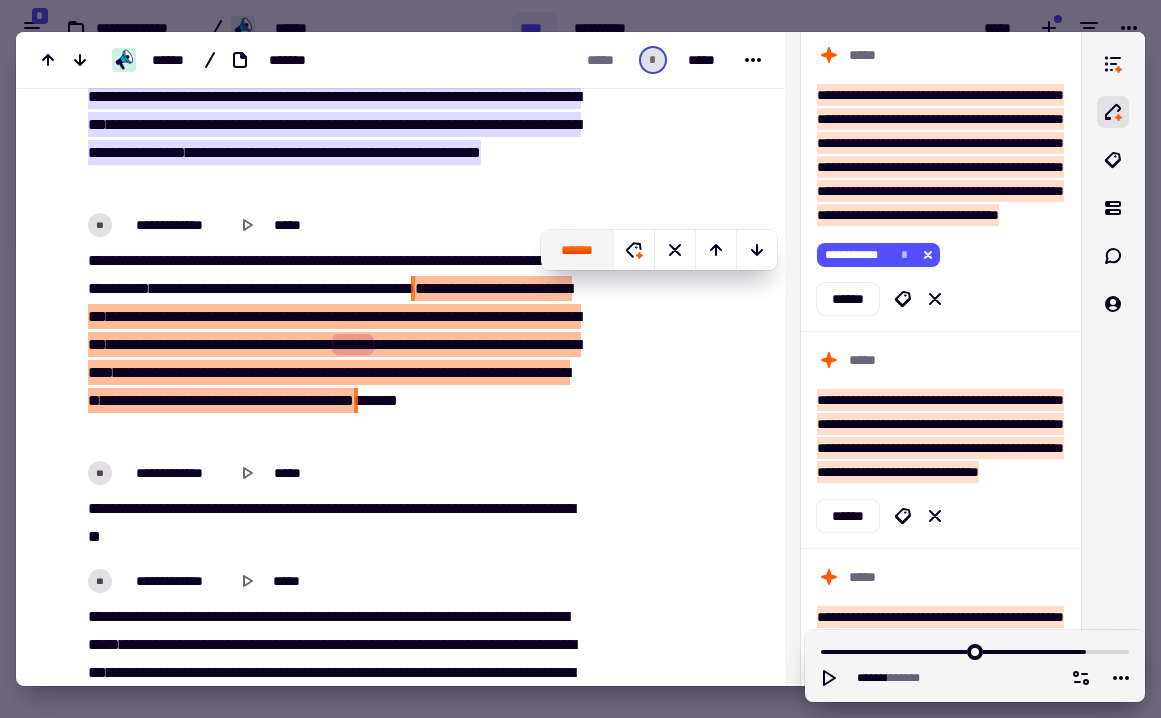 click on "******" 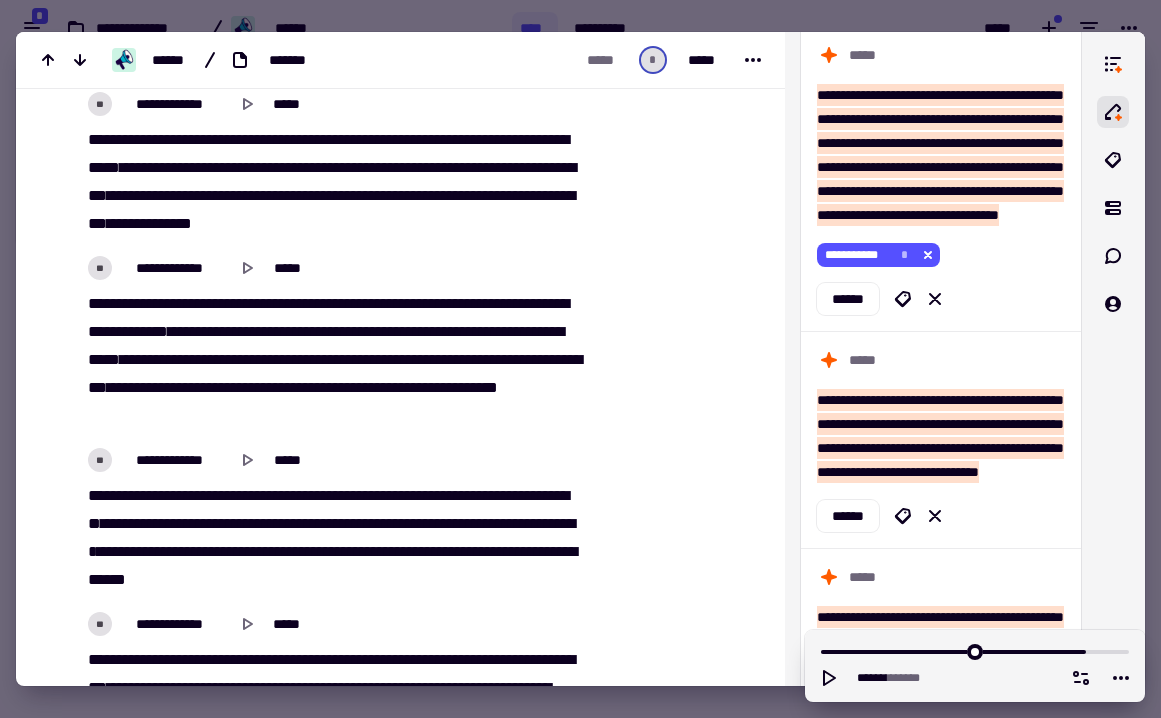 scroll, scrollTop: 26830, scrollLeft: 0, axis: vertical 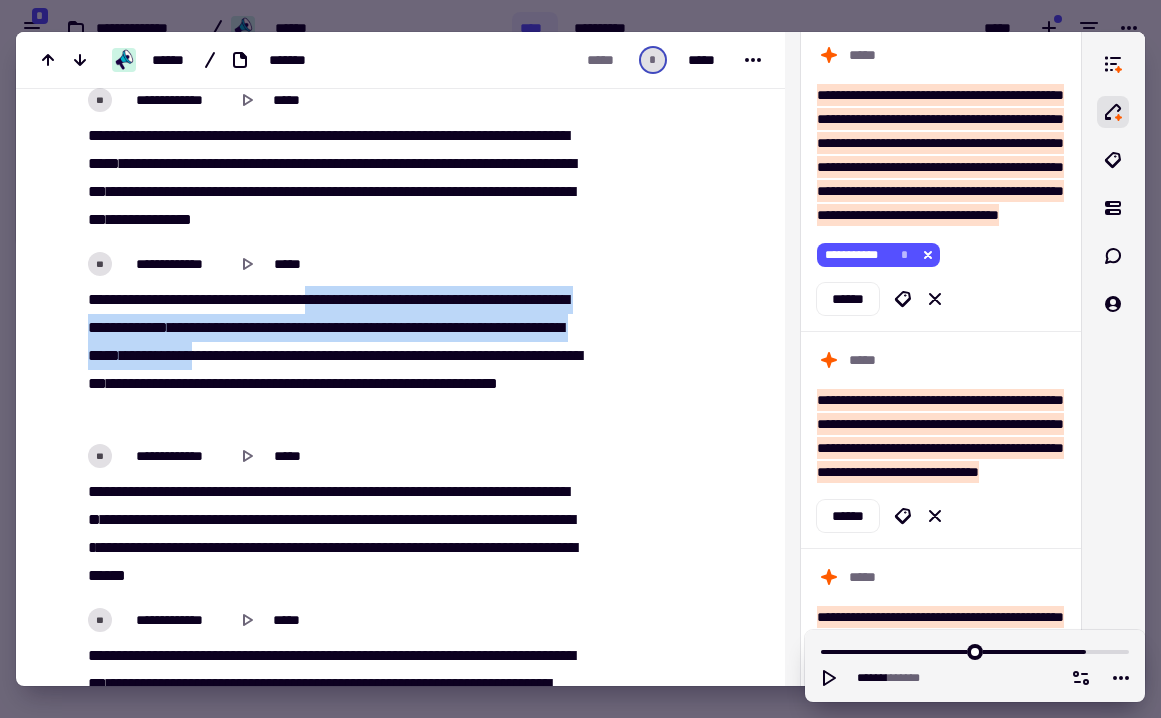 drag, startPoint x: 343, startPoint y: 298, endPoint x: 402, endPoint y: 351, distance: 79.30952 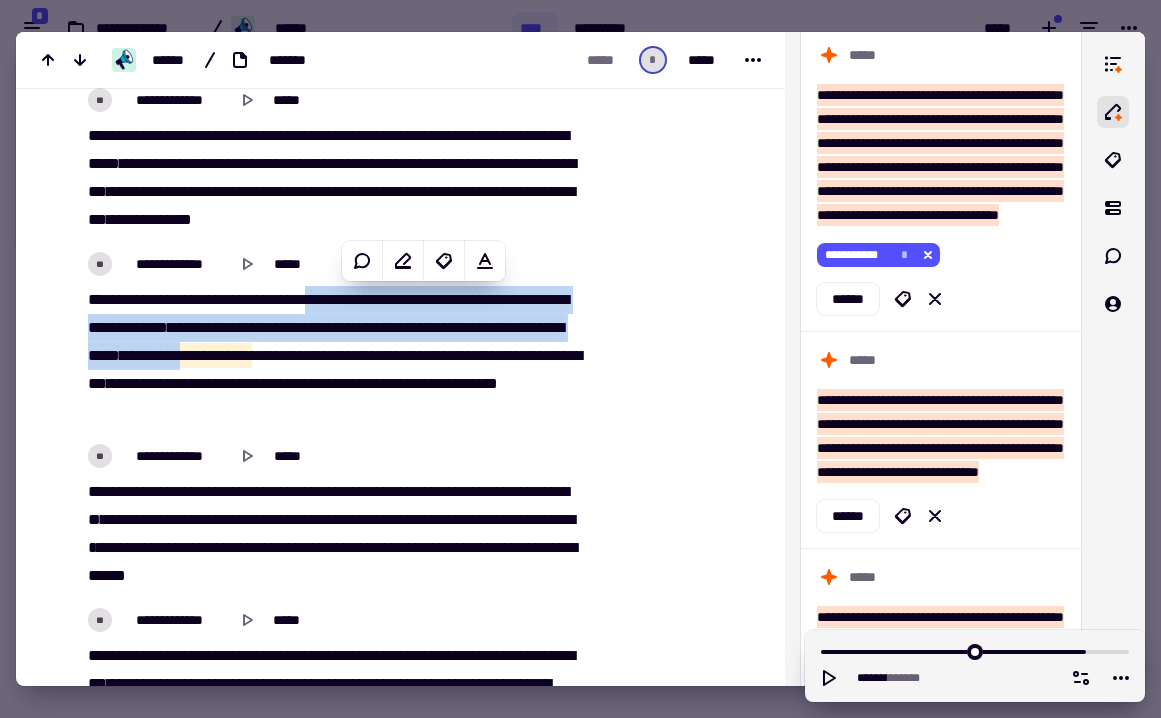 click on "**********" at bounding box center (216, 355) 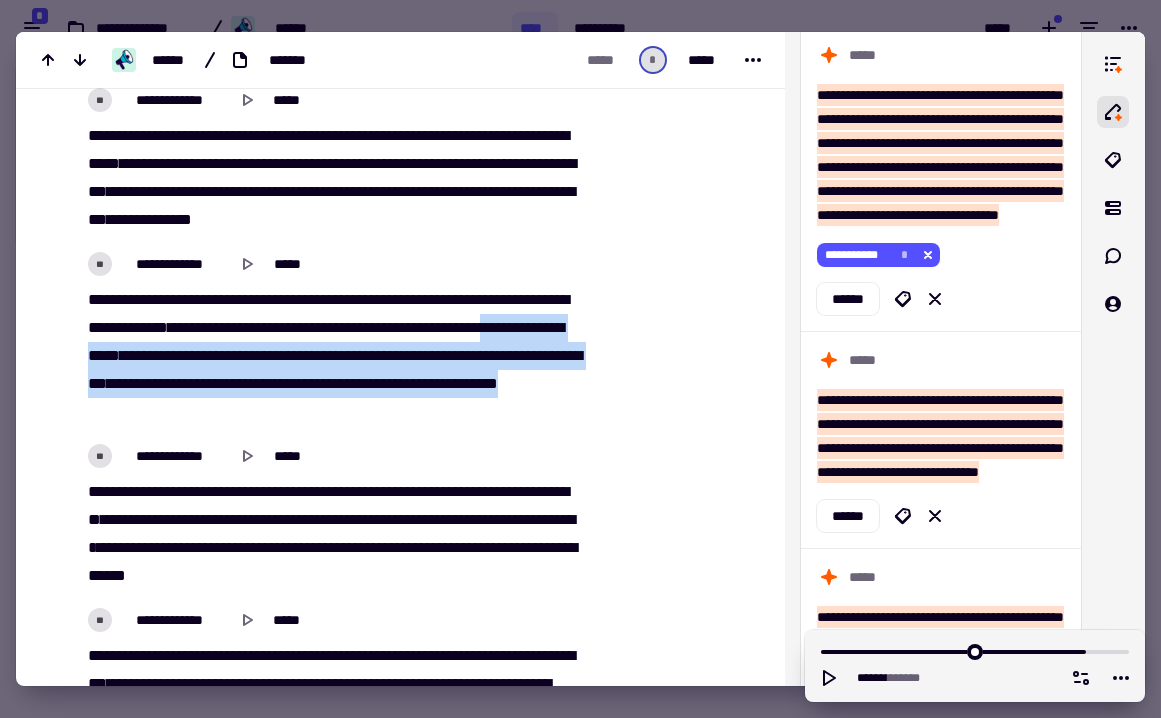 drag, startPoint x: 181, startPoint y: 357, endPoint x: 377, endPoint y: 403, distance: 201.3256 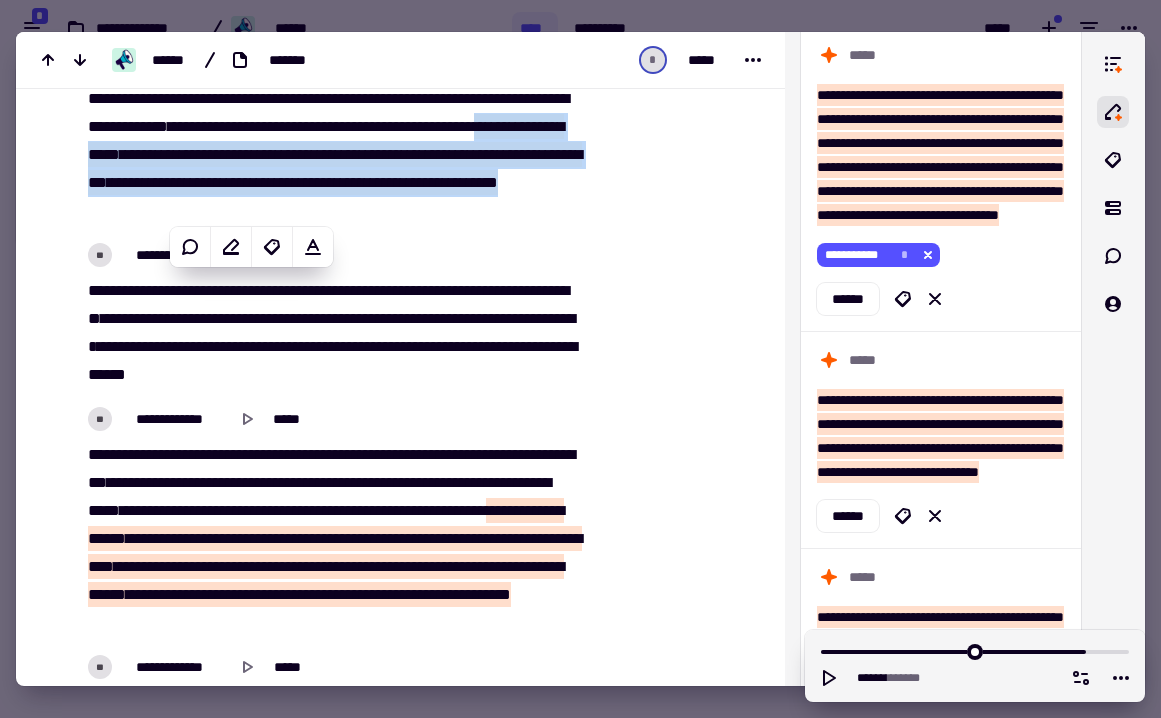 scroll, scrollTop: 27041, scrollLeft: 0, axis: vertical 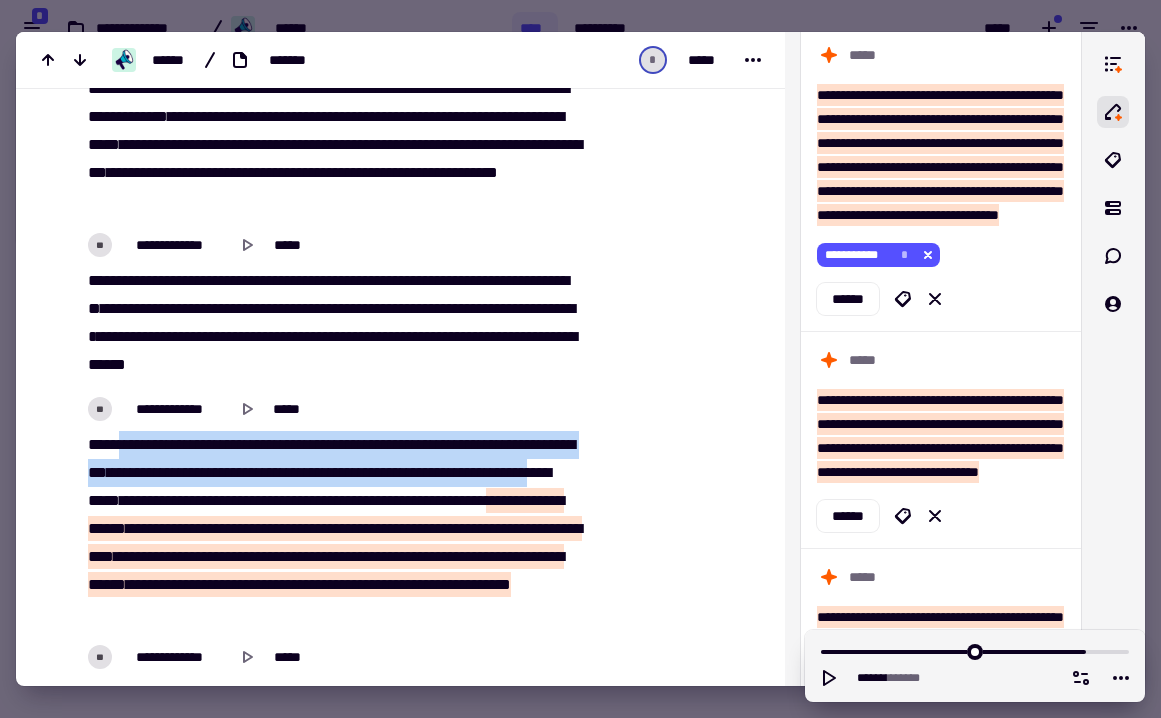 drag, startPoint x: 293, startPoint y: 452, endPoint x: 233, endPoint y: 511, distance: 84.14868 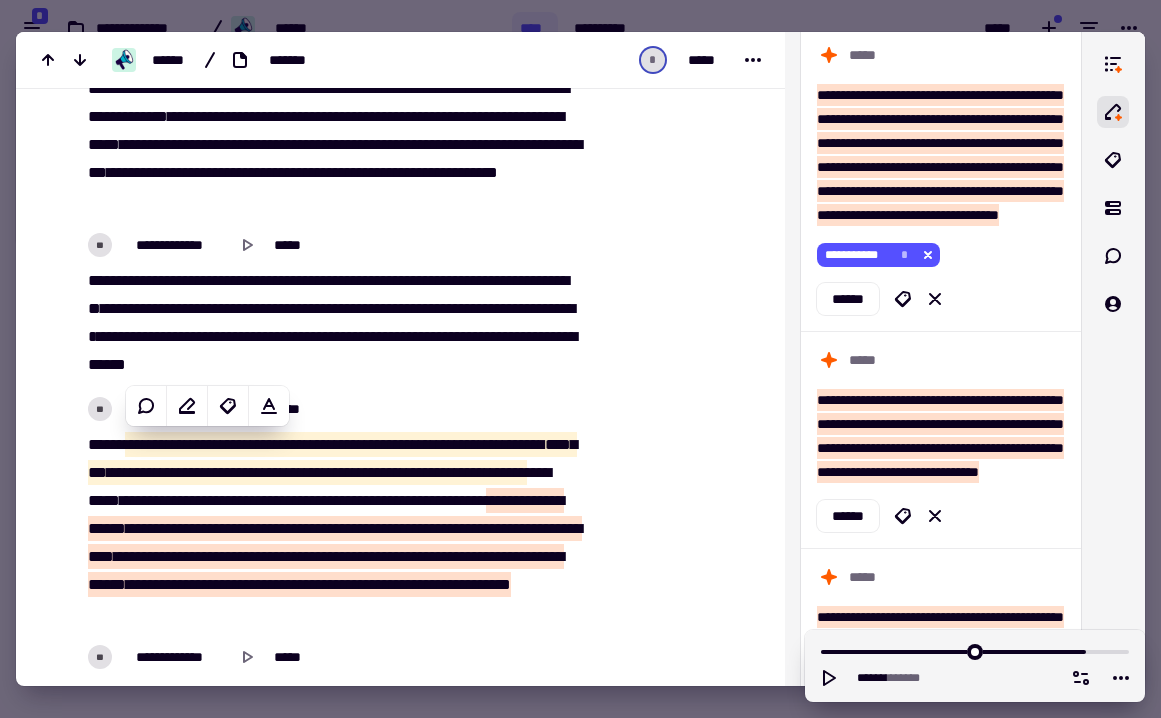 click on "**********" at bounding box center [334, 529] 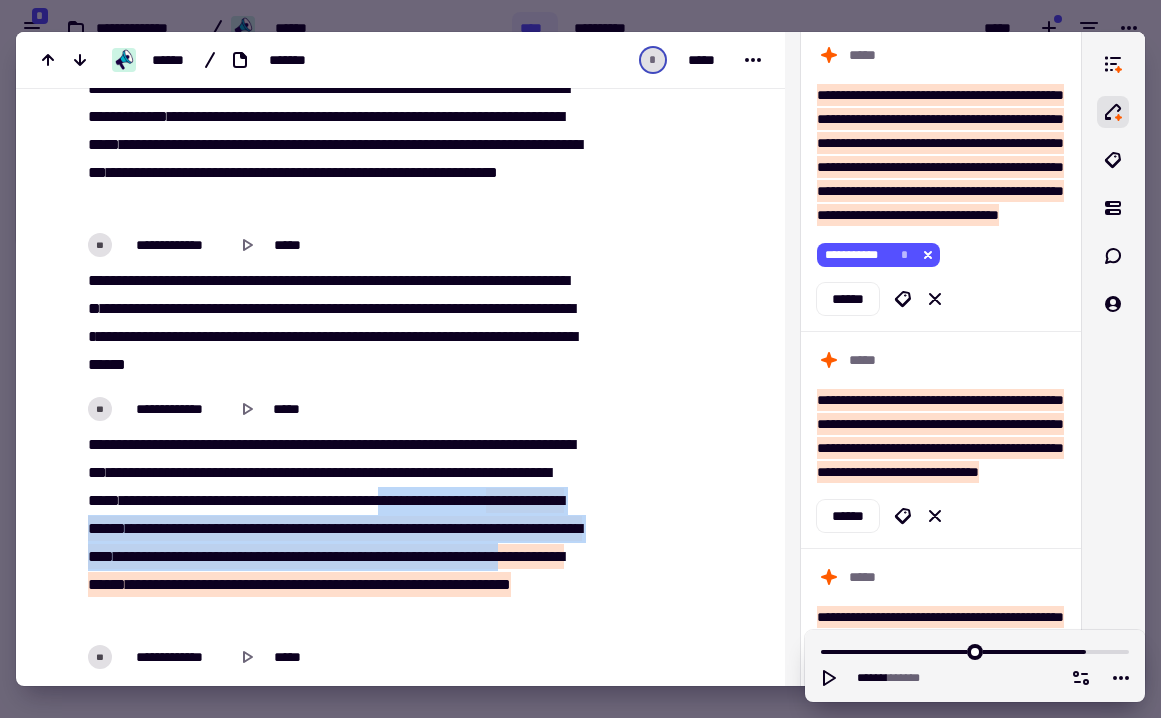 drag, startPoint x: 117, startPoint y: 528, endPoint x: 416, endPoint y: 578, distance: 303.15176 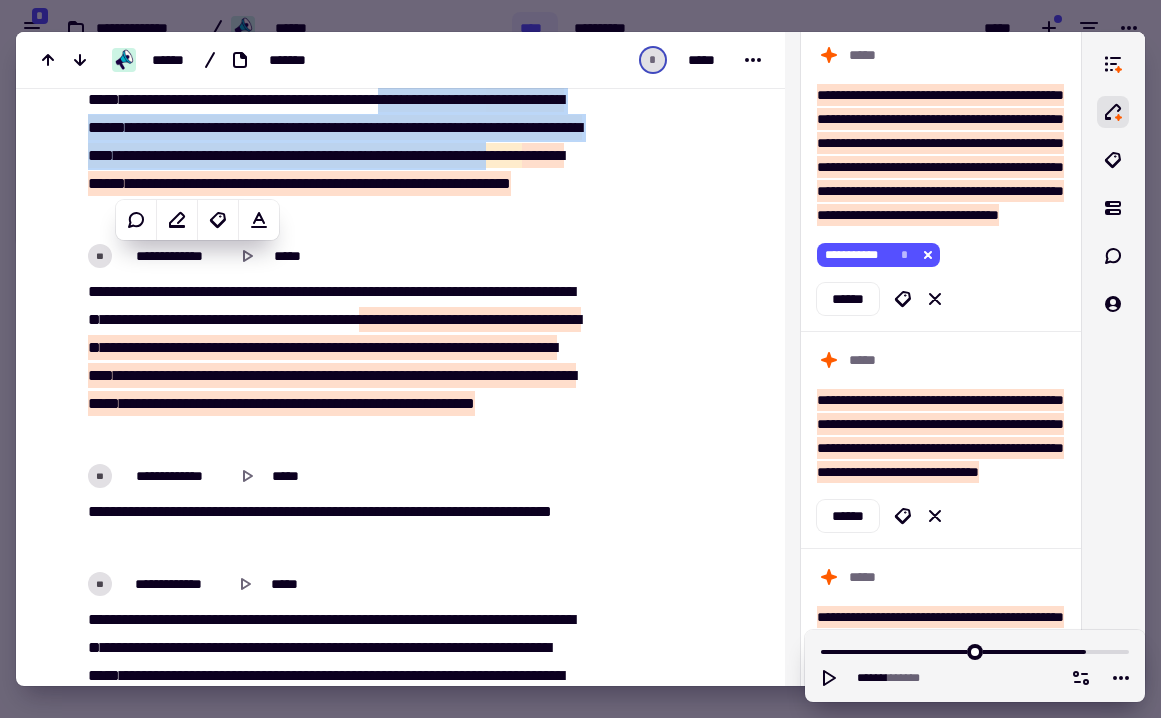scroll, scrollTop: 27443, scrollLeft: 0, axis: vertical 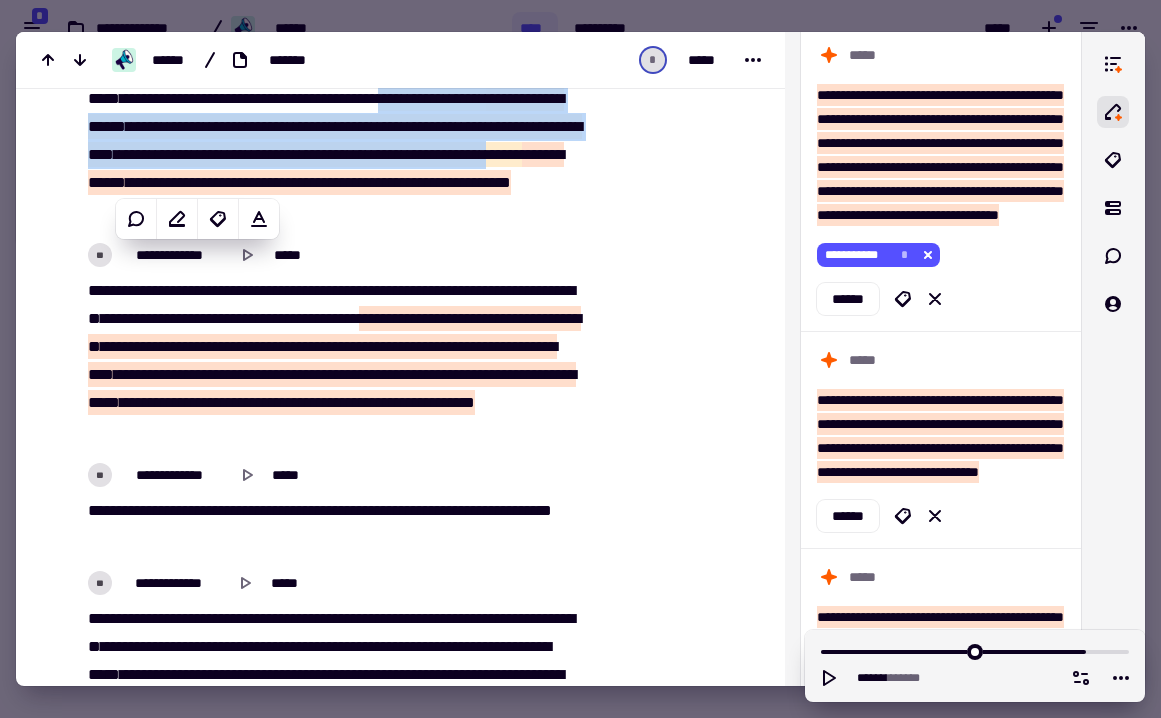 click on "**********" at bounding box center [334, 343] 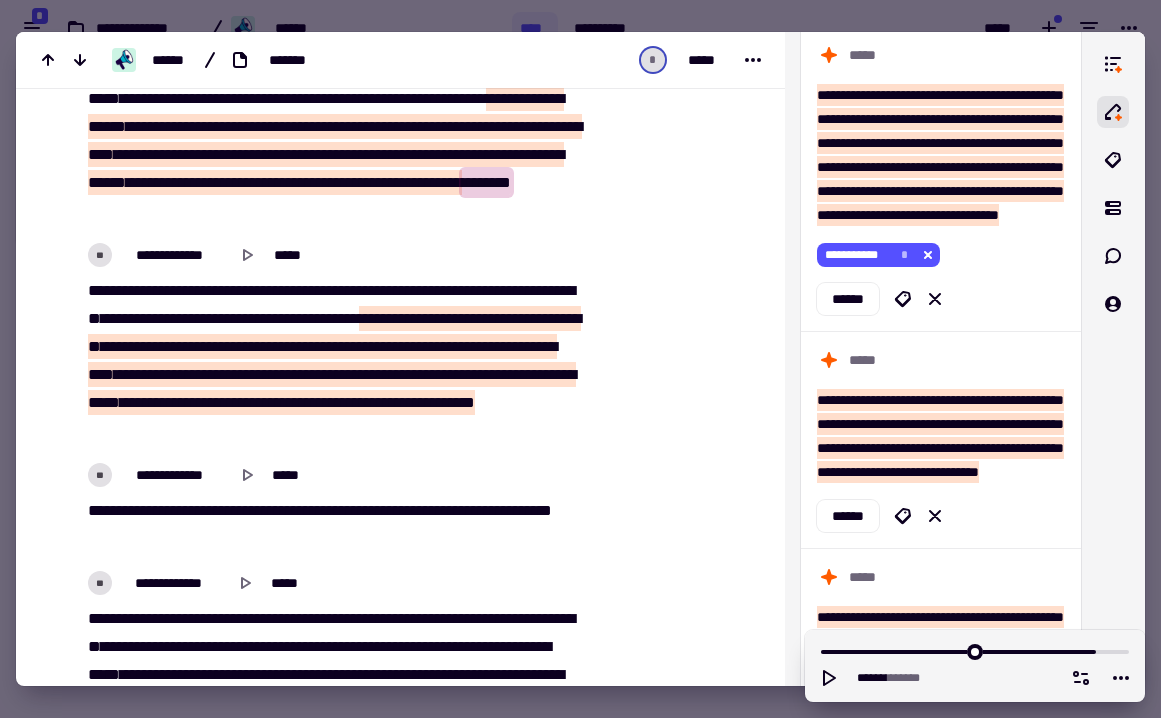 click on "******" at bounding box center (504, 154) 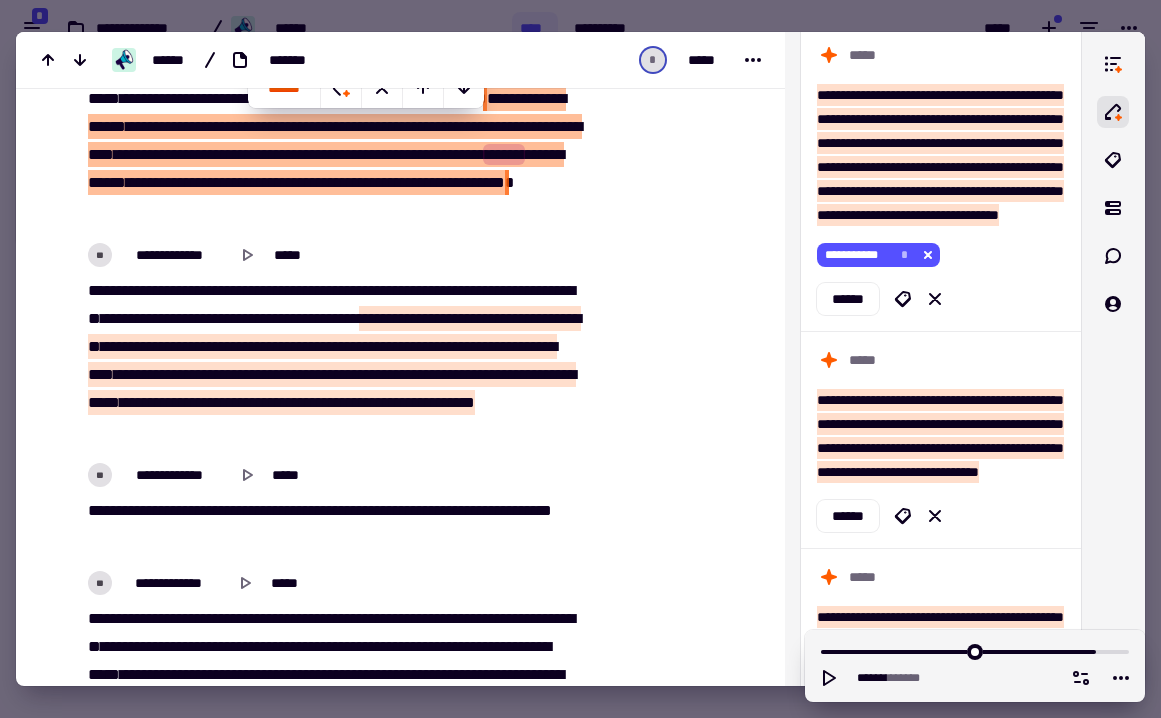 scroll, scrollTop: 27406, scrollLeft: 0, axis: vertical 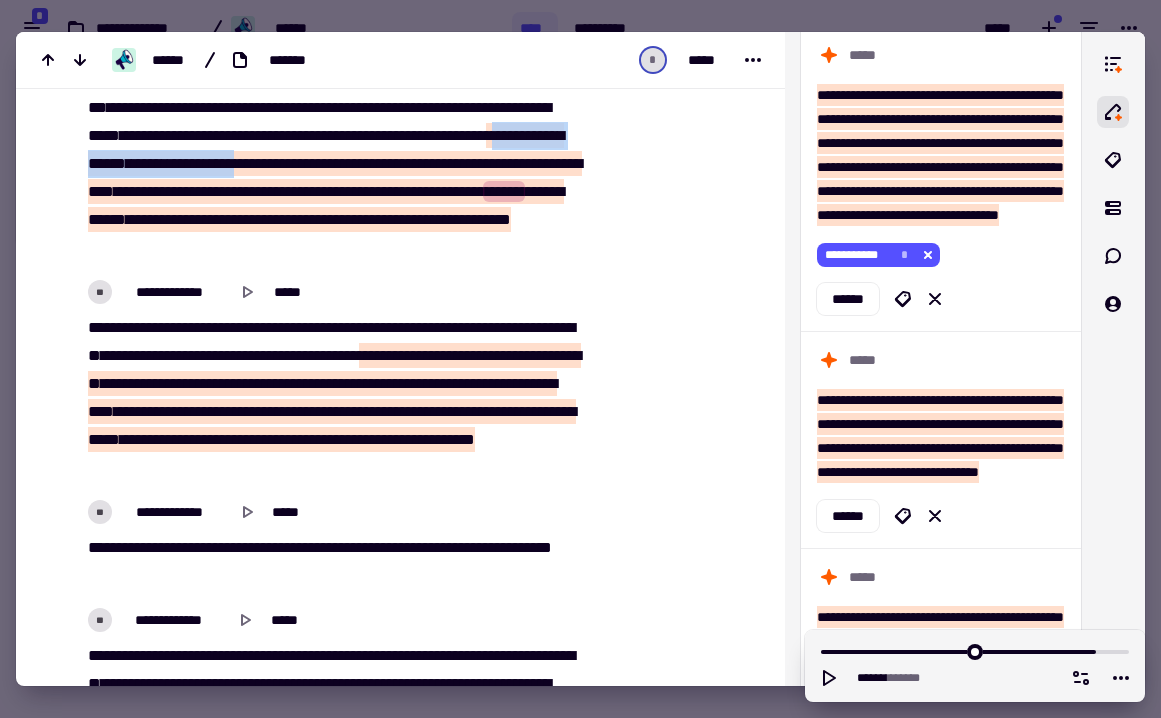 drag, startPoint x: 254, startPoint y: 153, endPoint x: 511, endPoint y: 168, distance: 257.43738 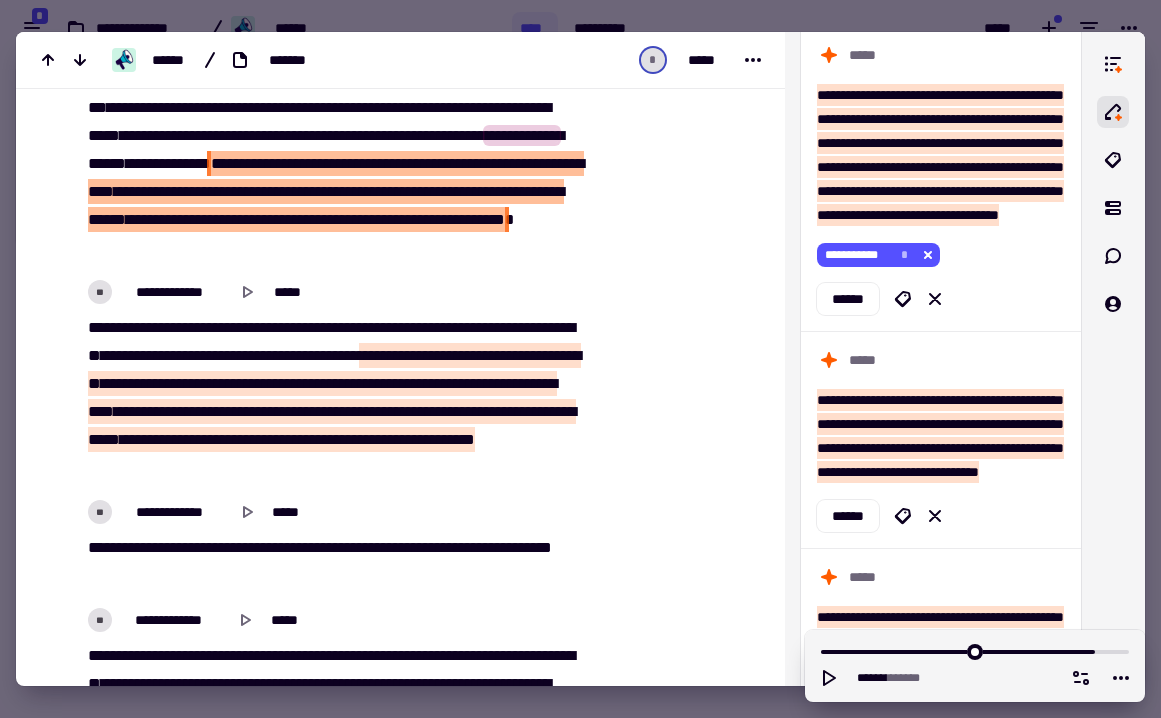 drag, startPoint x: 246, startPoint y: 159, endPoint x: 476, endPoint y: 159, distance: 230 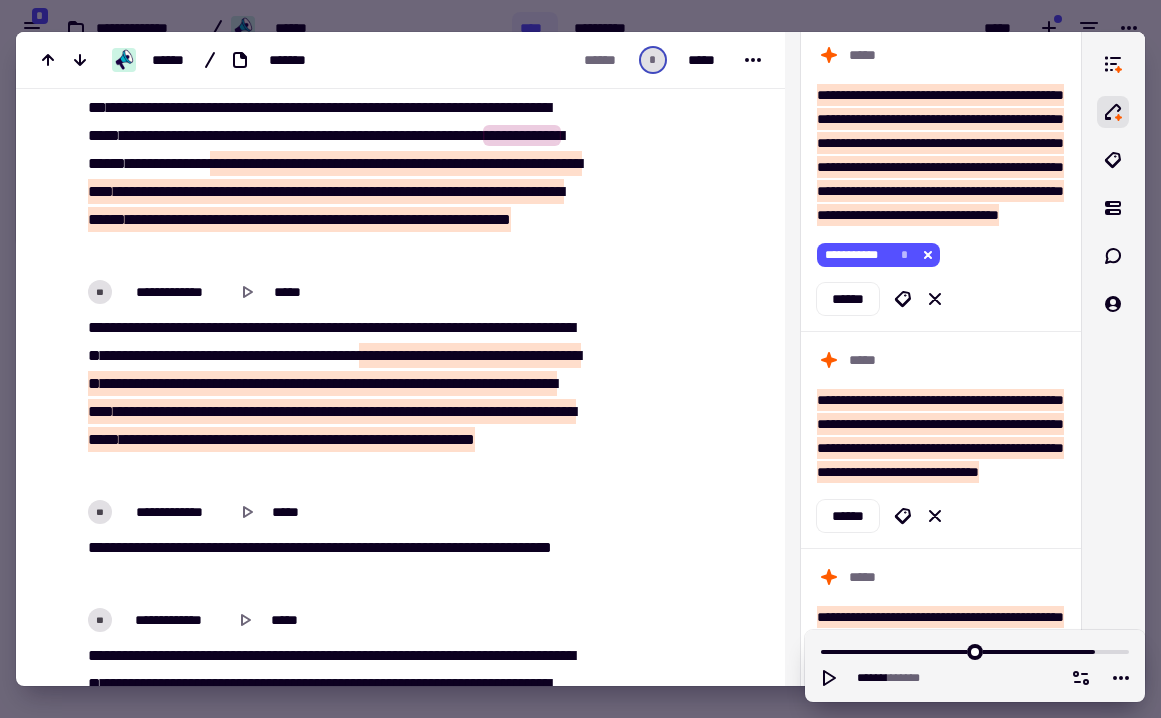 click on "******" at bounding box center [174, 191] 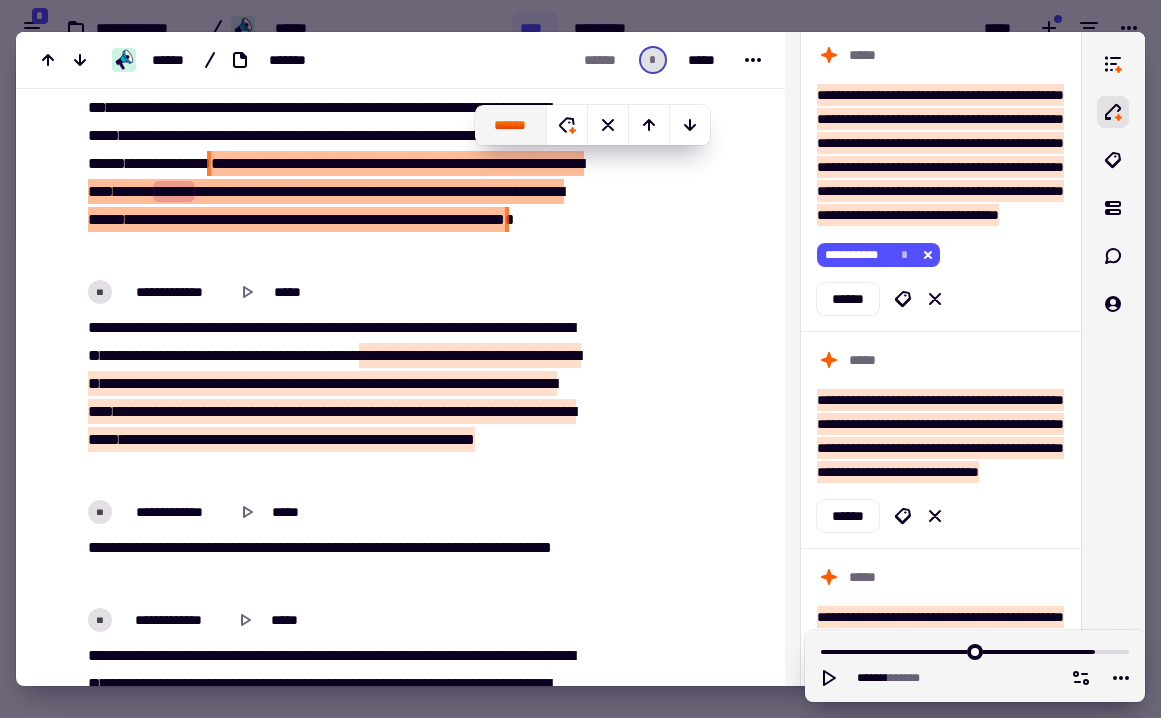 click on "******" 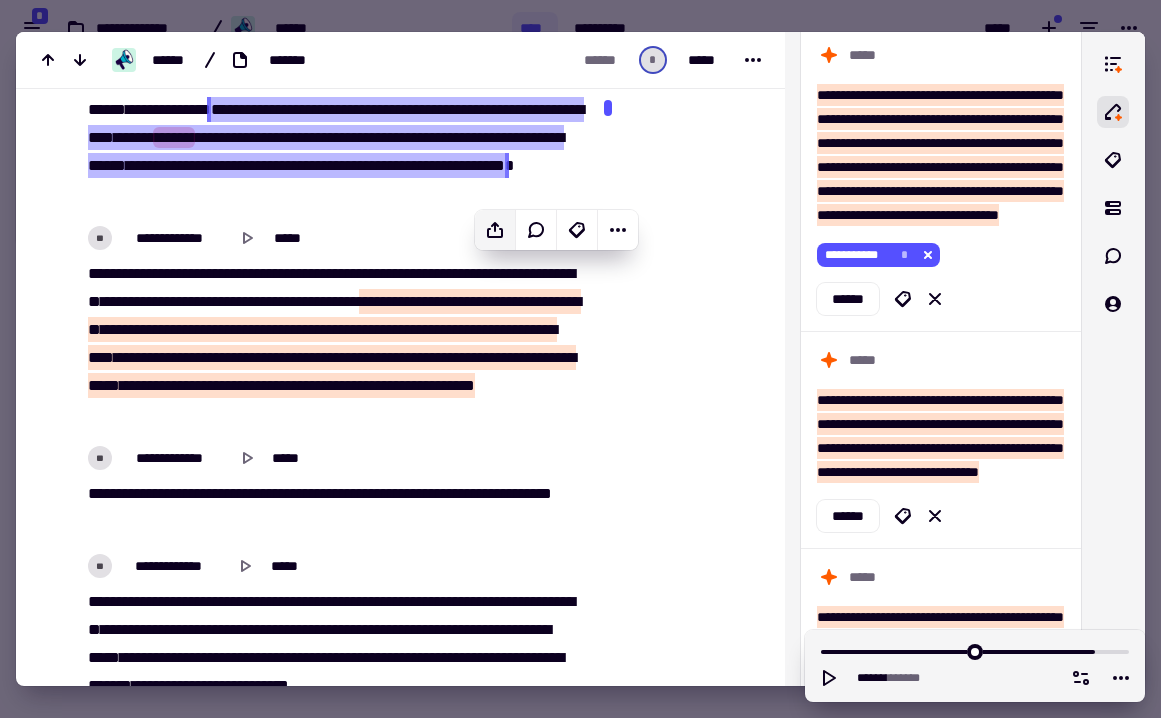 scroll, scrollTop: 27468, scrollLeft: 0, axis: vertical 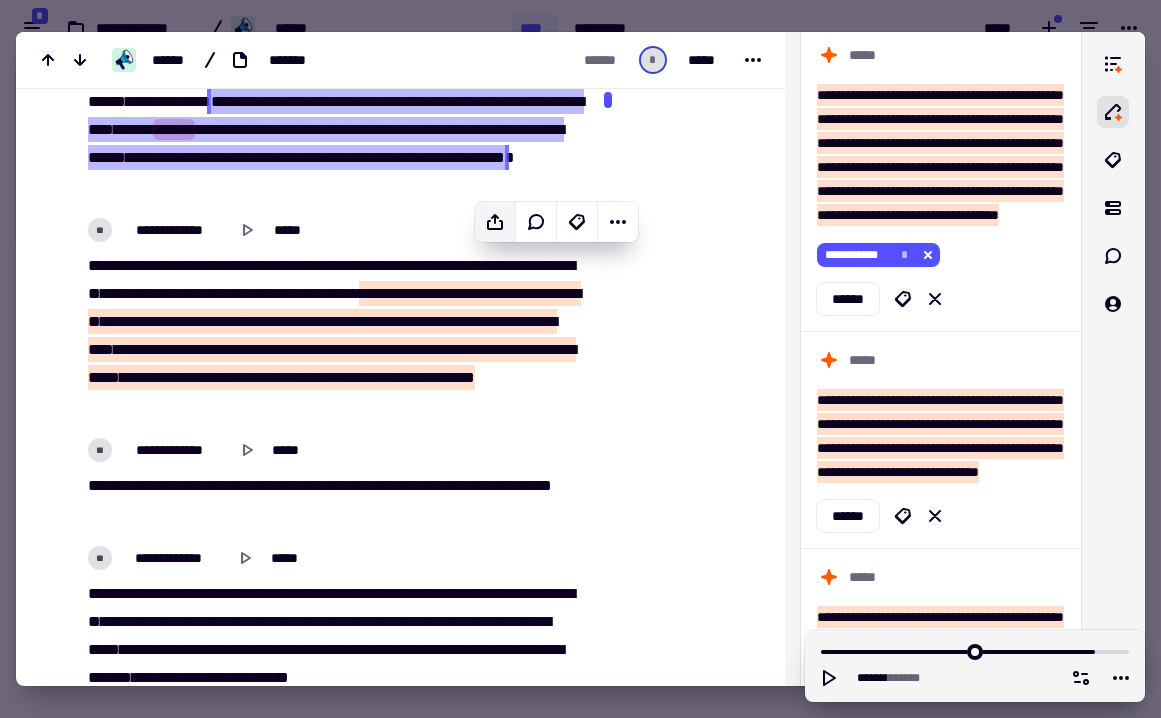 click on "******" at bounding box center (210, 349) 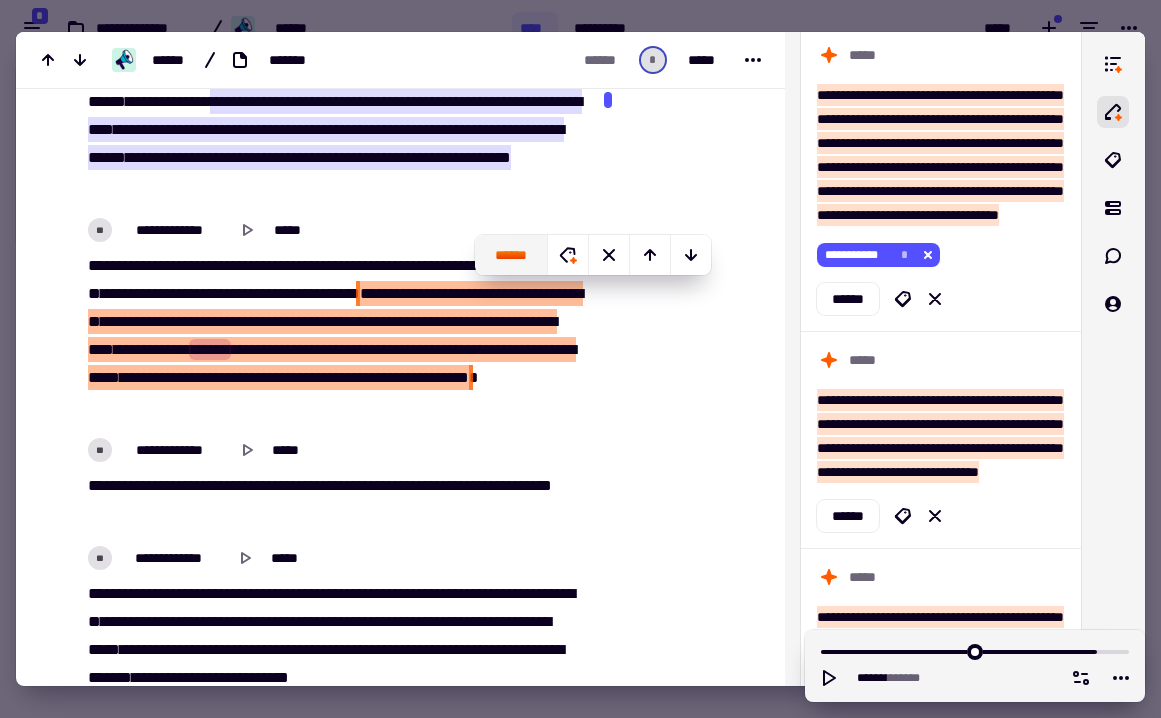 click on "******" 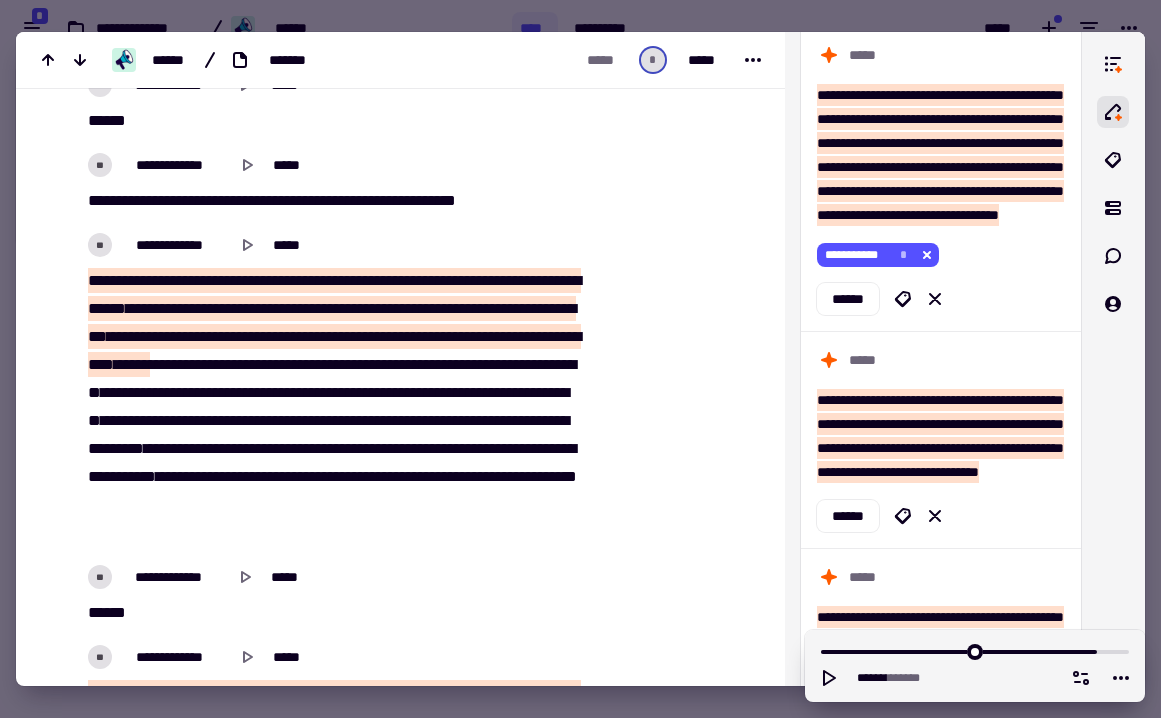 scroll, scrollTop: 28491, scrollLeft: 0, axis: vertical 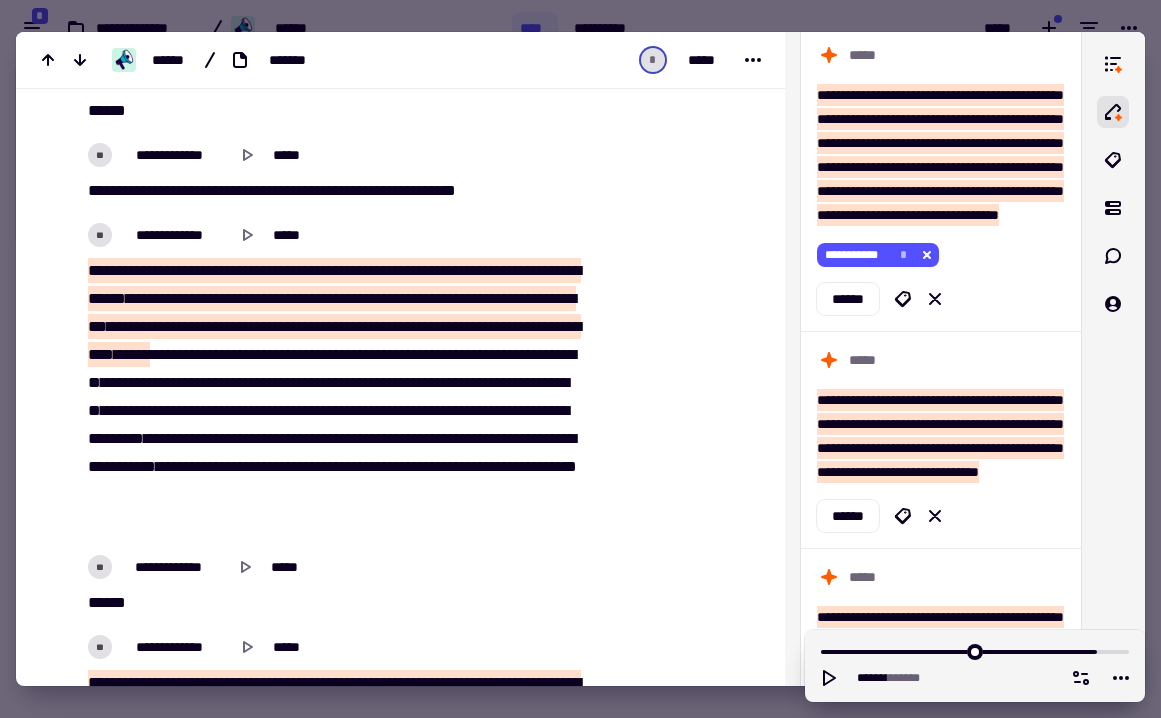 click on "****" at bounding box center [168, 298] 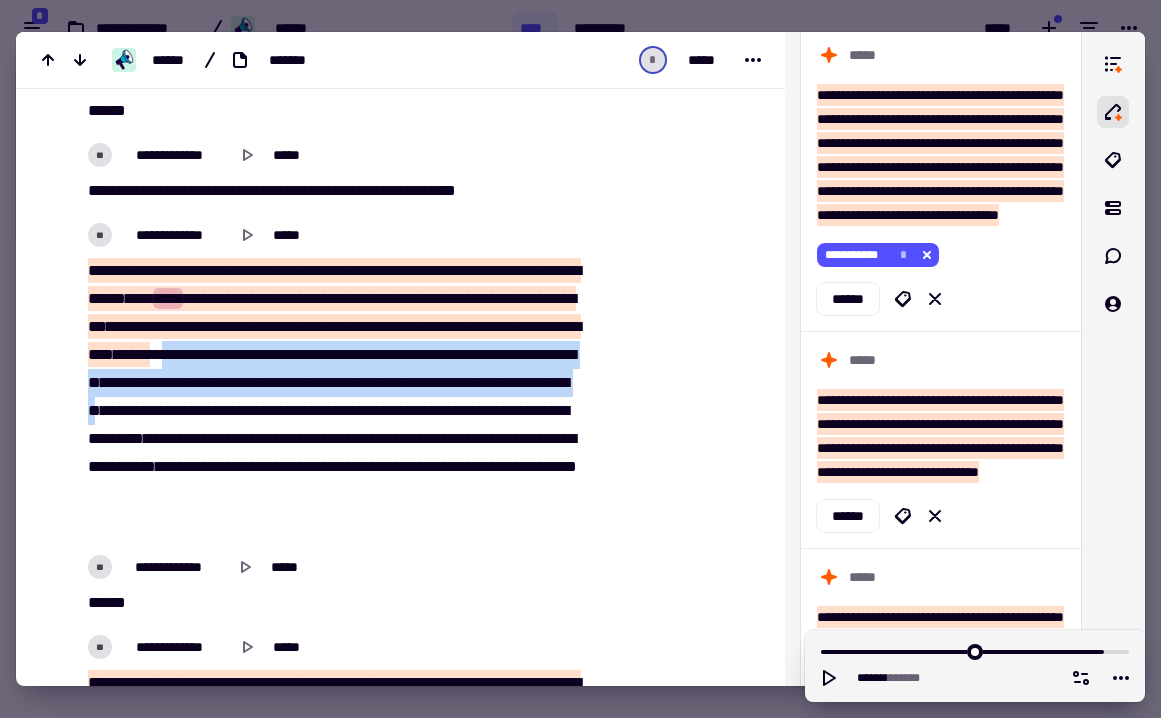 drag, startPoint x: 420, startPoint y: 349, endPoint x: 532, endPoint y: 397, distance: 121.85237 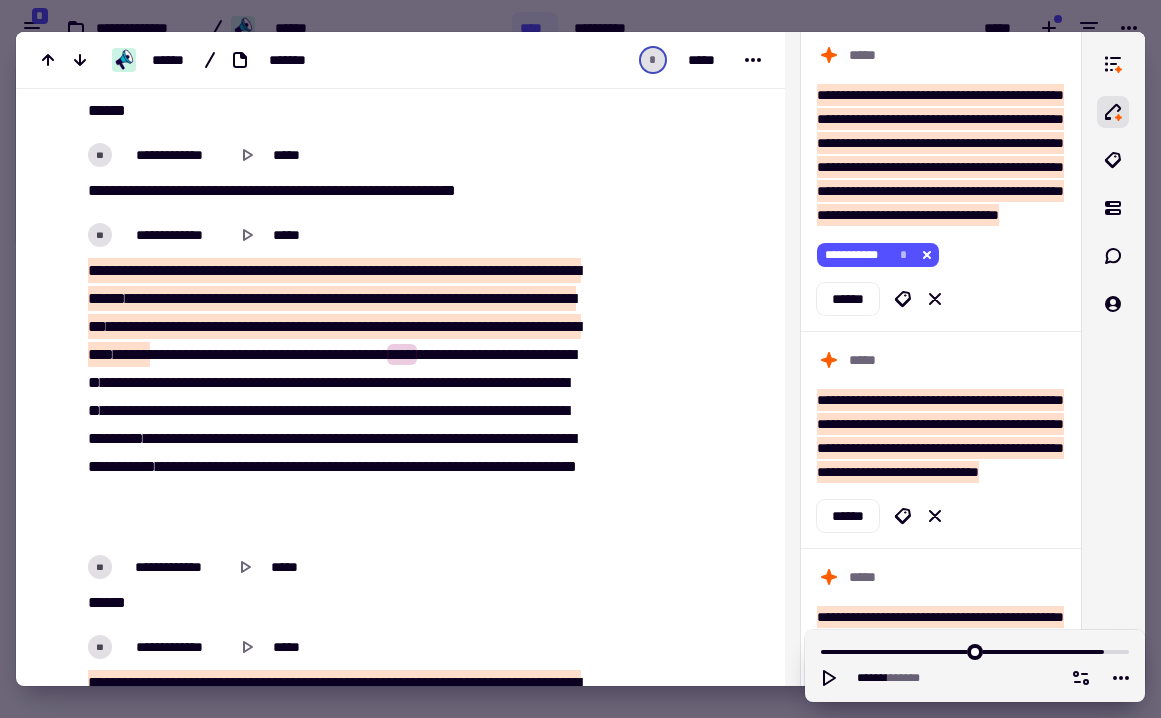 click on "***" at bounding box center (176, 326) 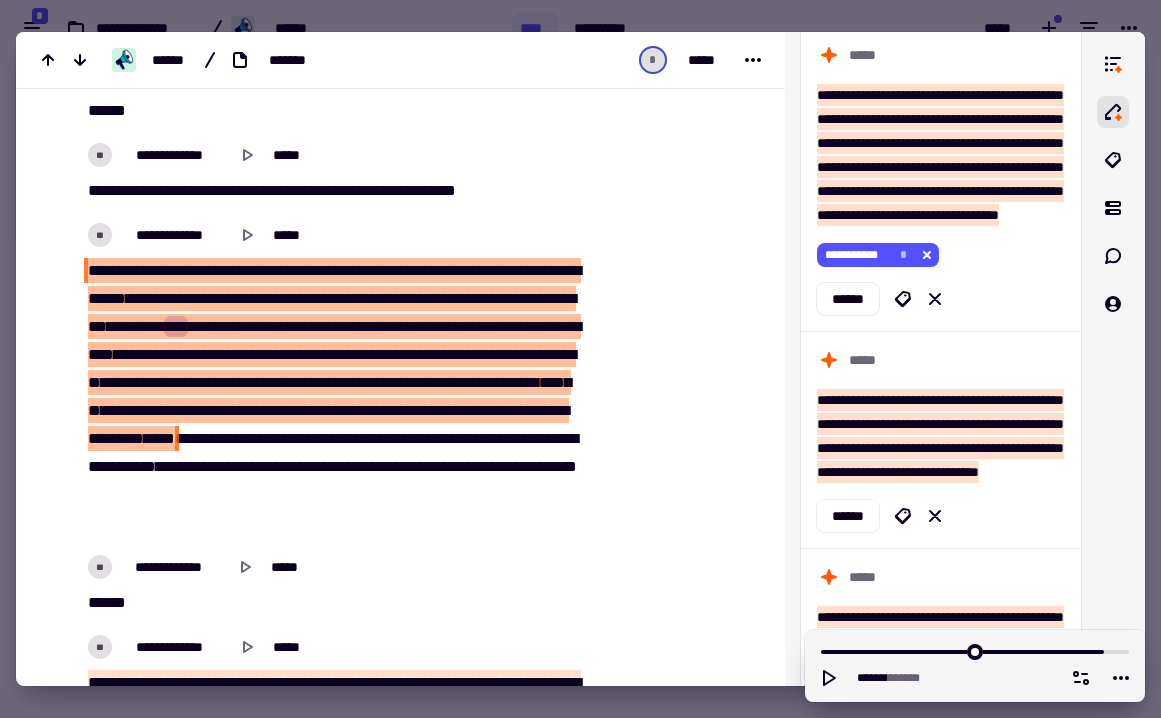 drag, startPoint x: 418, startPoint y: 403, endPoint x: 134, endPoint y: 346, distance: 289.6636 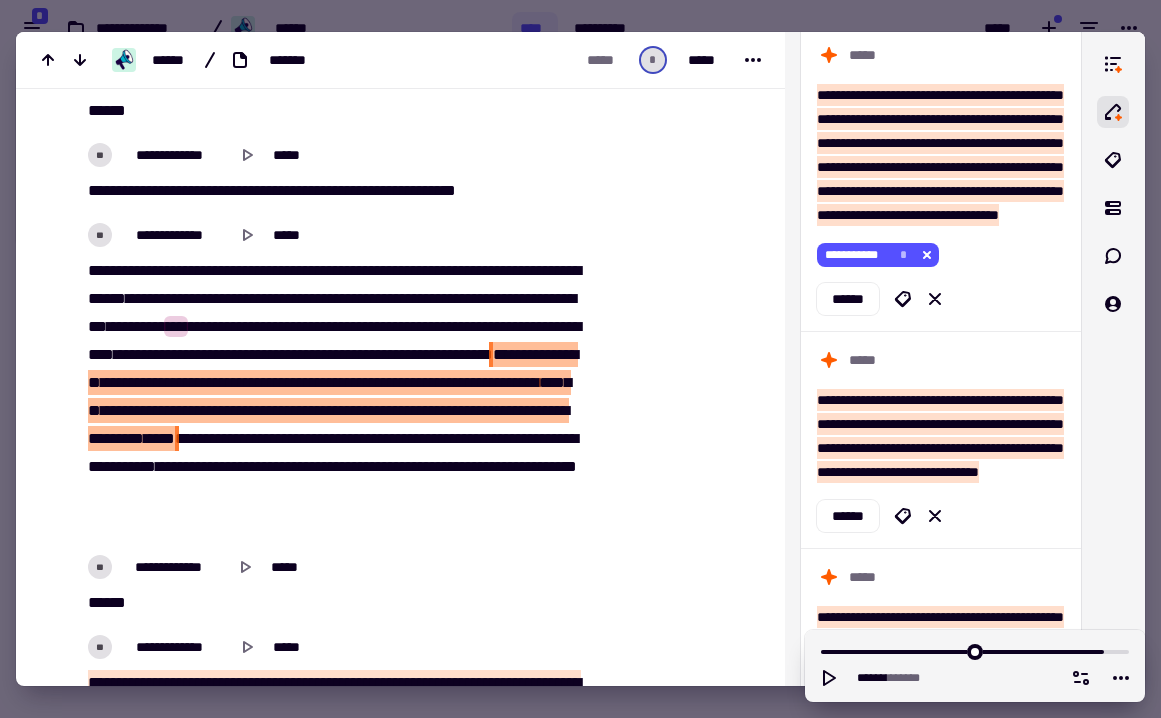 drag, startPoint x: 86, startPoint y: 261, endPoint x: 337, endPoint y: 390, distance: 282.20914 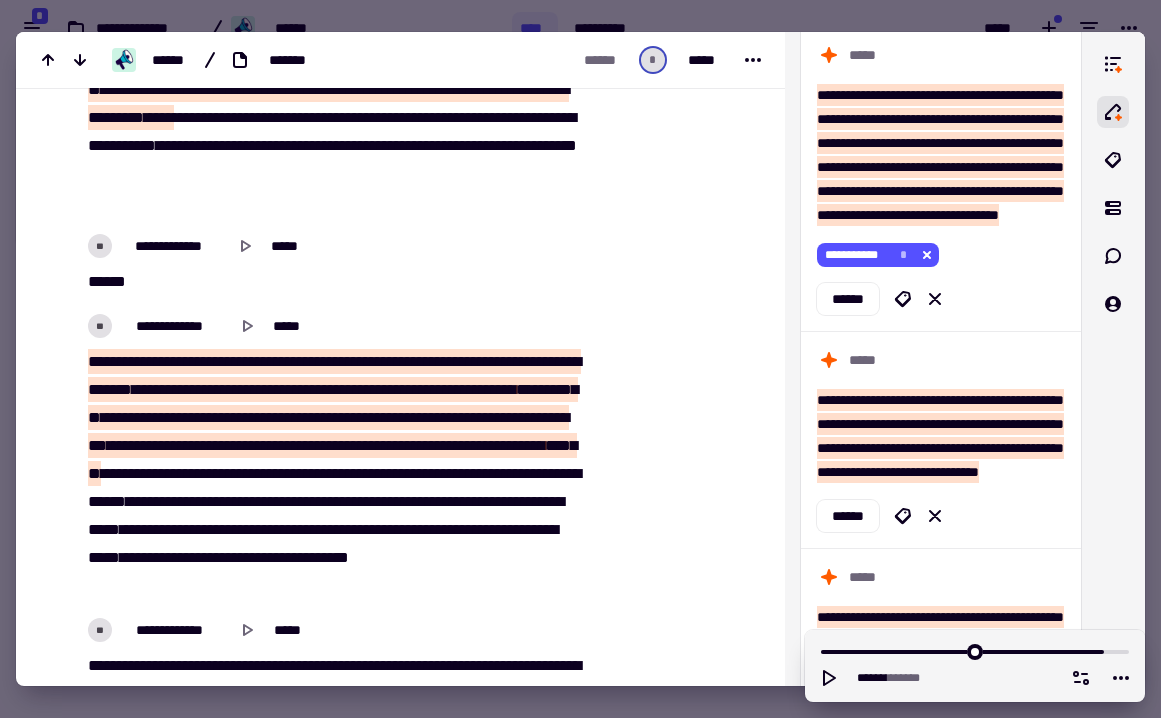 scroll, scrollTop: 28821, scrollLeft: 0, axis: vertical 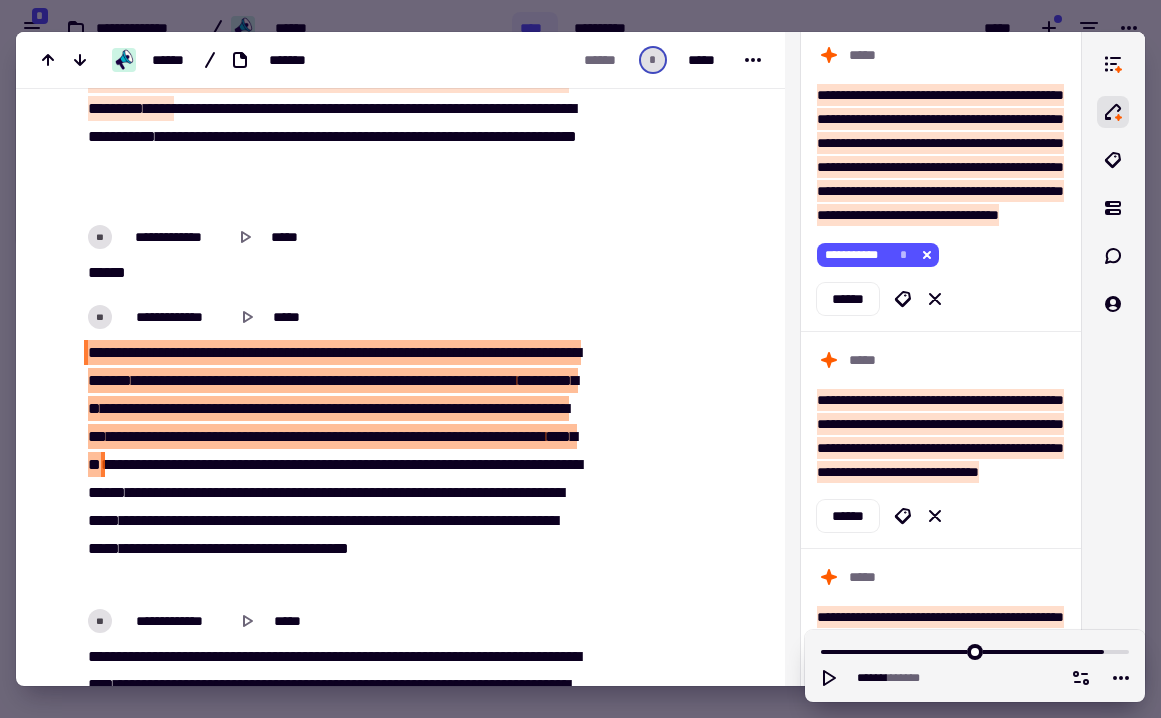 click on "****" at bounding box center [192, 380] 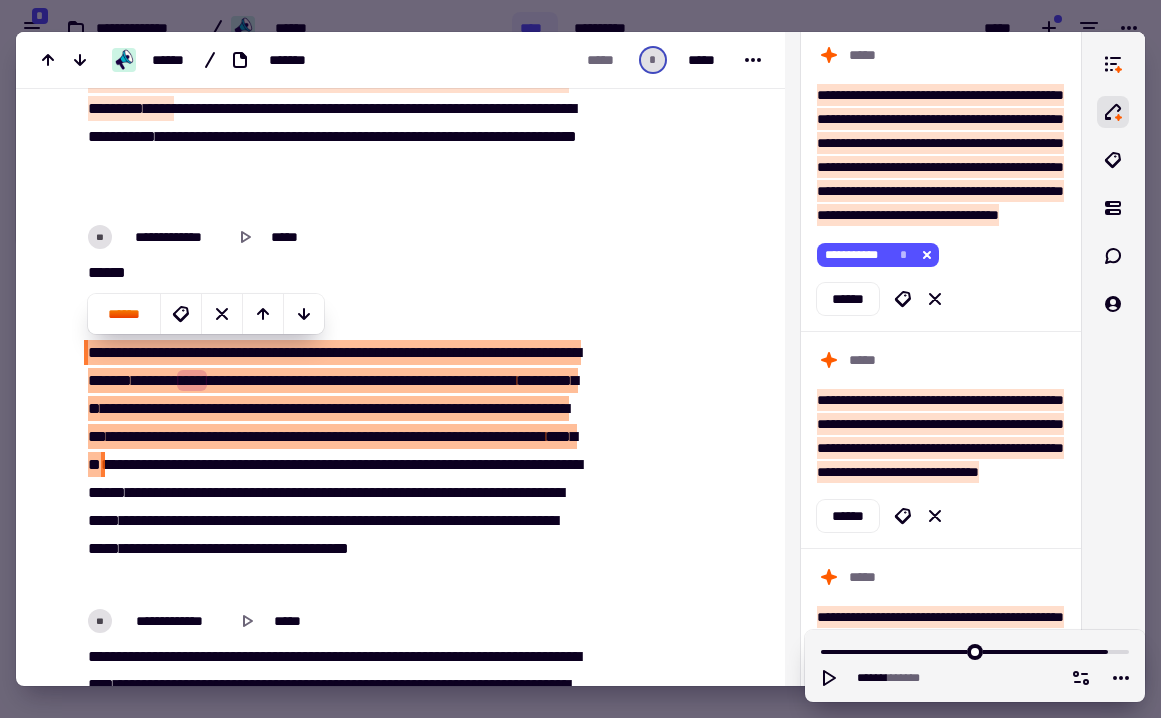 click on "***" at bounding box center [321, 108] 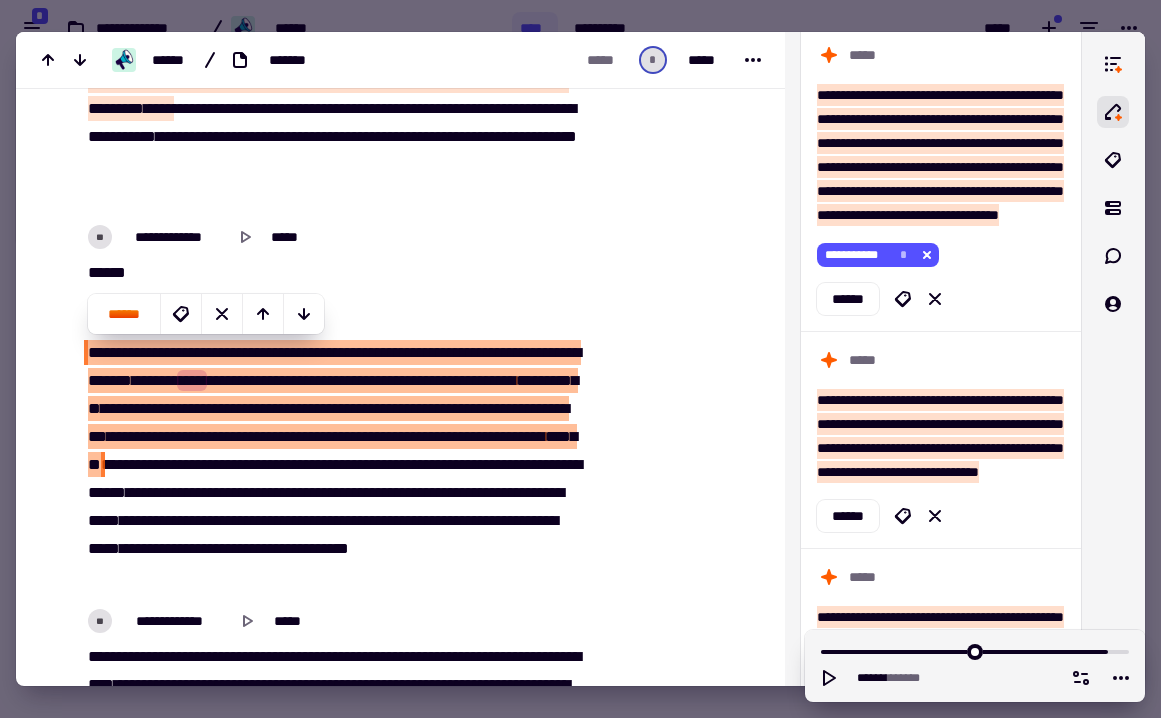 scroll, scrollTop: 28569, scrollLeft: 0, axis: vertical 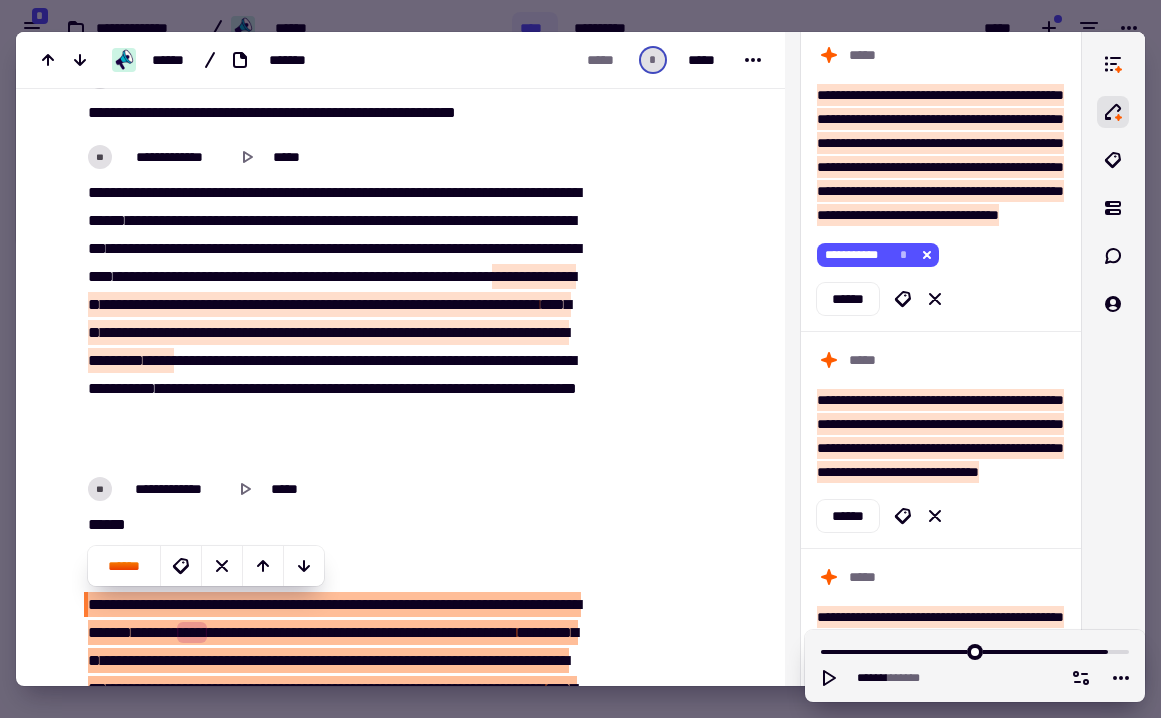 click on "**********" at bounding box center [380, 304] 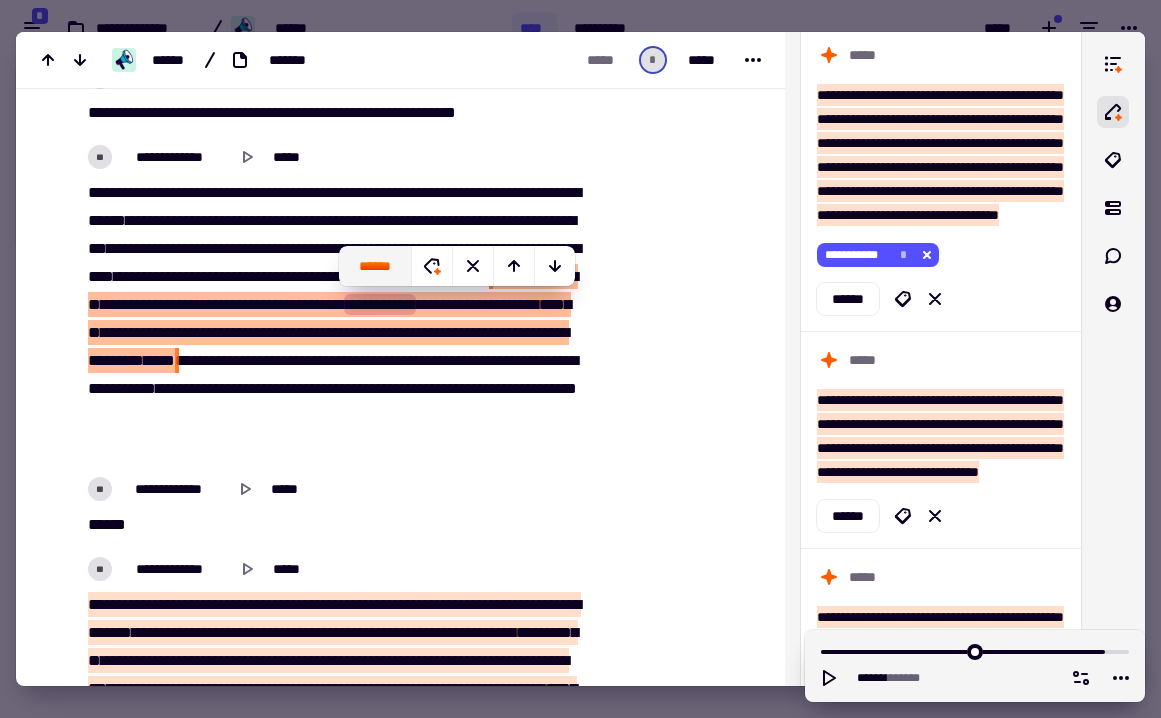 click on "******" 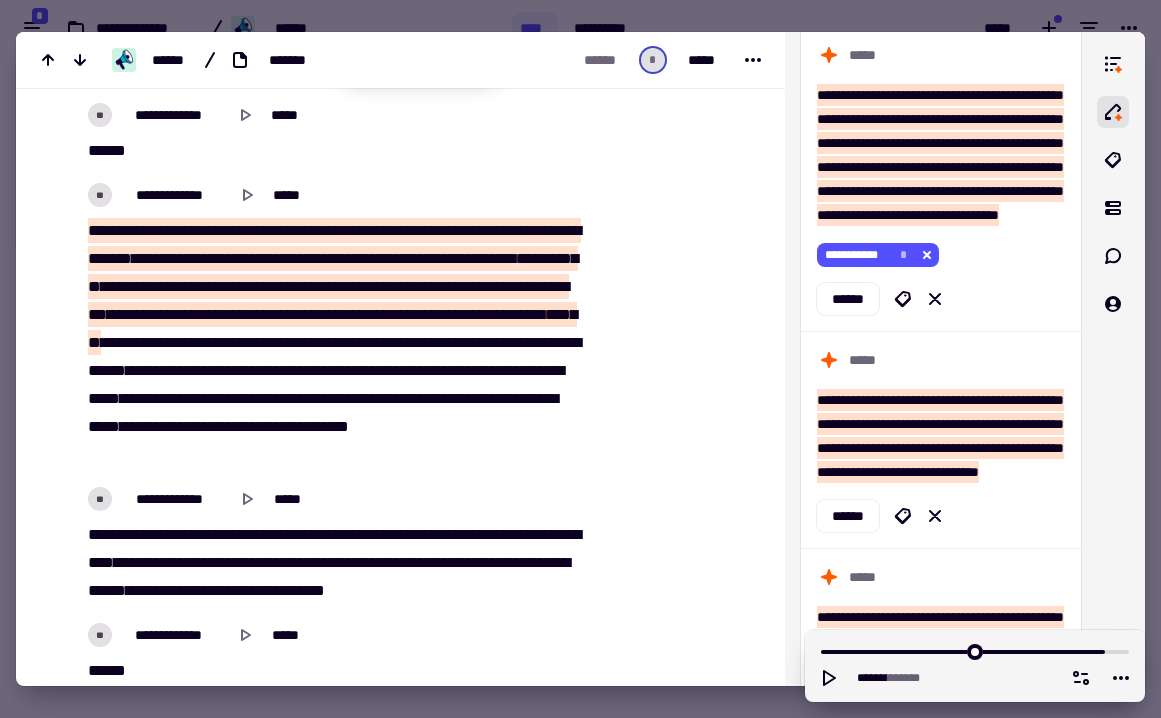 scroll, scrollTop: 28951, scrollLeft: 0, axis: vertical 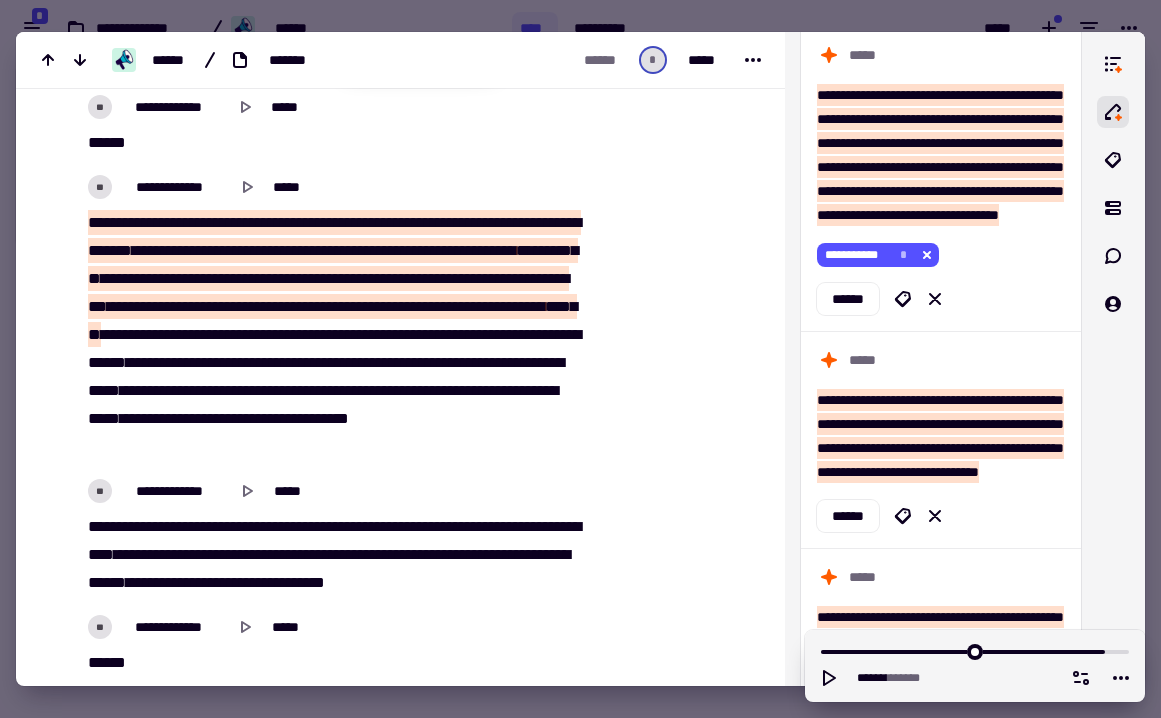 click on "***" at bounding box center [170, 278] 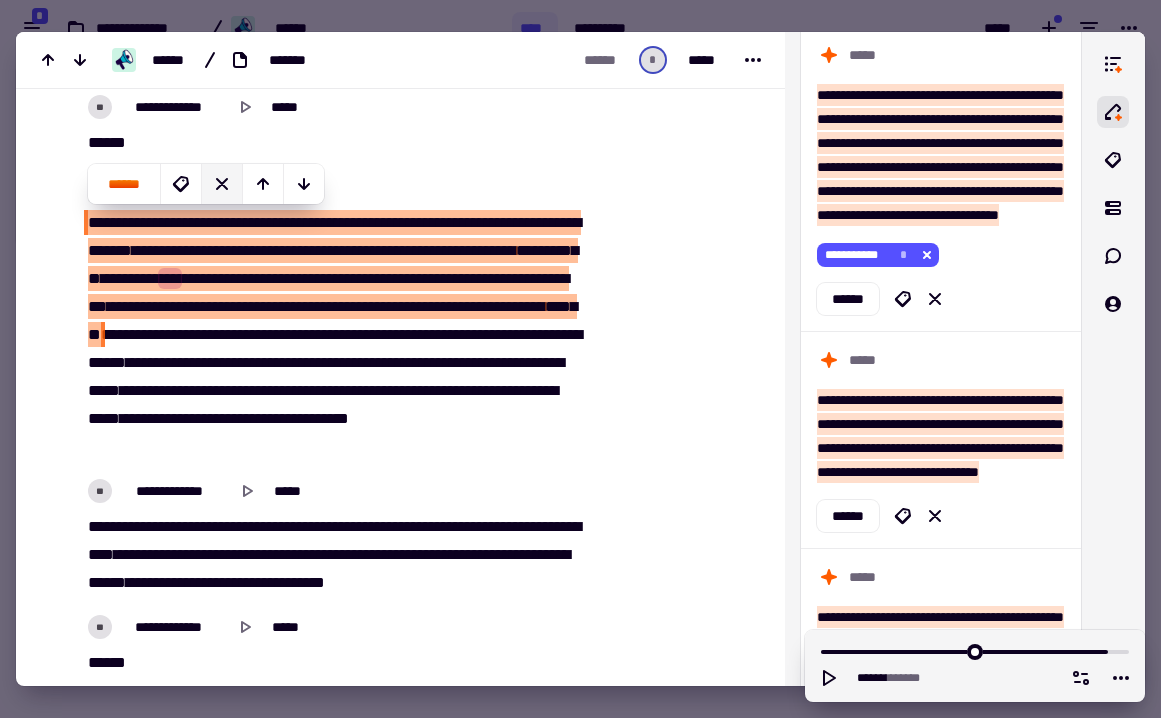 click 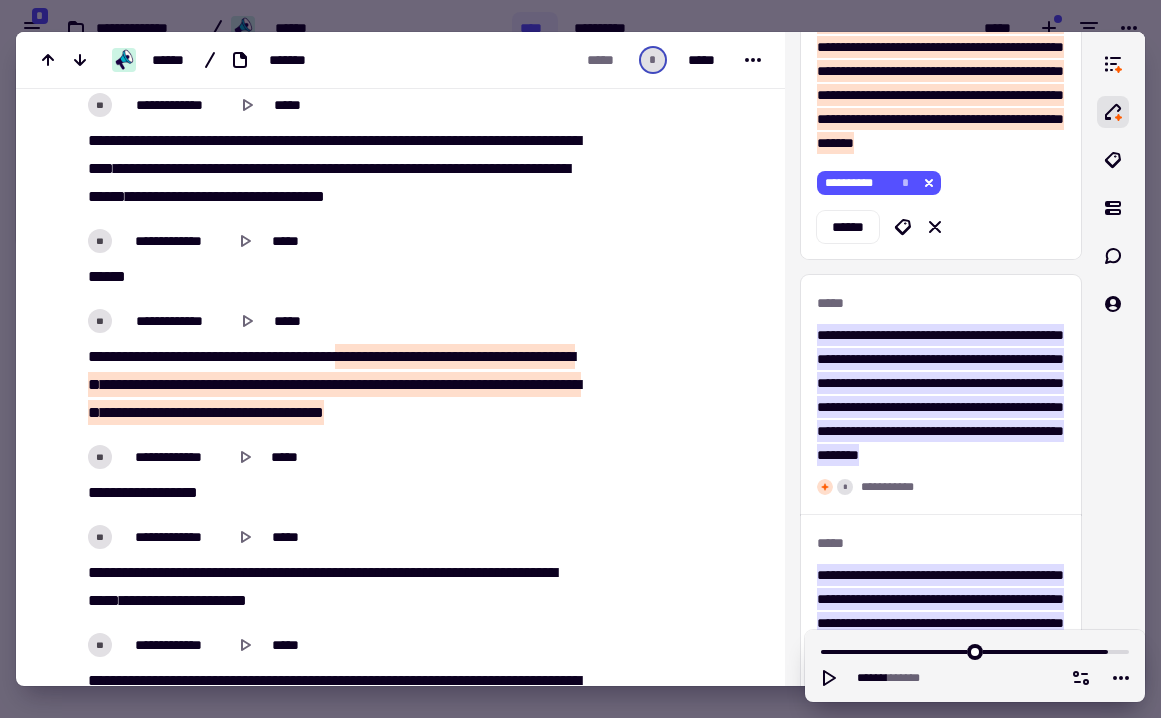 scroll, scrollTop: 29341, scrollLeft: 0, axis: vertical 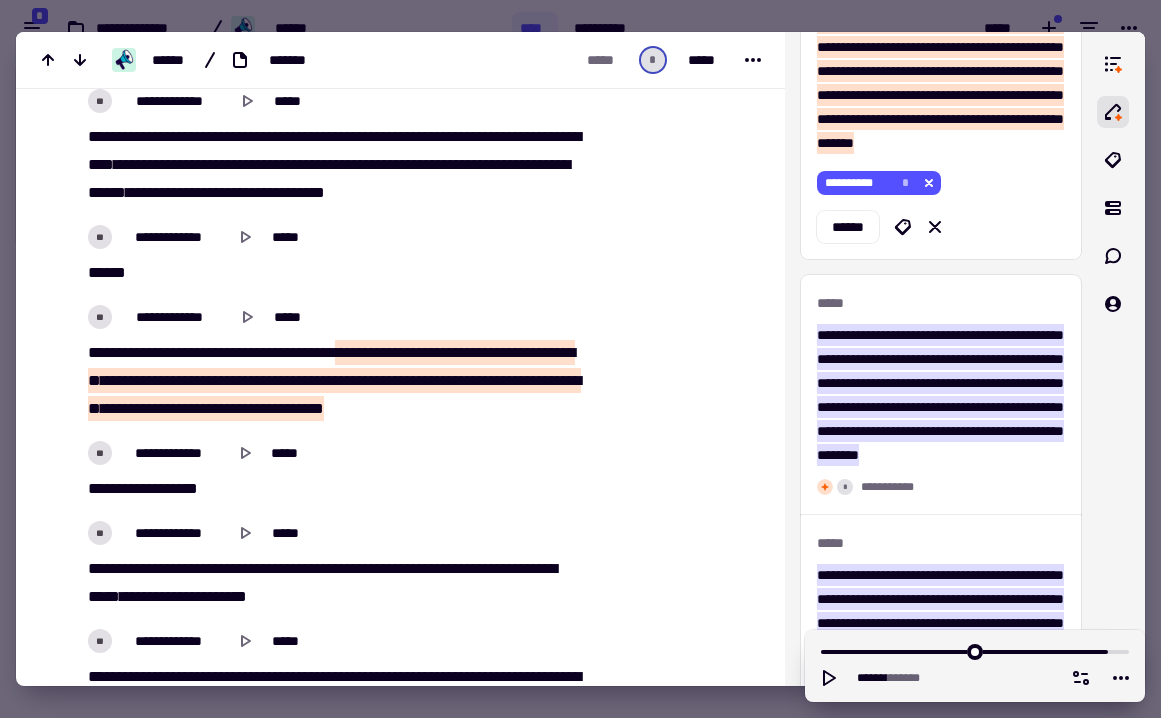 click at bounding box center (104, 408) 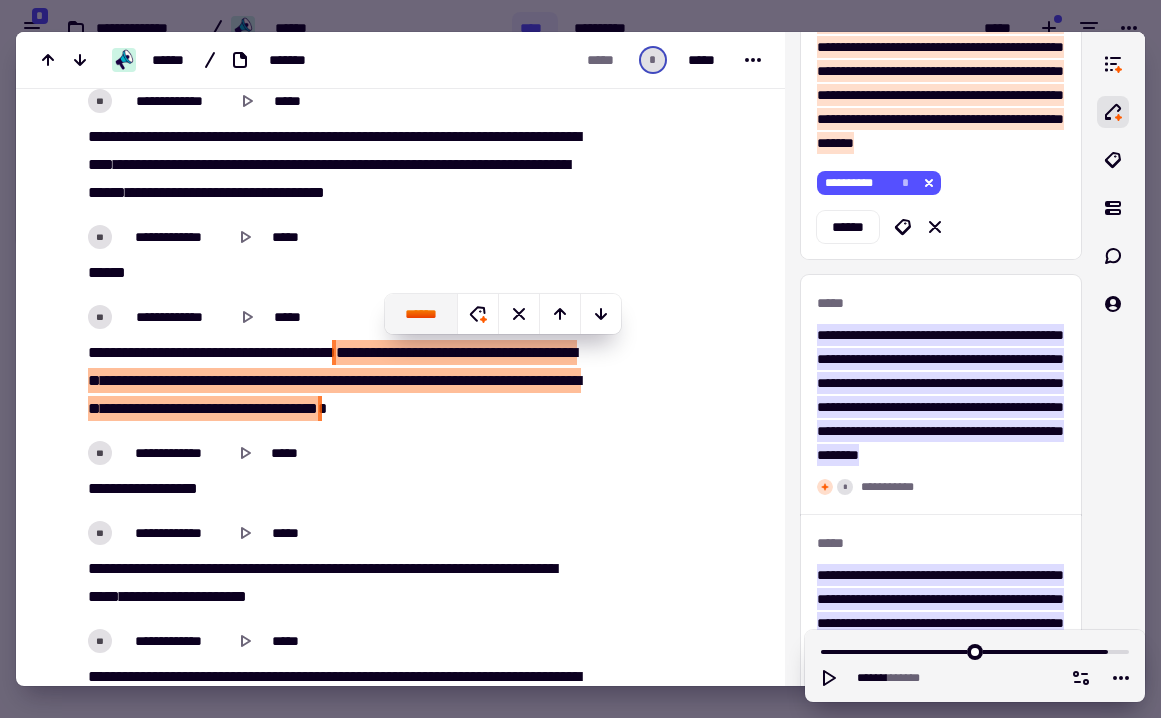 click on "******" 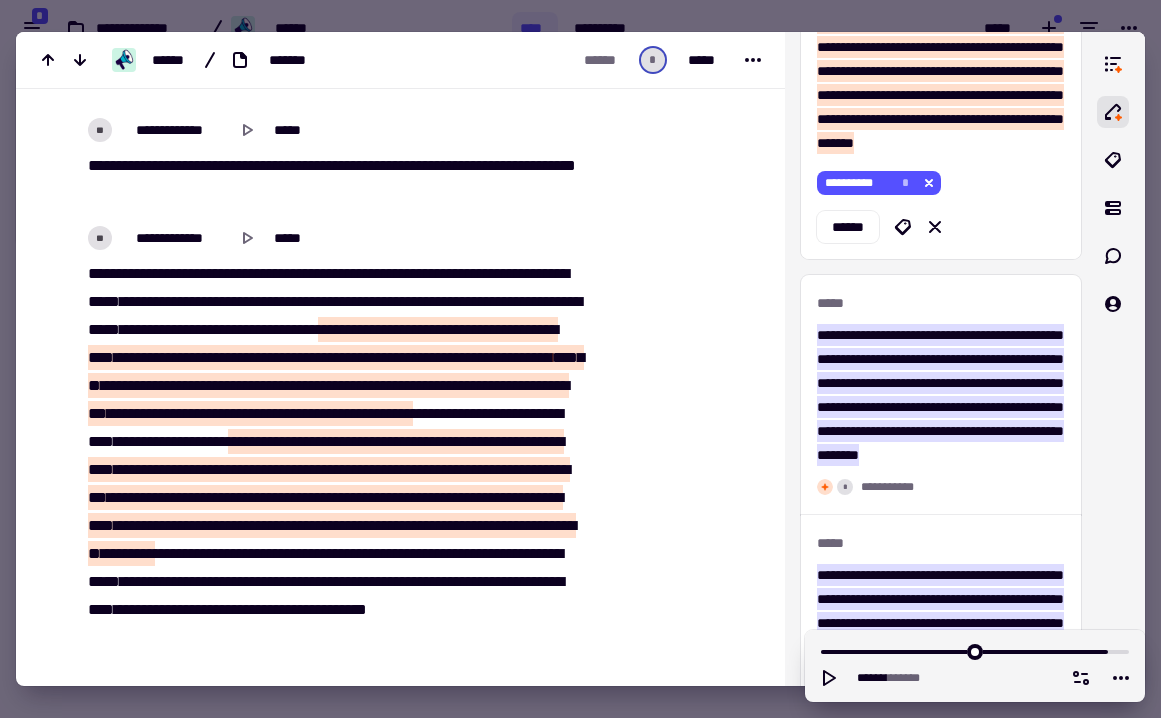 scroll, scrollTop: 30047, scrollLeft: 0, axis: vertical 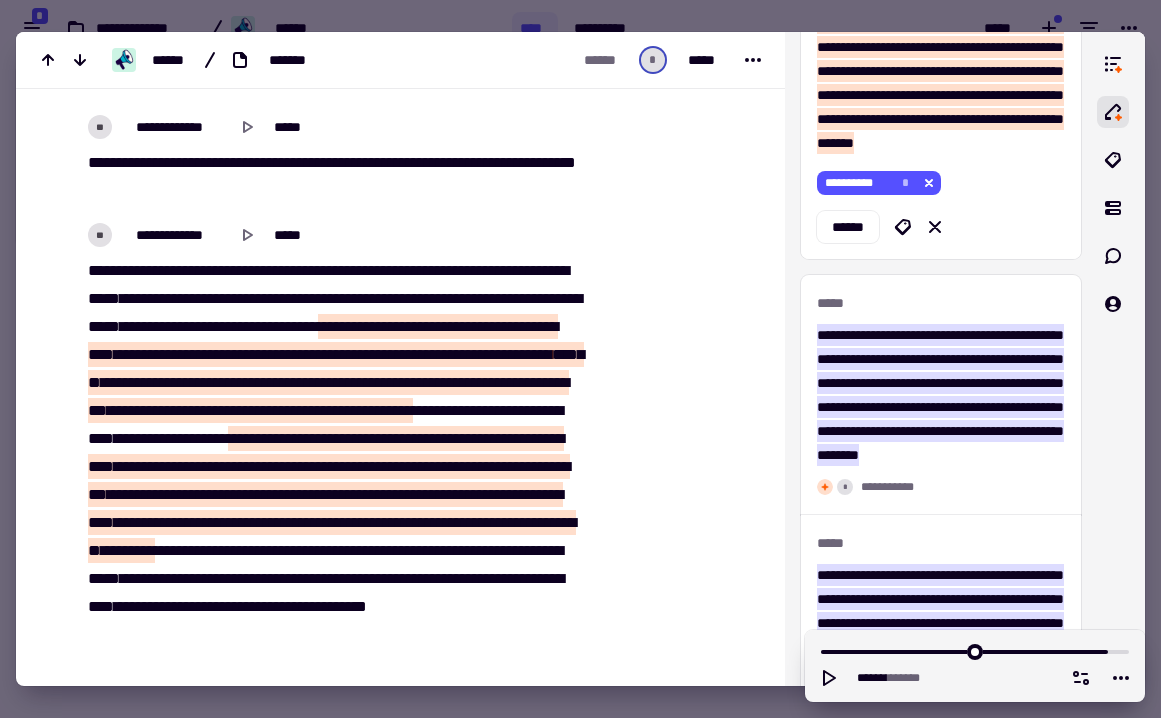 click on "*******" at bounding box center (495, 354) 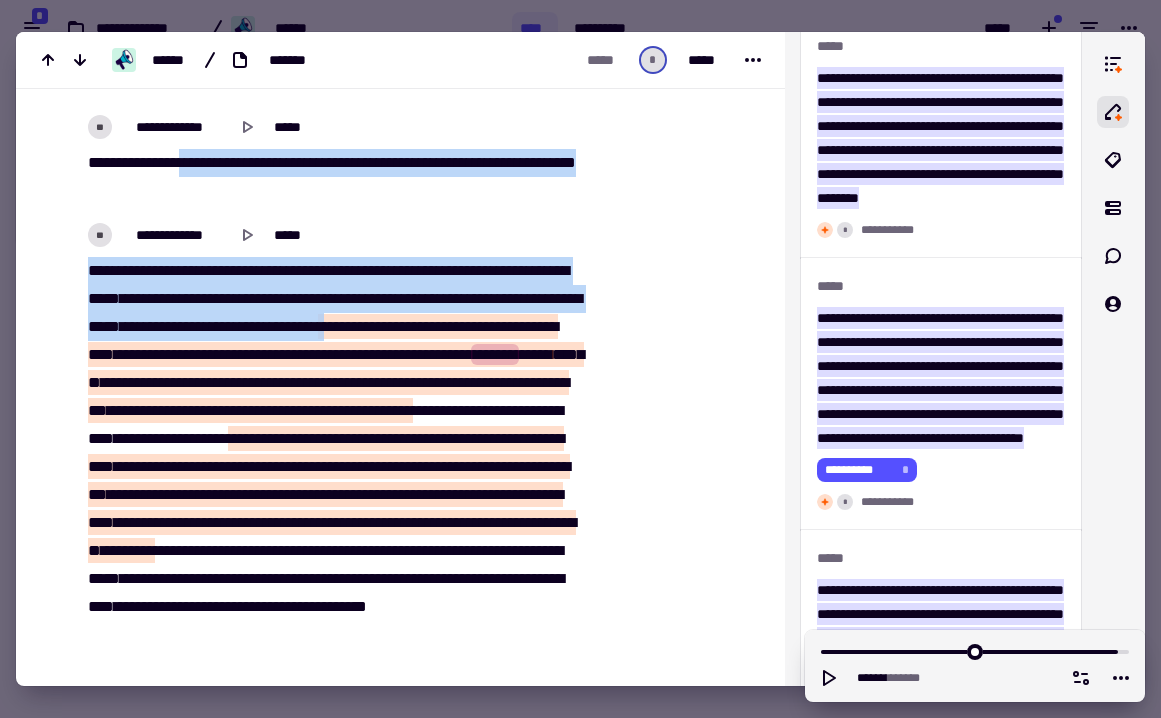 drag, startPoint x: 563, startPoint y: 327, endPoint x: 192, endPoint y: 156, distance: 408.51193 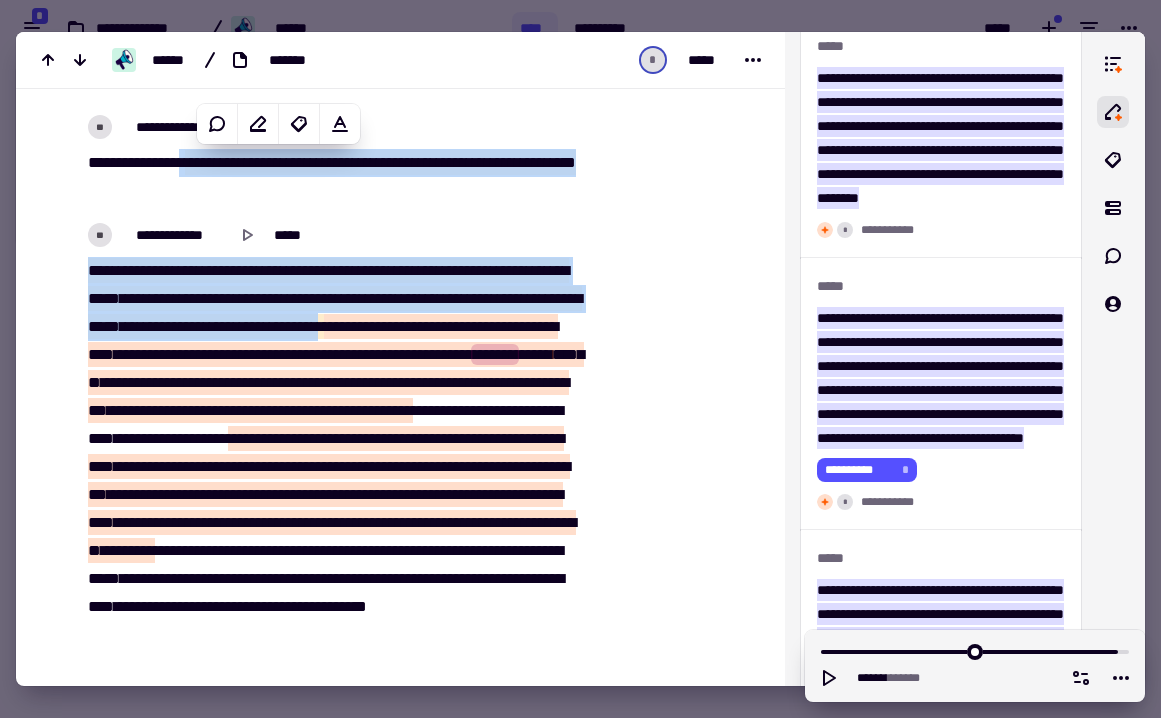 click on "***" at bounding box center (375, 326) 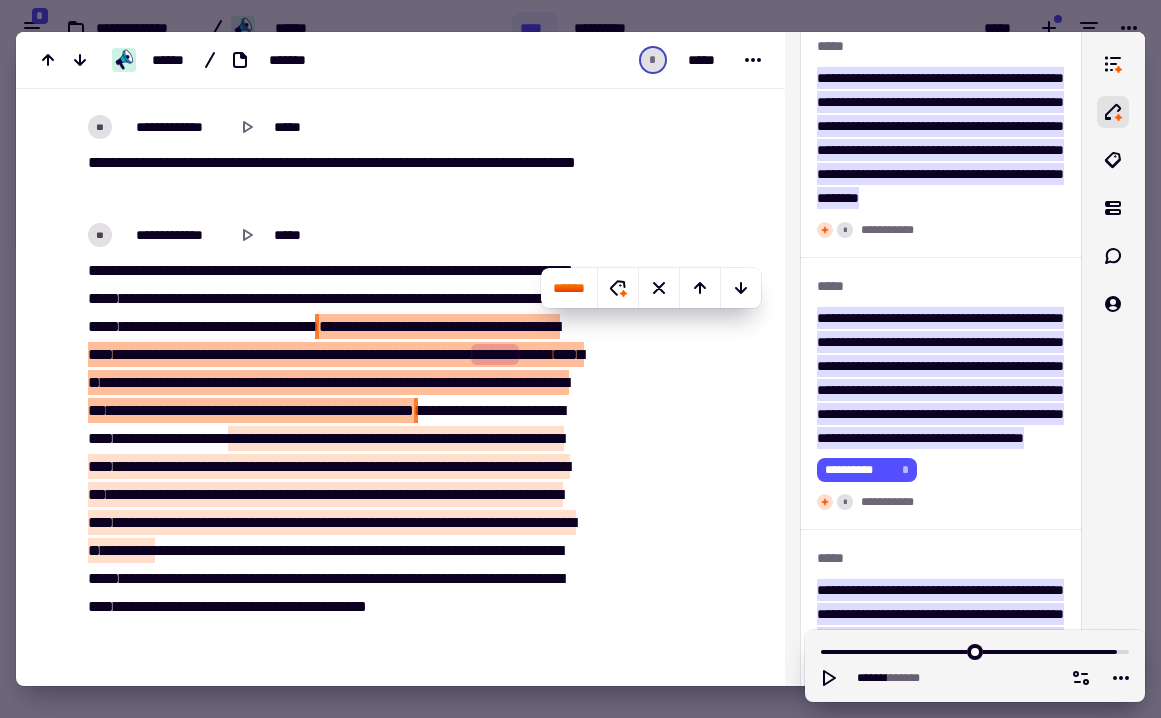 type on "*******" 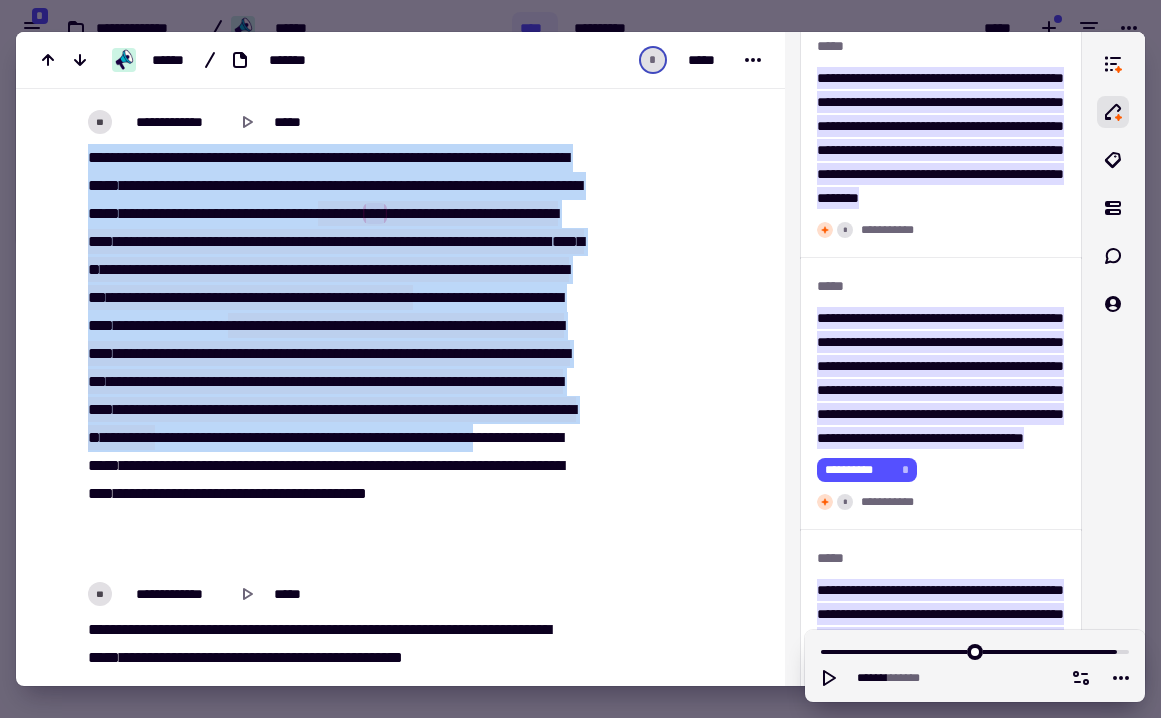 scroll, scrollTop: 30161, scrollLeft: 0, axis: vertical 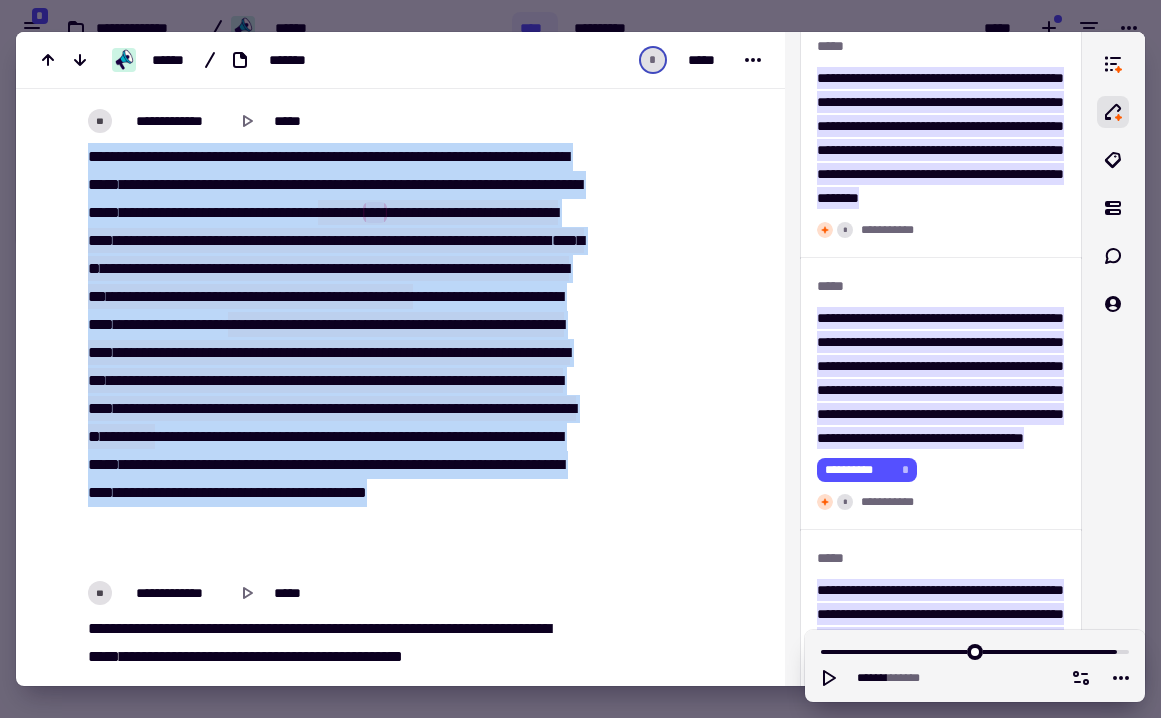drag, startPoint x: 292, startPoint y: 208, endPoint x: 555, endPoint y: 543, distance: 425.90375 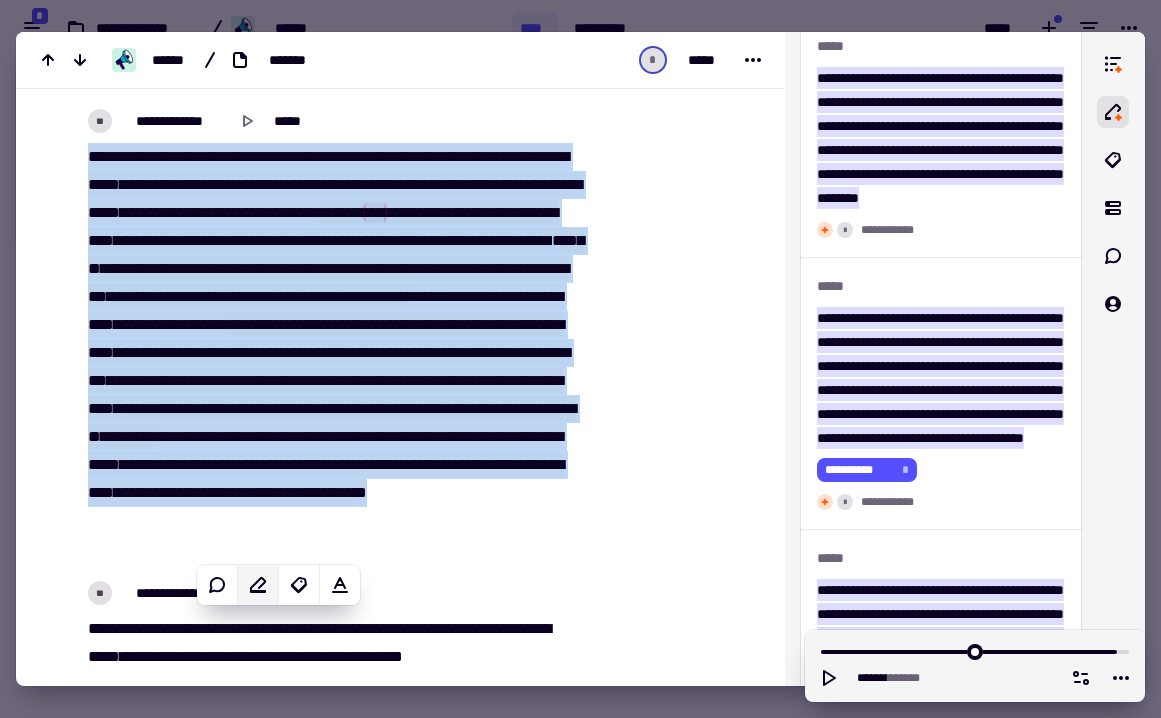 click 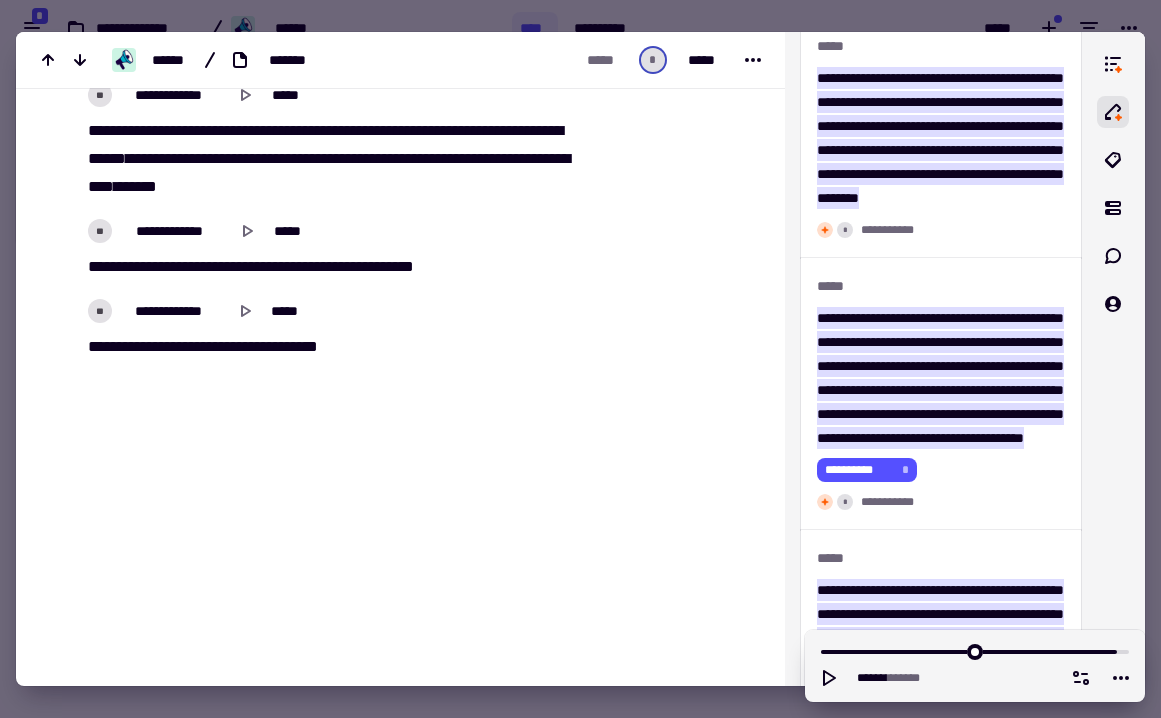 scroll, scrollTop: 31284, scrollLeft: 0, axis: vertical 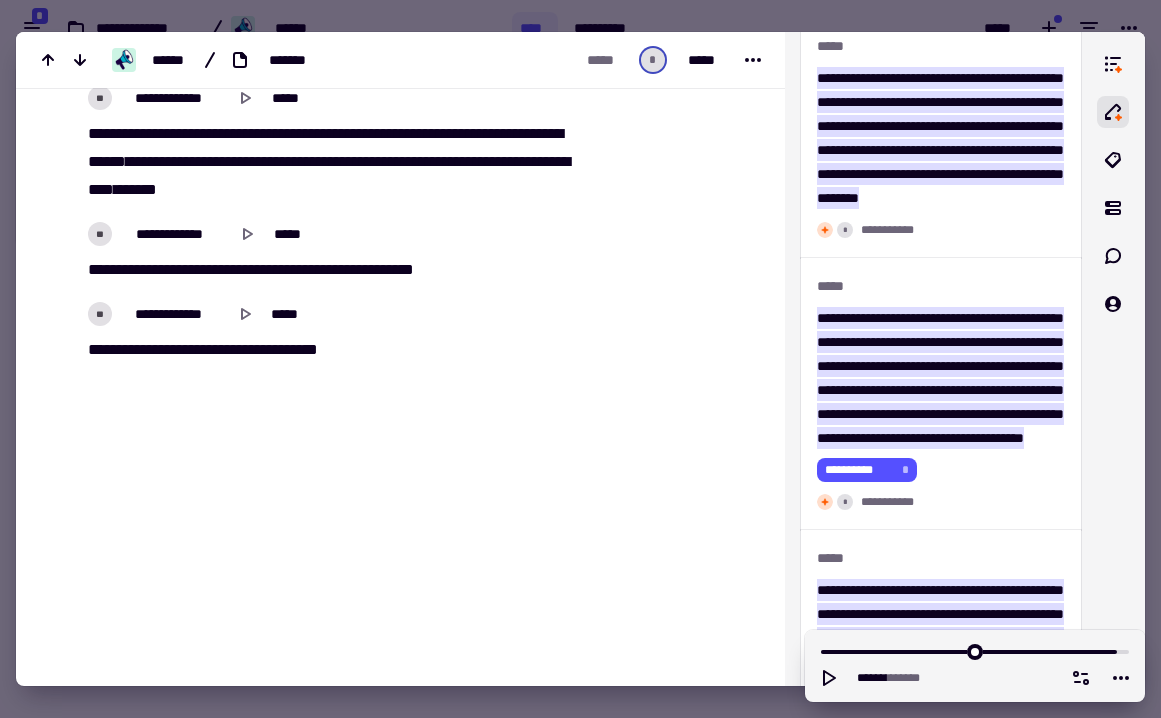click at bounding box center (580, 359) 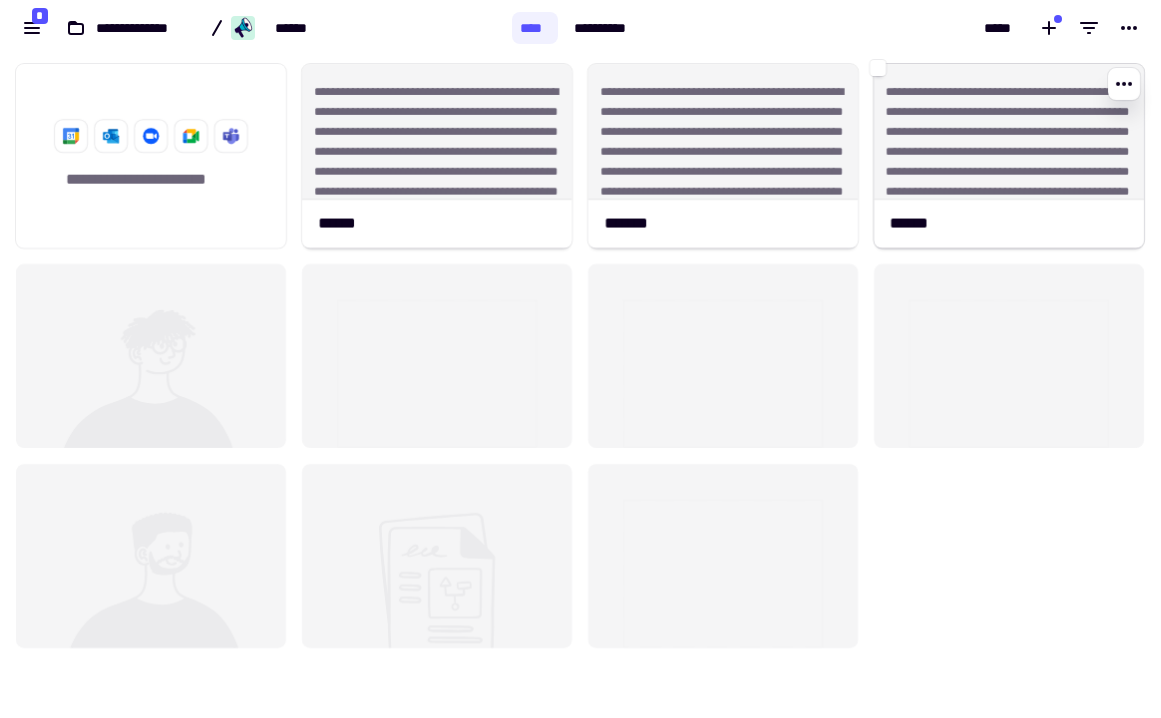 click on "**********" 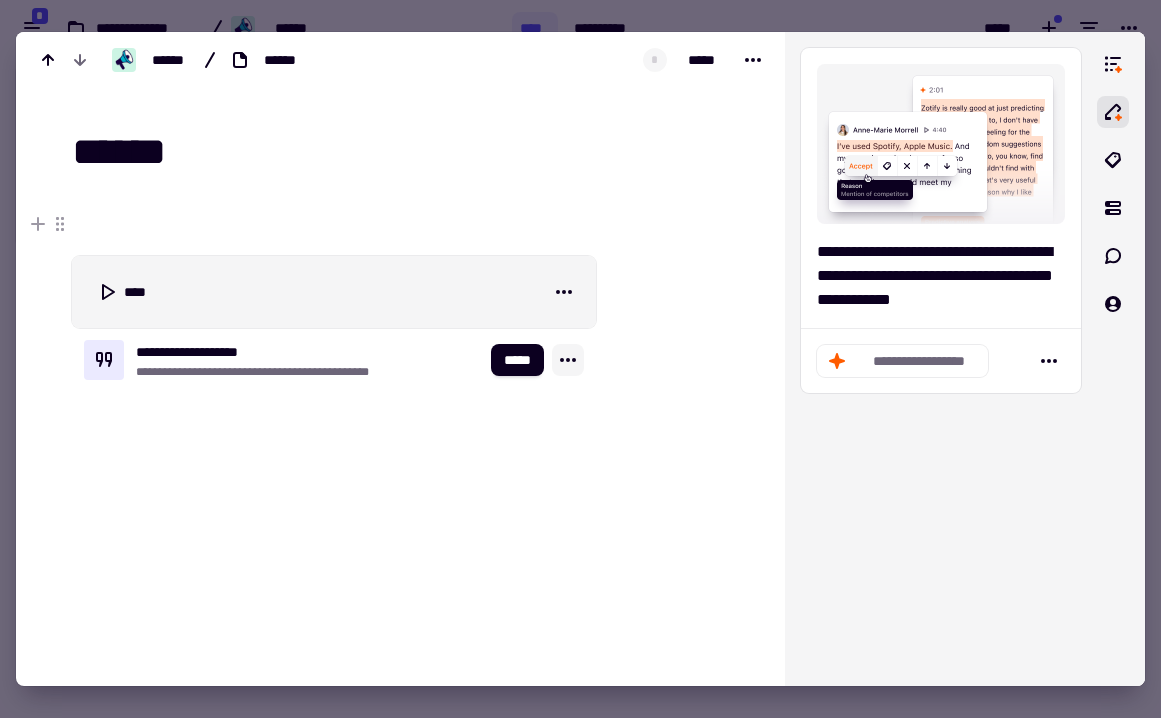 click 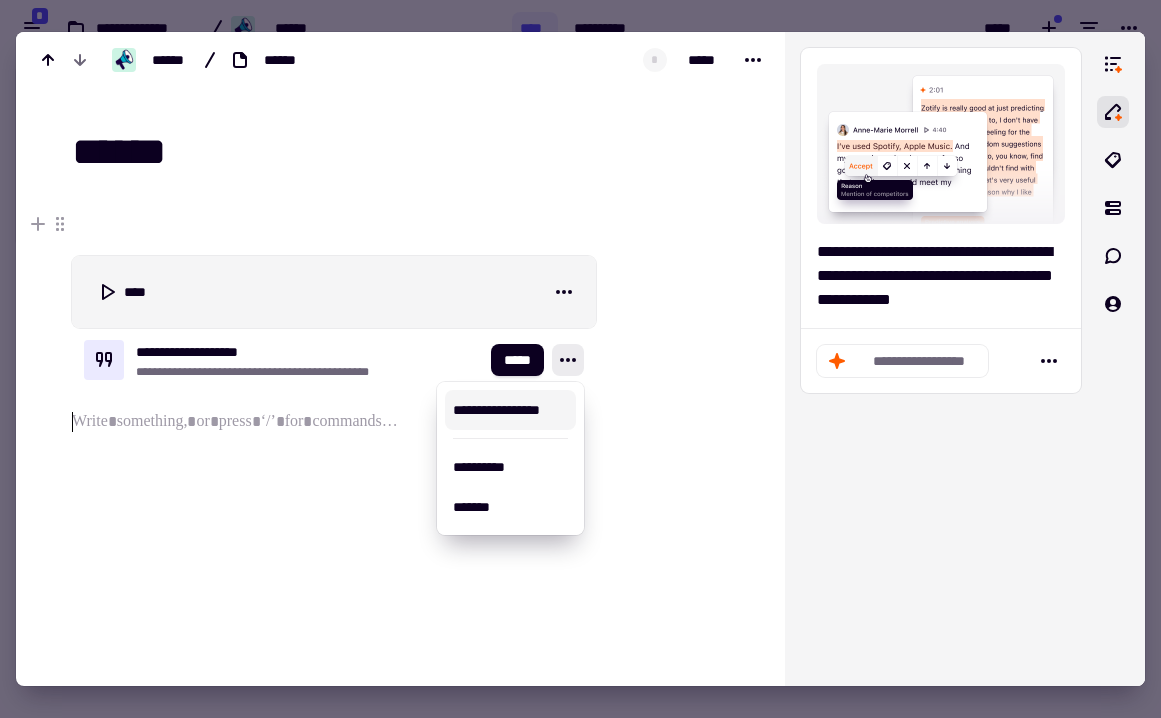 click on "**********" at bounding box center (282, 372) 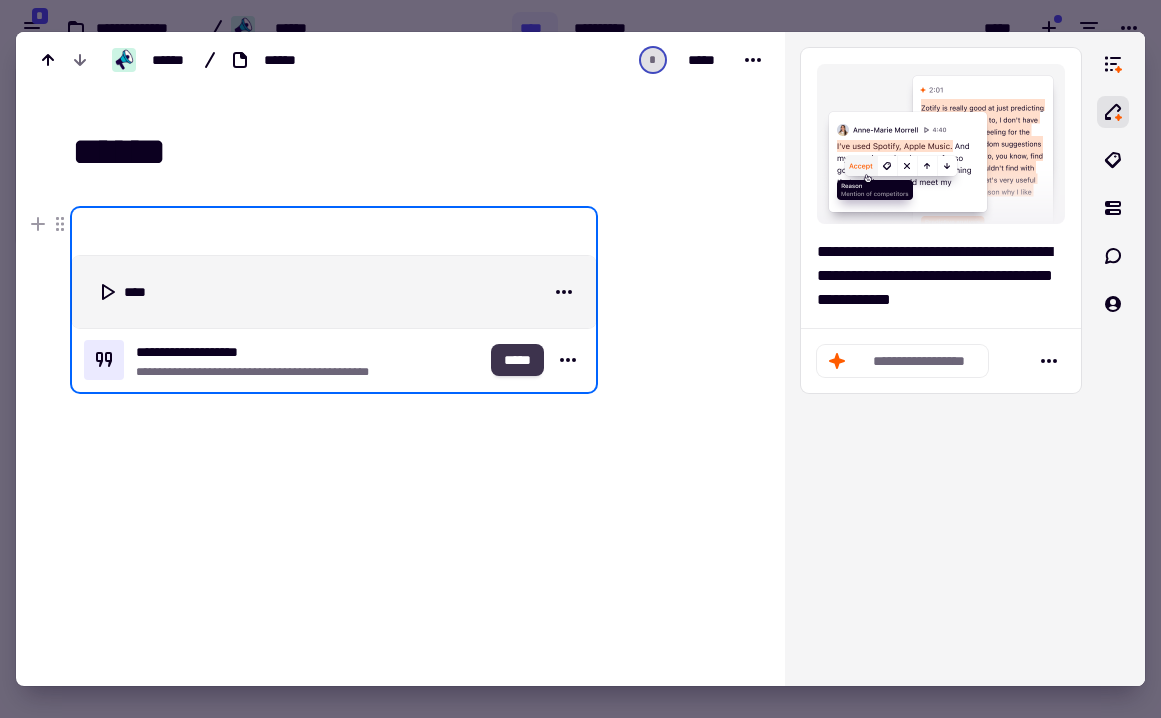 click on "*****" 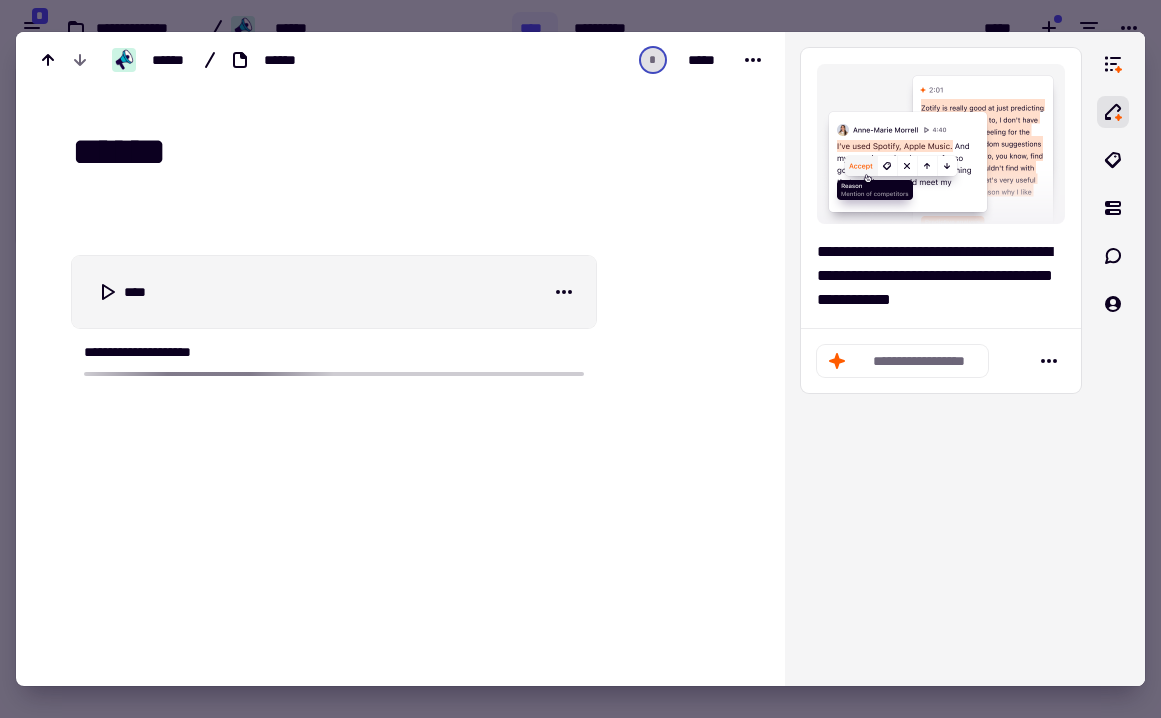 click on "**********" at bounding box center [322, 415] 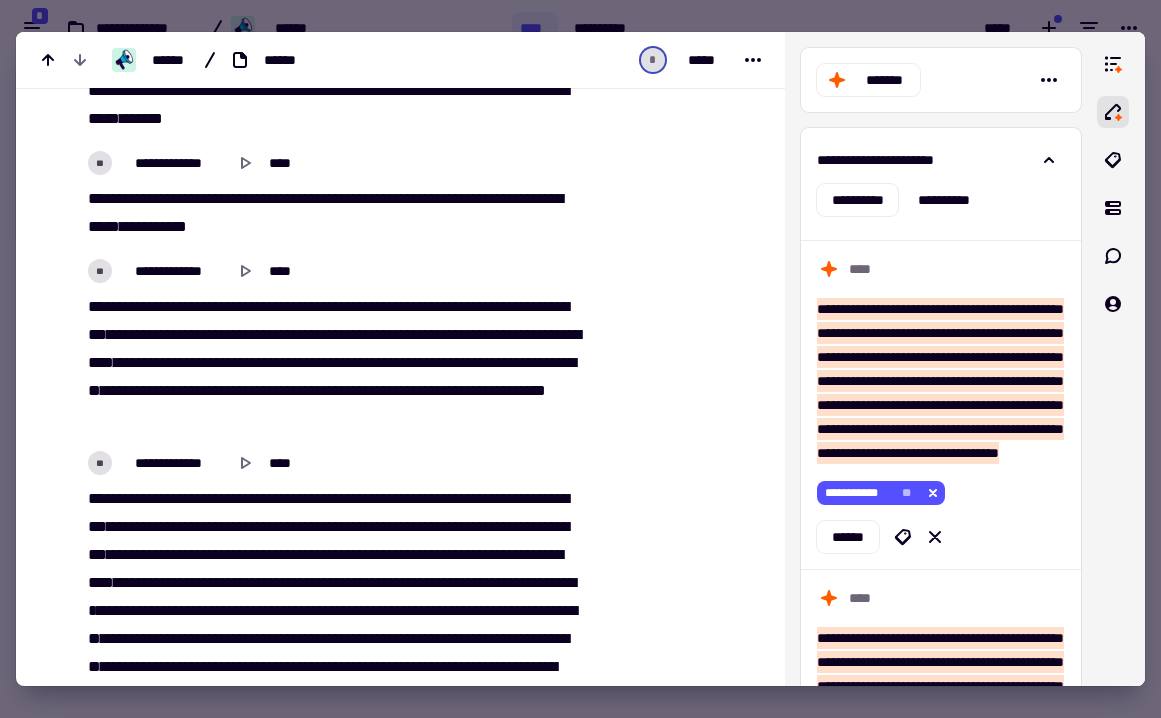 scroll, scrollTop: 1435, scrollLeft: 0, axis: vertical 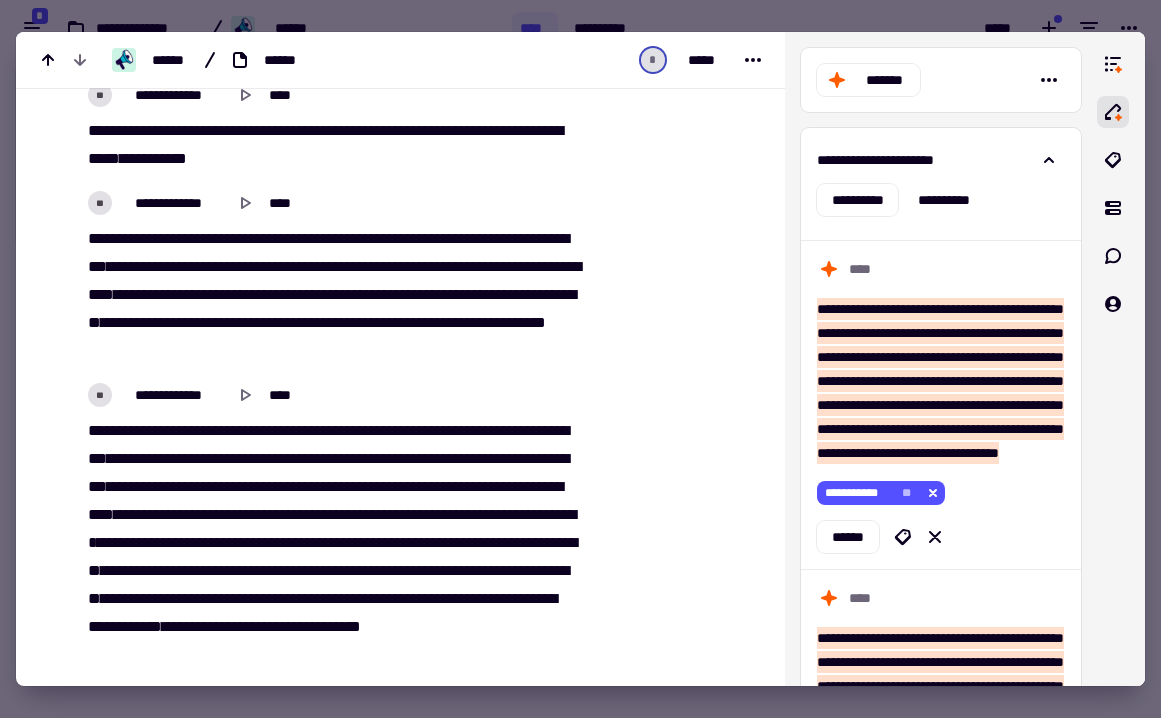 drag, startPoint x: 390, startPoint y: 347, endPoint x: 480, endPoint y: 351, distance: 90.088844 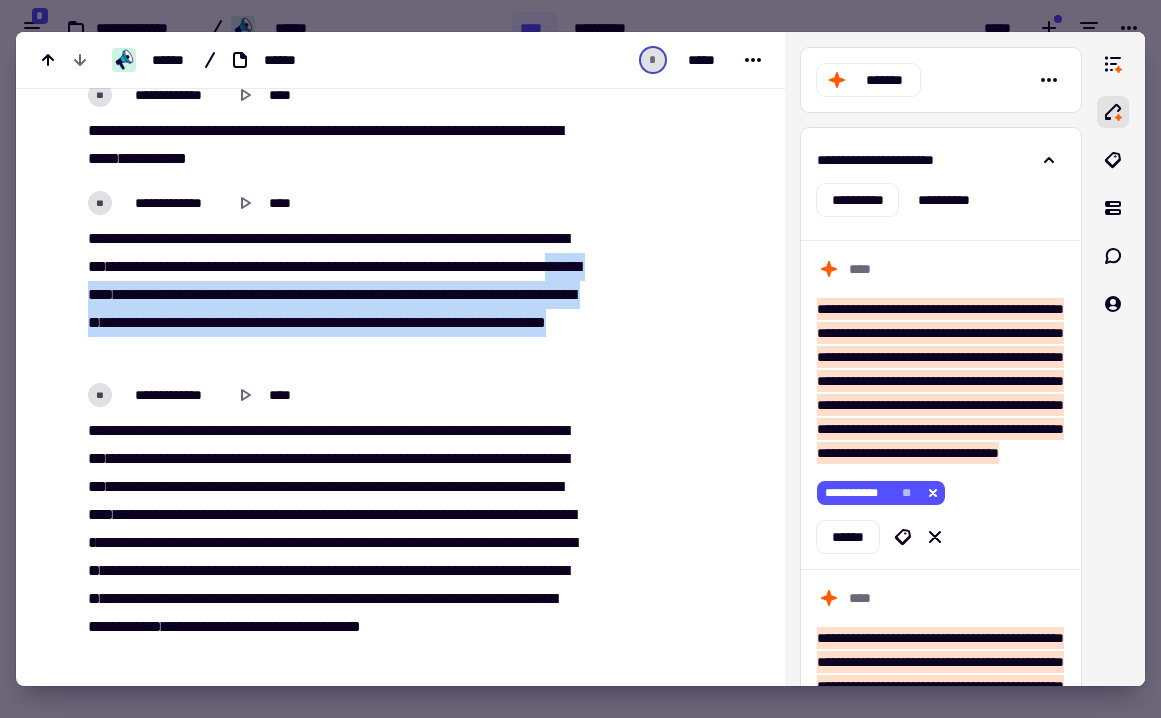drag, startPoint x: 480, startPoint y: 351, endPoint x: 282, endPoint y: 302, distance: 203.97304 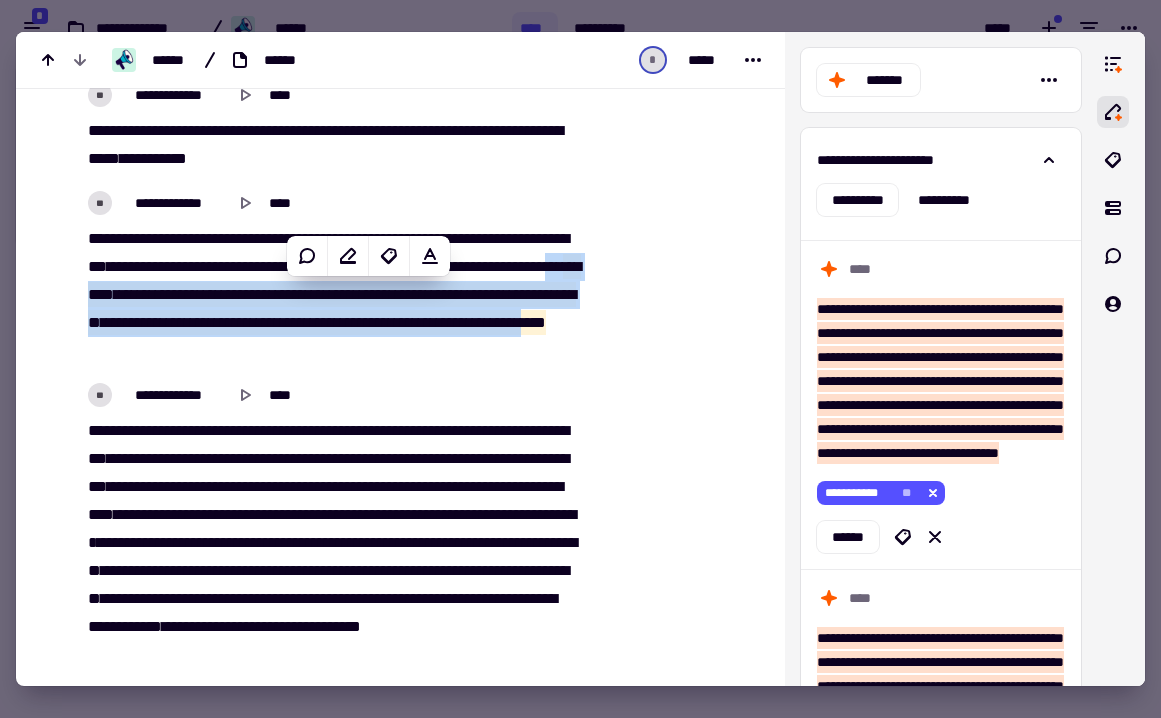 copy on "**   ****   **   **   *******   **   ********   *****   **   ****   *****   *****   *****   ******   *******   **   **   *********   ***   ***   ******   ***   ****   ****   ********   ***   **   *****   **   ****   ***" 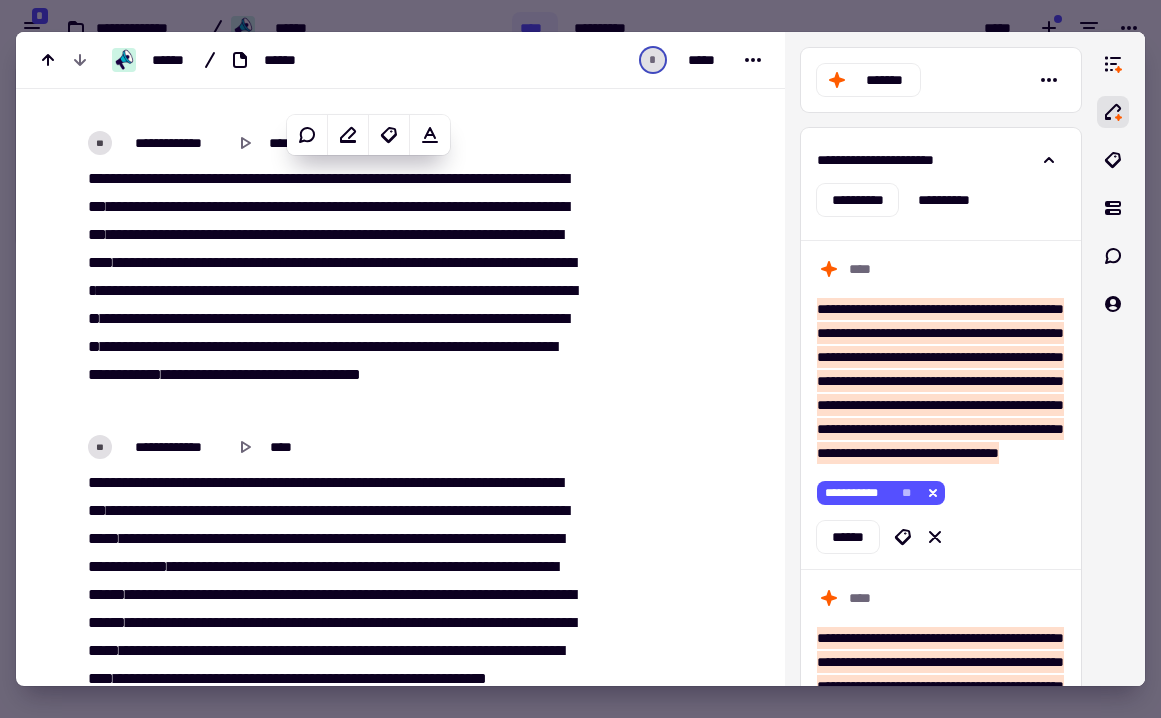 scroll, scrollTop: 1696, scrollLeft: 0, axis: vertical 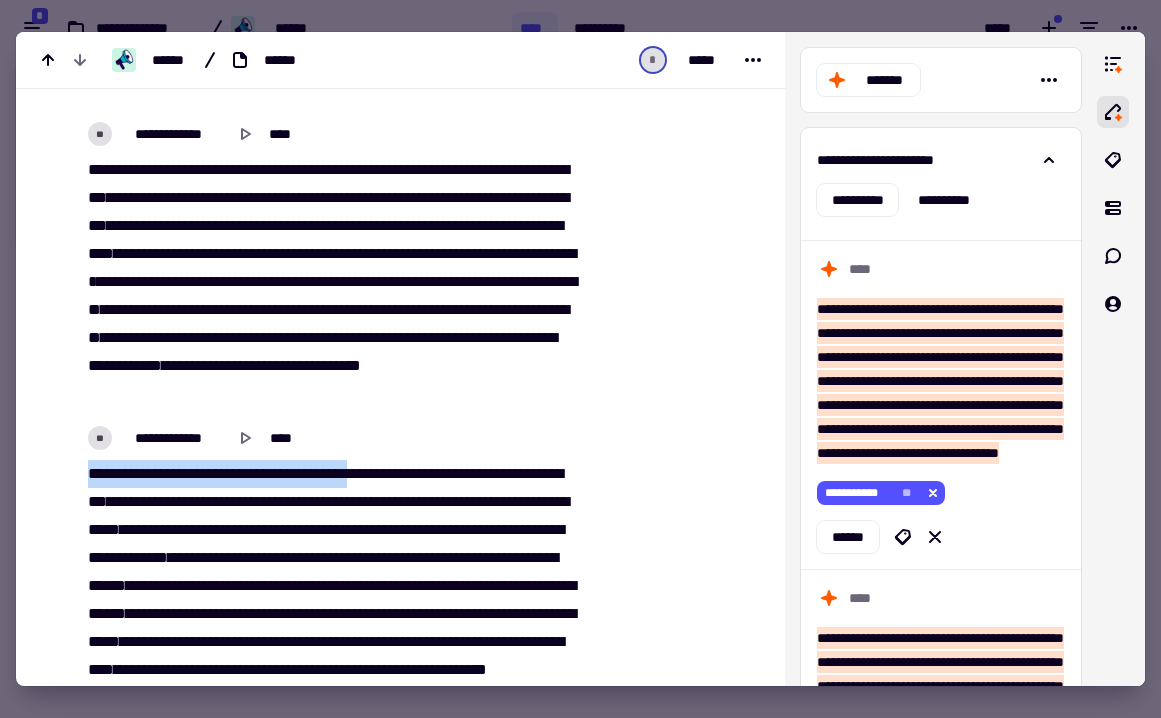 drag, startPoint x: 89, startPoint y: 470, endPoint x: 409, endPoint y: 483, distance: 320.26395 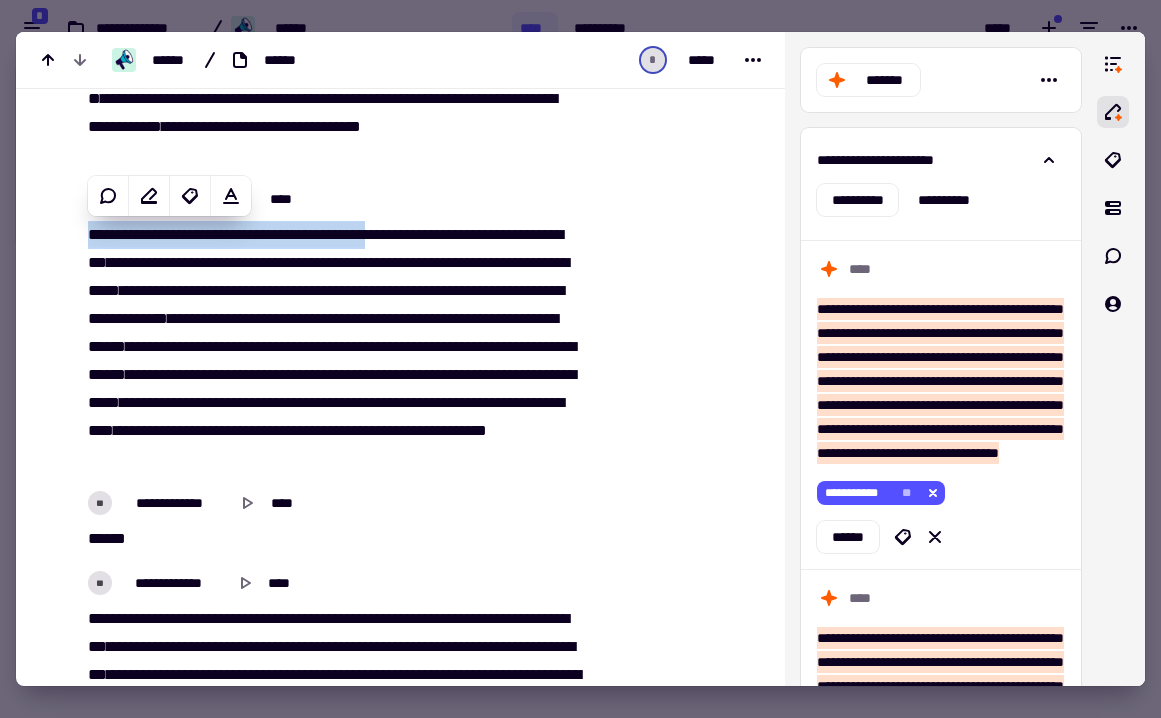 scroll, scrollTop: 1937, scrollLeft: 0, axis: vertical 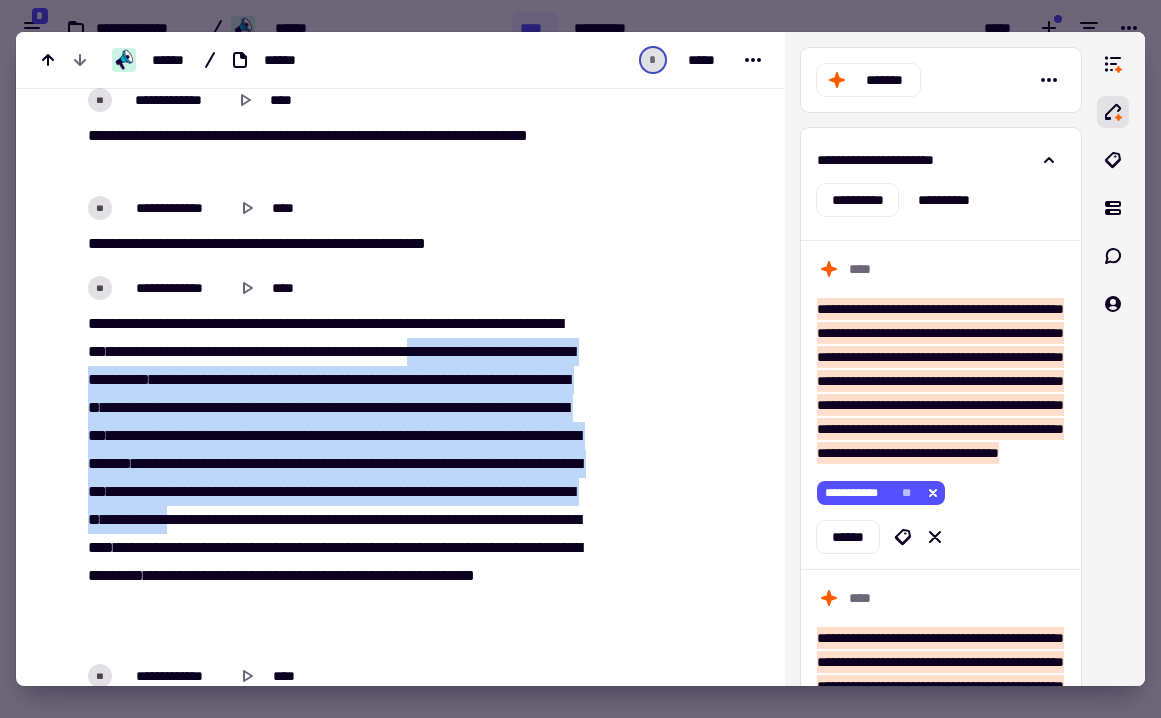drag, startPoint x: 84, startPoint y: 380, endPoint x: 405, endPoint y: 551, distance: 363.70593 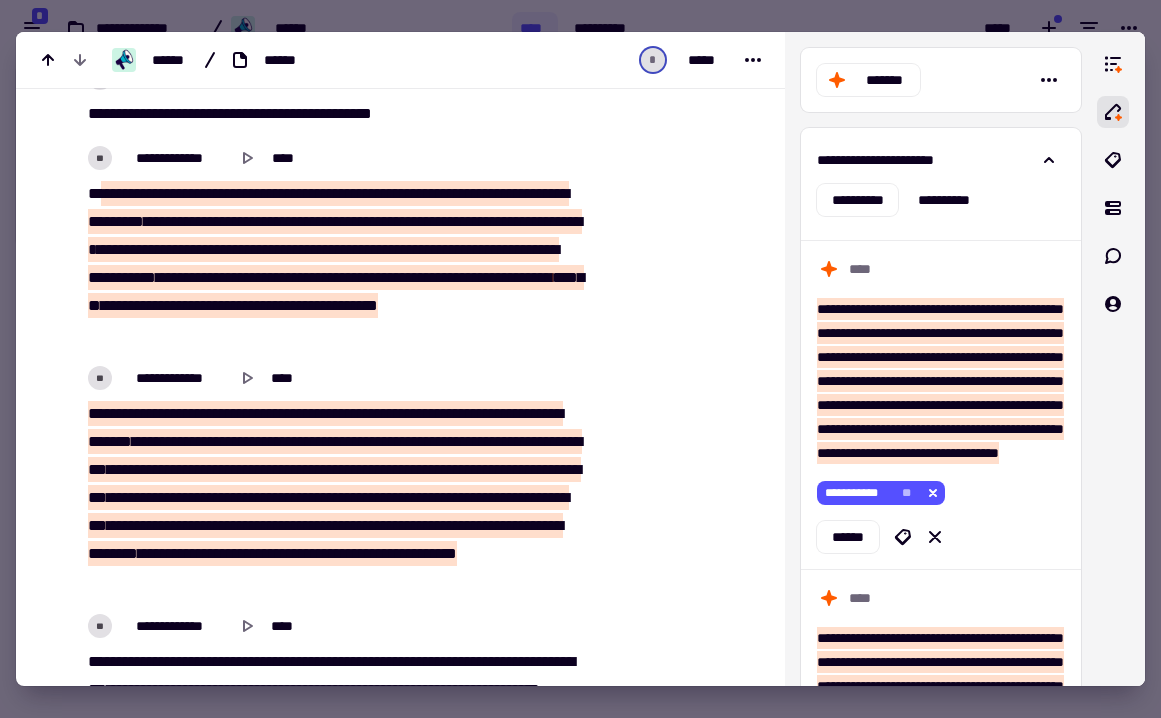 scroll, scrollTop: 5317, scrollLeft: 0, axis: vertical 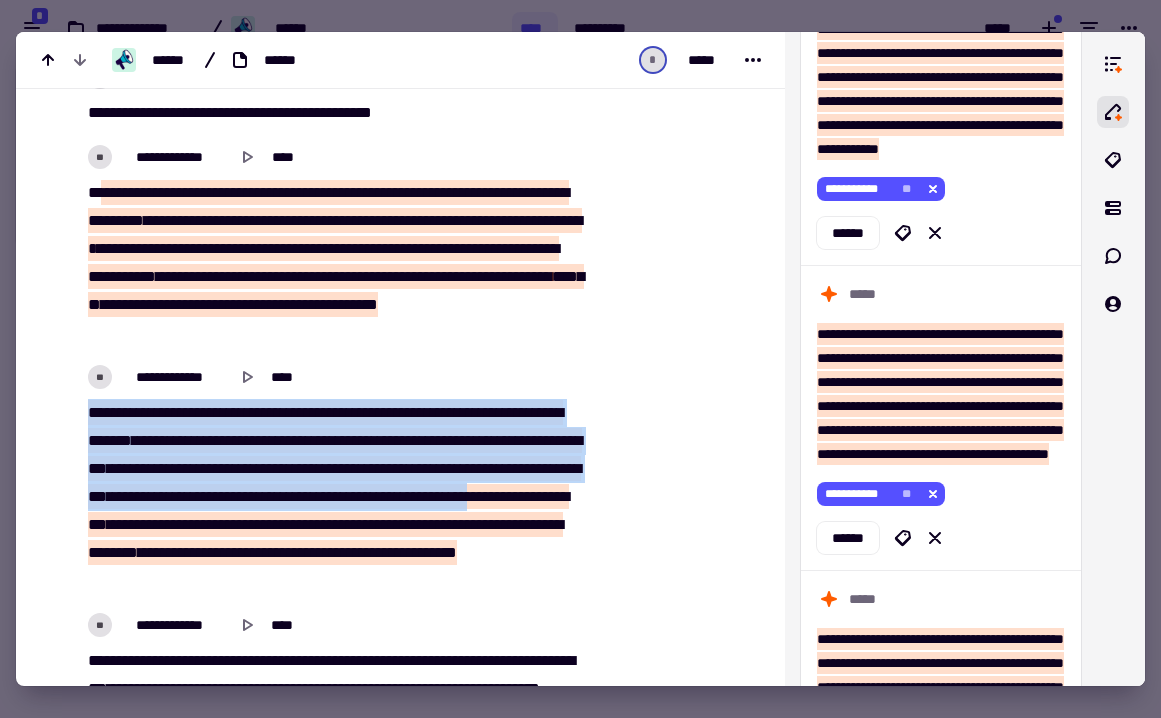 drag, startPoint x: 224, startPoint y: 414, endPoint x: 401, endPoint y: 518, distance: 205.29248 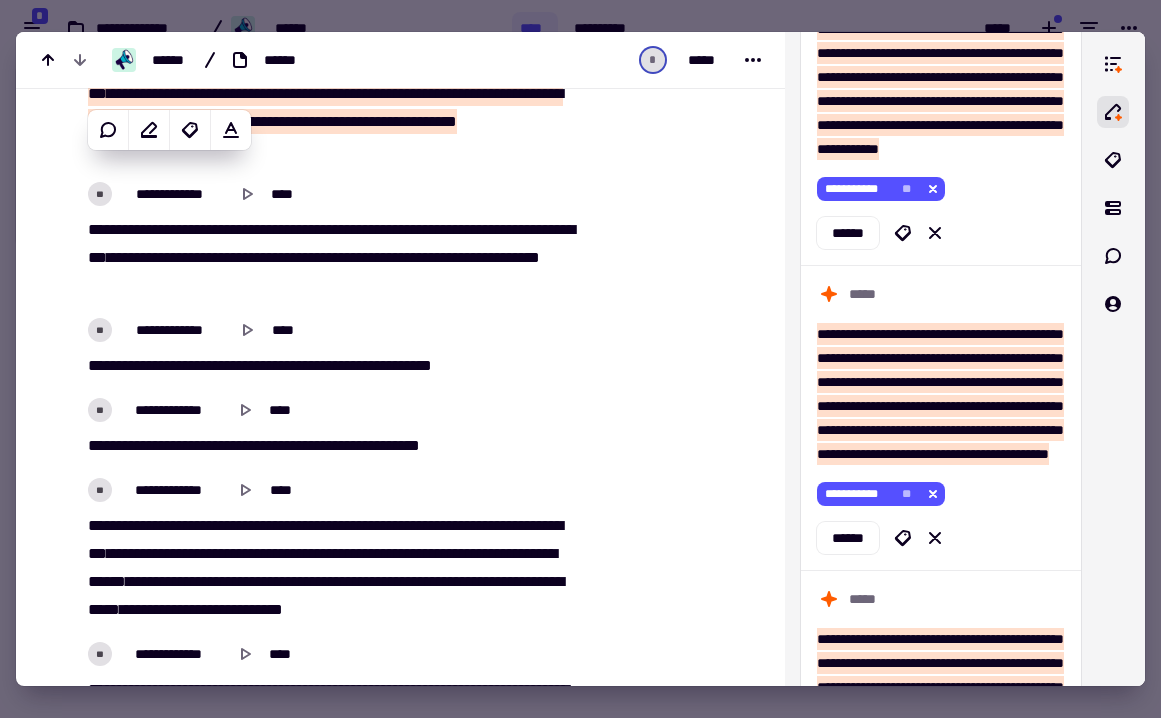 scroll, scrollTop: 5751, scrollLeft: 0, axis: vertical 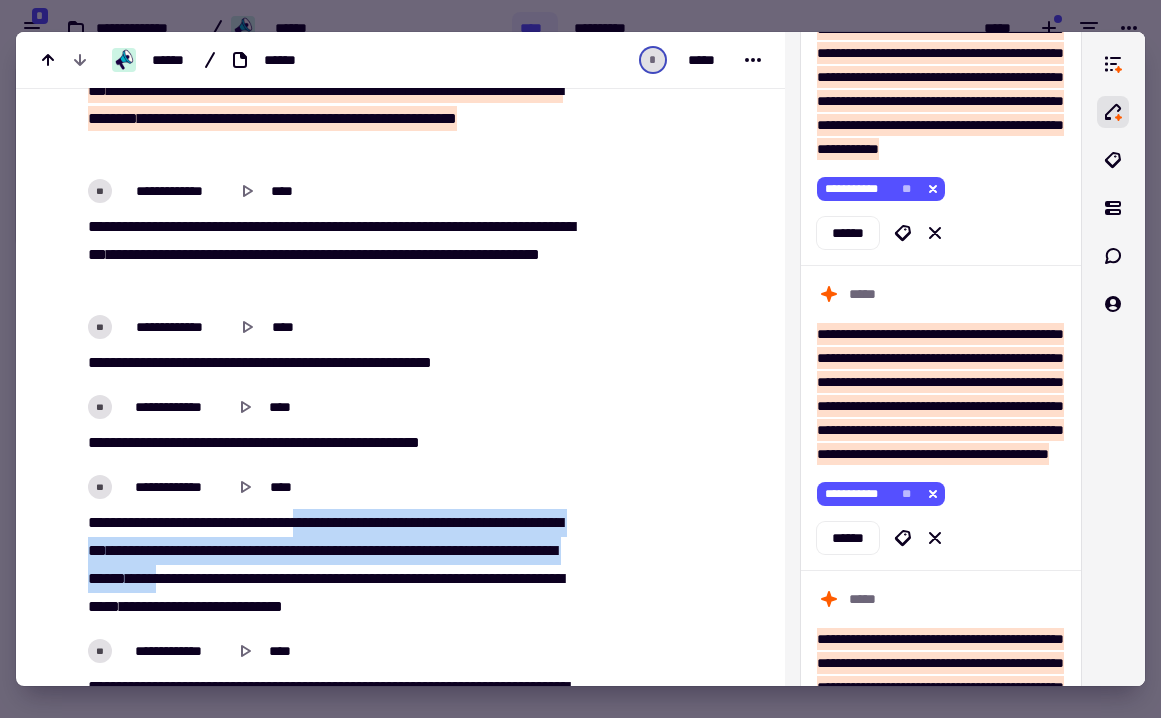drag, startPoint x: 317, startPoint y: 520, endPoint x: 315, endPoint y: 570, distance: 50.039986 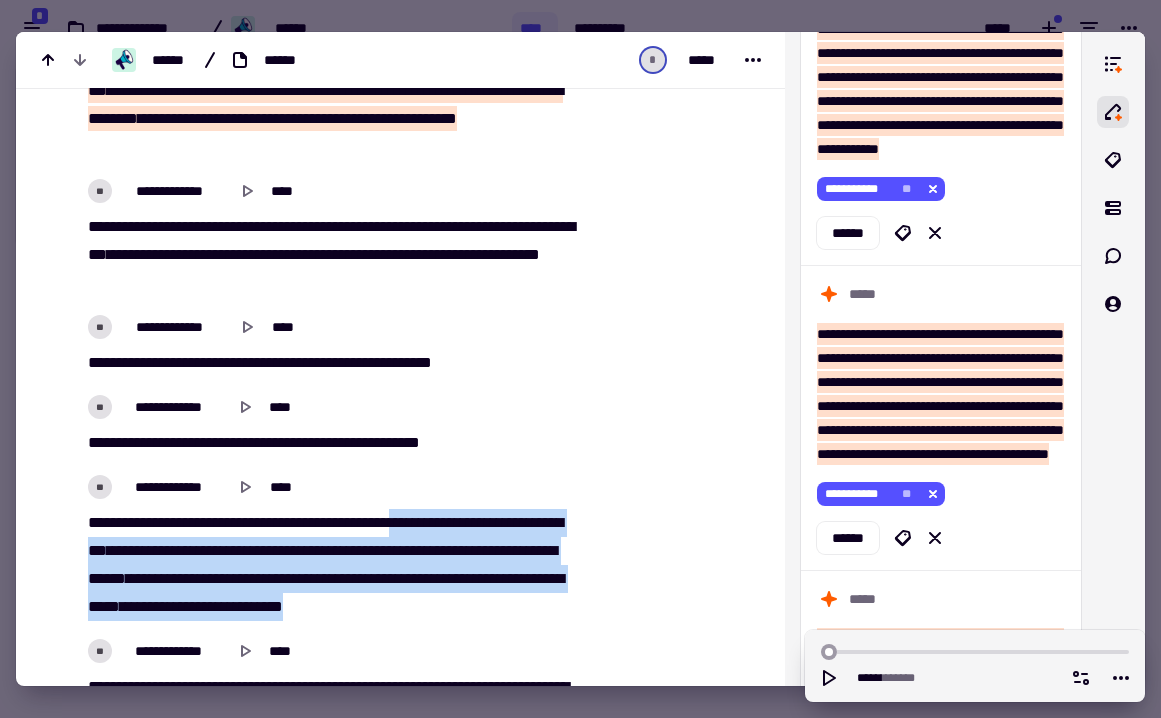 drag, startPoint x: 431, startPoint y: 521, endPoint x: 540, endPoint y: 598, distance: 133.45412 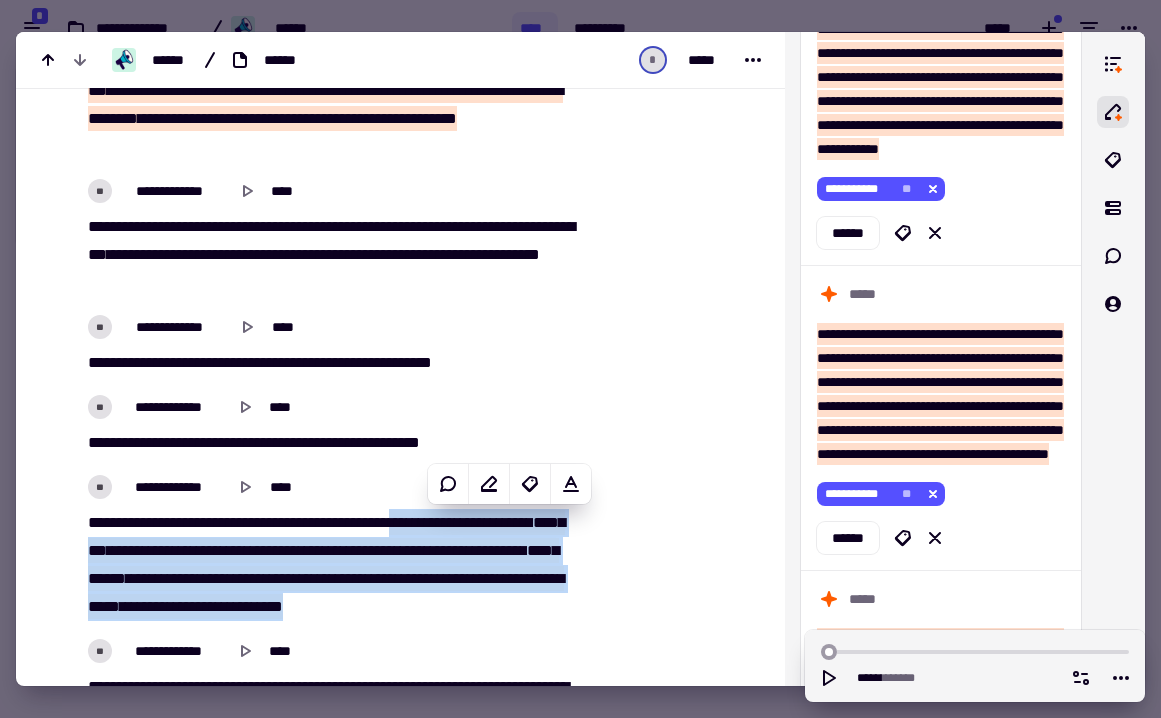 copy on "**********" 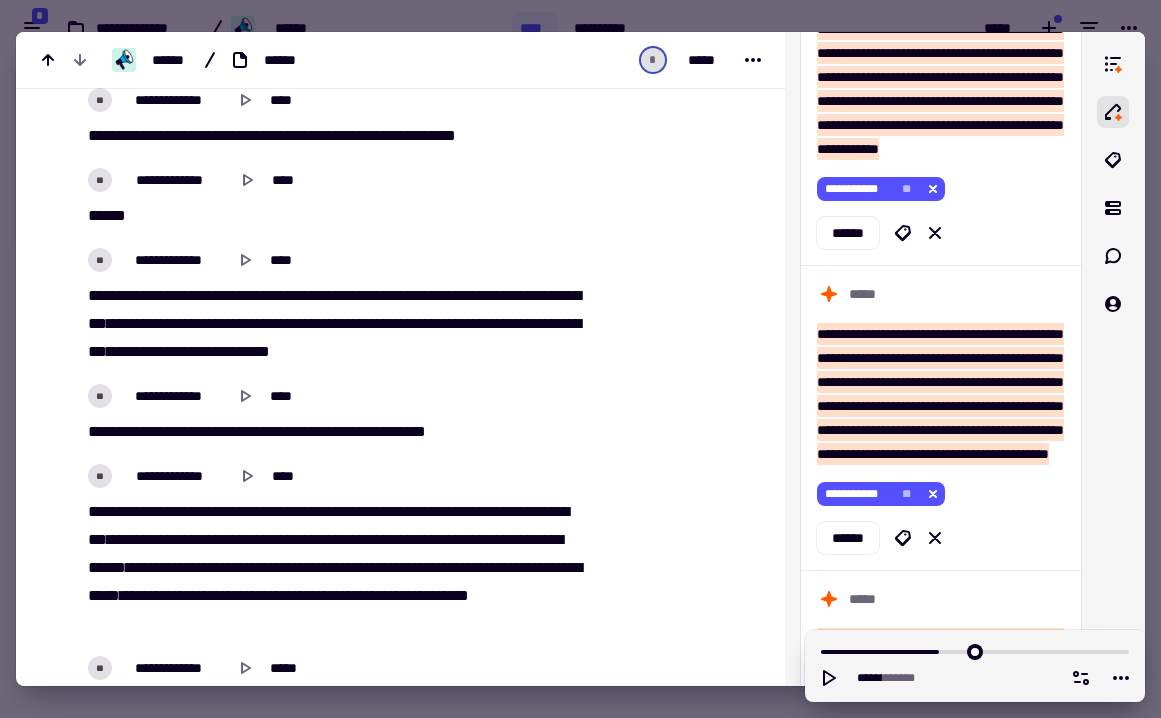 scroll, scrollTop: 6443, scrollLeft: 0, axis: vertical 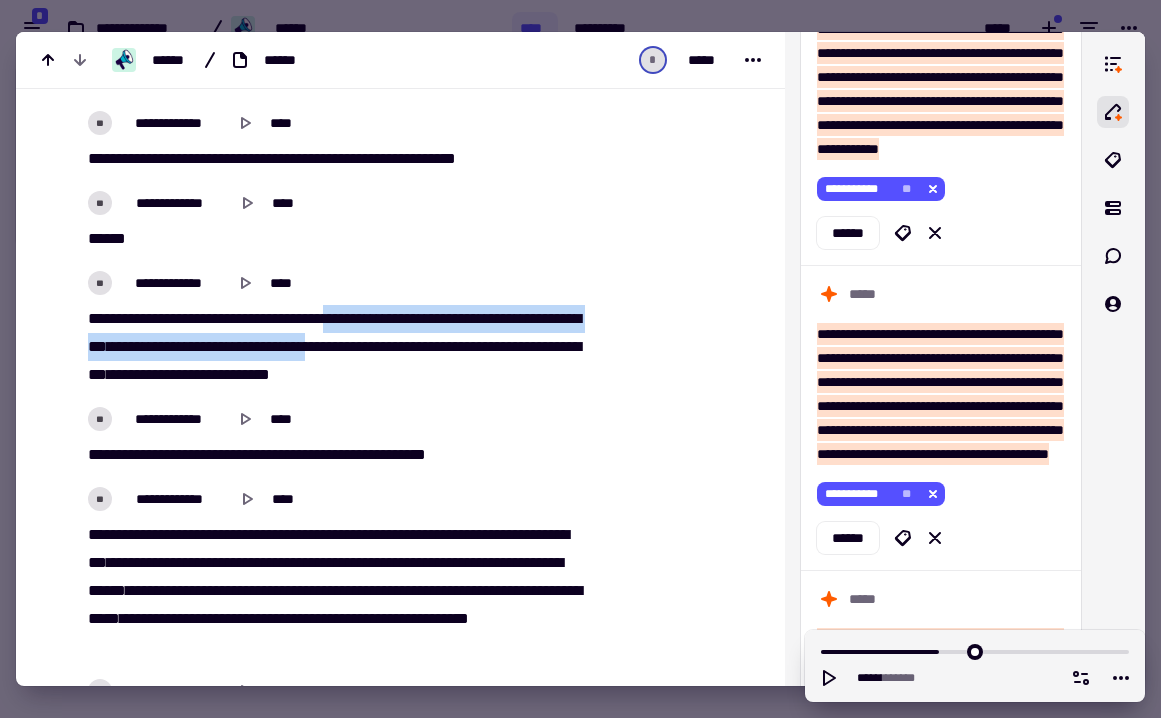 drag, startPoint x: 351, startPoint y: 320, endPoint x: 392, endPoint y: 335, distance: 43.65776 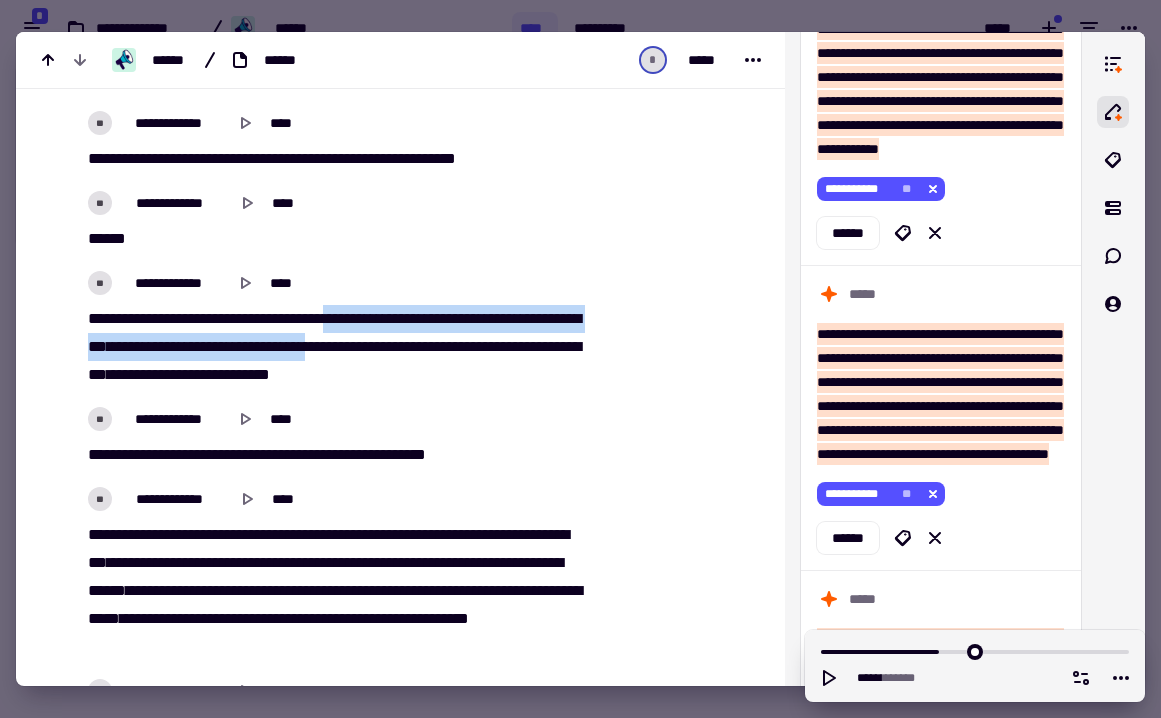 click on "***   **   ***   ****   **   **   **   ****   **   *****   *******   *   ******   *********   *****   *********   ***   *****   *****   *******   ********   **   ********   **   *********   *****   *****   ******   ********   *********   *********   *****" at bounding box center (334, 347) 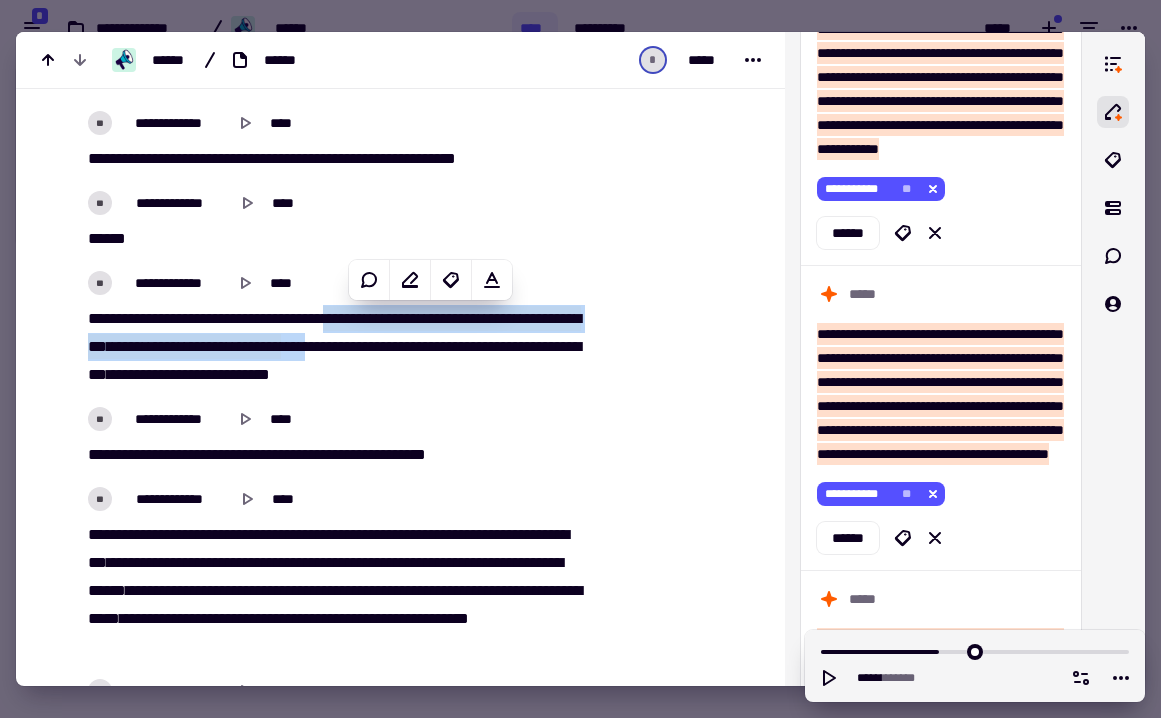 click on "*******" at bounding box center (206, 346) 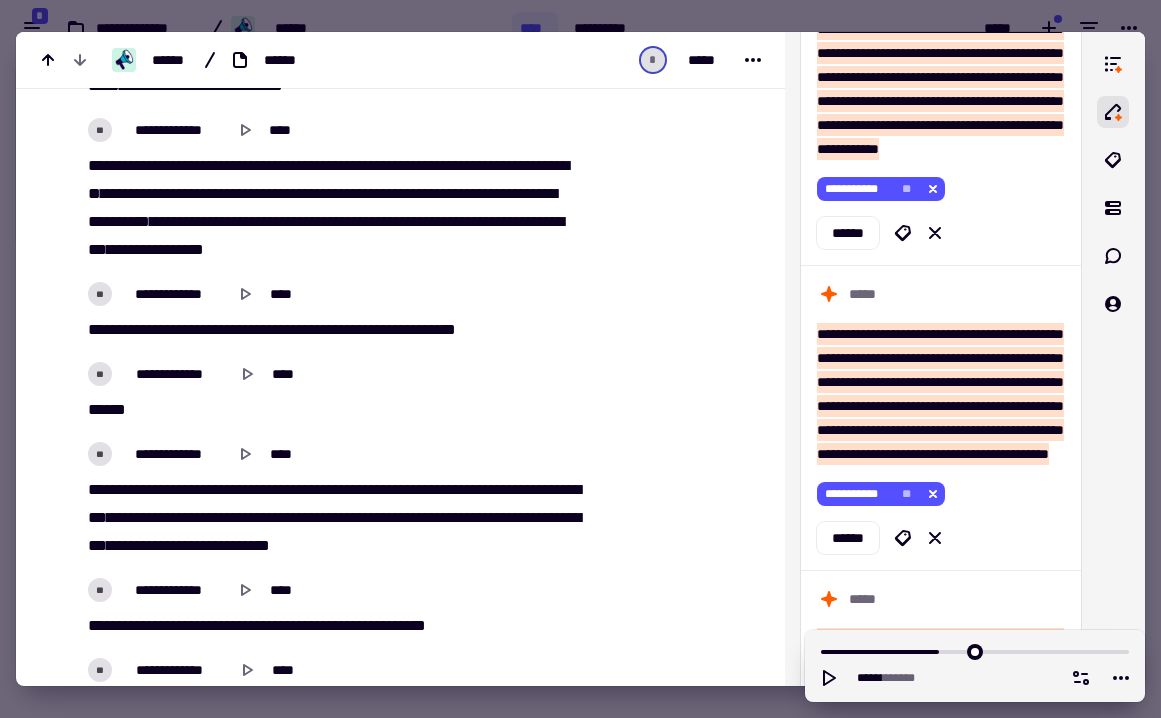 scroll, scrollTop: 6272, scrollLeft: 0, axis: vertical 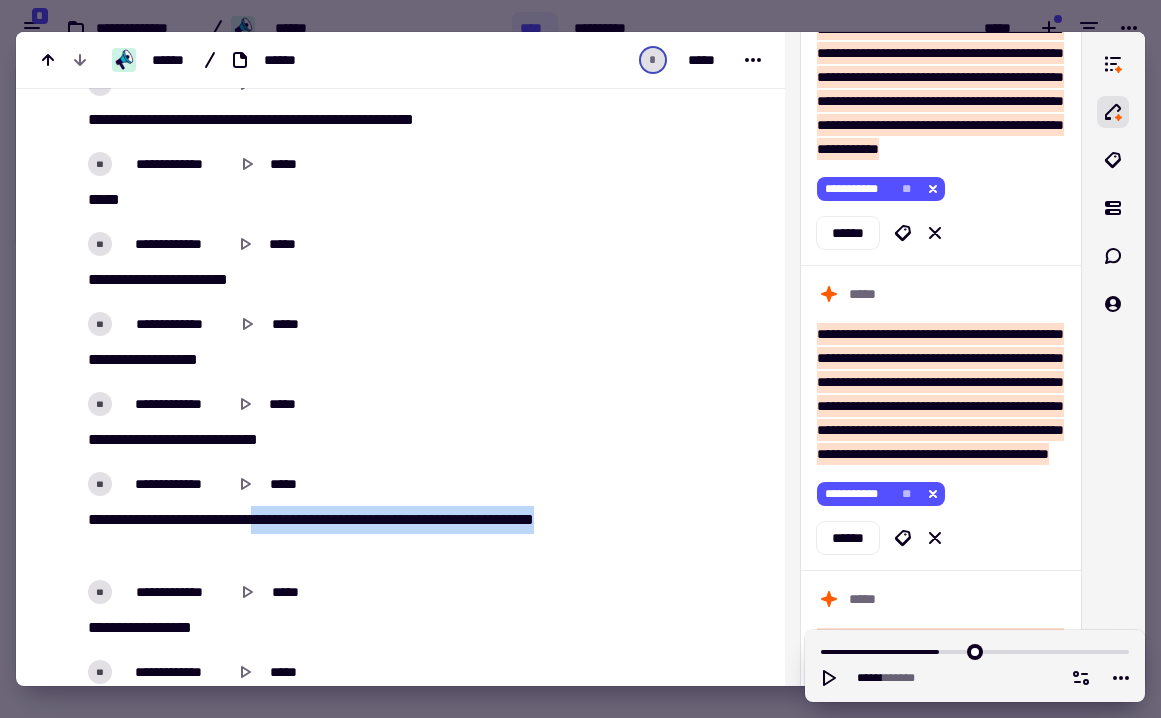 drag, startPoint x: 274, startPoint y: 517, endPoint x: 258, endPoint y: 538, distance: 26.400757 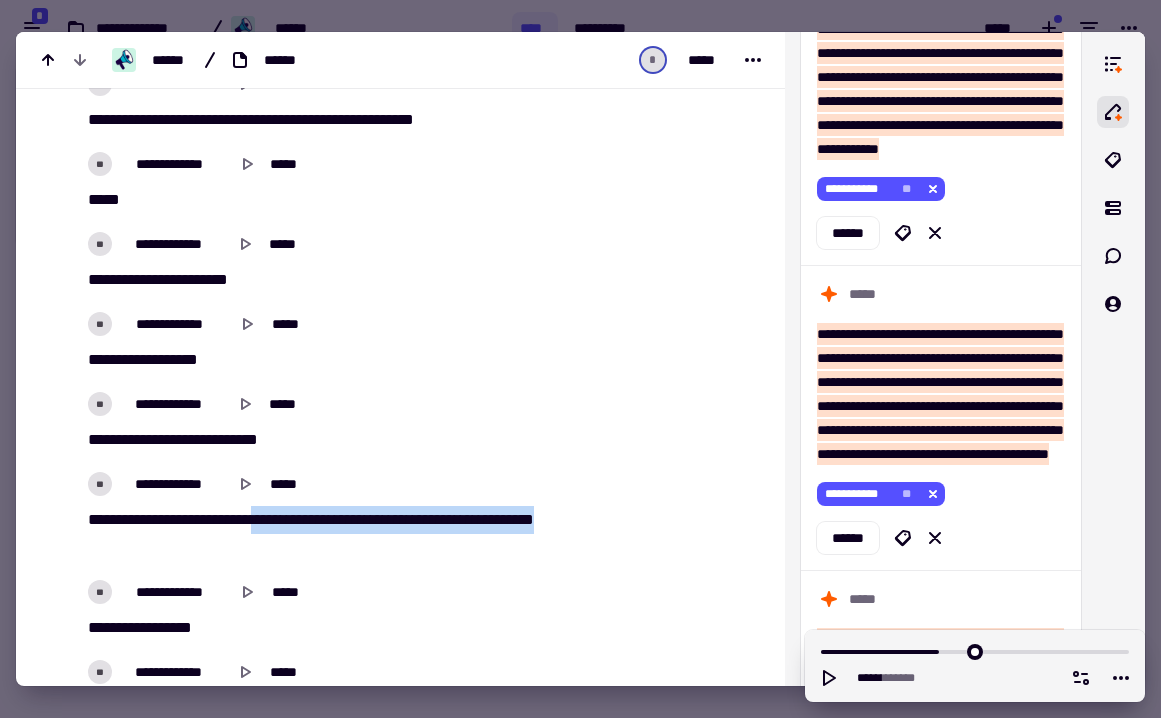 click on "***   **   ****   *   ****   ***   ***   *****   *******   *****   **   ***   *******   **   ********" at bounding box center [334, 534] 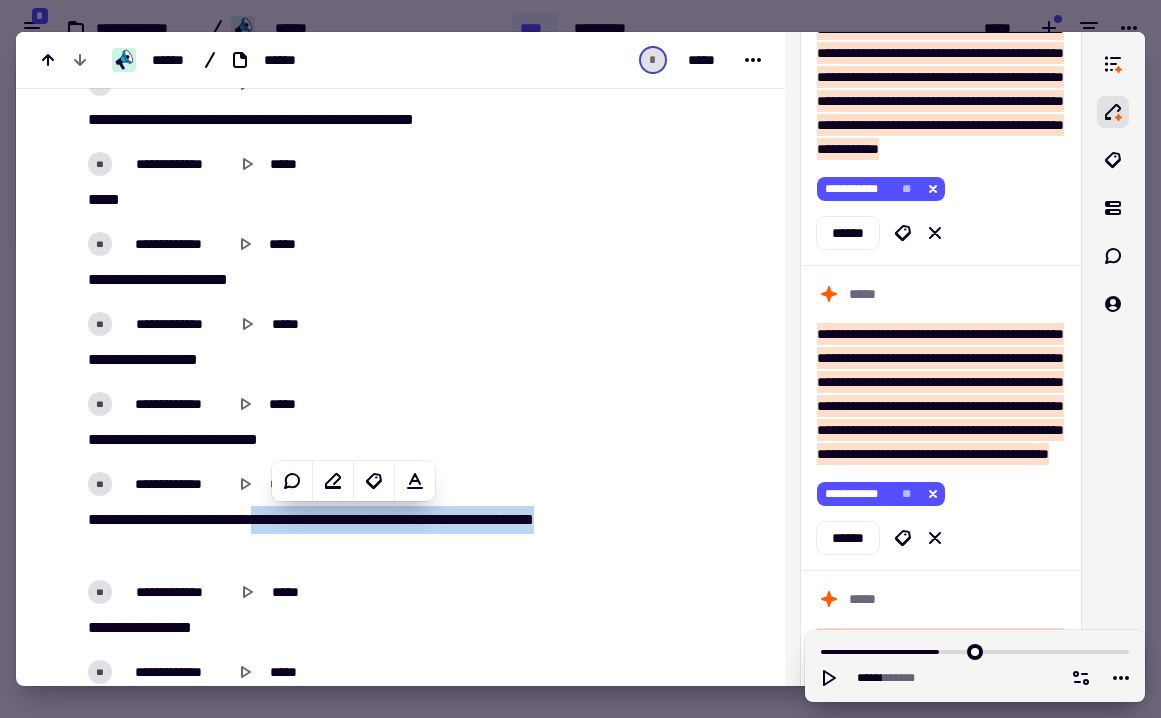 copy on "*****   *******   *****   **   ***   *******   **   ********" 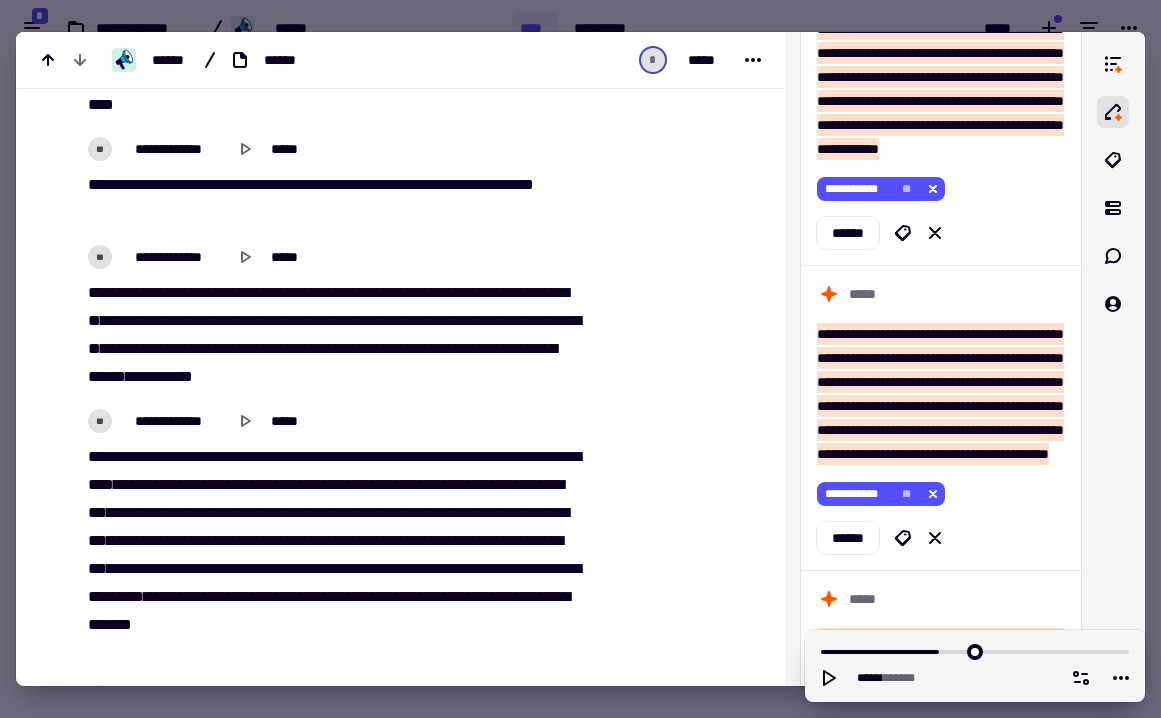 scroll, scrollTop: 8764, scrollLeft: 0, axis: vertical 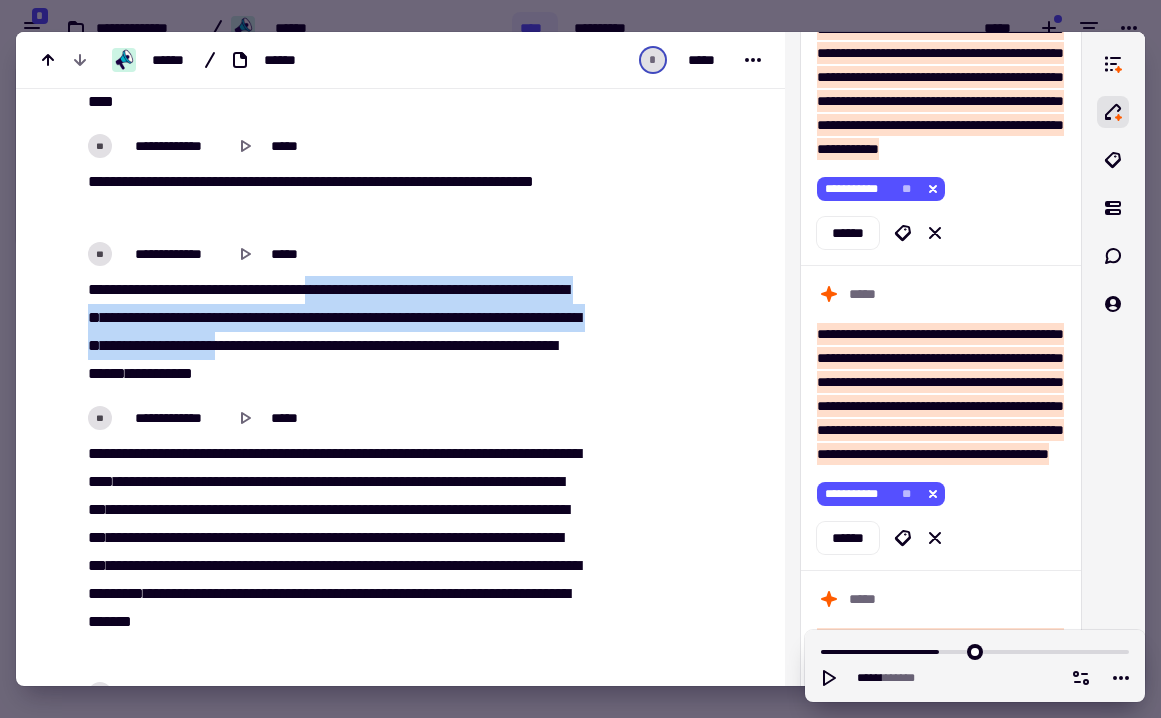 drag, startPoint x: 403, startPoint y: 294, endPoint x: 459, endPoint y: 343, distance: 74.41102 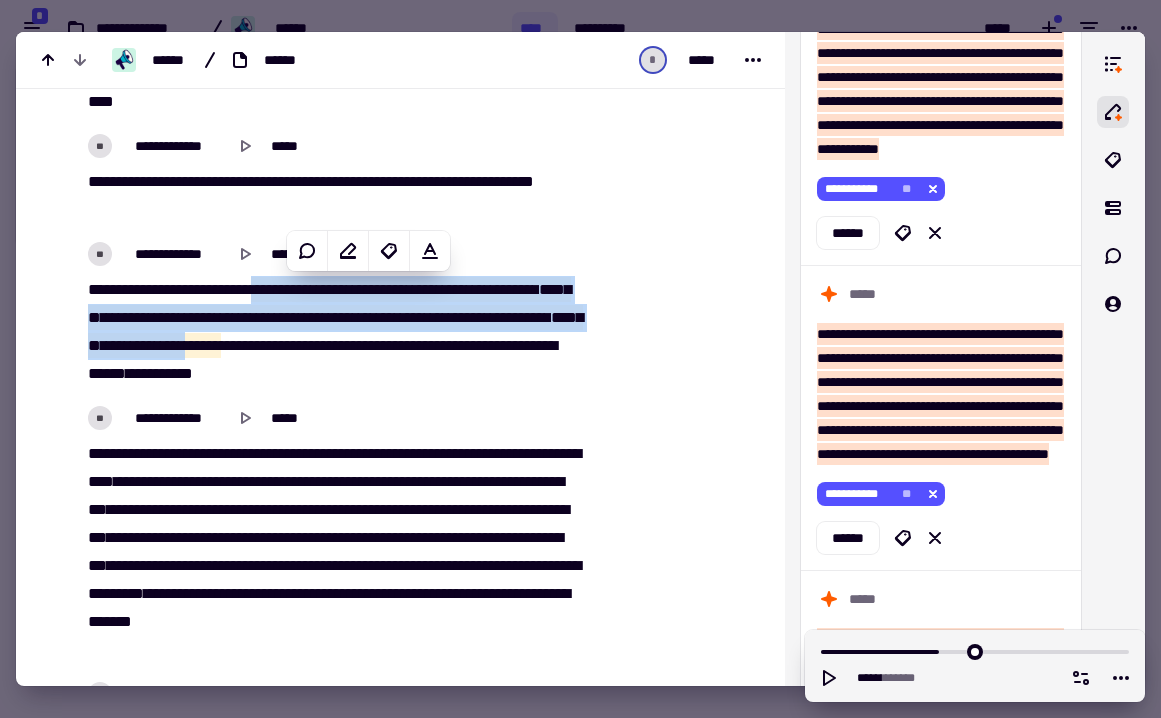 copy on "**********" 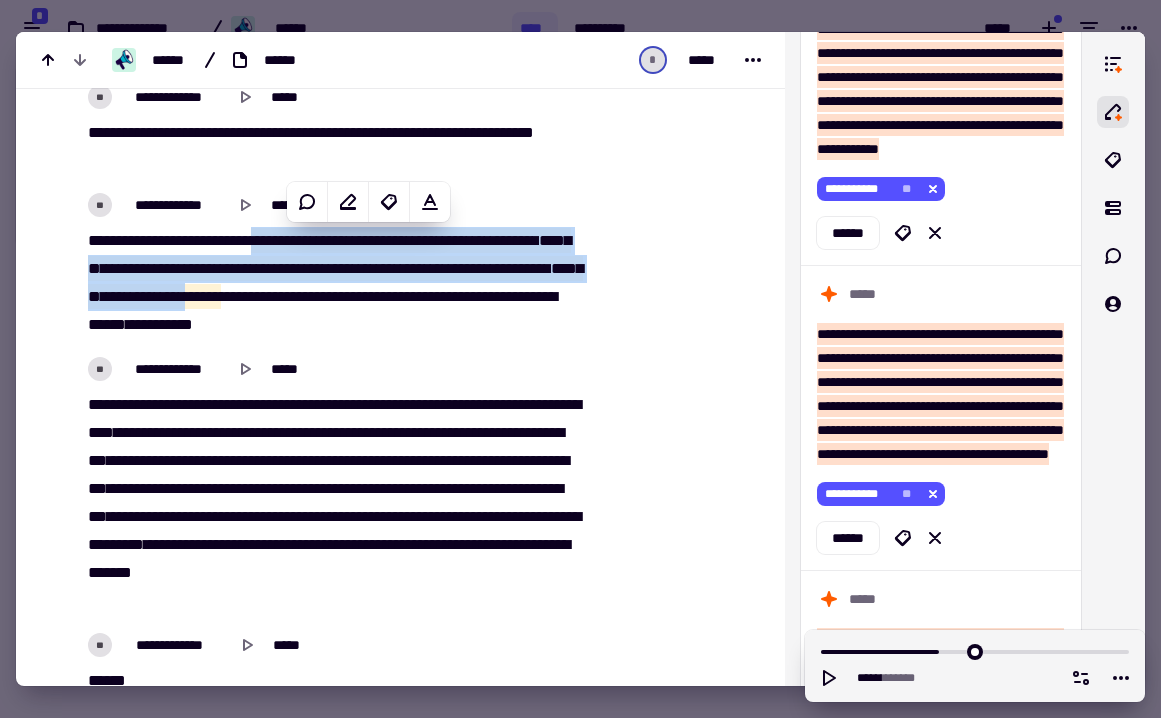 scroll, scrollTop: 8834, scrollLeft: 0, axis: vertical 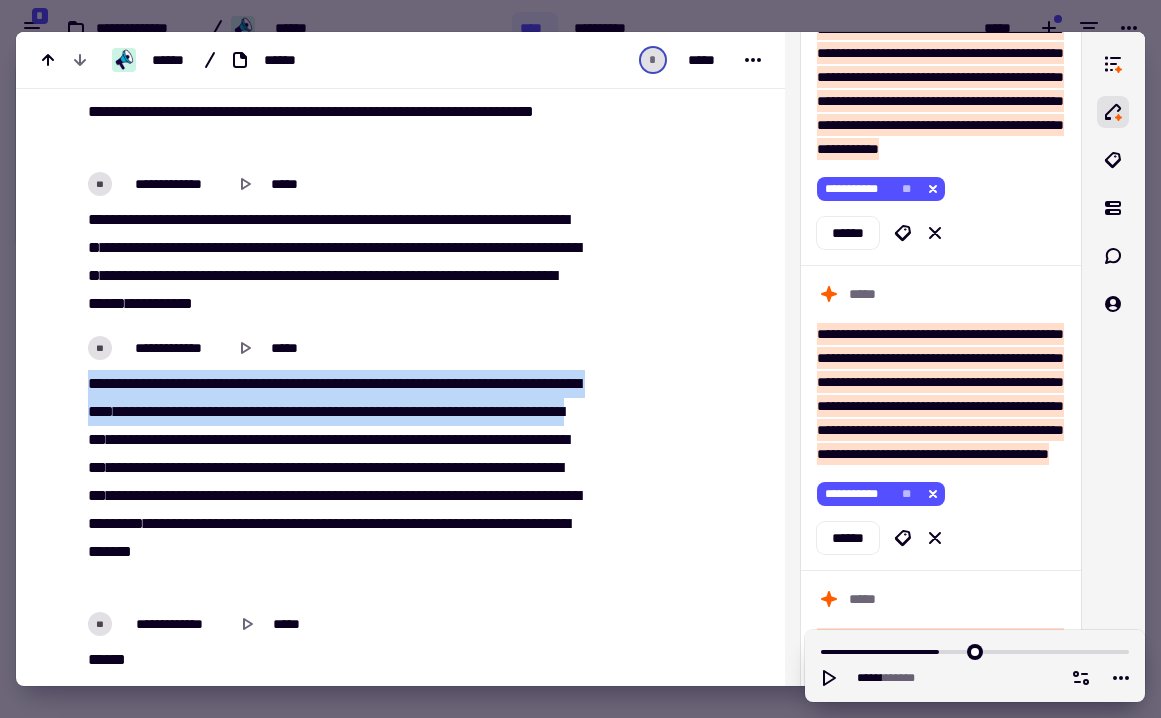 drag, startPoint x: 84, startPoint y: 388, endPoint x: 270, endPoint y: 432, distance: 191.13347 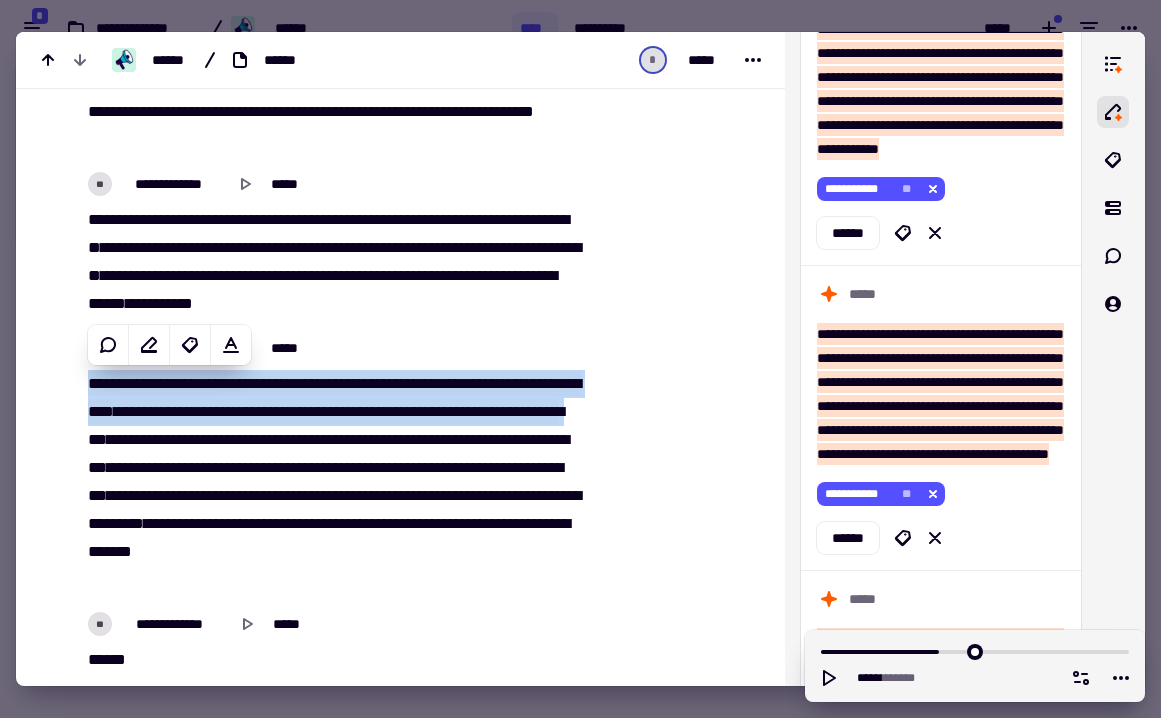 copy on "**********" 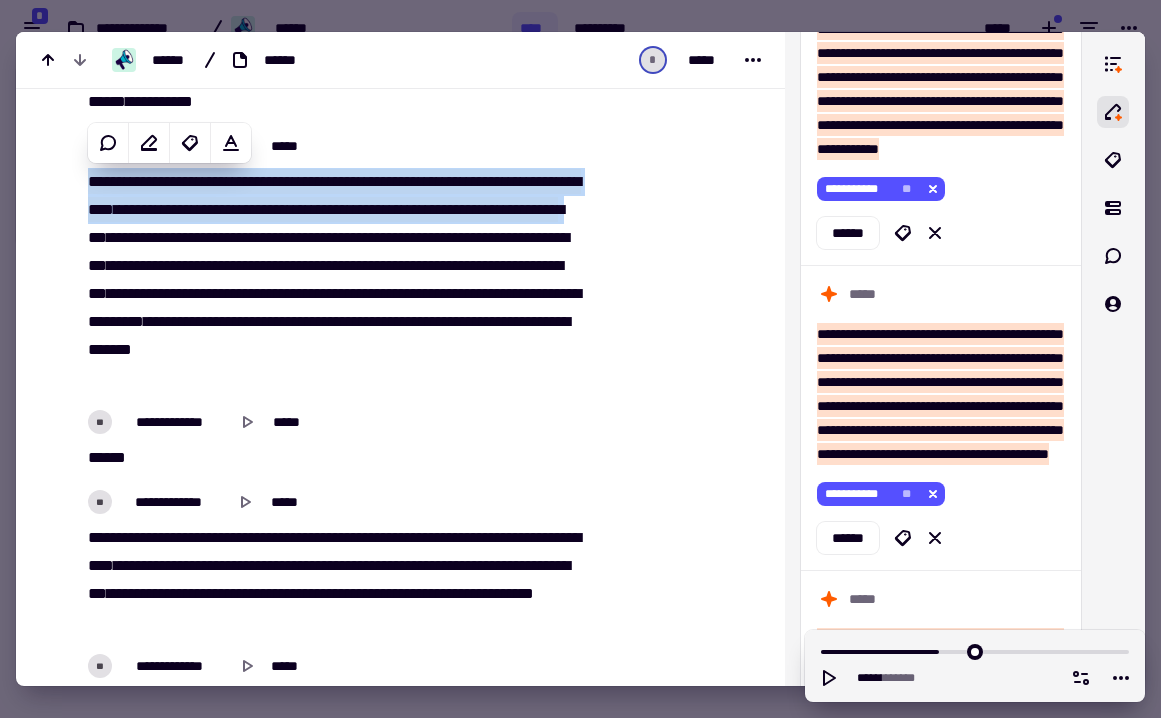 scroll, scrollTop: 9042, scrollLeft: 0, axis: vertical 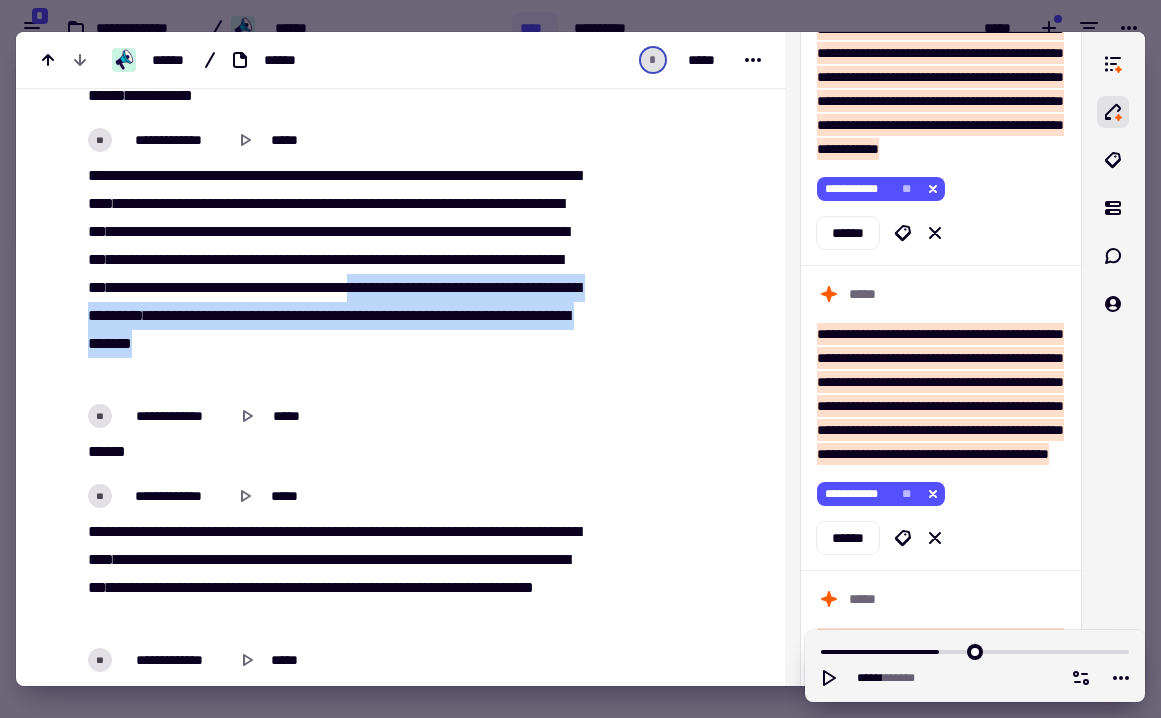 drag, startPoint x: 314, startPoint y: 325, endPoint x: 307, endPoint y: 370, distance: 45.54119 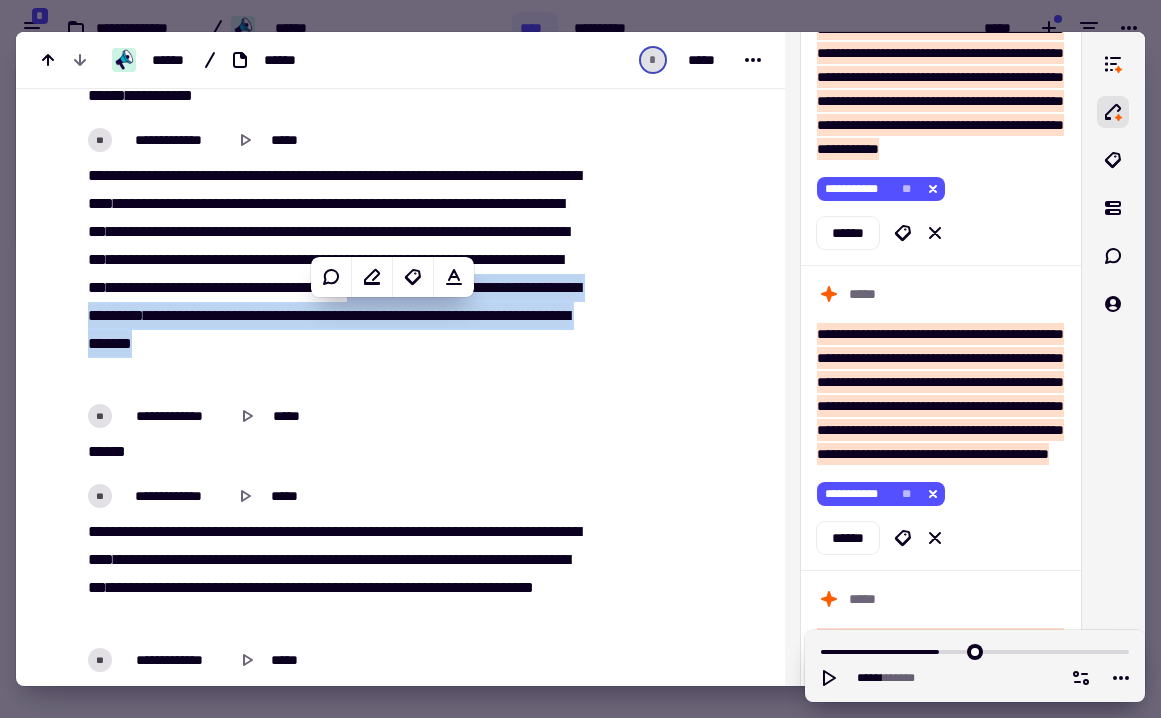 copy on "**********" 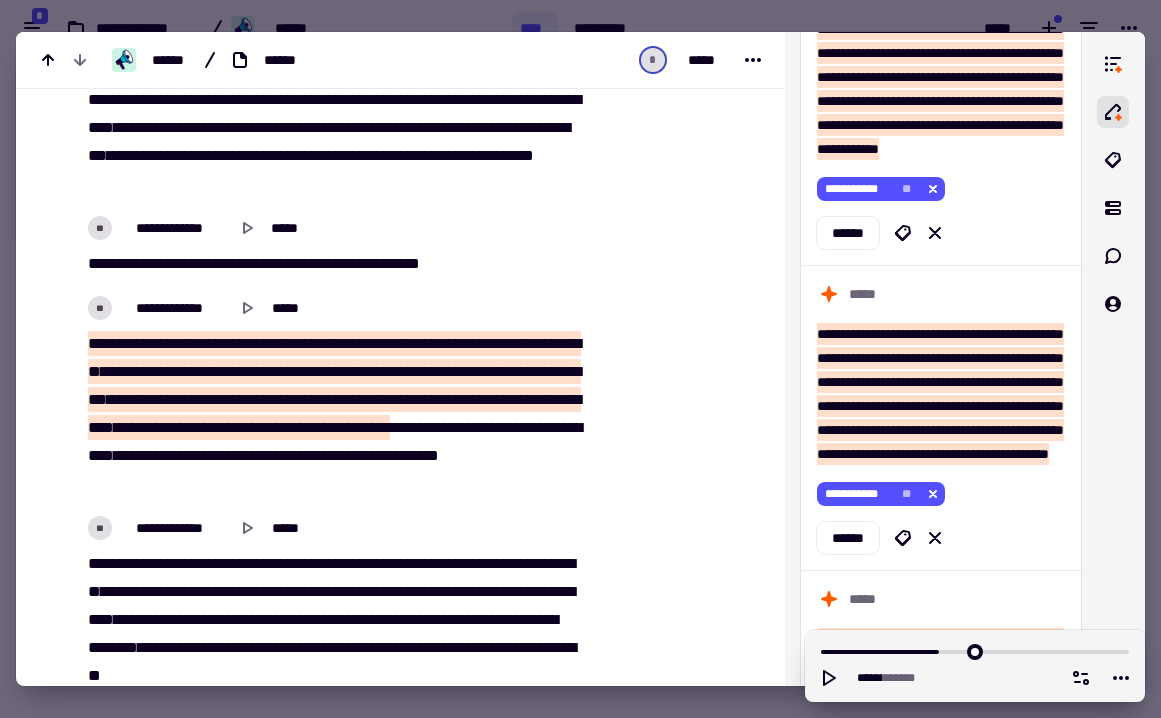 scroll, scrollTop: 9499, scrollLeft: 0, axis: vertical 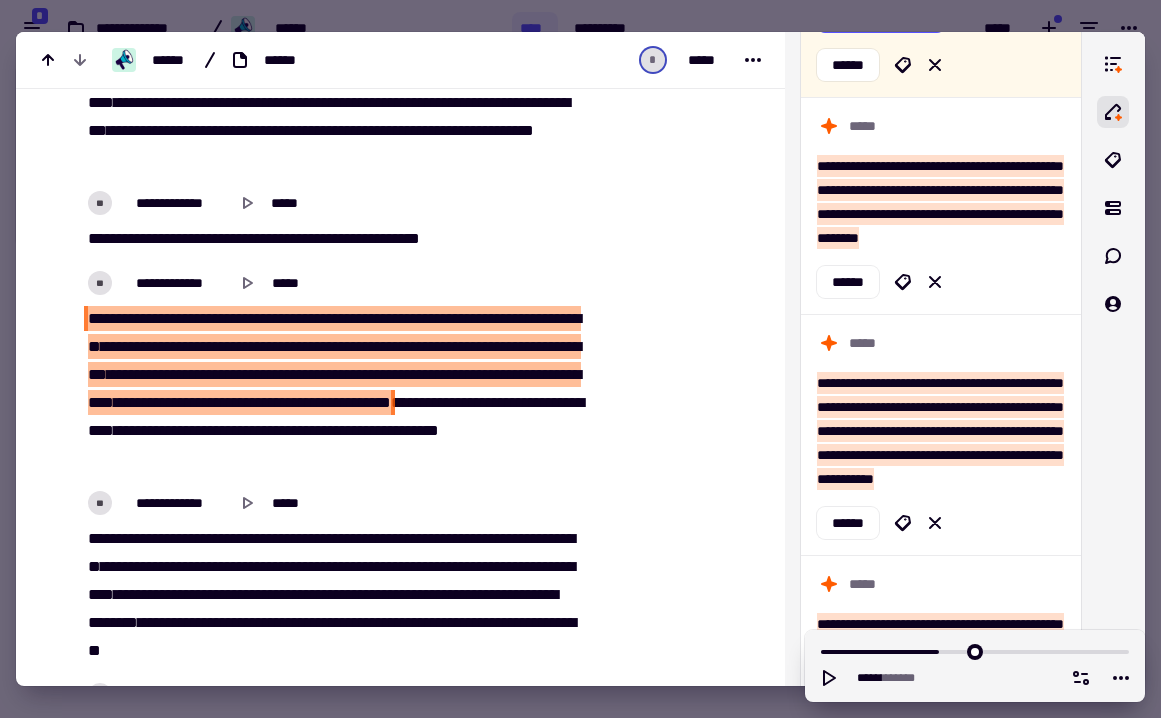drag, startPoint x: 320, startPoint y: 334, endPoint x: 421, endPoint y: 327, distance: 101.24229 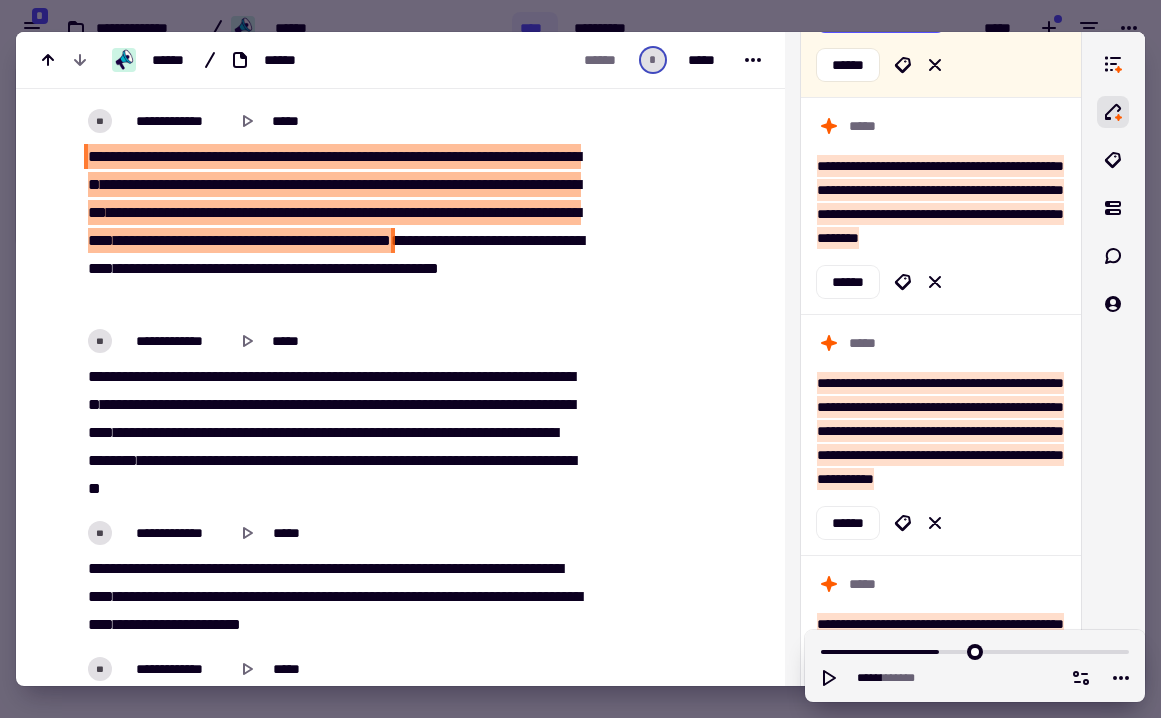 scroll, scrollTop: 9675, scrollLeft: 0, axis: vertical 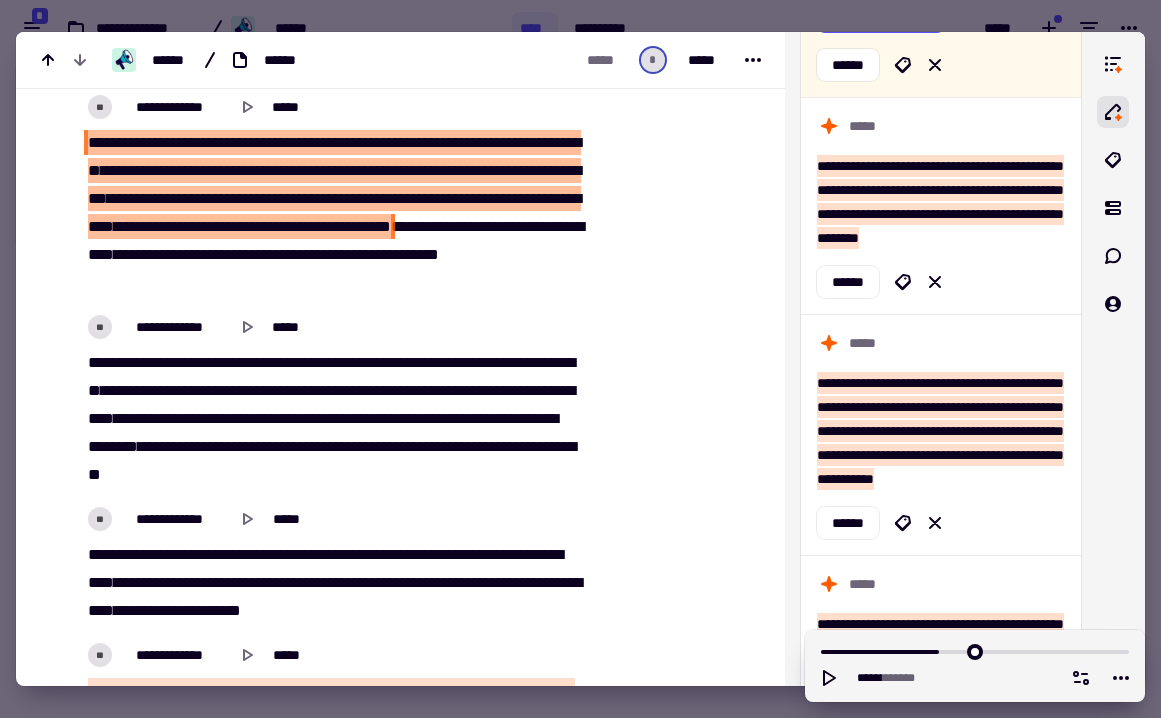 click on "*****" at bounding box center [530, 390] 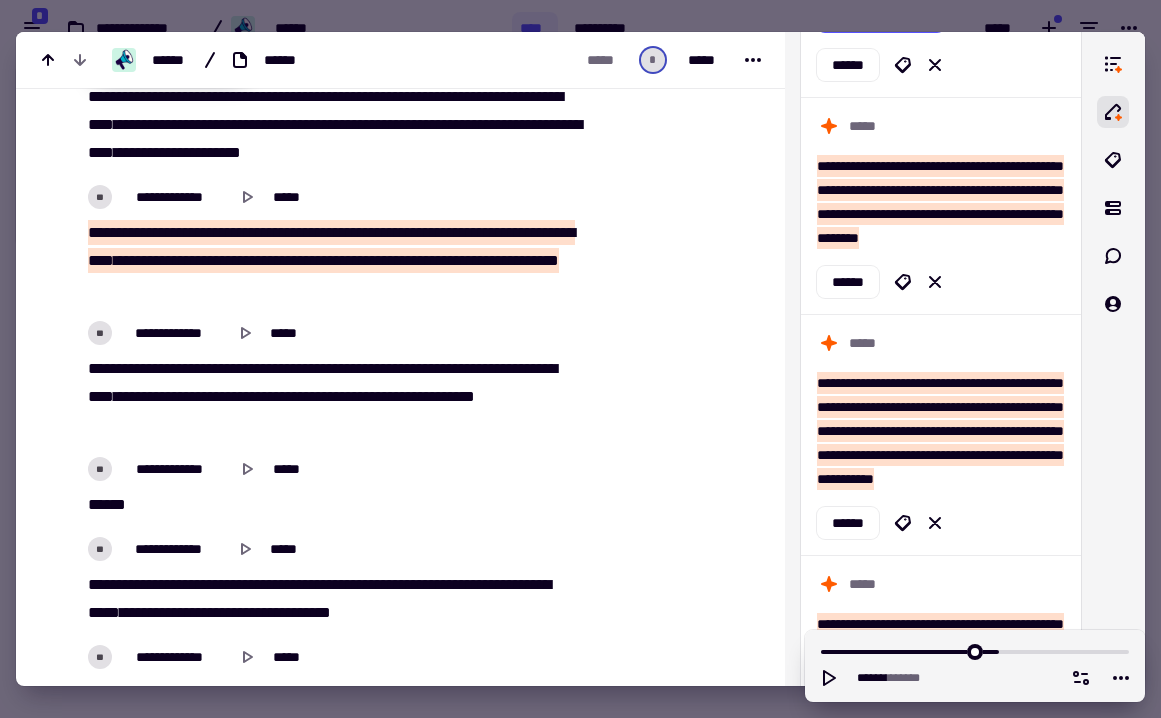scroll, scrollTop: 10145, scrollLeft: 0, axis: vertical 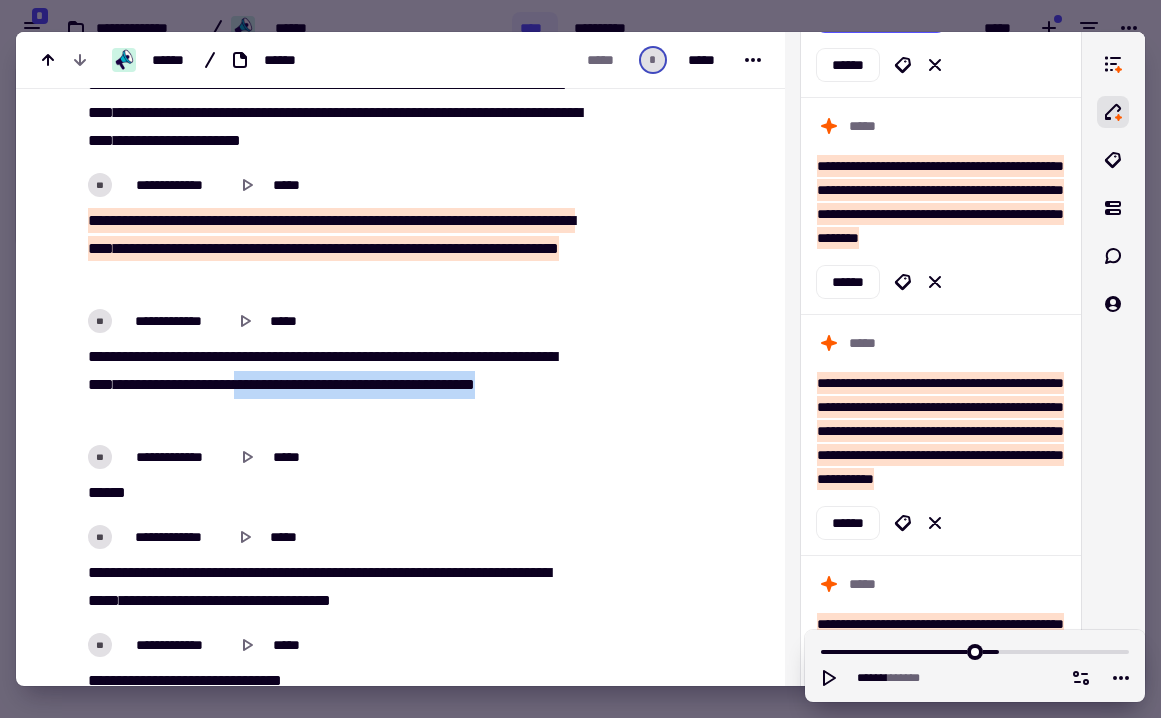 drag, startPoint x: 317, startPoint y: 387, endPoint x: 312, endPoint y: 415, distance: 28.442924 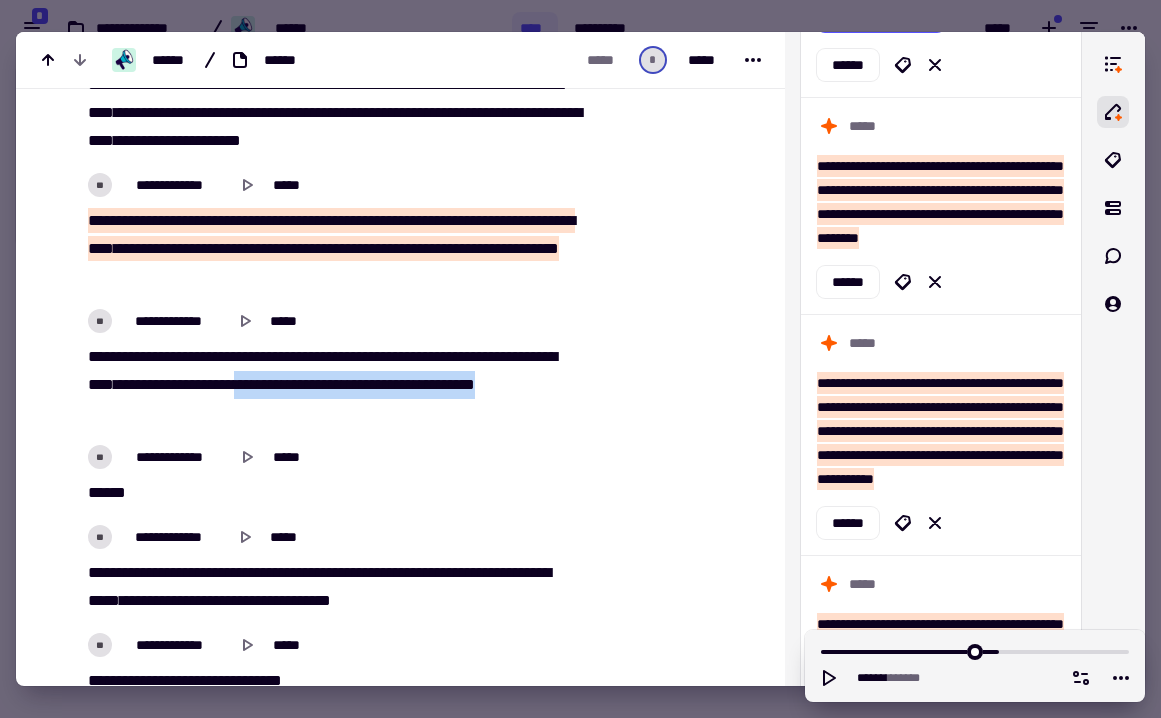 click on "**********" at bounding box center [334, 385] 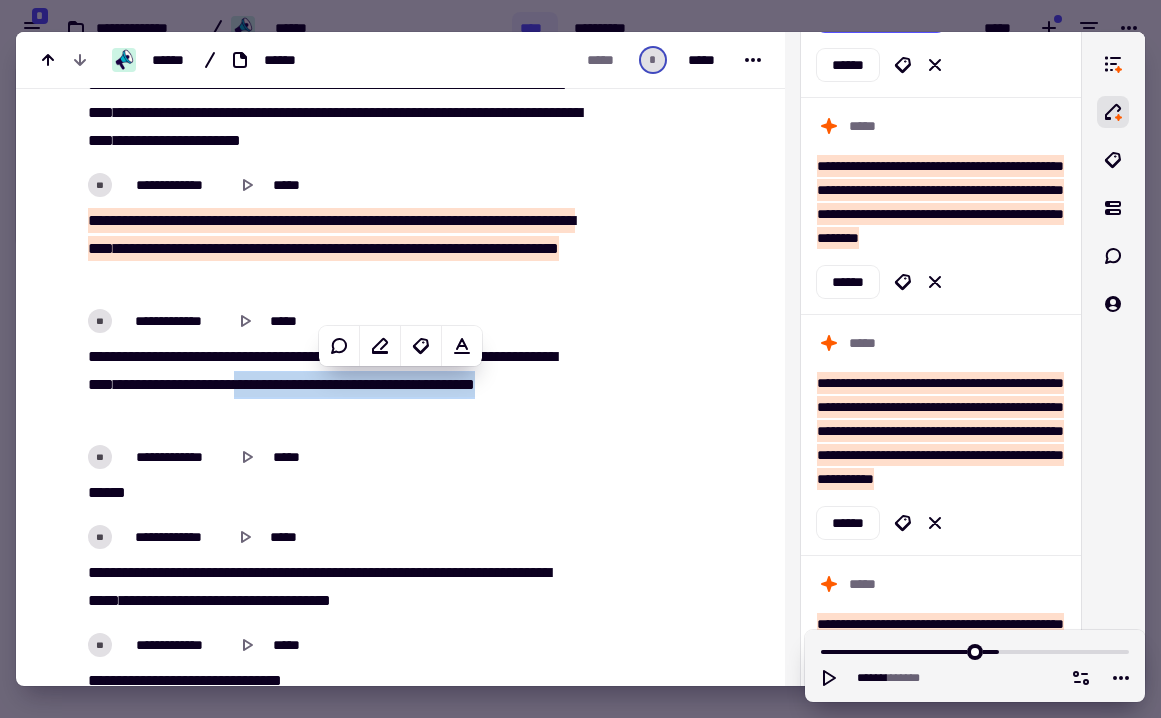 copy on "**********" 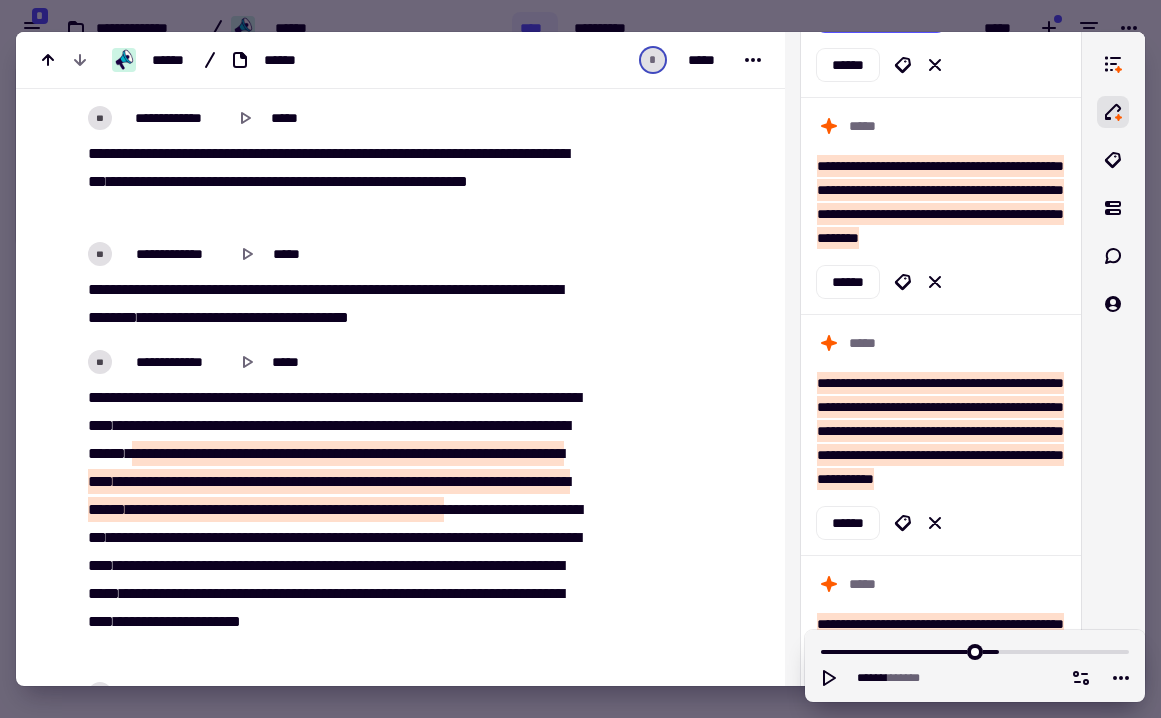 scroll, scrollTop: 11810, scrollLeft: 0, axis: vertical 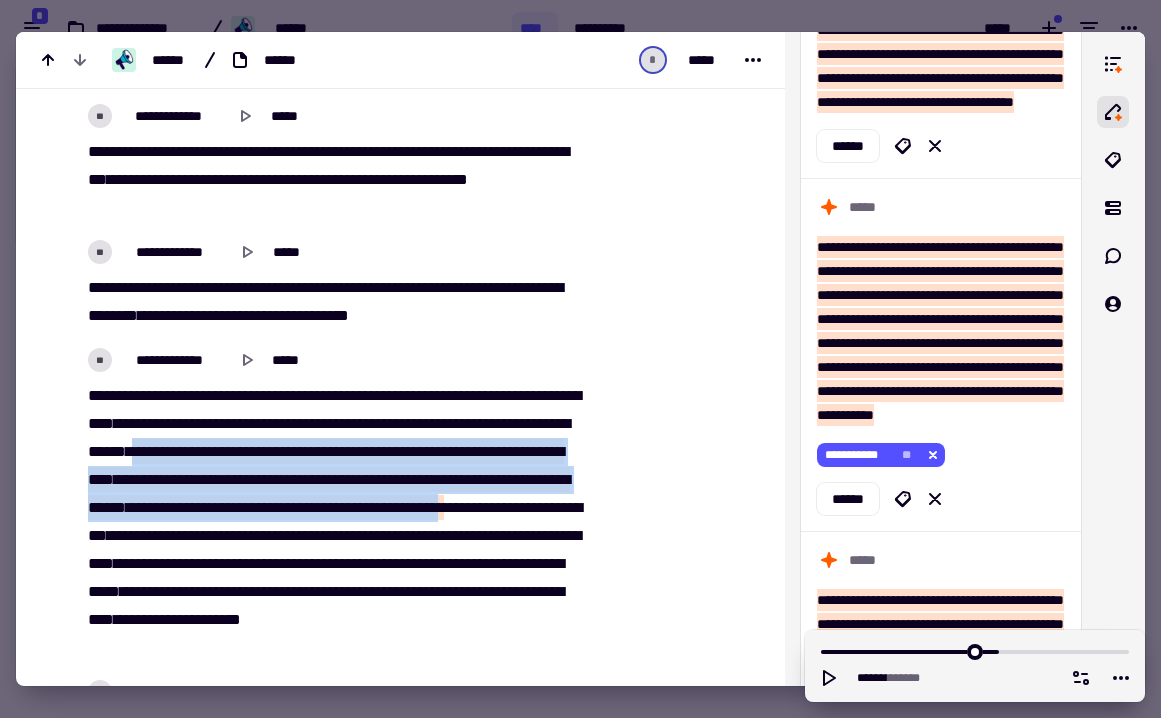 drag, startPoint x: 327, startPoint y: 451, endPoint x: 436, endPoint y: 537, distance: 138.84163 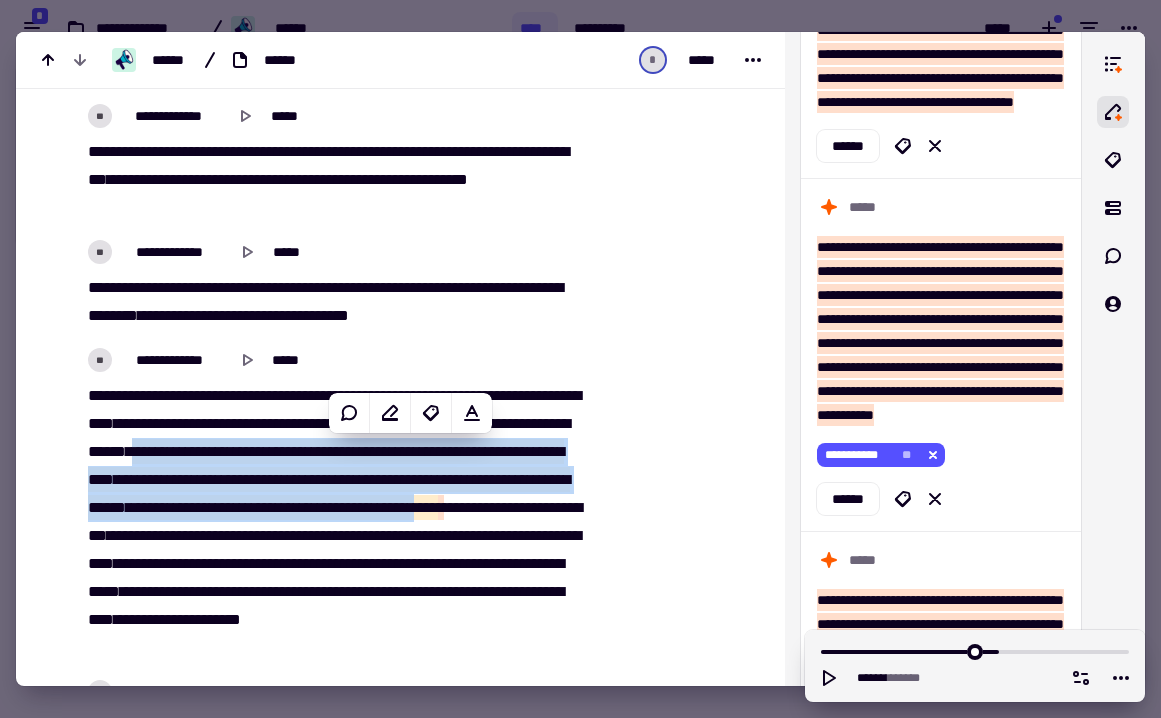 click on "**********" at bounding box center [356, 535] 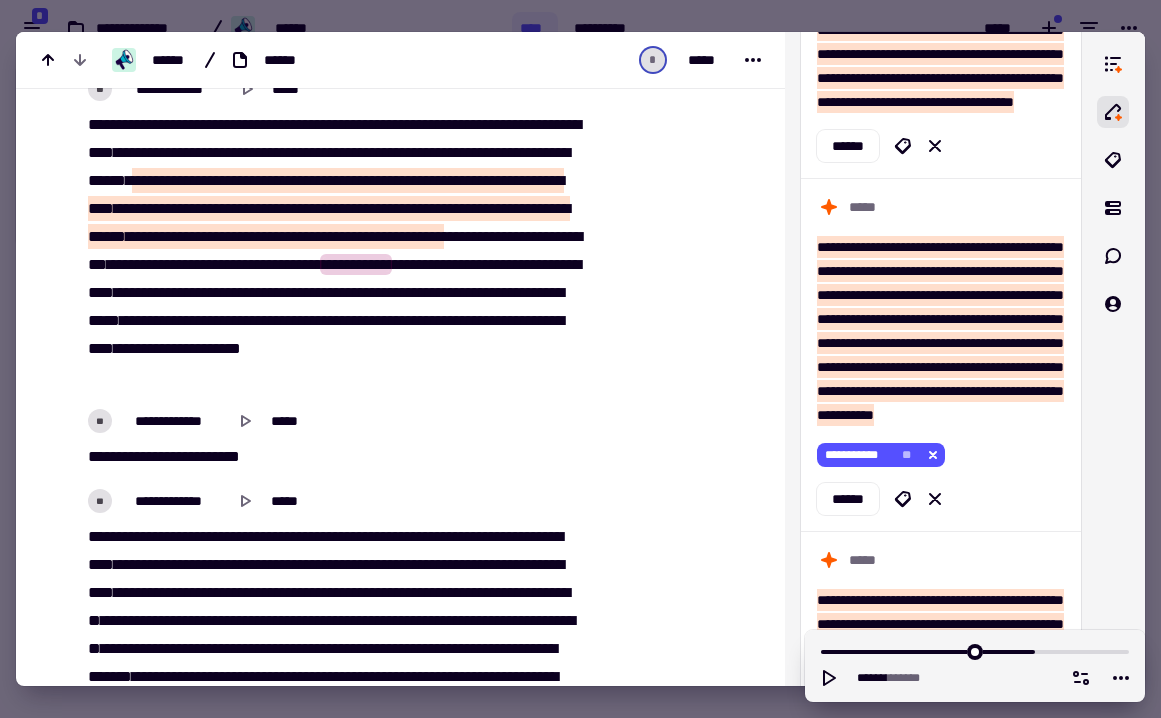 scroll, scrollTop: 12058, scrollLeft: 0, axis: vertical 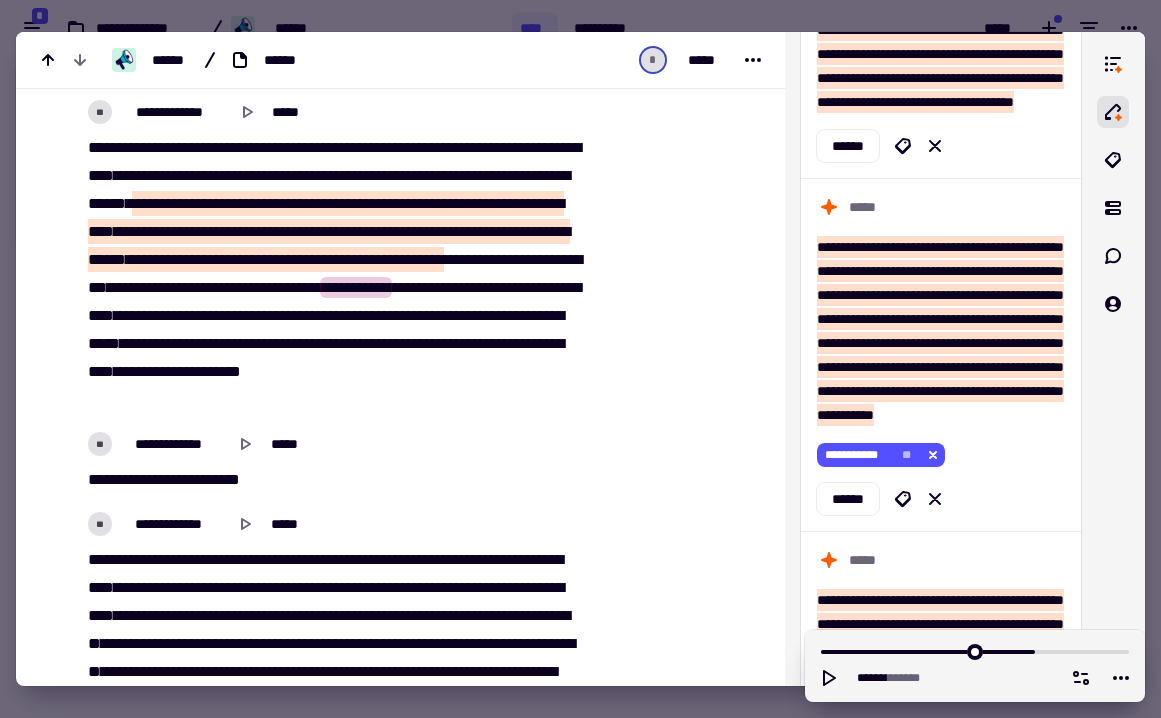 click on "**********" at bounding box center [334, 274] 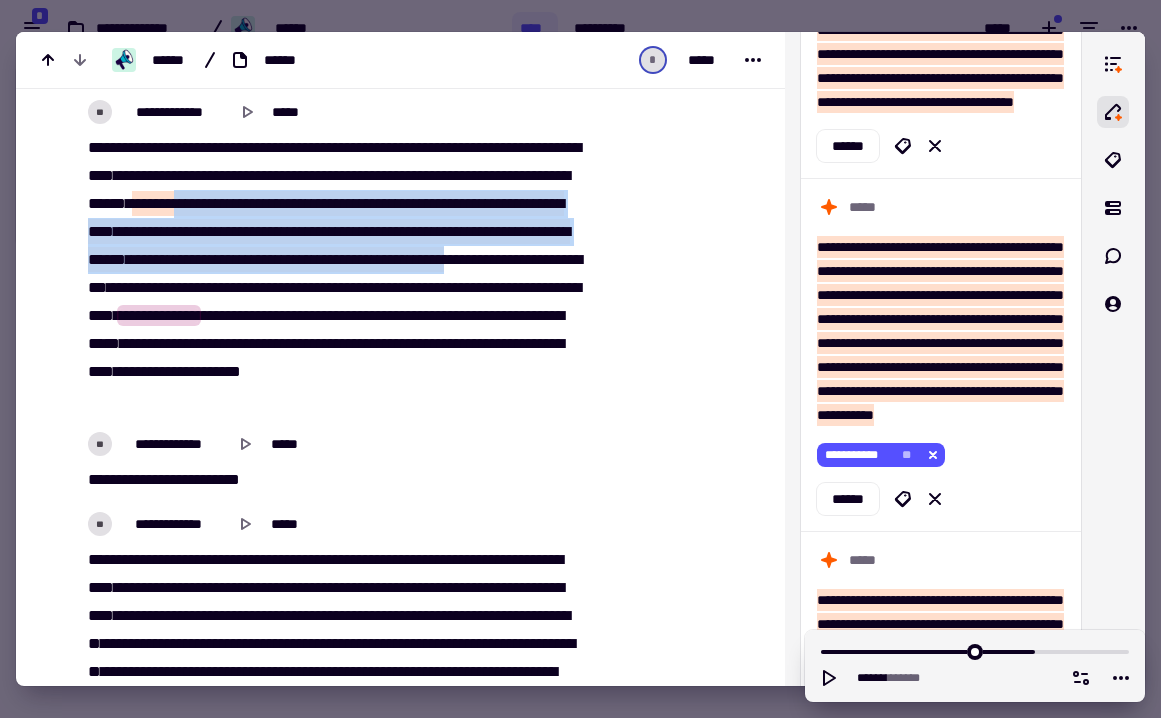drag, startPoint x: 376, startPoint y: 201, endPoint x: 444, endPoint y: 287, distance: 109.63576 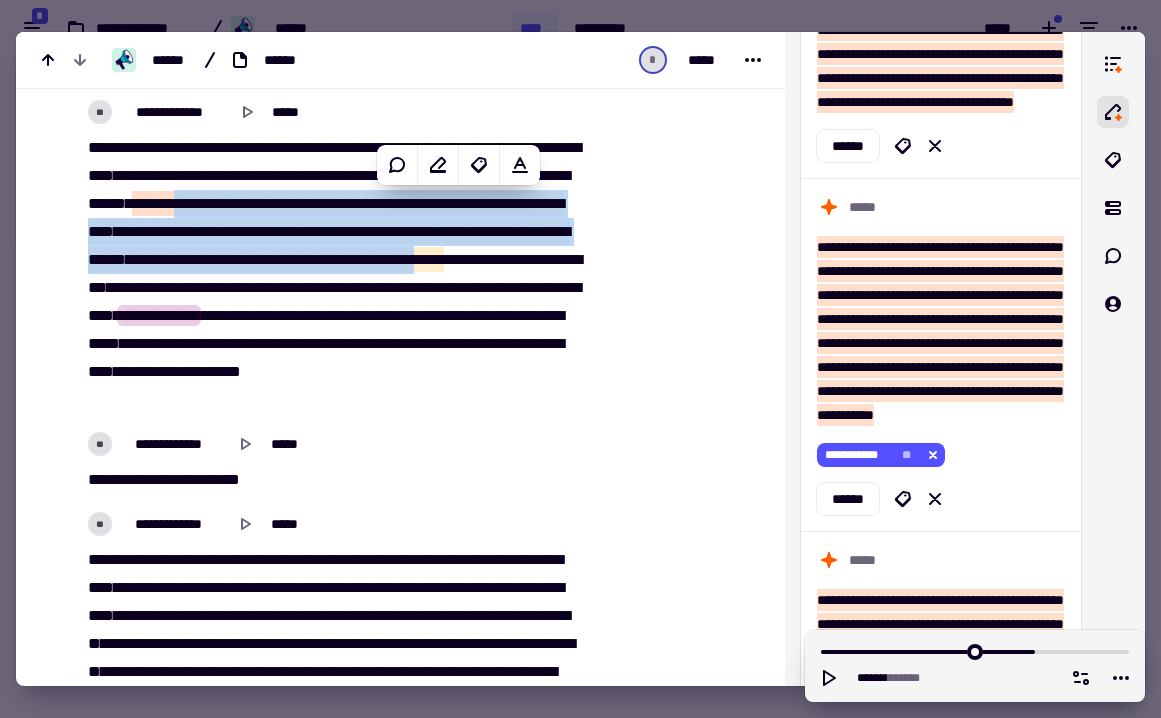 copy on "**********" 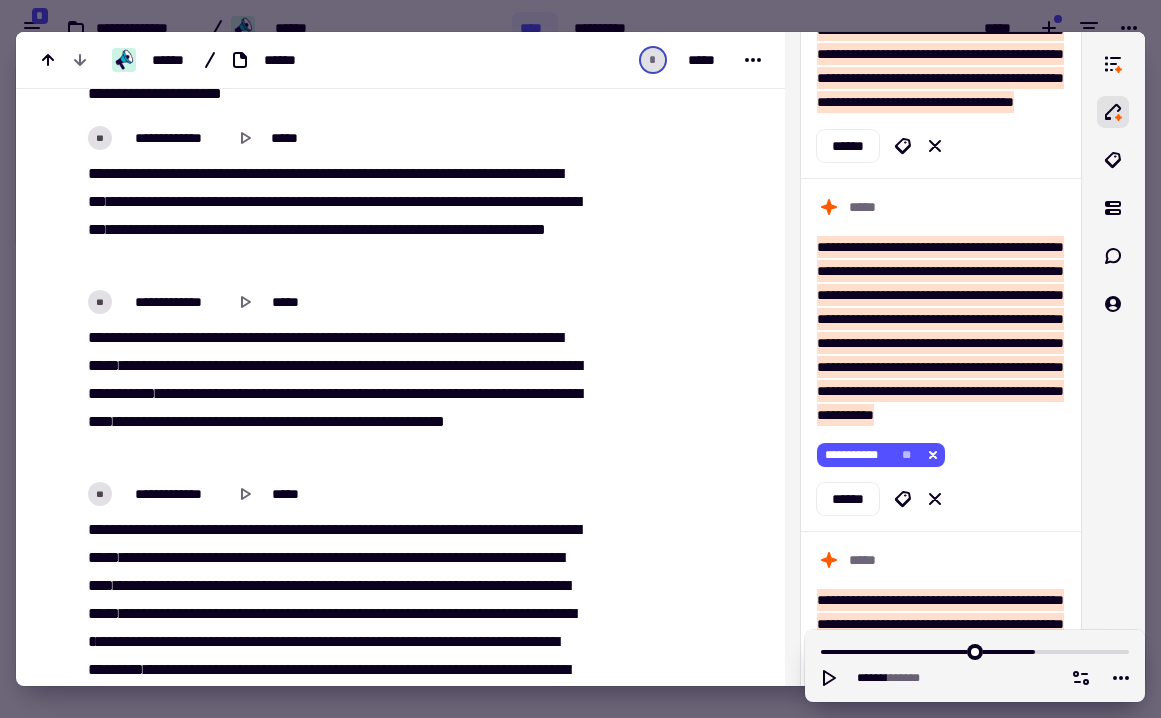 scroll, scrollTop: 14369, scrollLeft: 0, axis: vertical 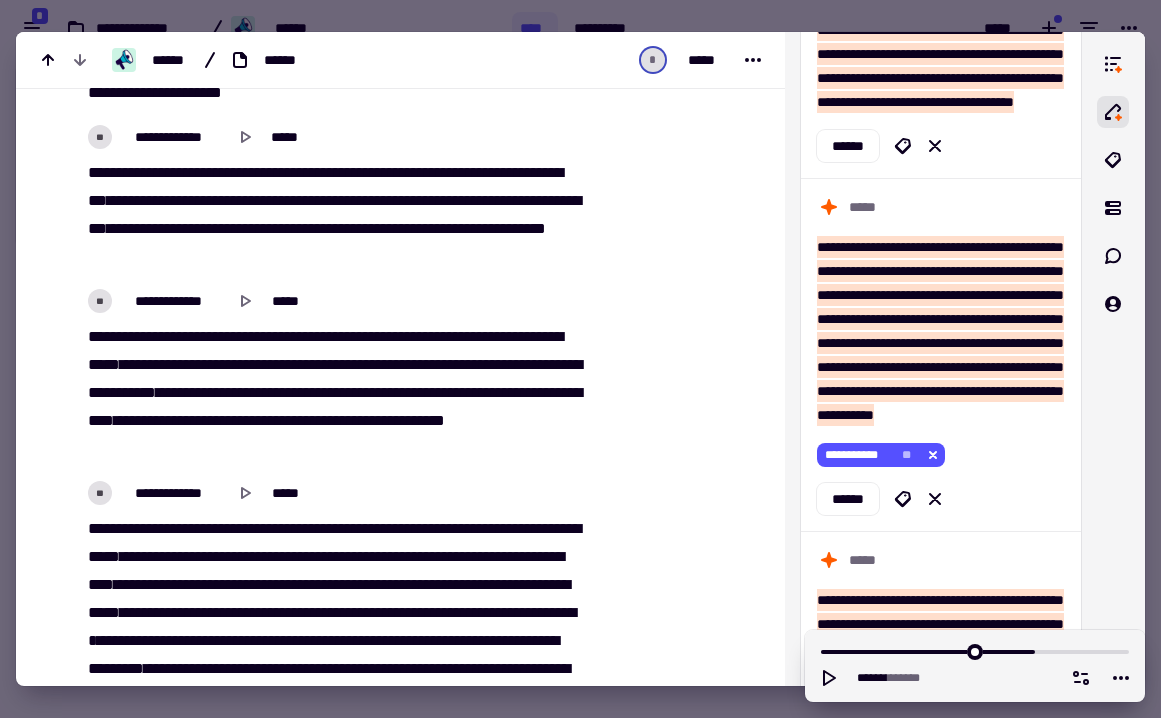 click on "******" at bounding box center [534, 364] 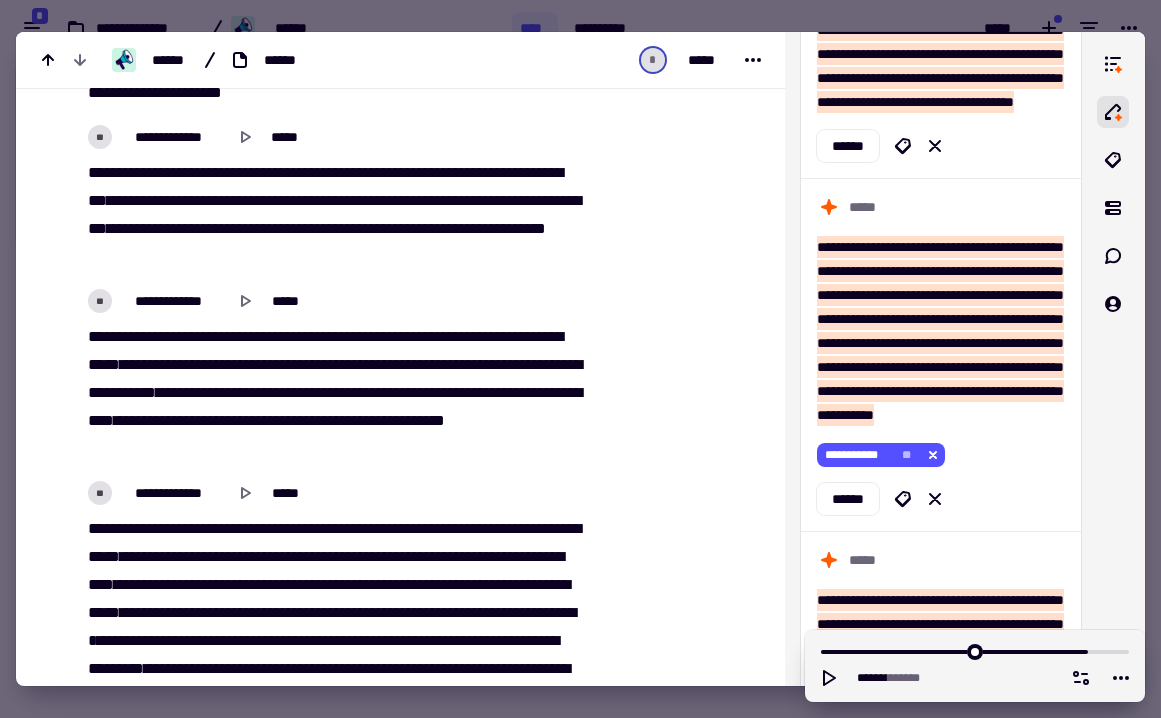 type on "*******" 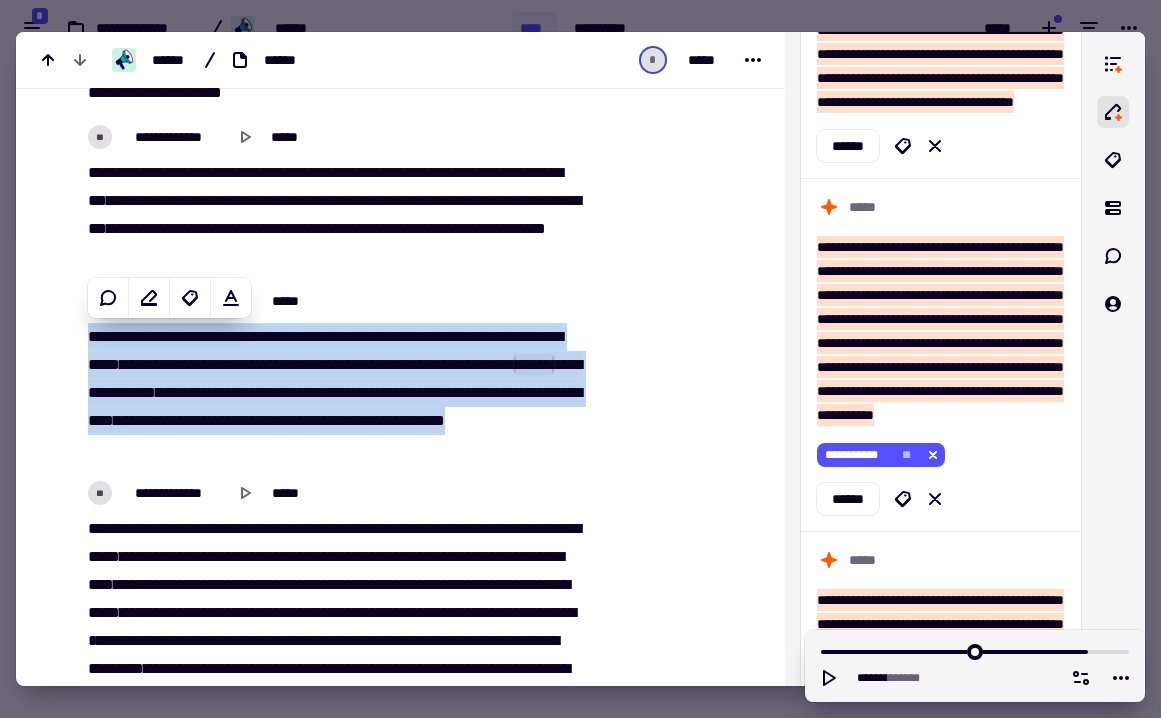 copy on "**********" 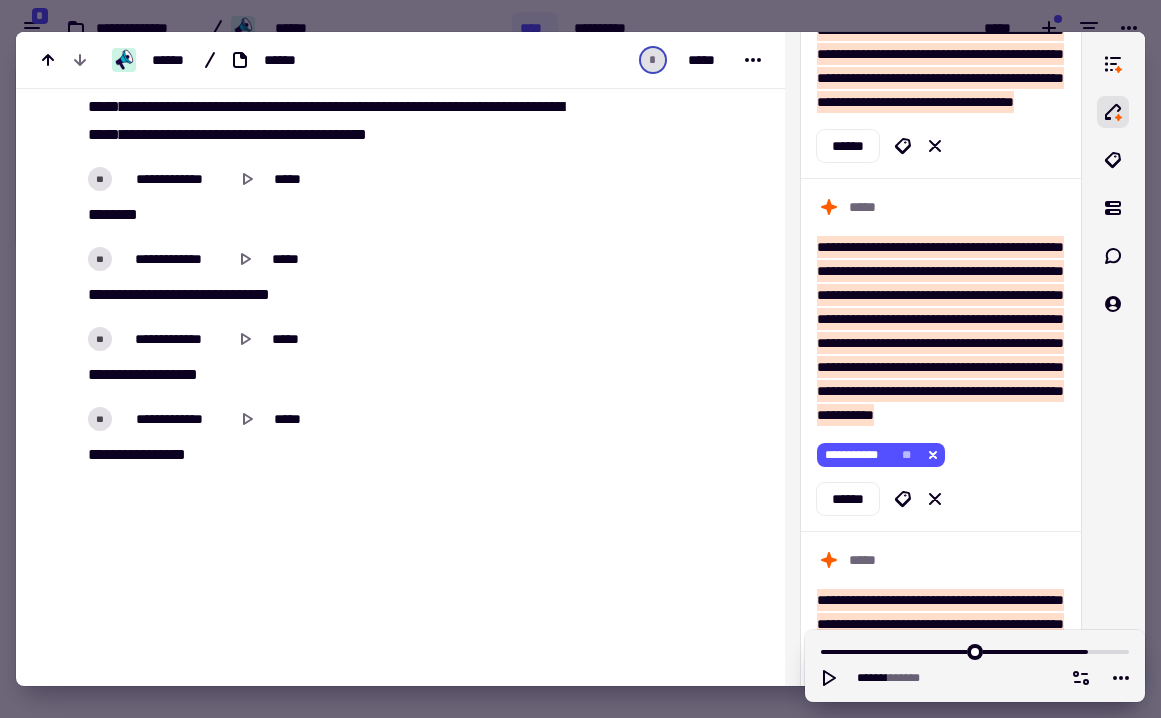 scroll, scrollTop: 16809, scrollLeft: 0, axis: vertical 